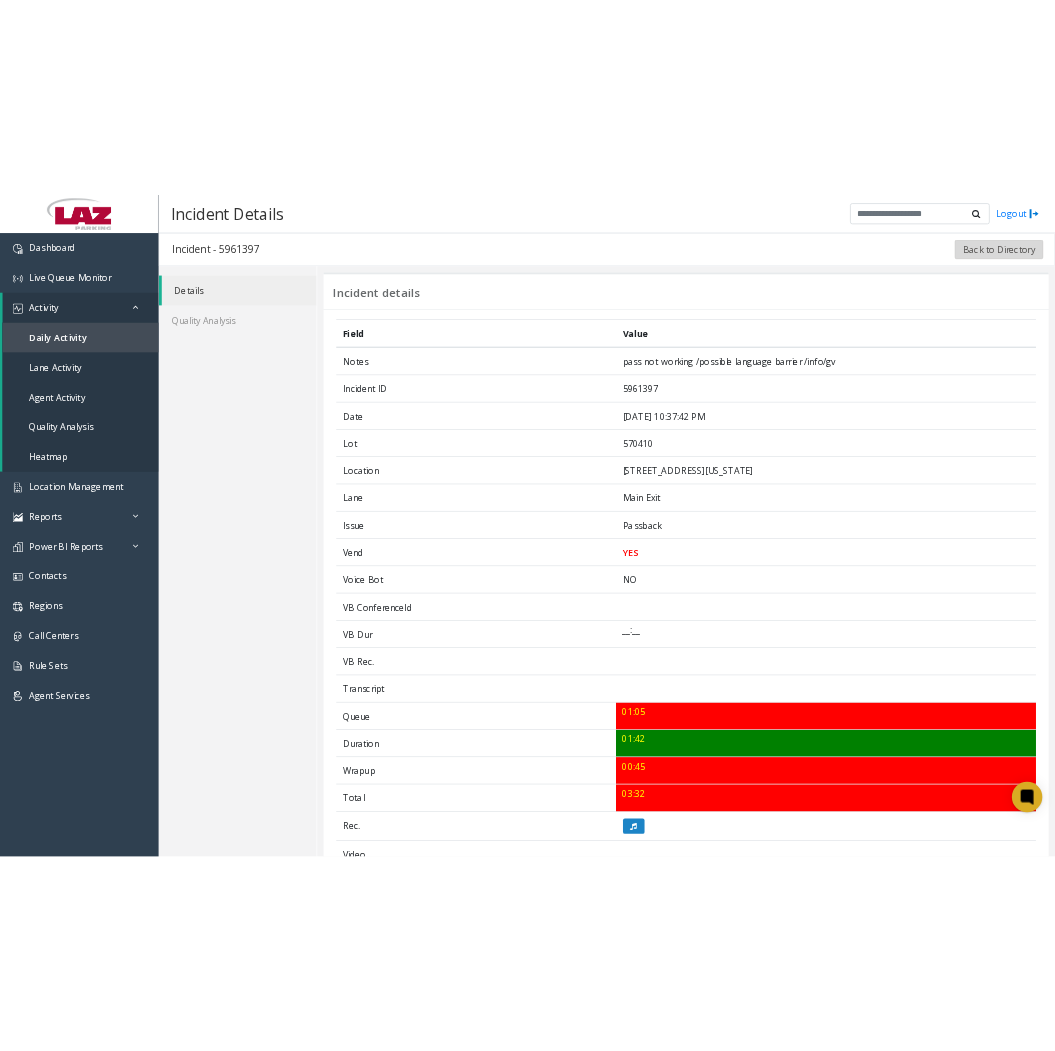scroll, scrollTop: 0, scrollLeft: 0, axis: both 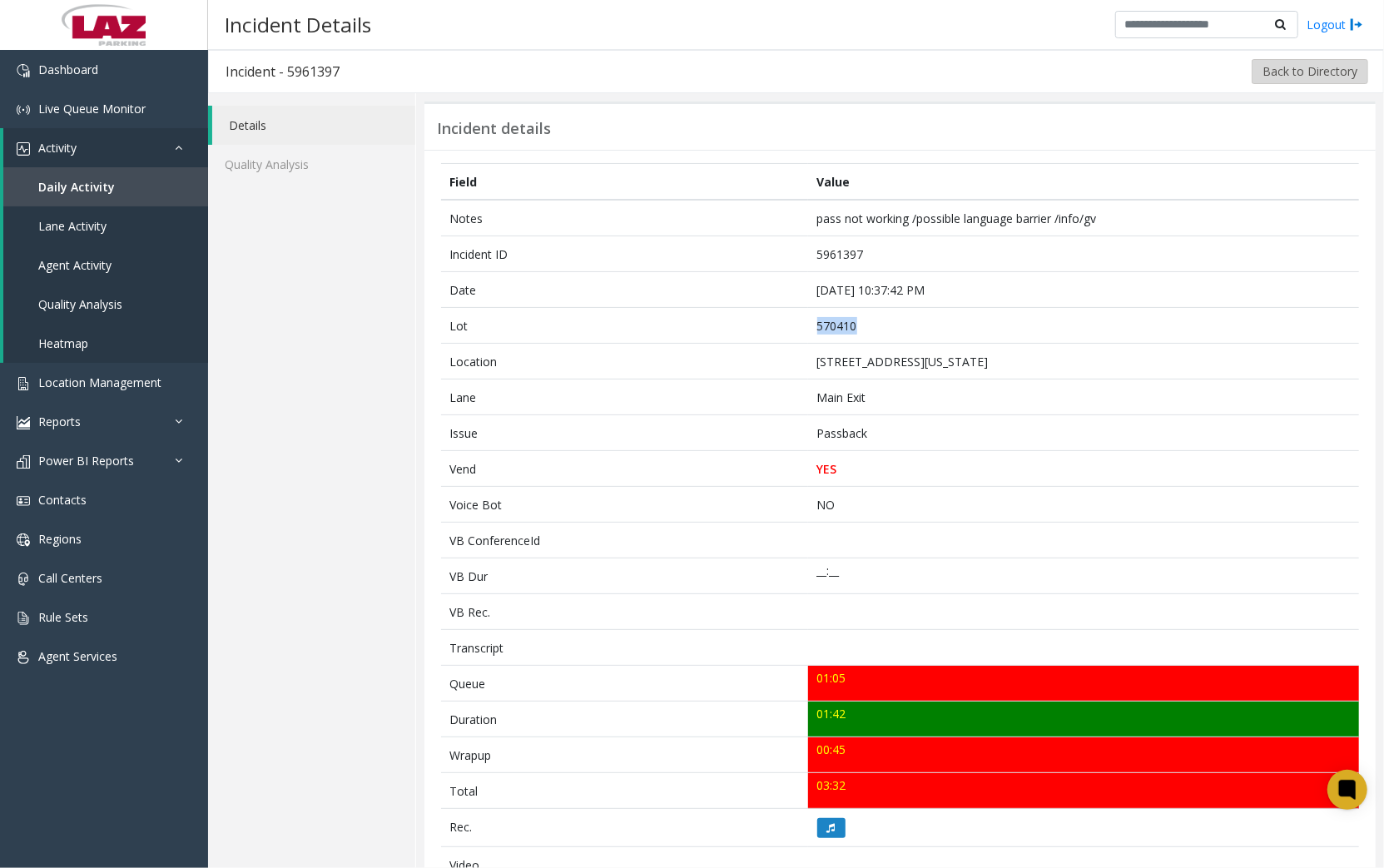 click on "Back to Directory" 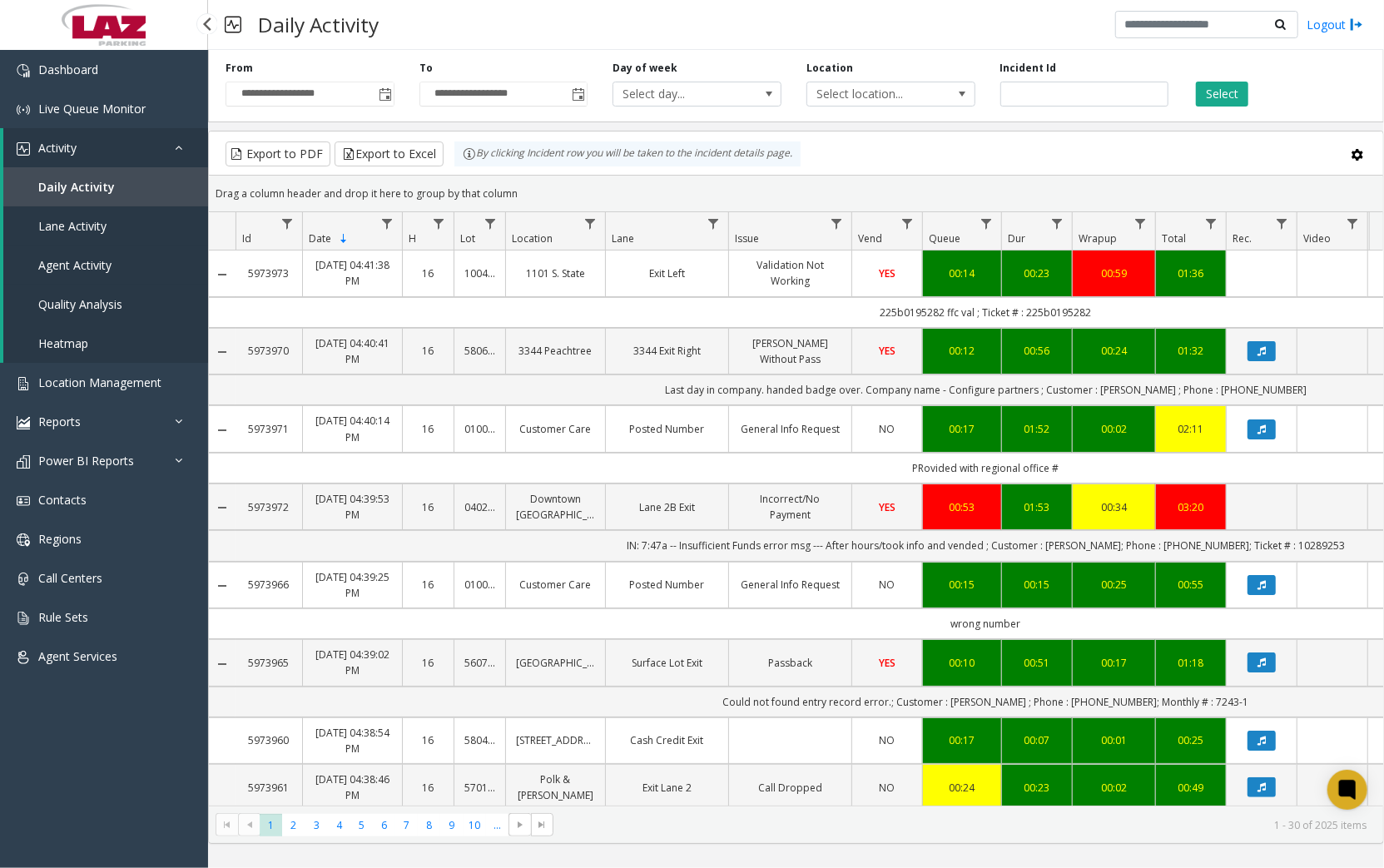 click on "Agent Activity" at bounding box center [75, 265] 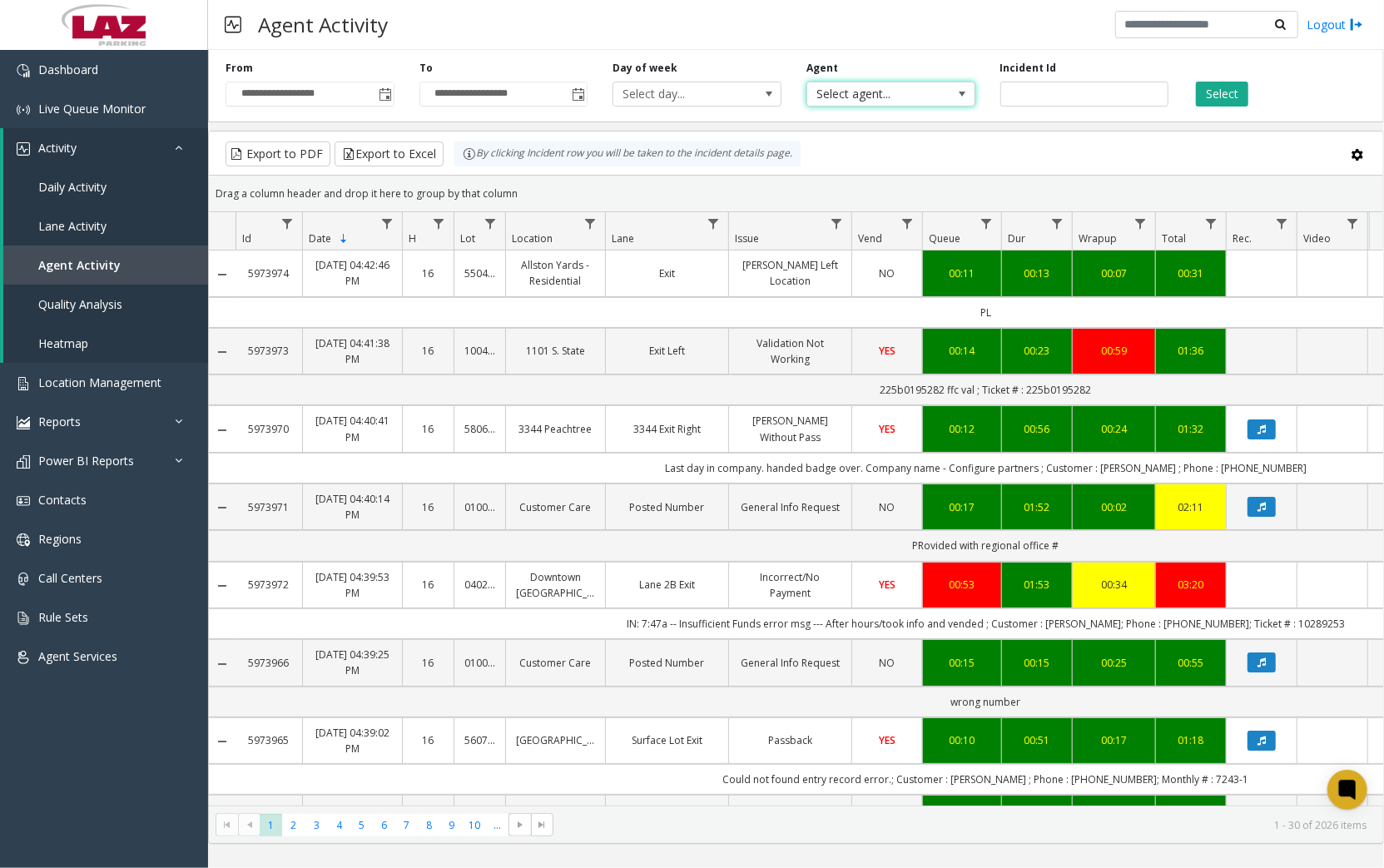 click on "Select agent..." at bounding box center [874, 94] 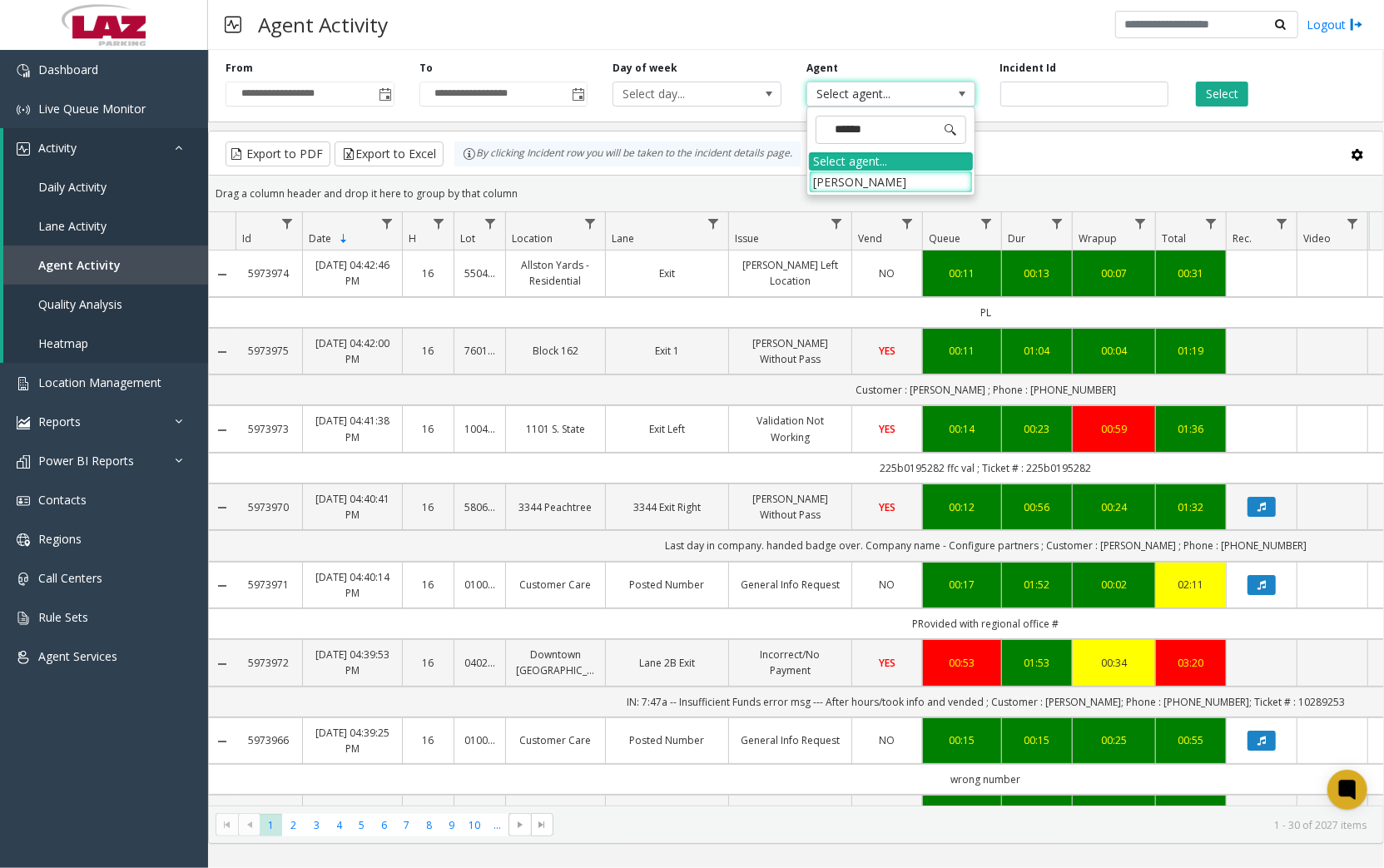 type on "******" 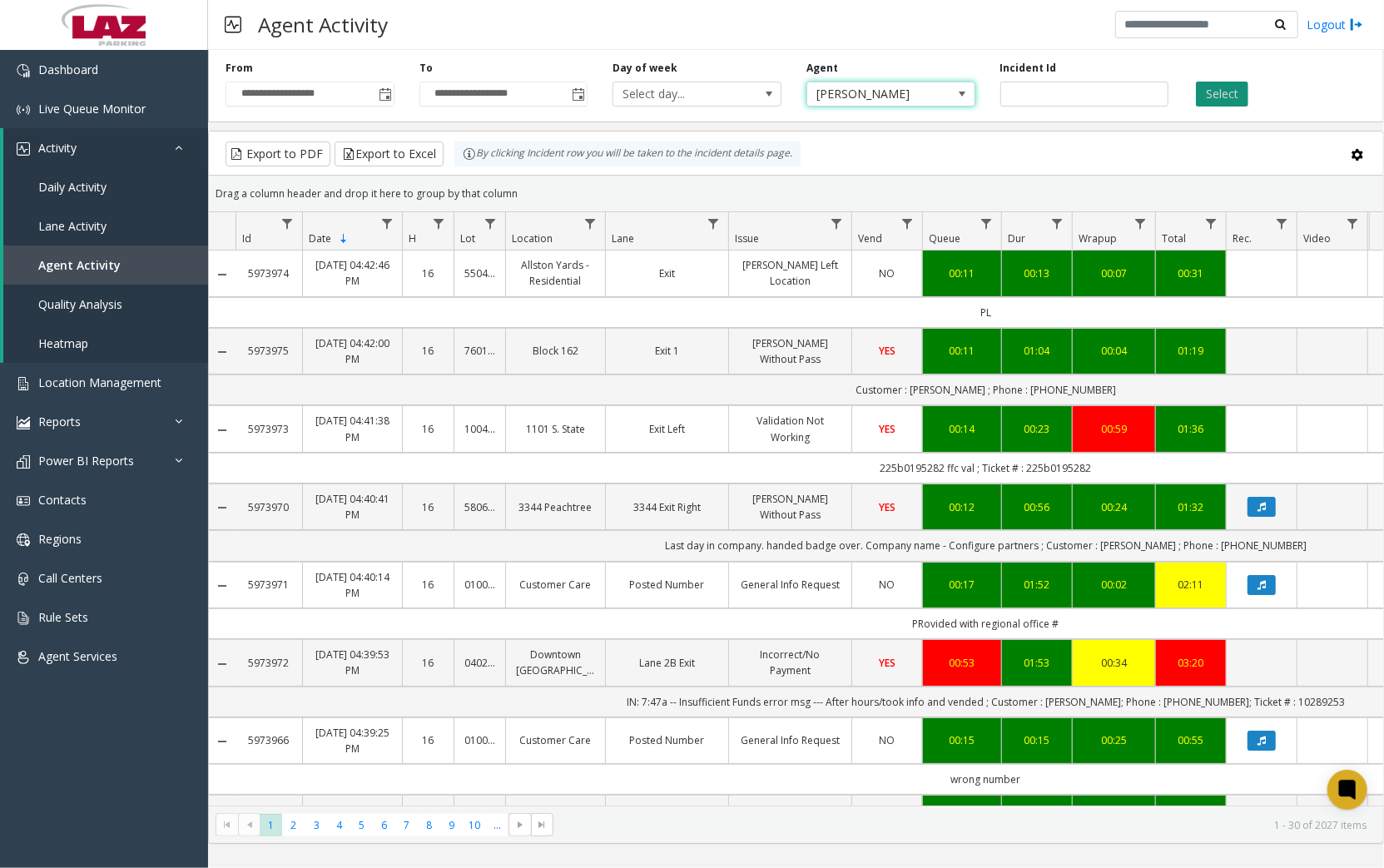 click on "Select" 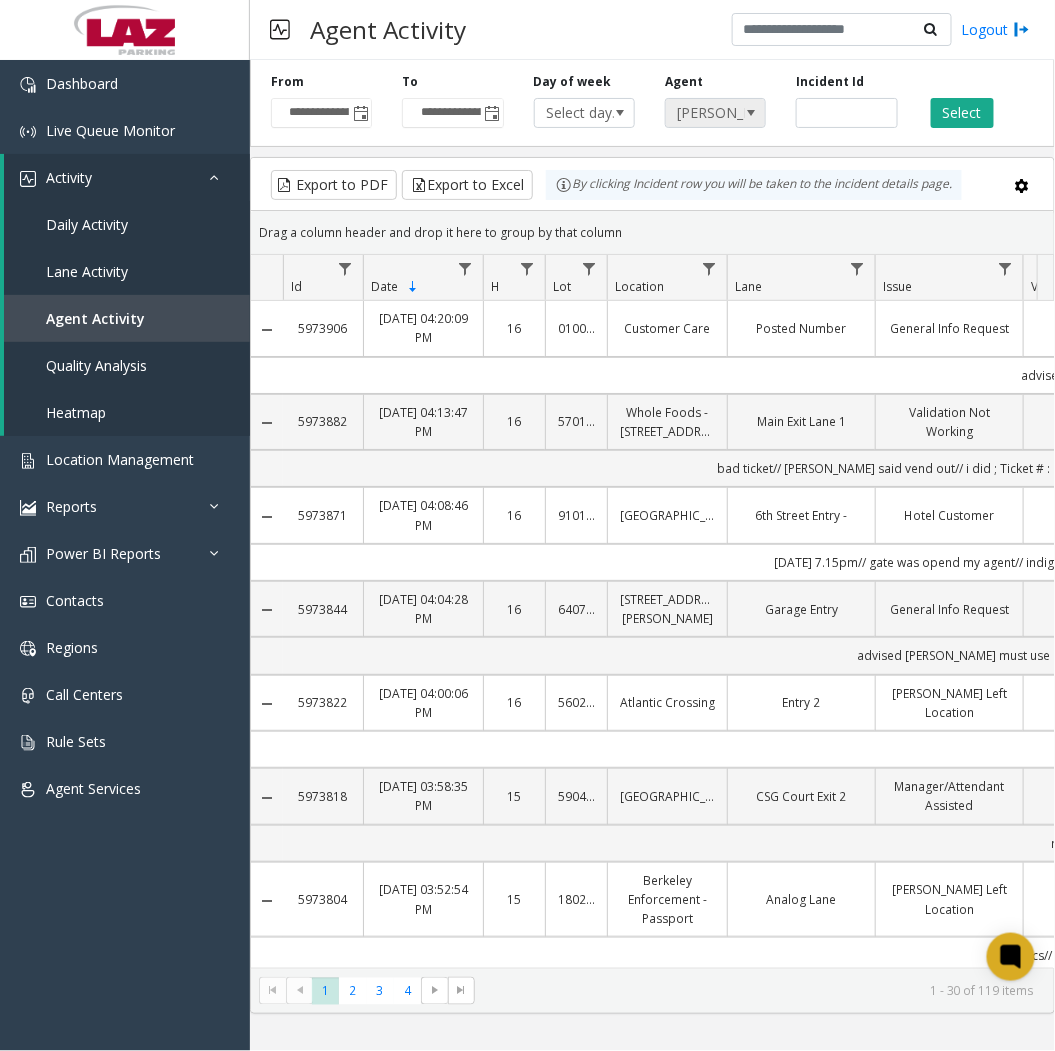 click on "[PERSON_NAME]" at bounding box center [705, 113] 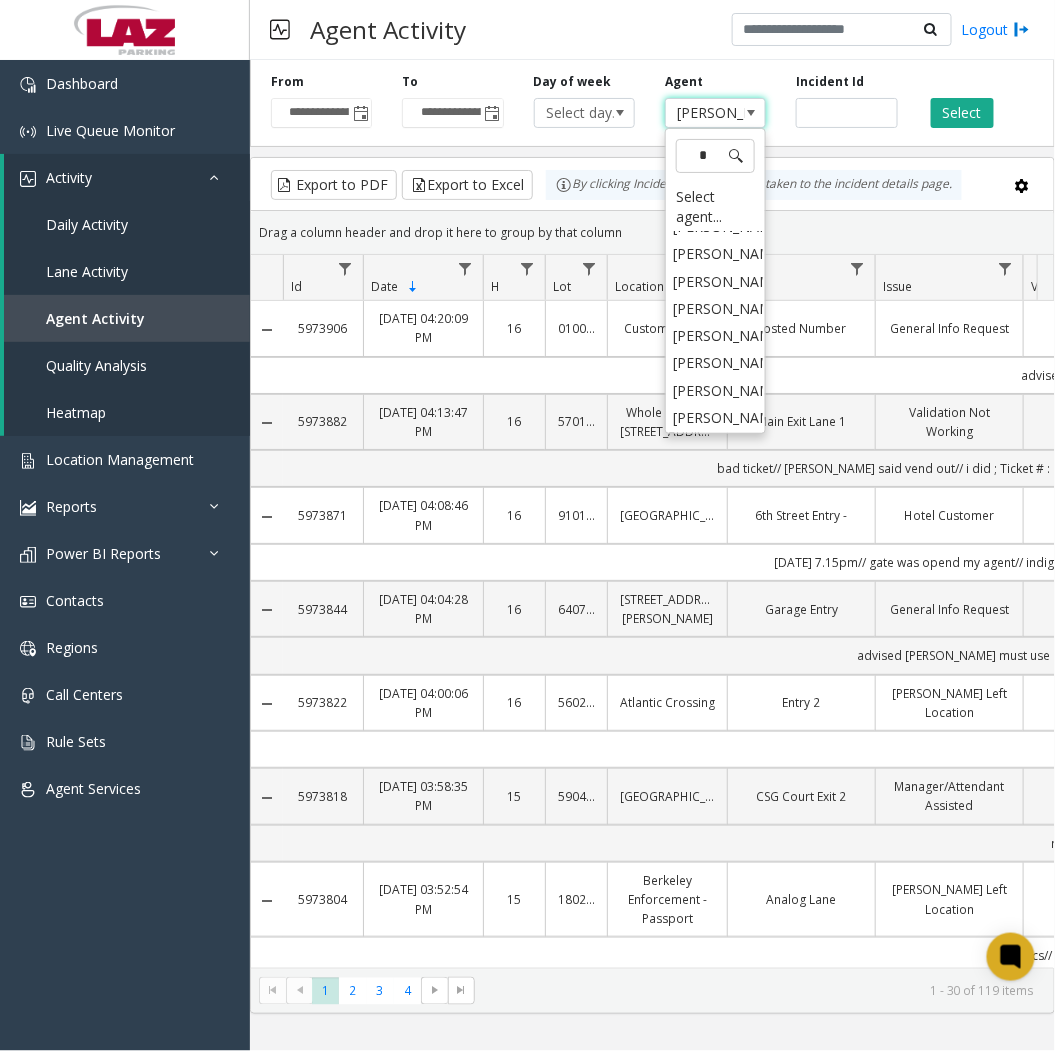 scroll, scrollTop: 0, scrollLeft: 0, axis: both 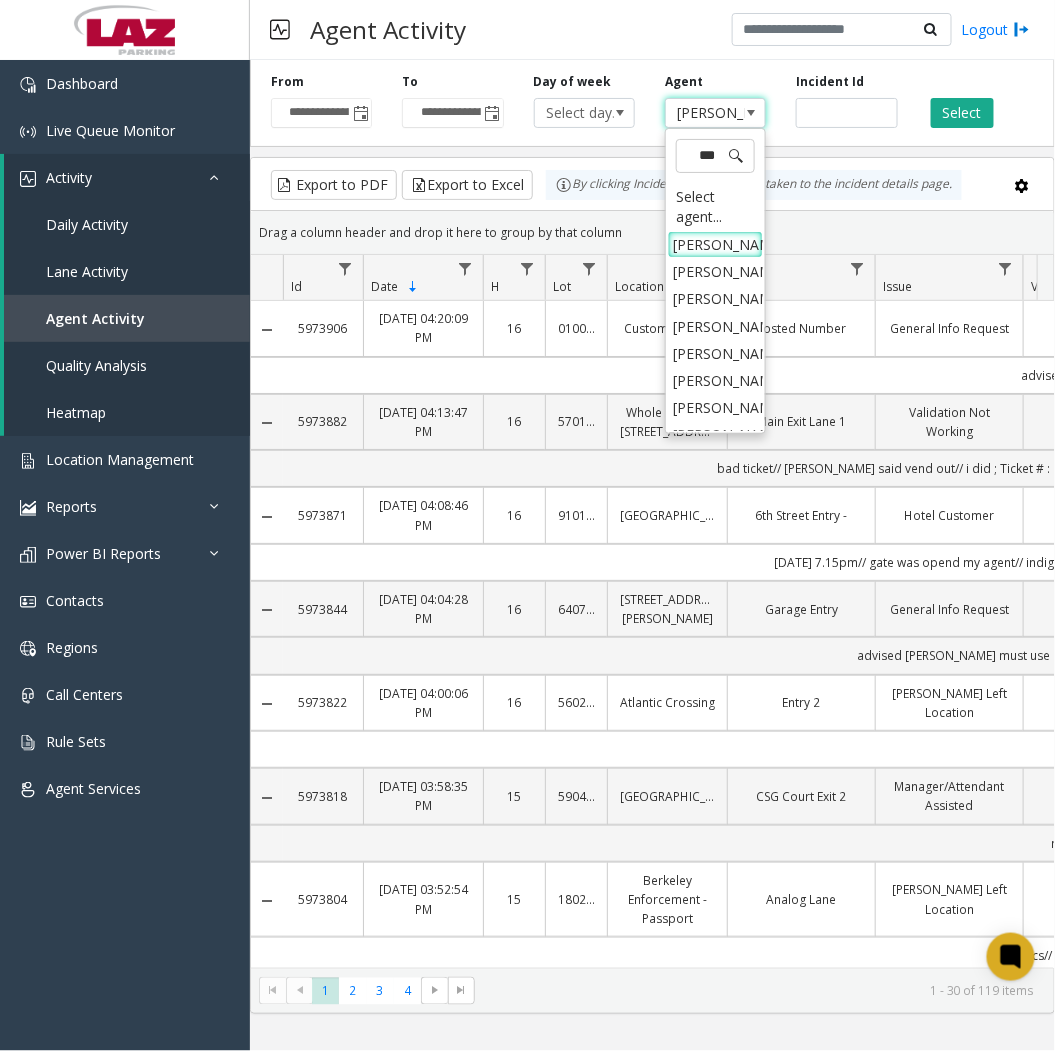 type on "****" 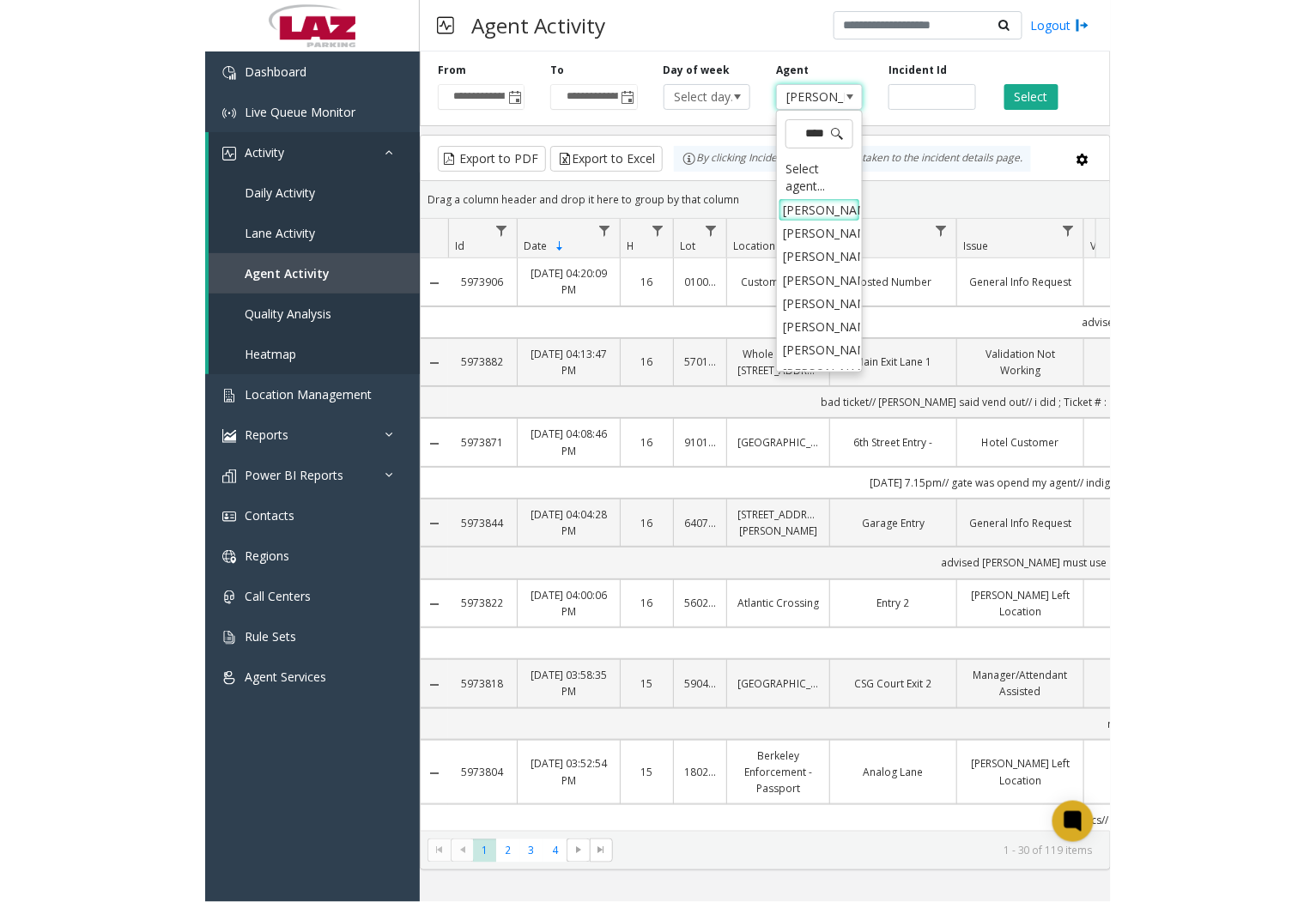 scroll, scrollTop: 0, scrollLeft: 6, axis: horizontal 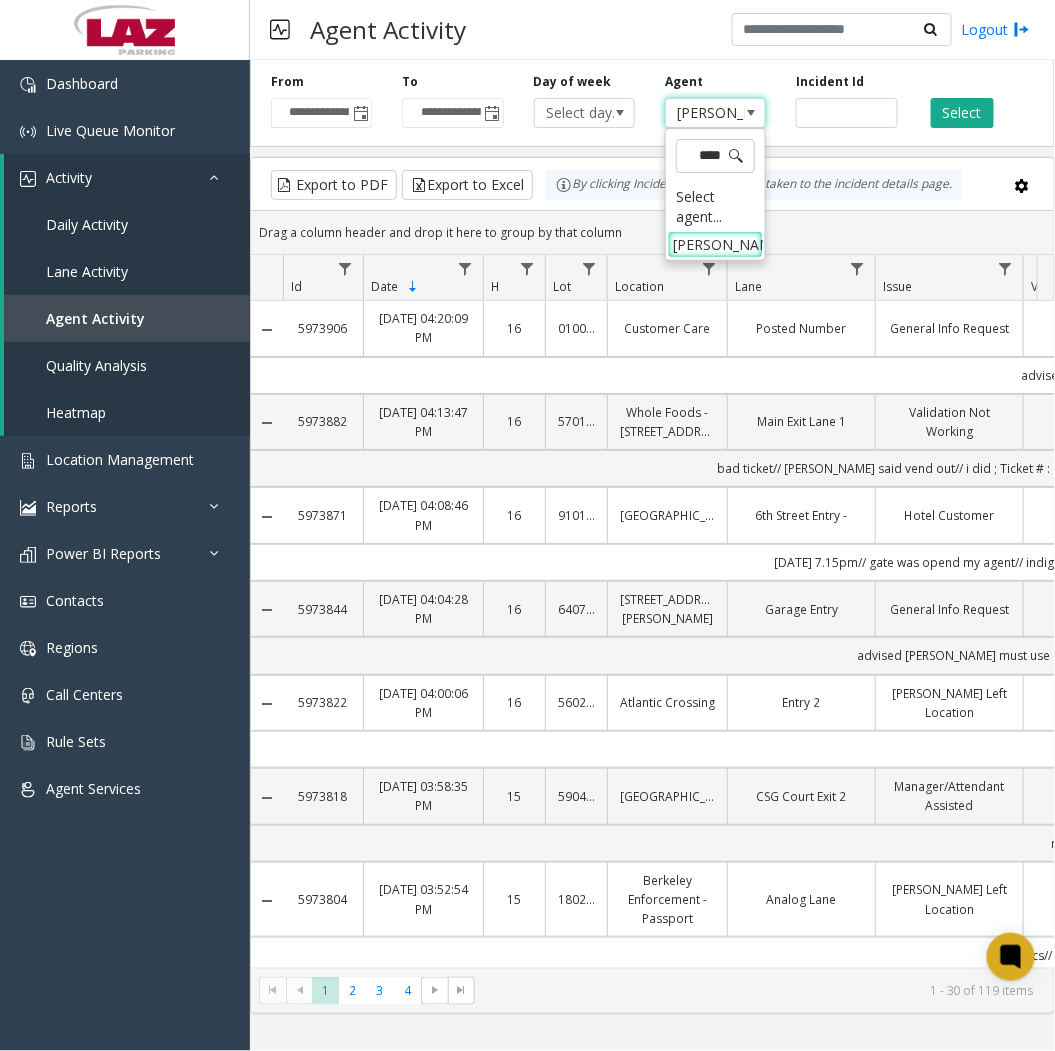 drag, startPoint x: 720, startPoint y: 247, endPoint x: 742, endPoint y: 231, distance: 27.202942 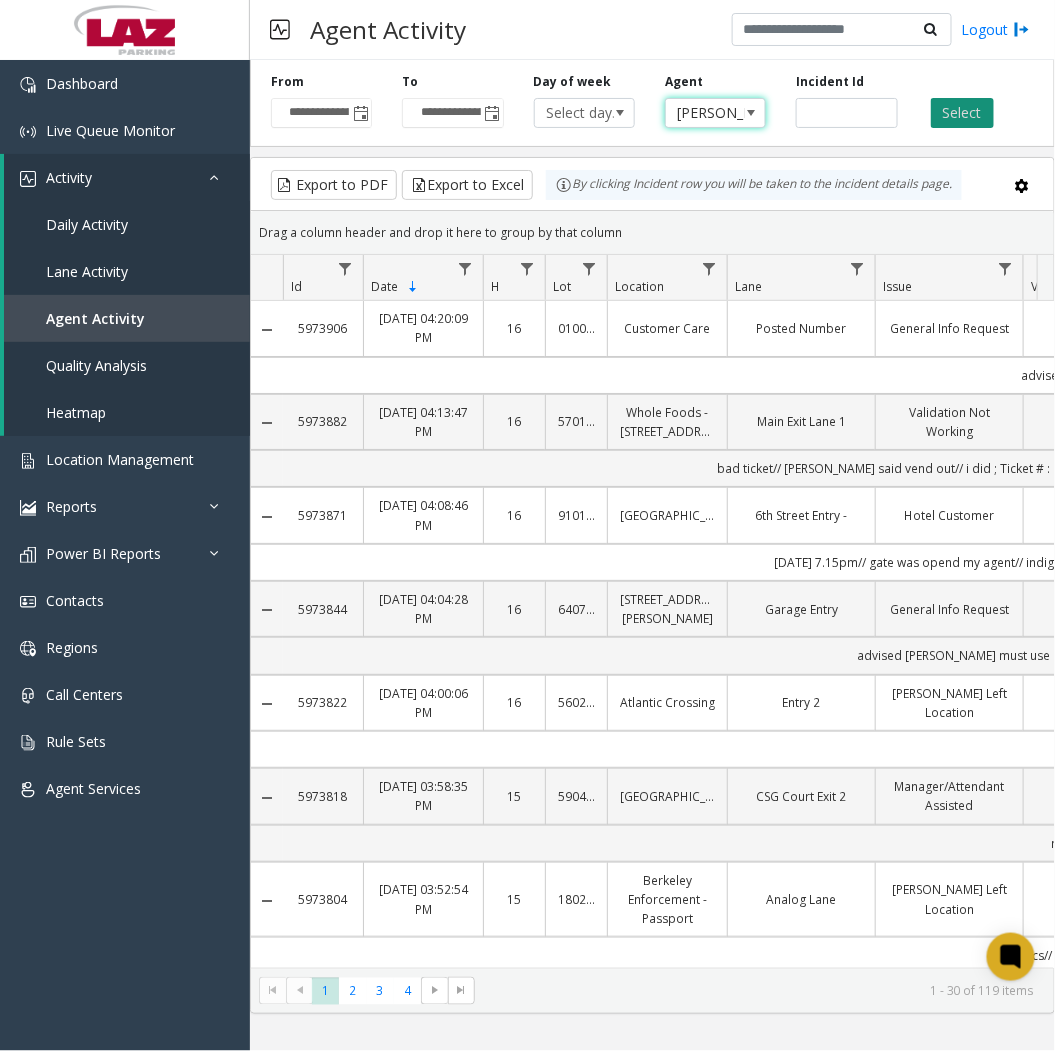 click on "Select" 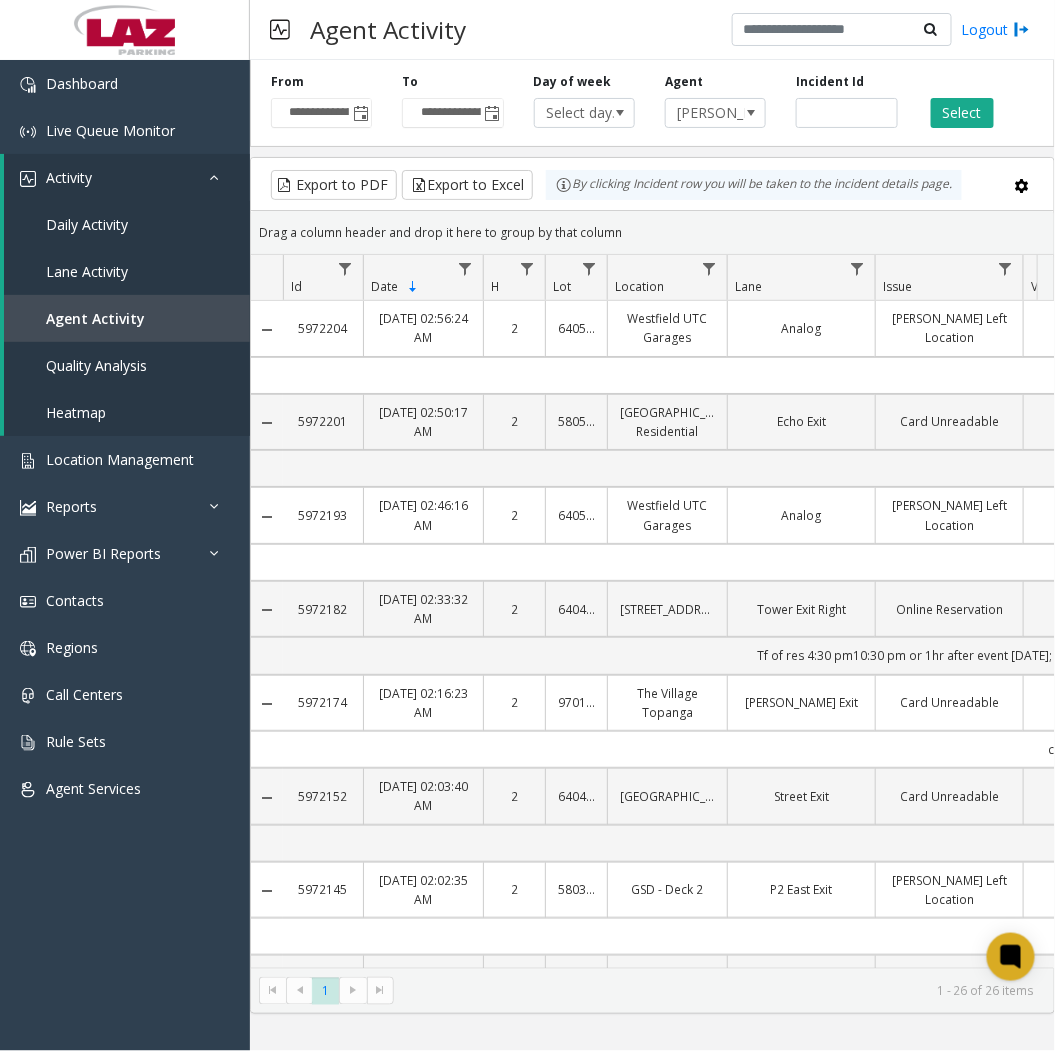 click on "**********" 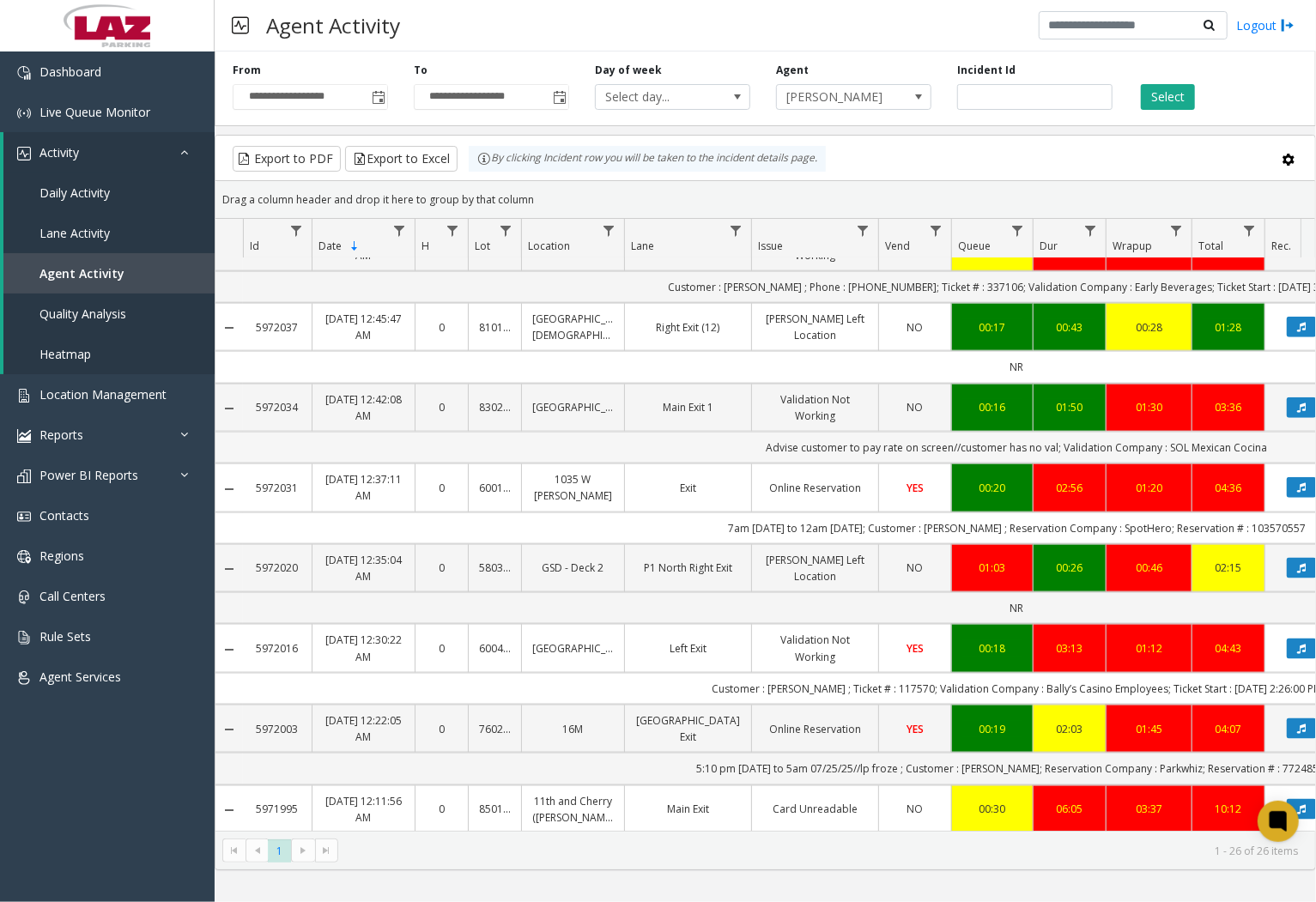 scroll, scrollTop: 1155, scrollLeft: 0, axis: vertical 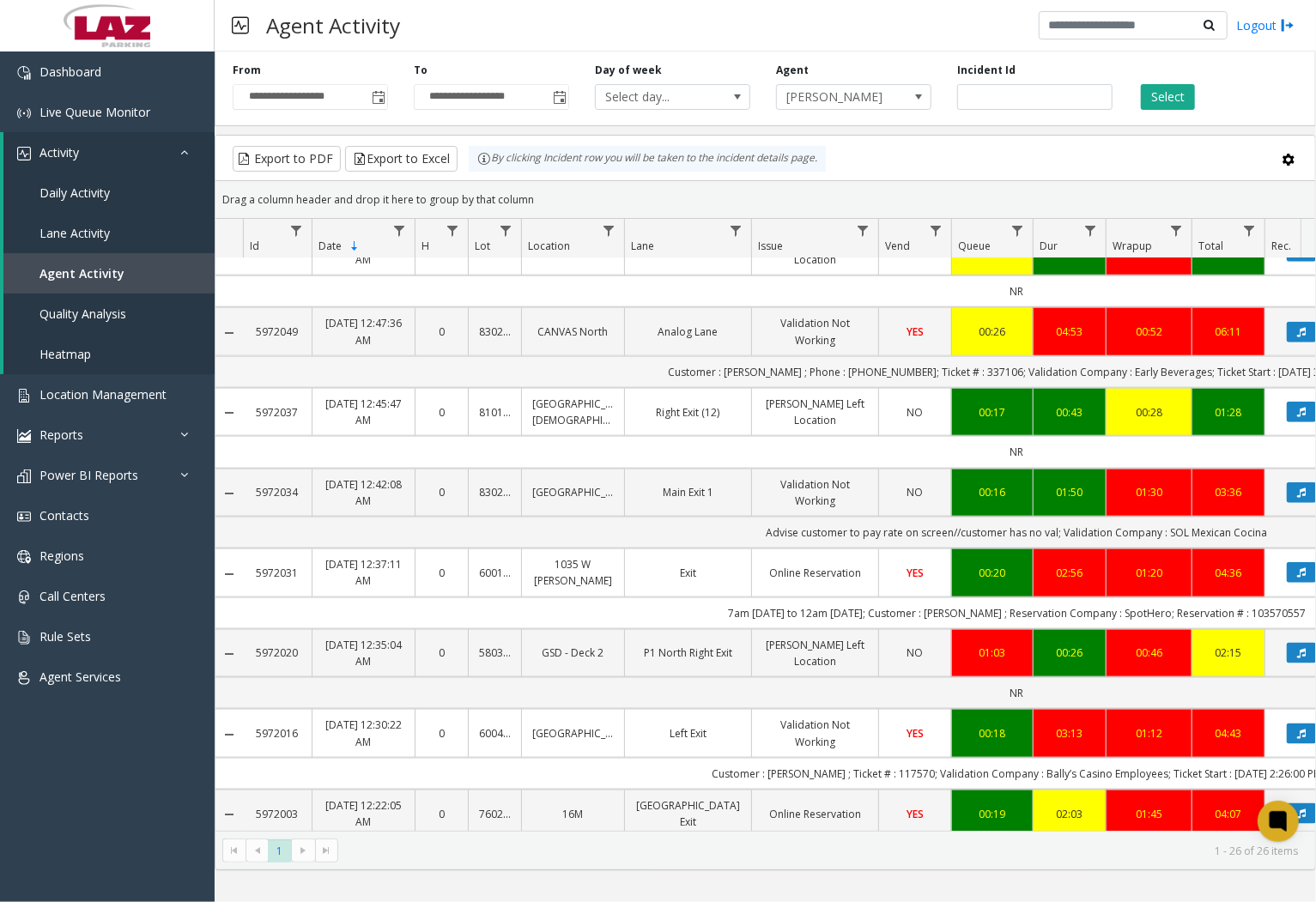 click on "Customer : Jonathan Toledo ; Phone : 7145852480; Ticket # : 337106; Validation Company : Early Beverages; Ticket Start : 7/24/2025 3:01:00 PM" 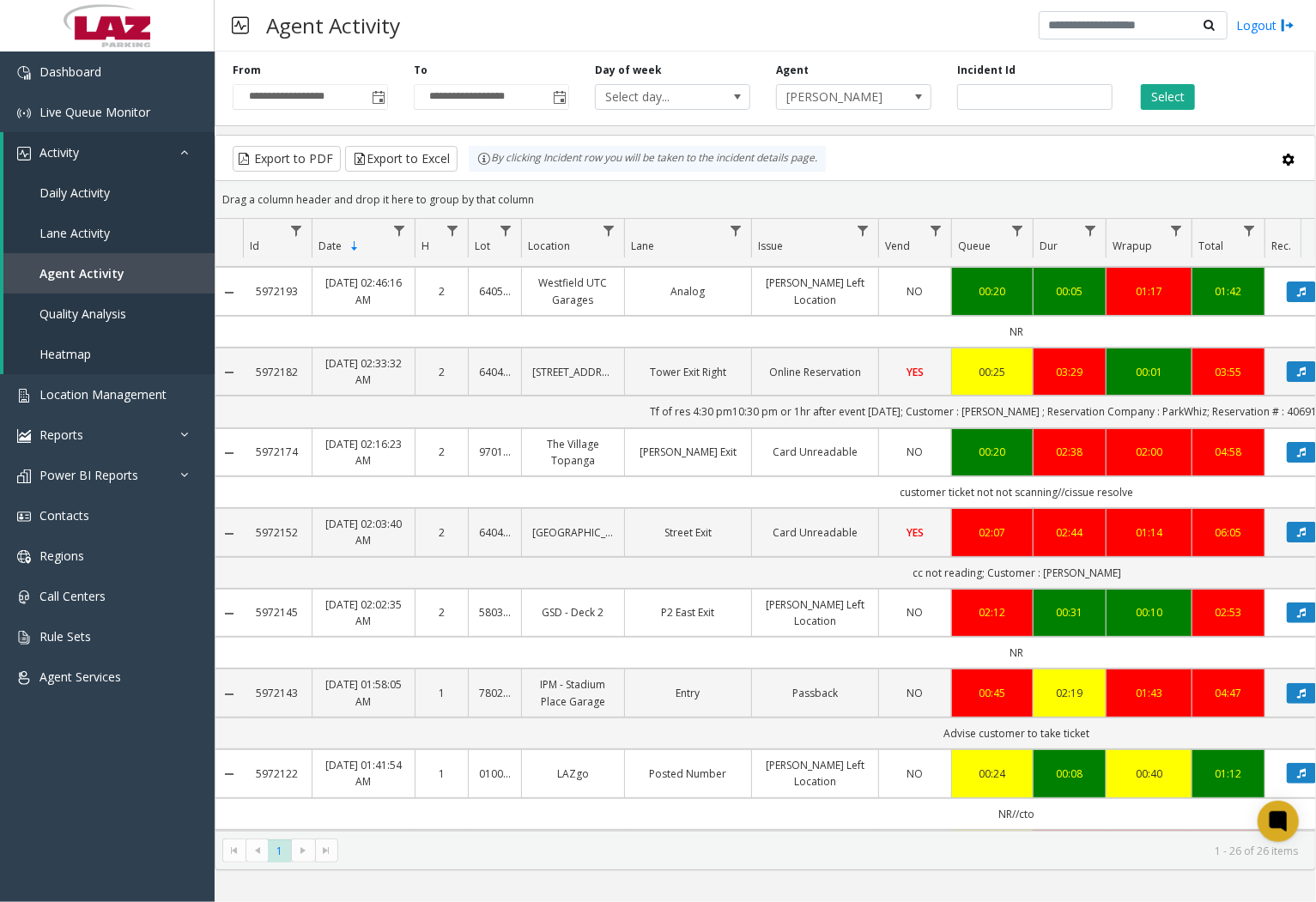 scroll, scrollTop: 0, scrollLeft: 0, axis: both 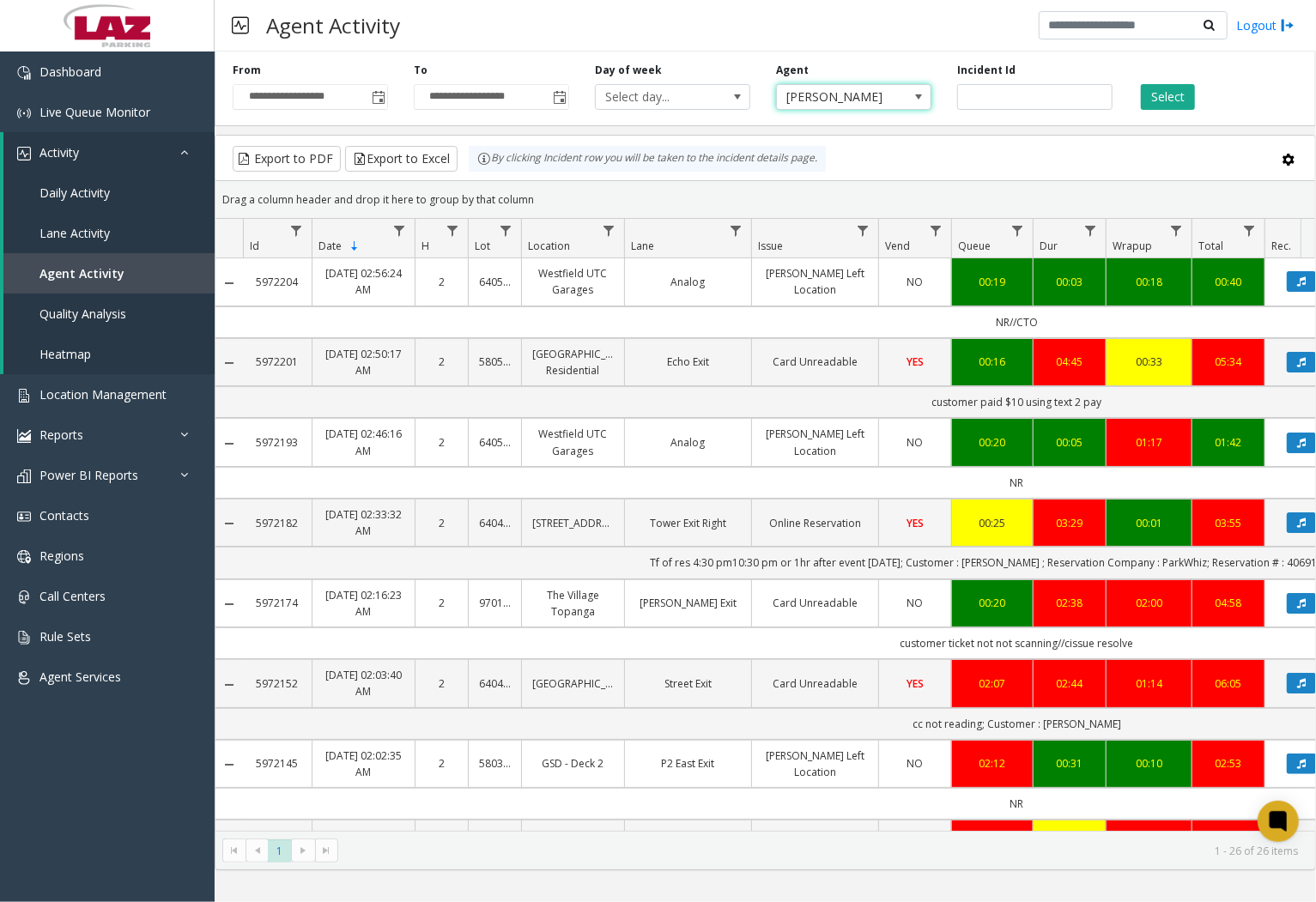 click on "[PERSON_NAME]" at bounding box center [838, 97] 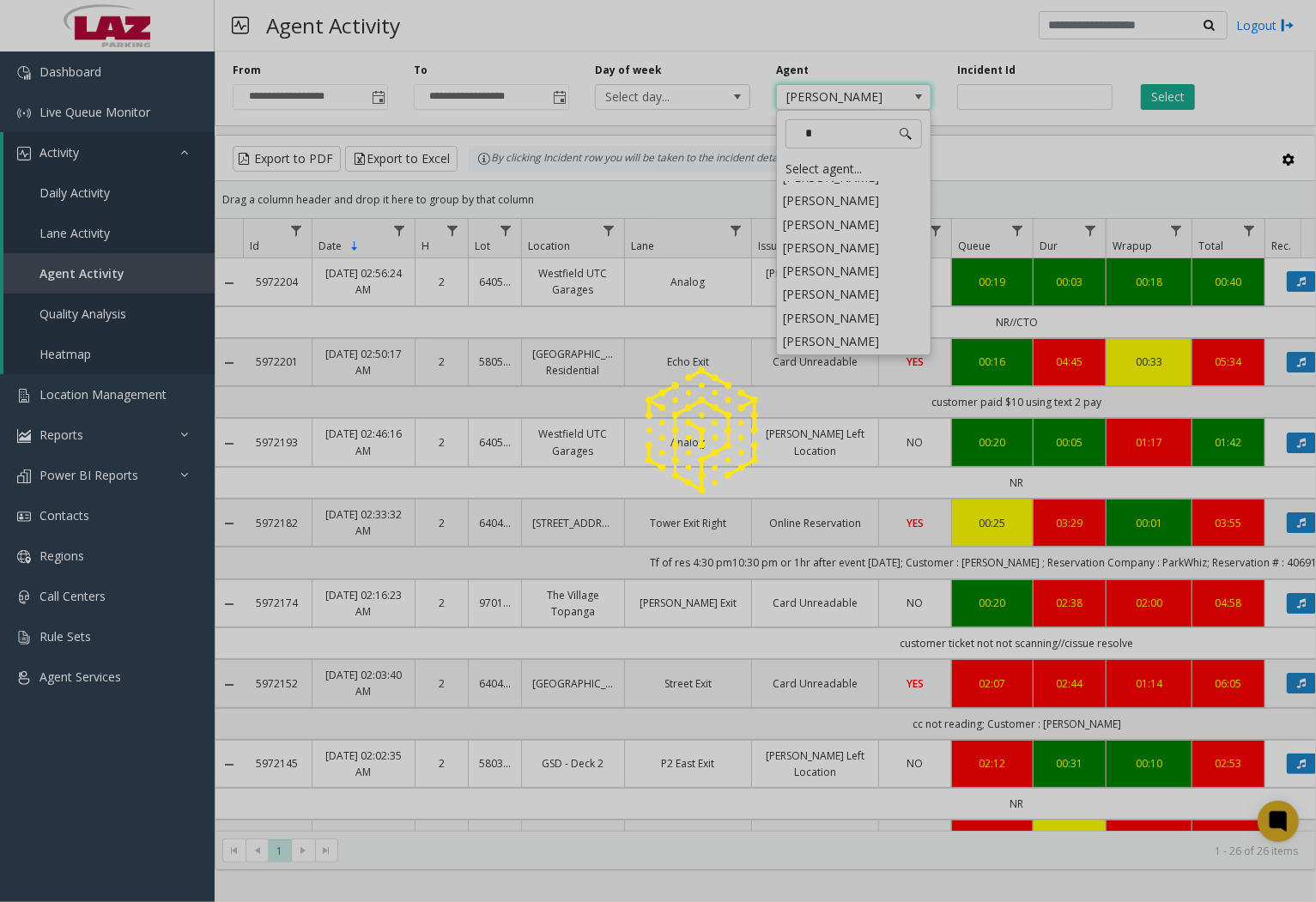 scroll, scrollTop: 0, scrollLeft: 0, axis: both 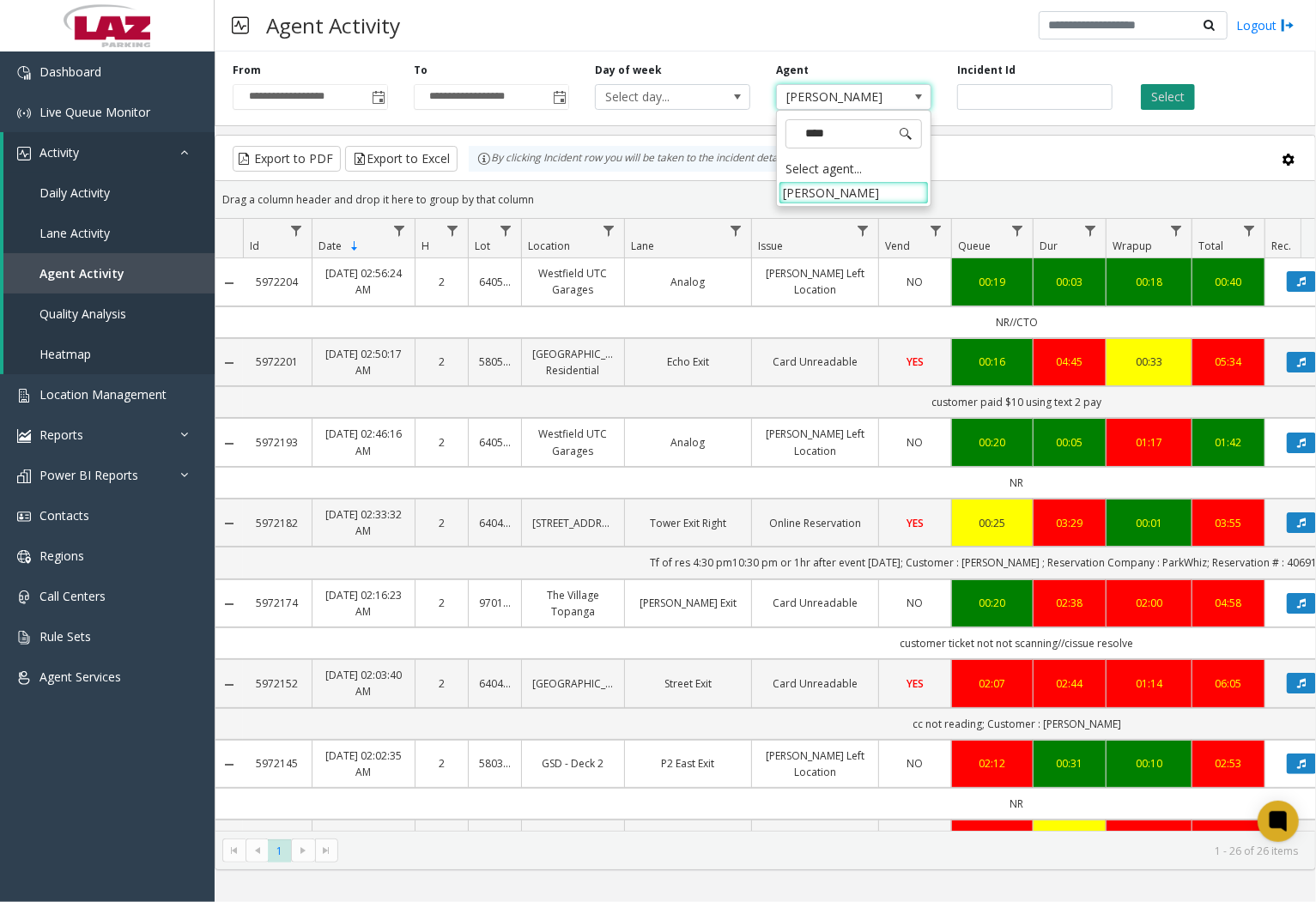 type on "****" 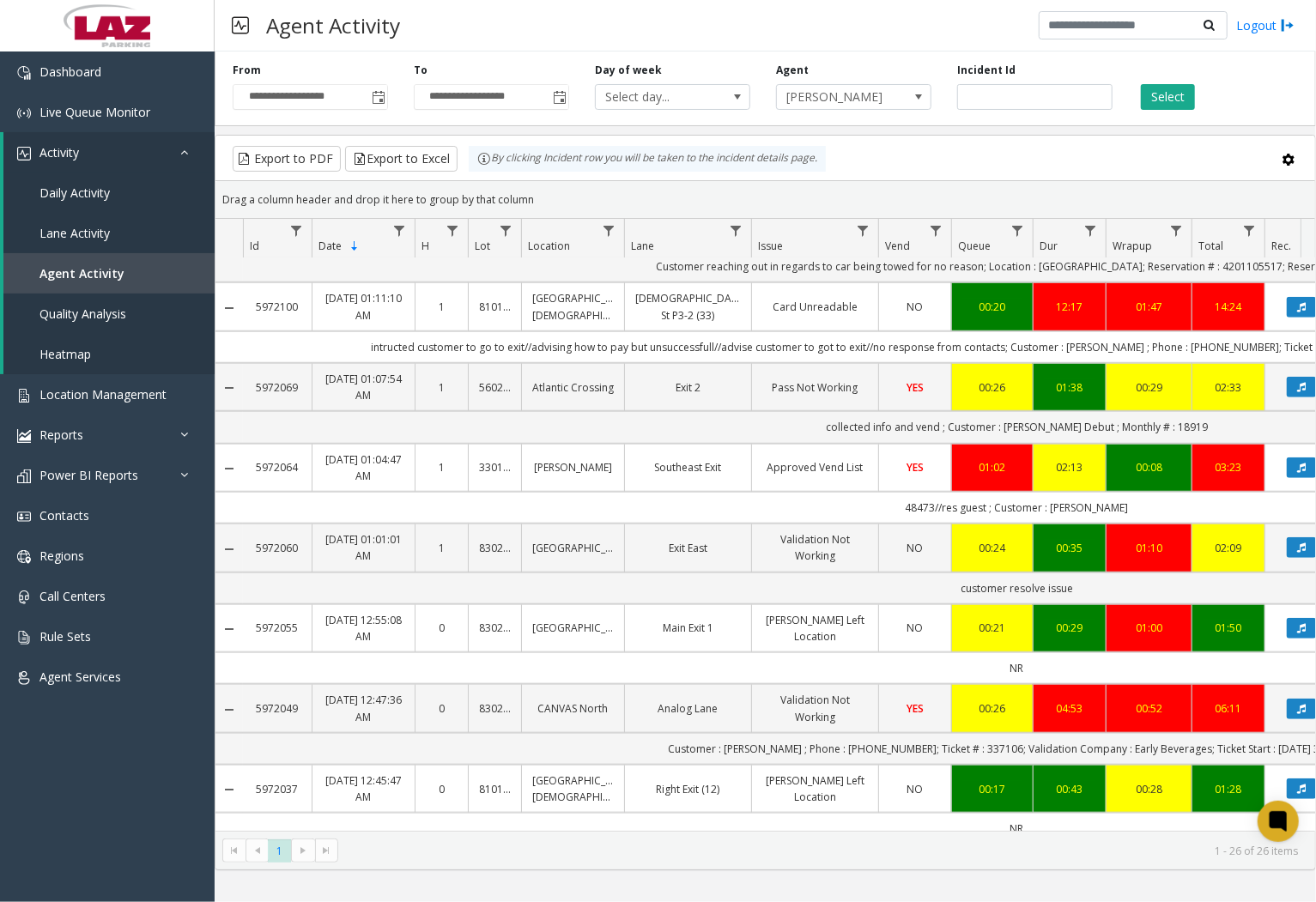 scroll, scrollTop: 762, scrollLeft: 0, axis: vertical 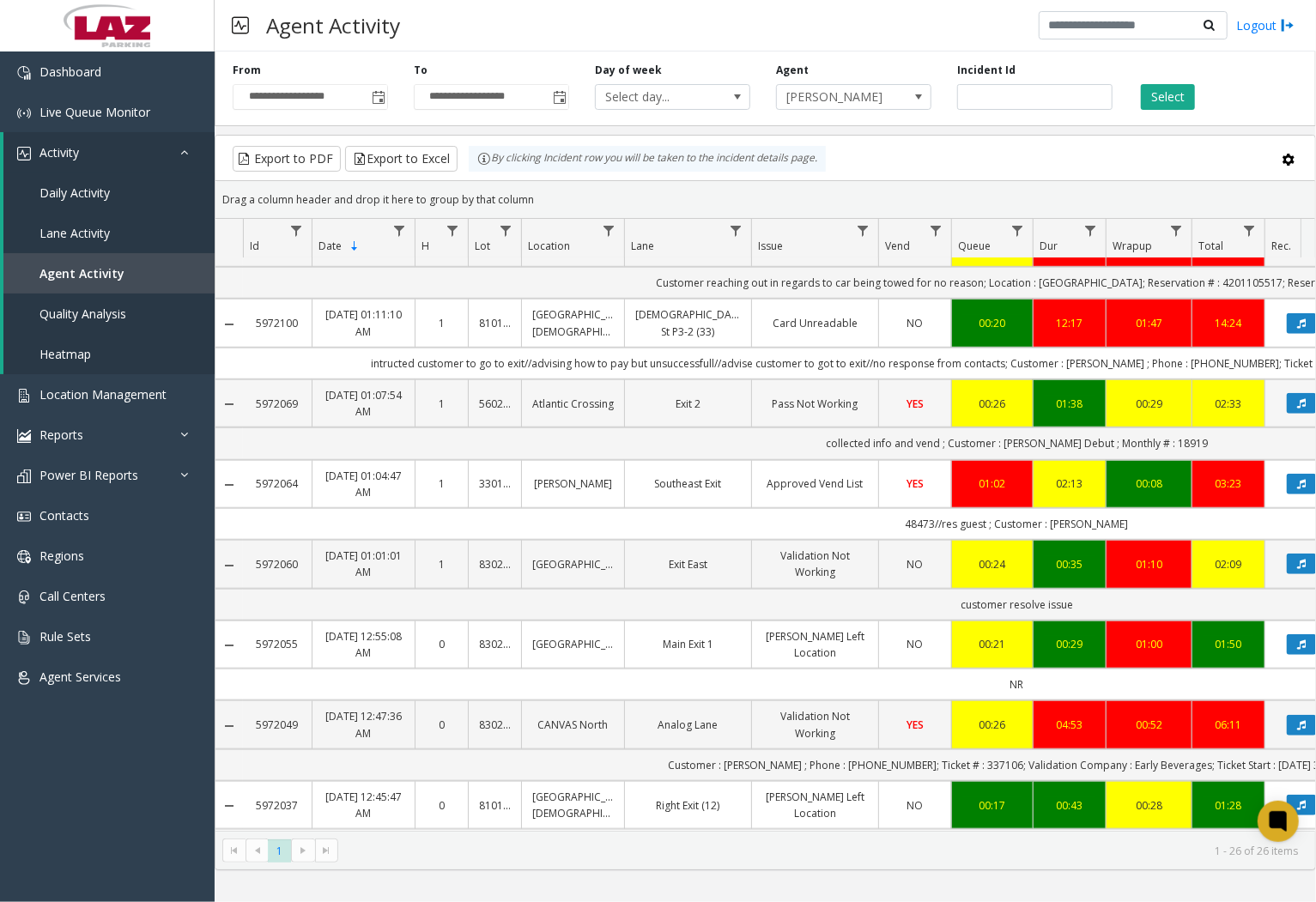 click on "Exit 2" 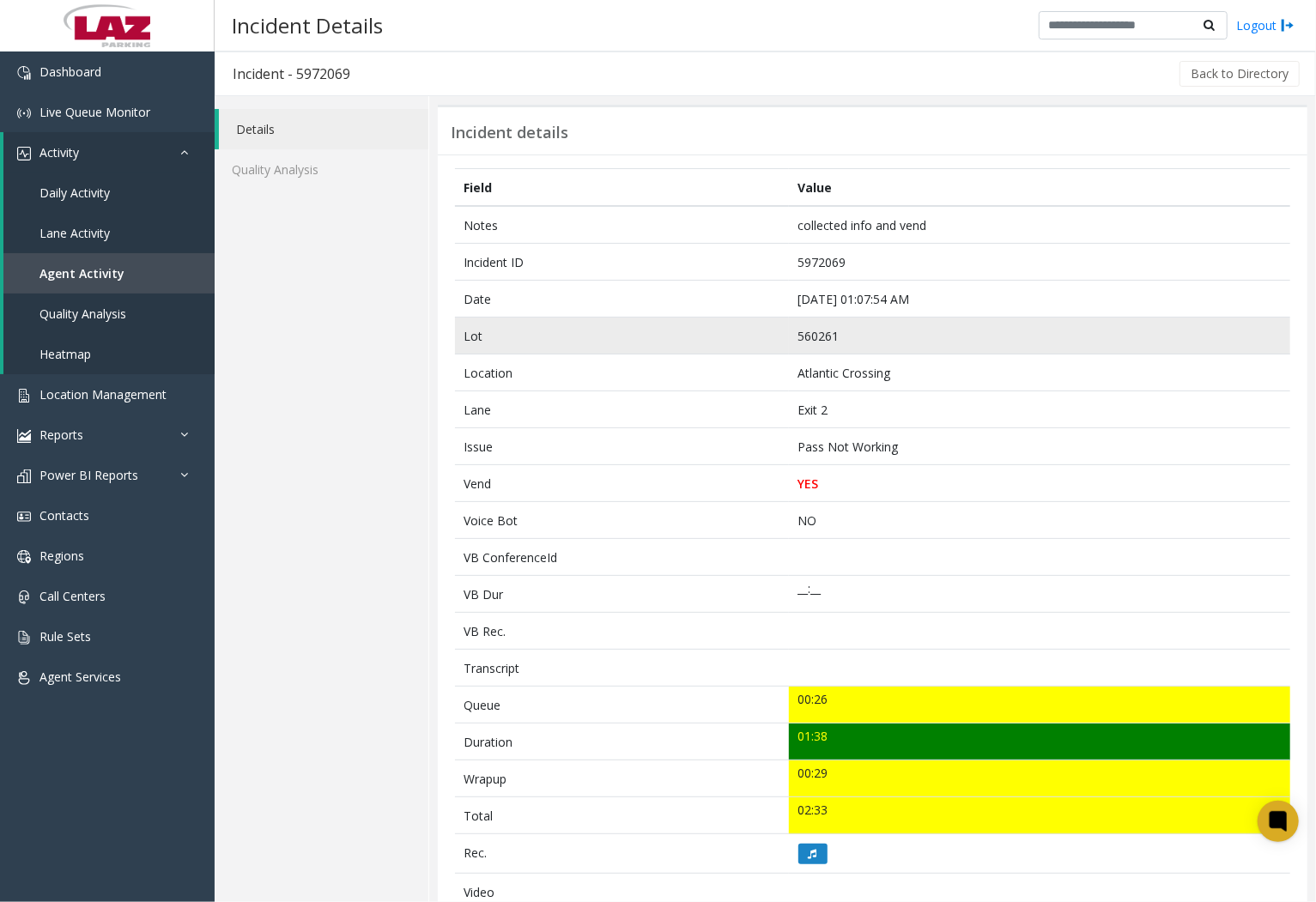 click on "560261" 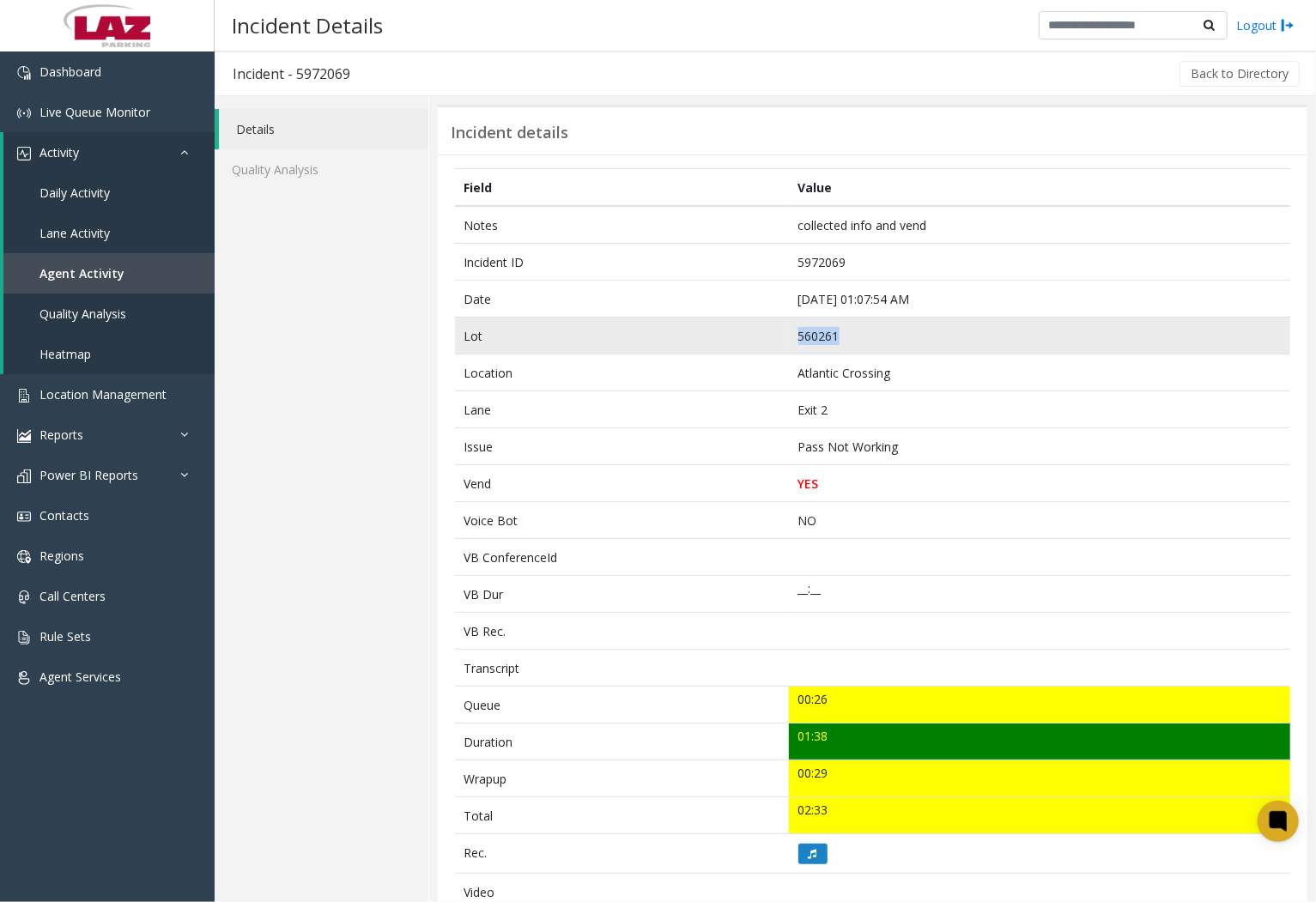 click on "560261" 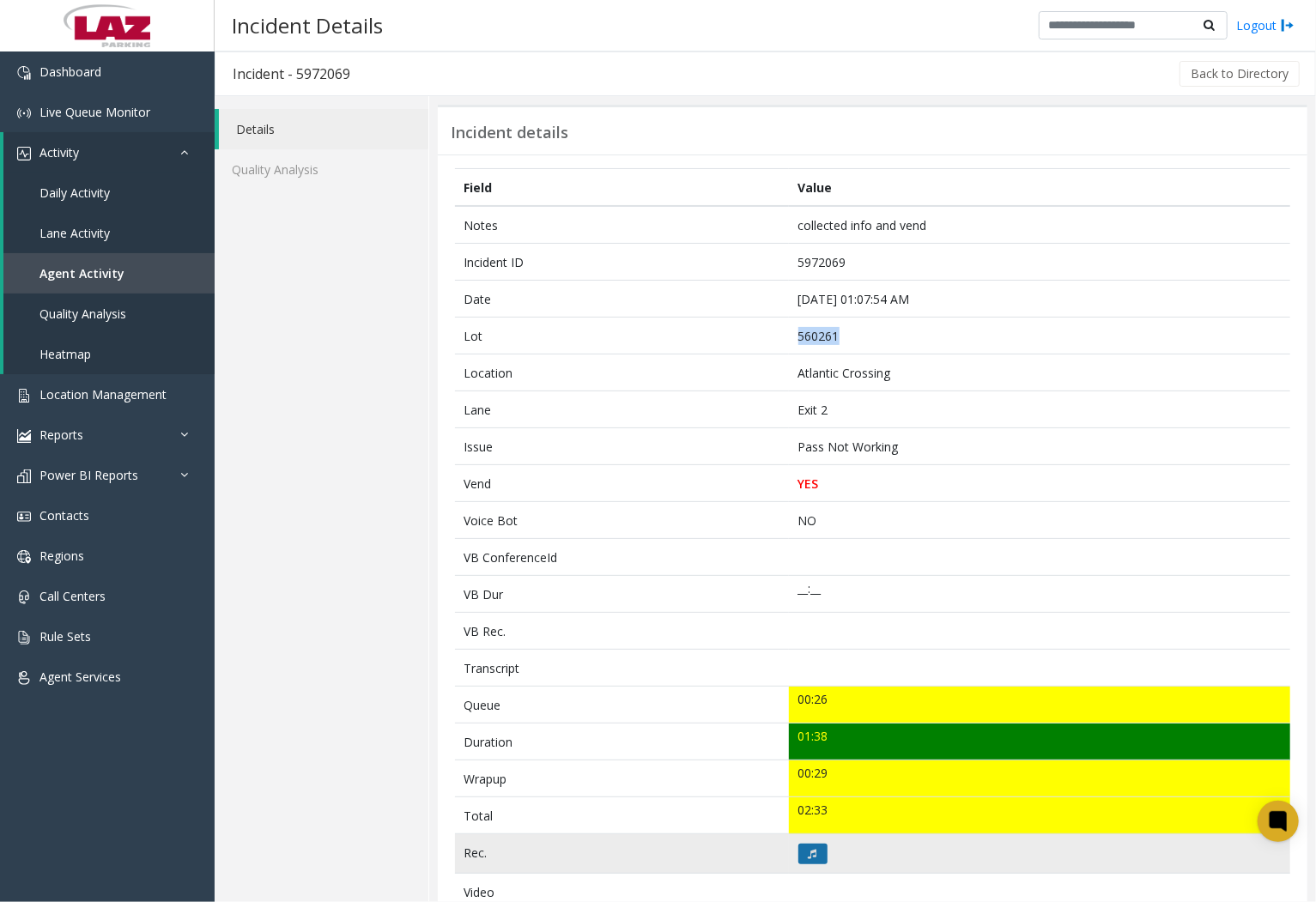 click 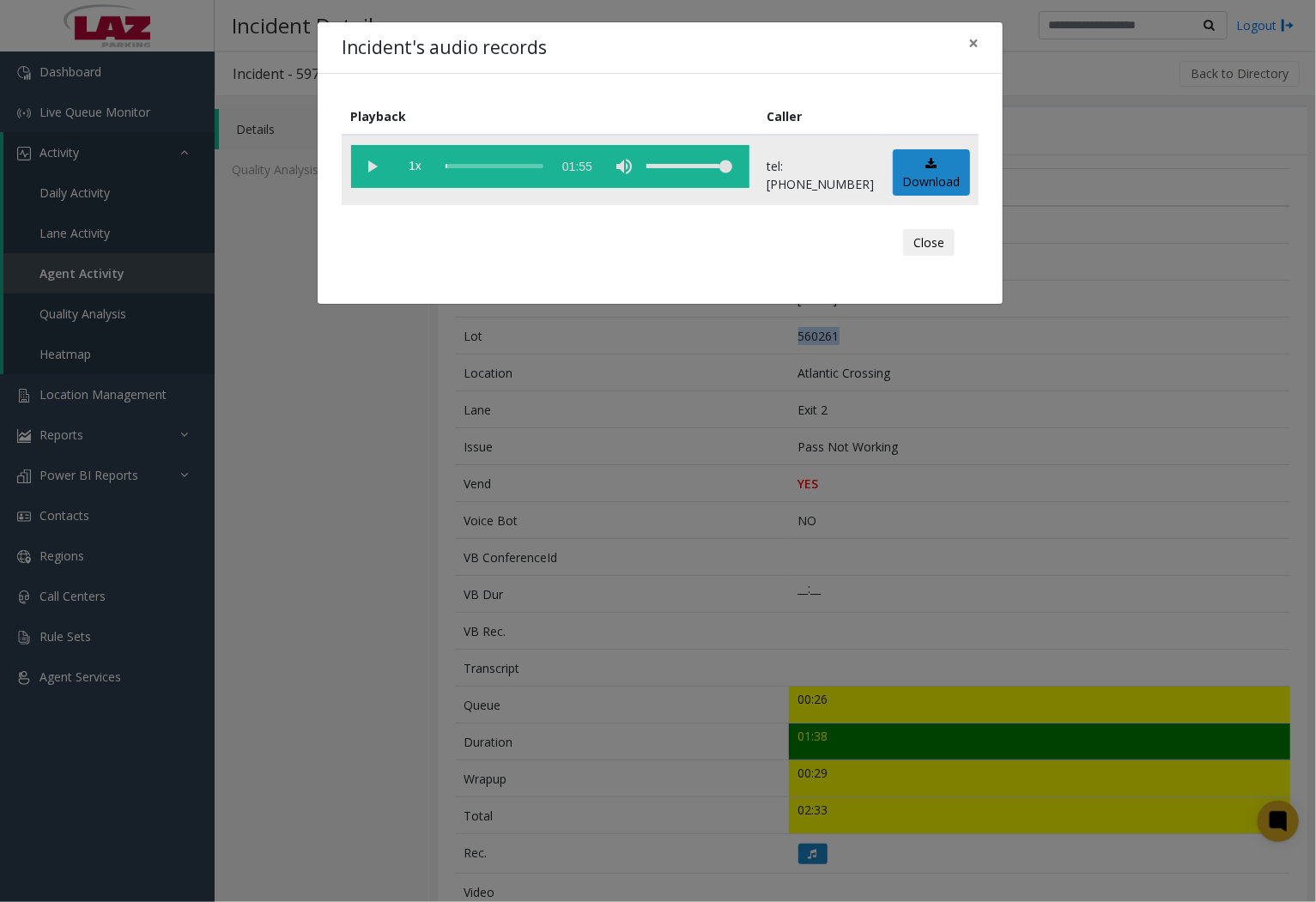 click 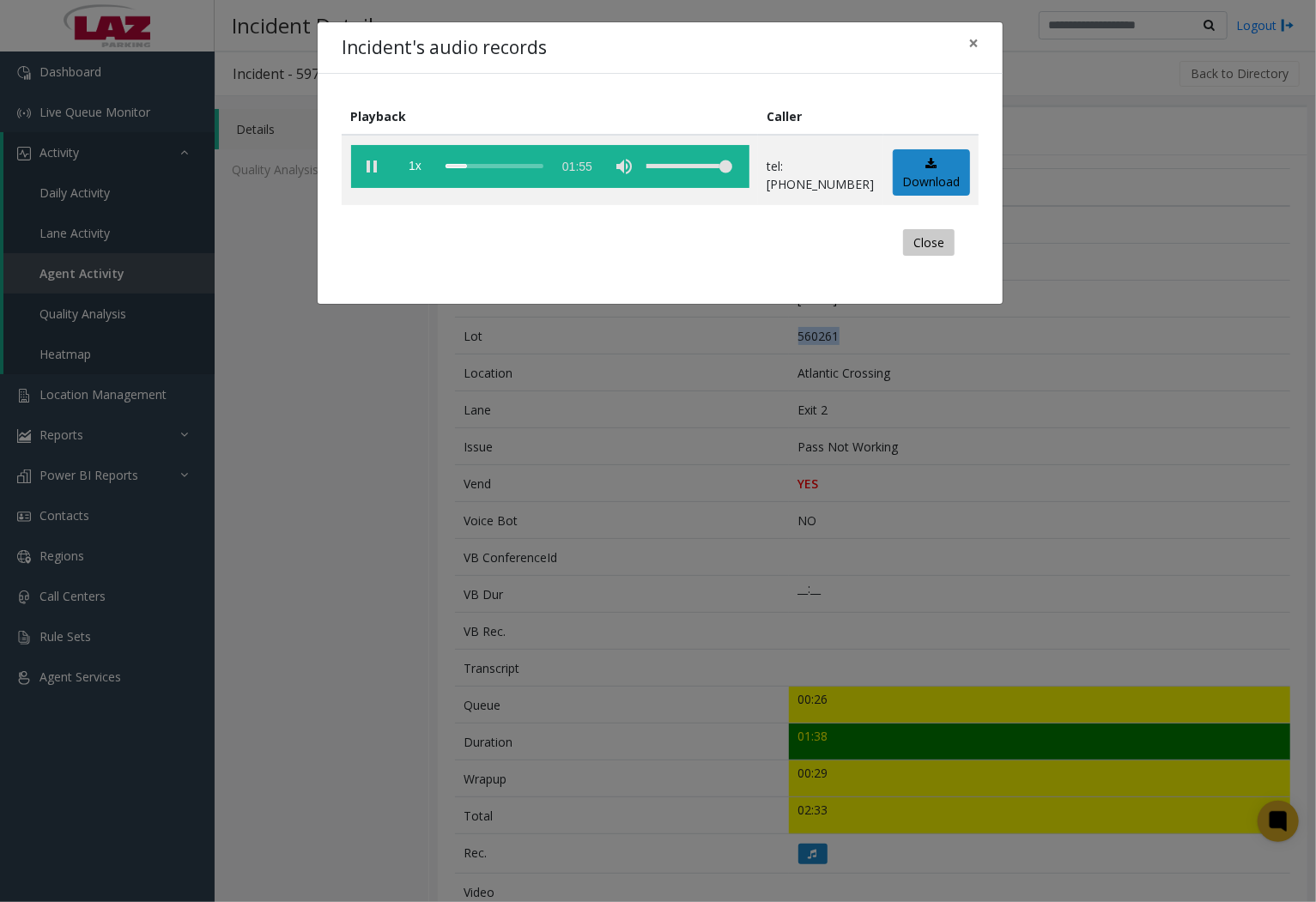 click on "Close" 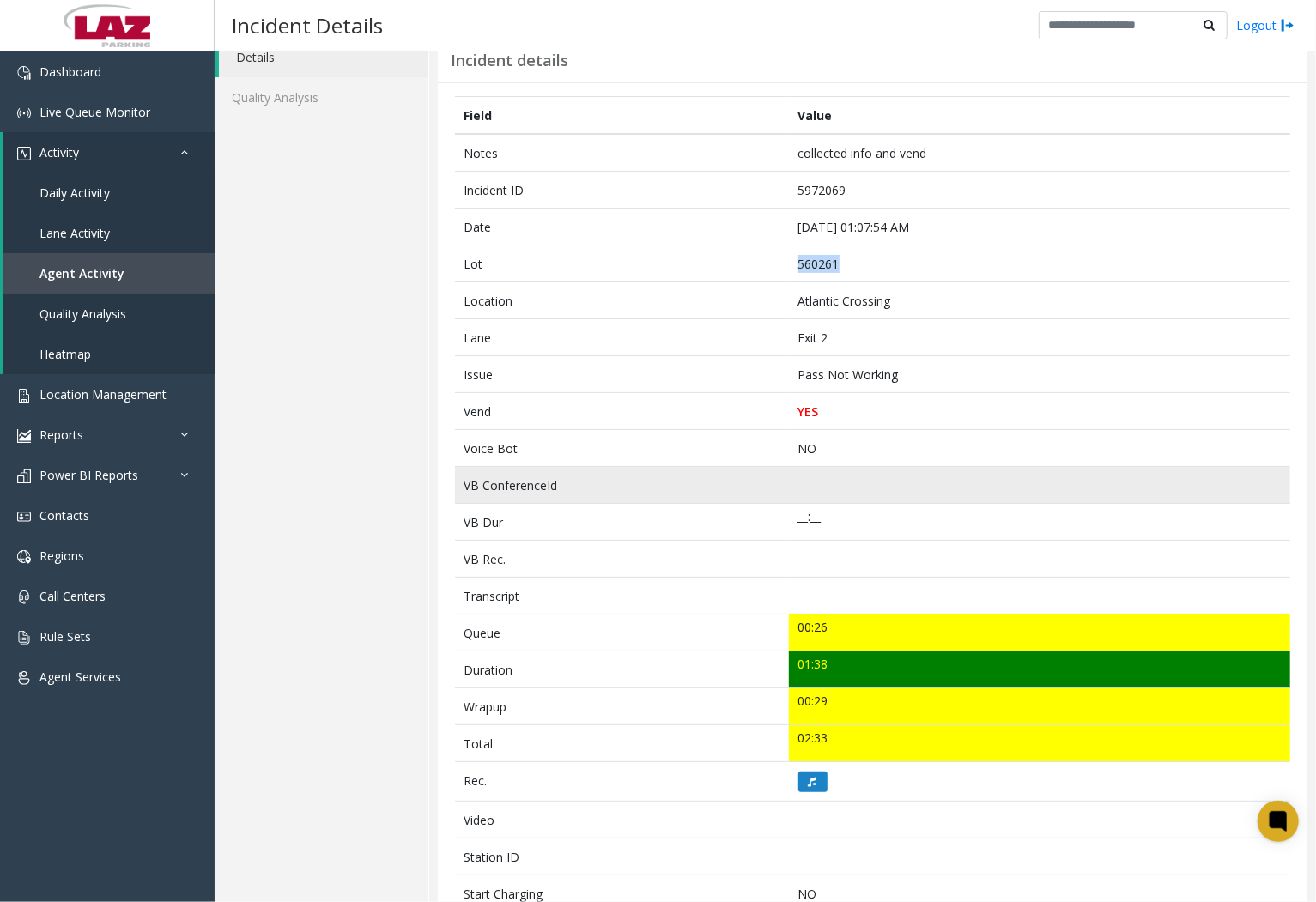 scroll, scrollTop: 0, scrollLeft: 0, axis: both 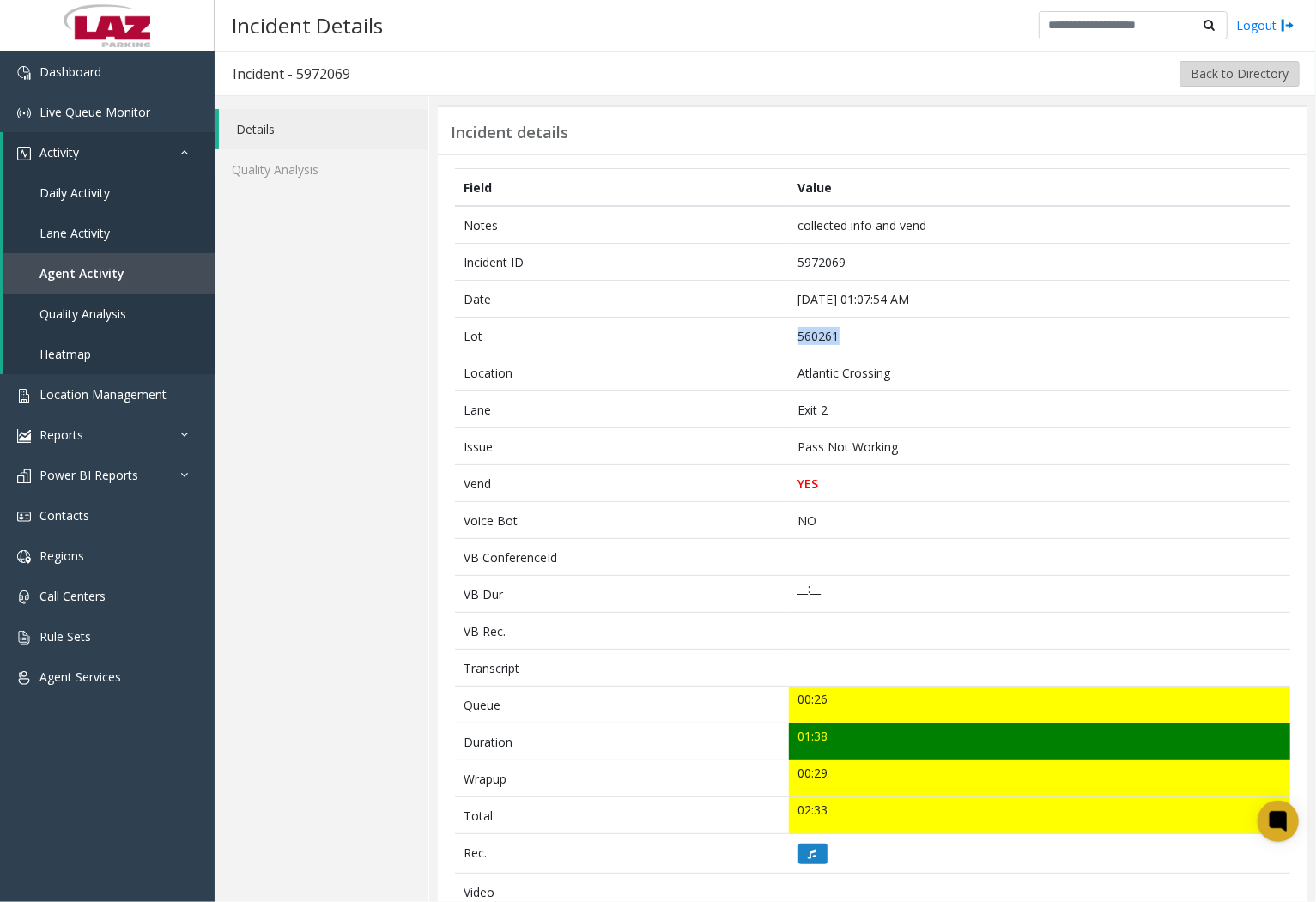 click on "Back to Directory" 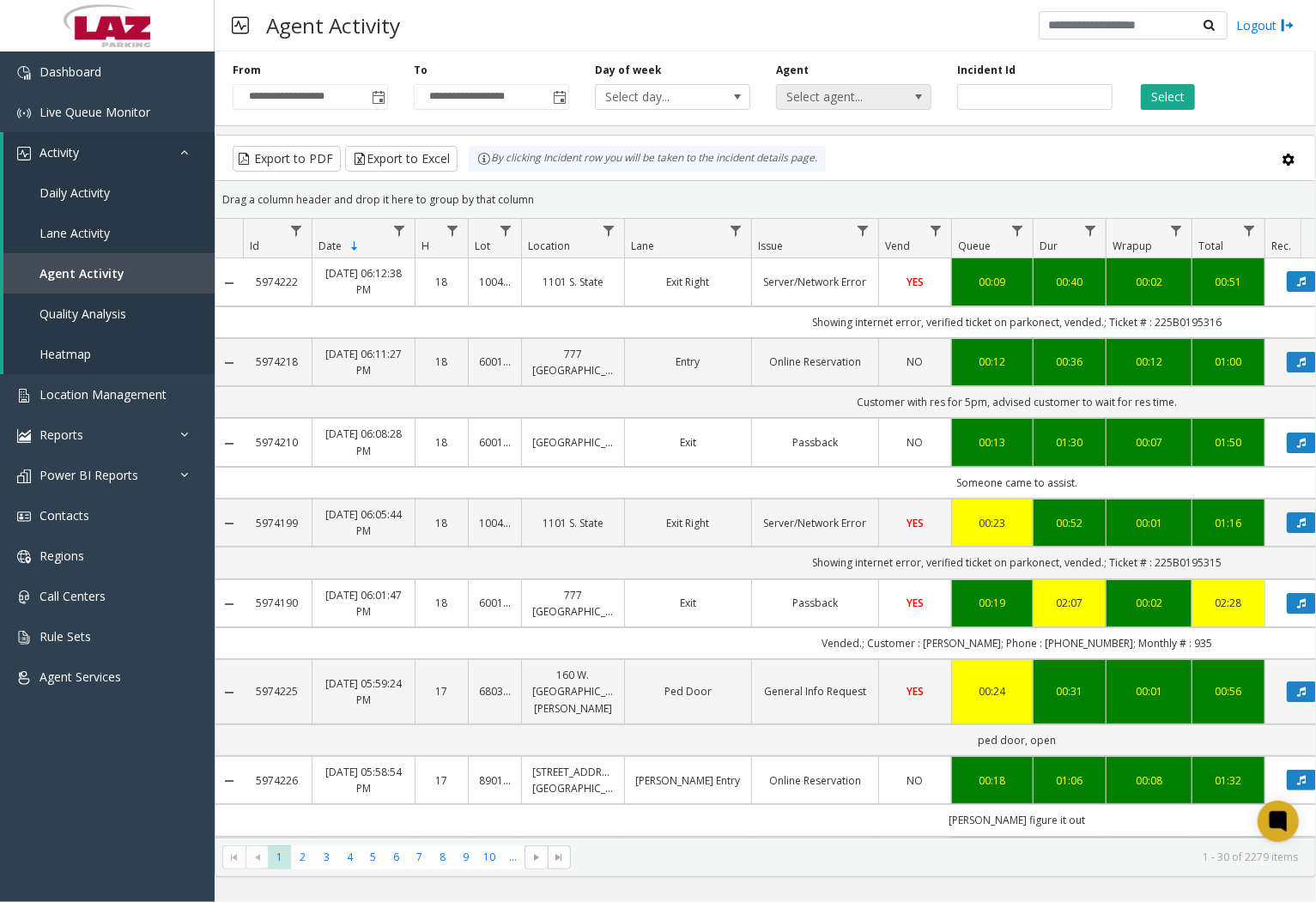 click on "Select agent..." at bounding box center (838, 97) 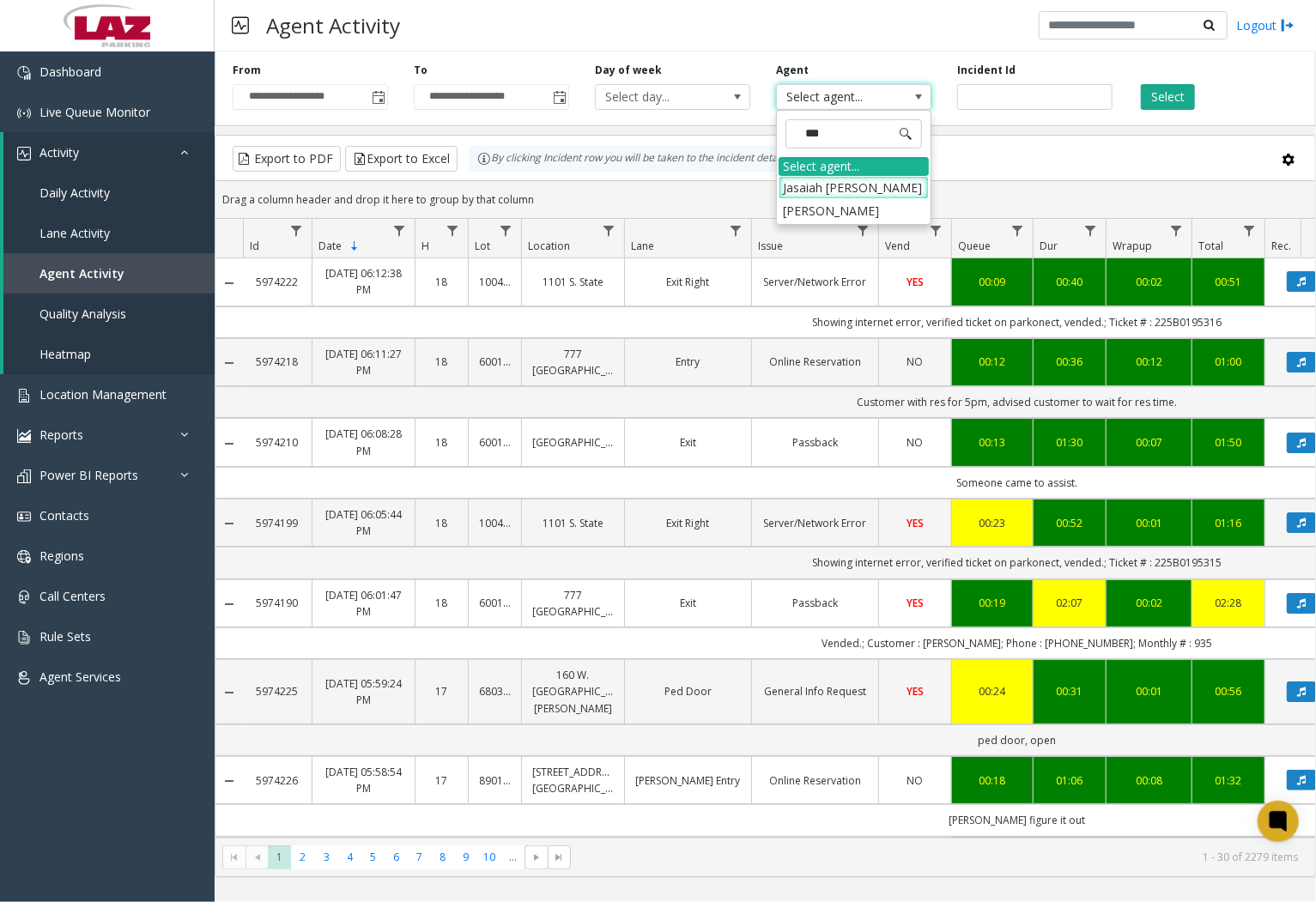 type on "****" 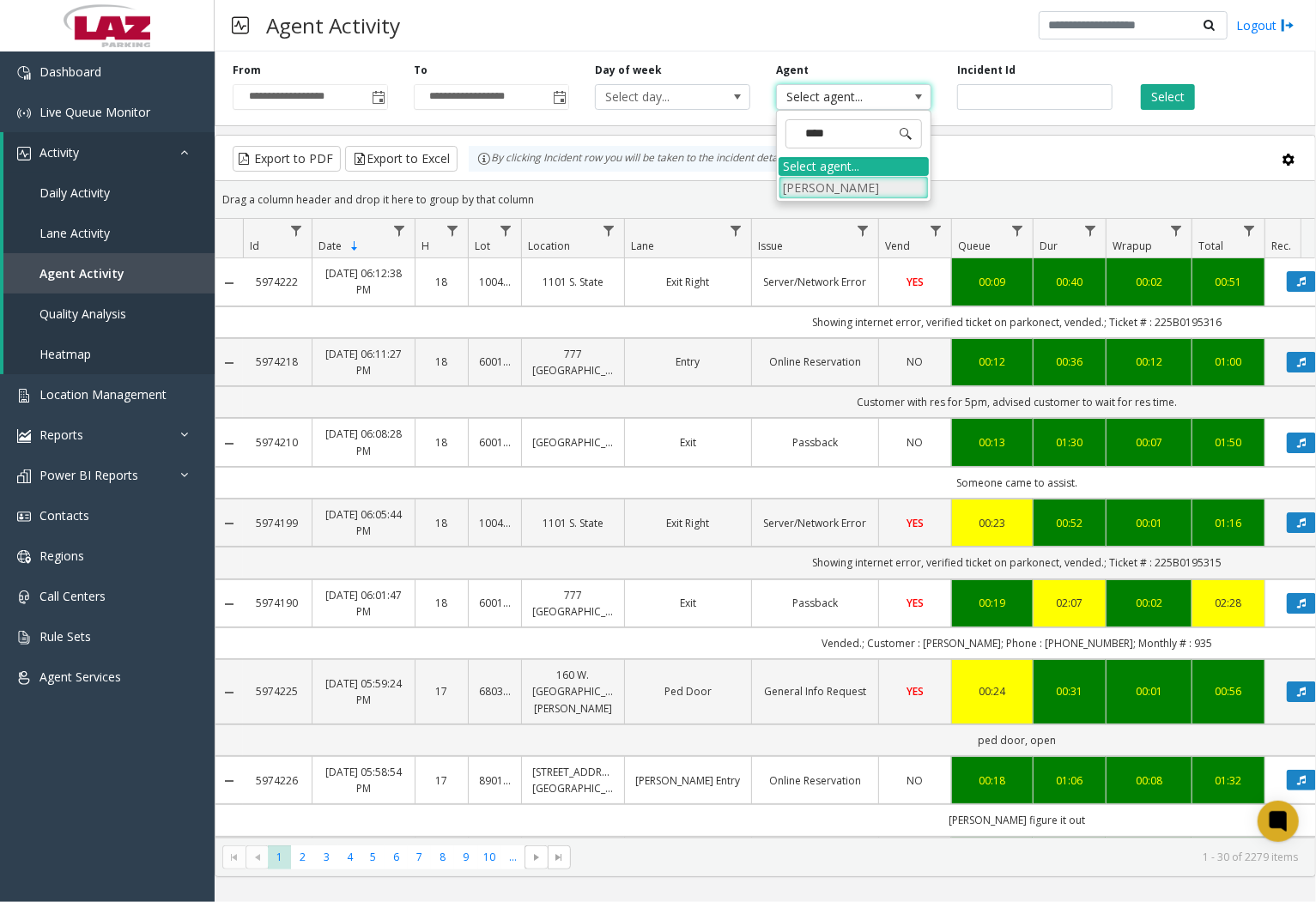 click on "[PERSON_NAME]" at bounding box center [853, 187] 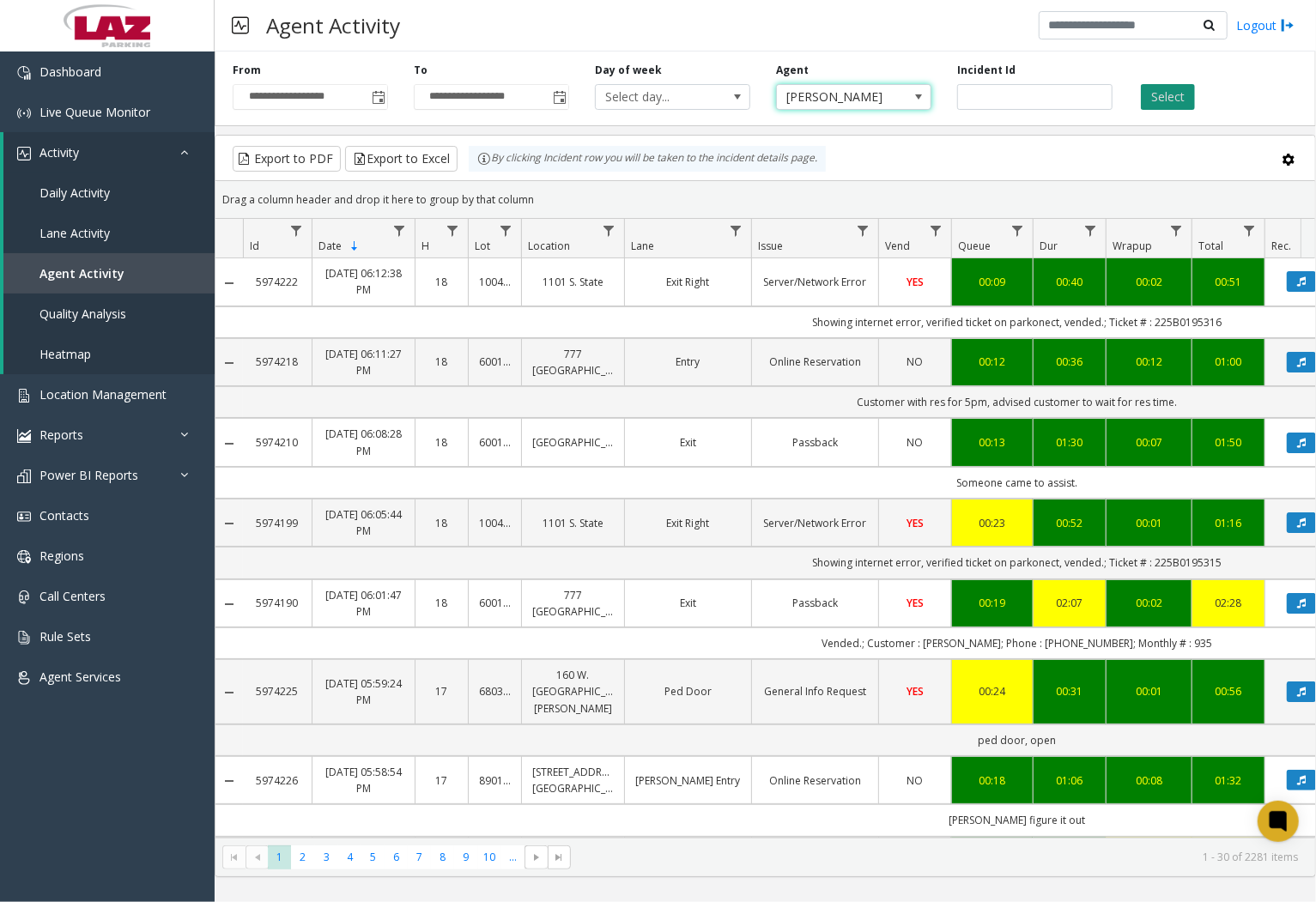click on "Select" 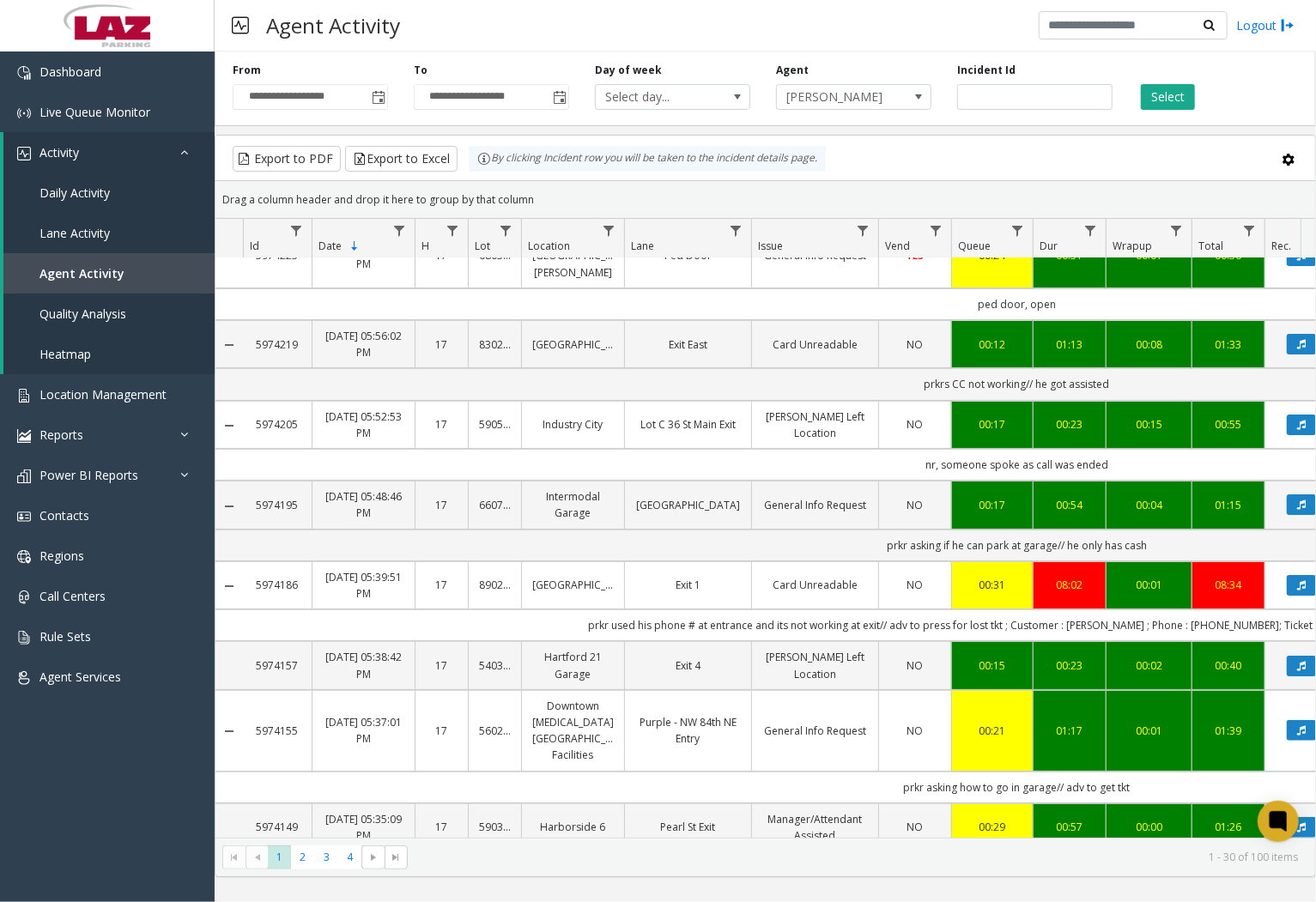 scroll, scrollTop: 95, scrollLeft: 0, axis: vertical 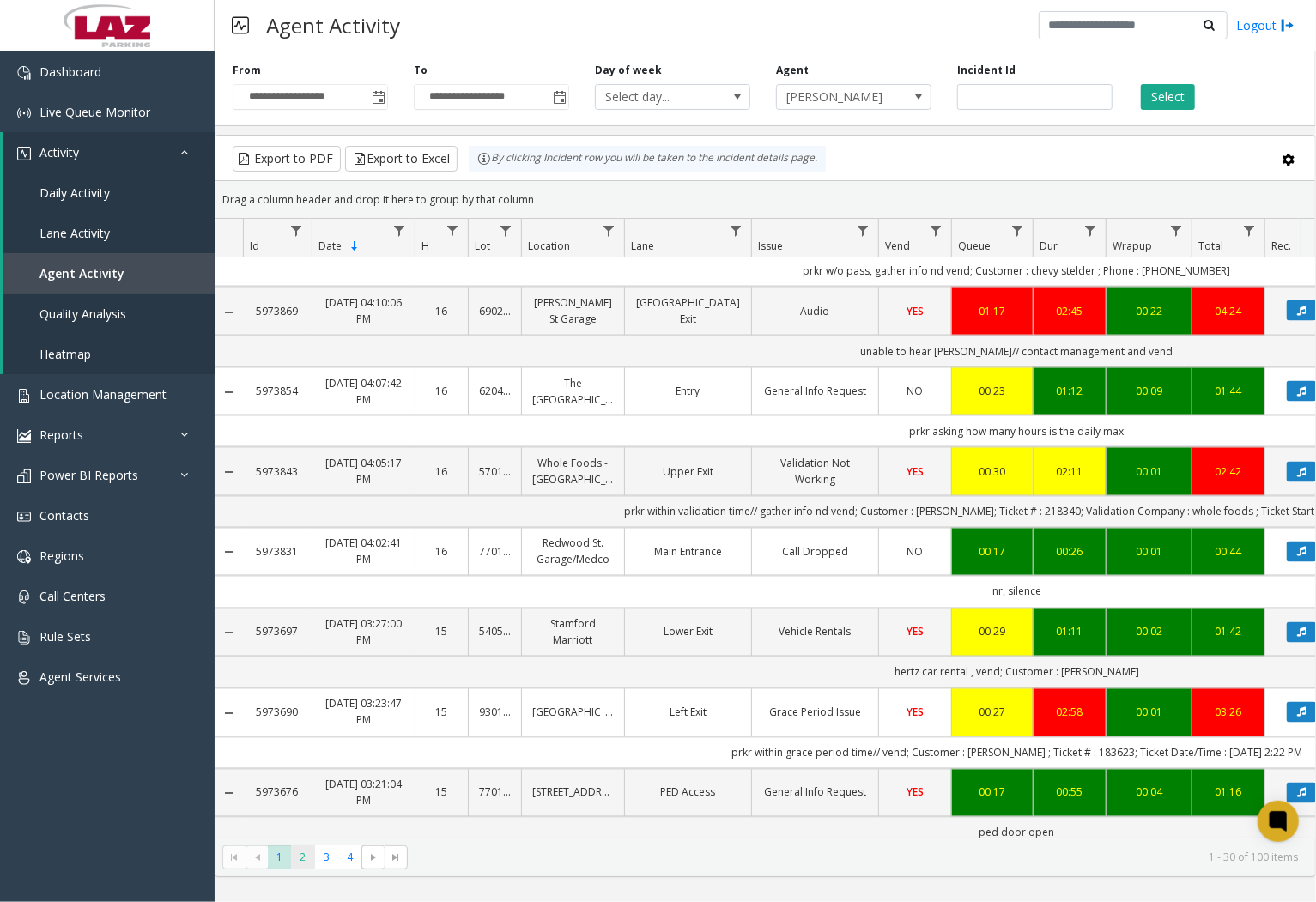 click on "2" 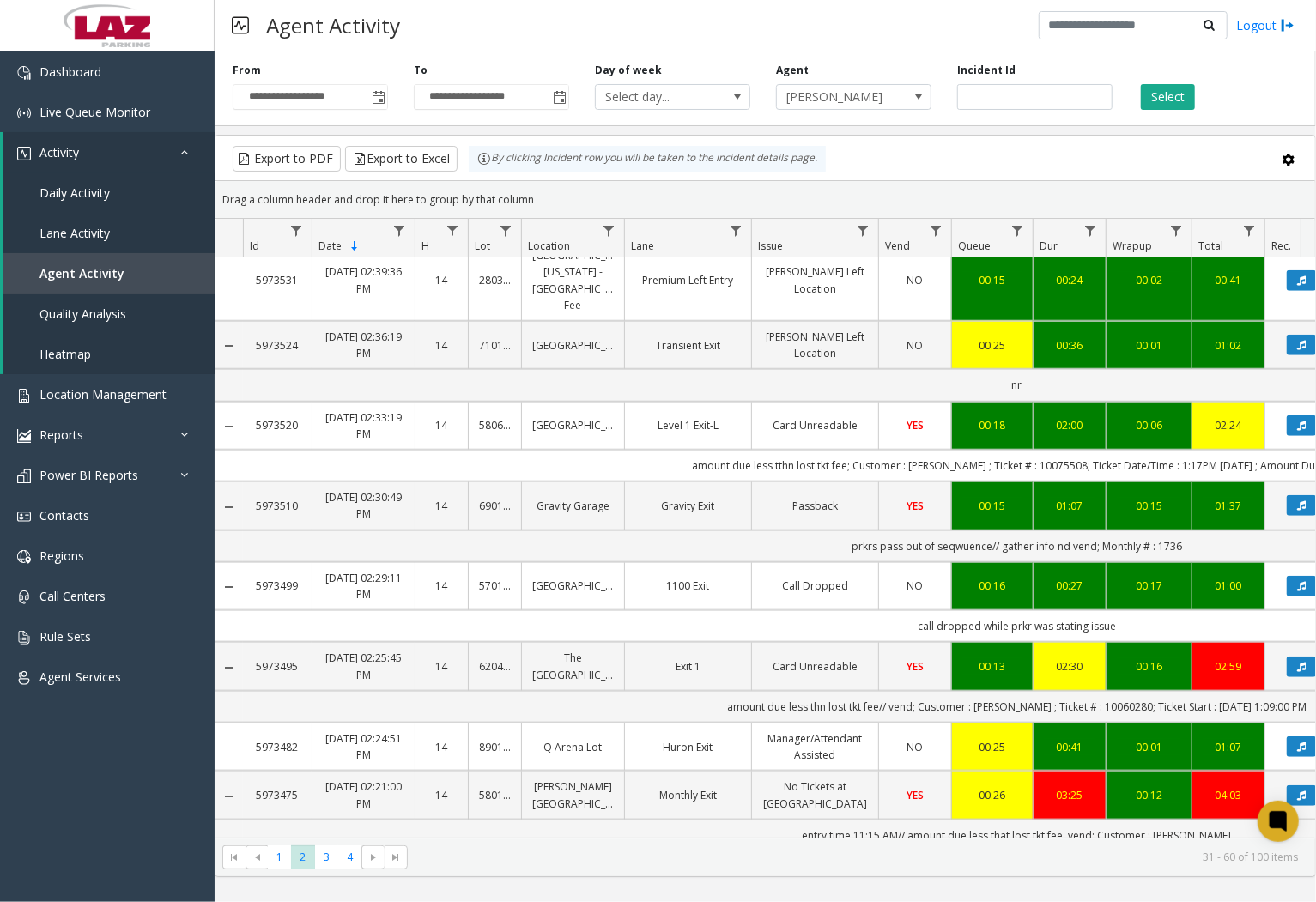 scroll, scrollTop: 1144, scrollLeft: 0, axis: vertical 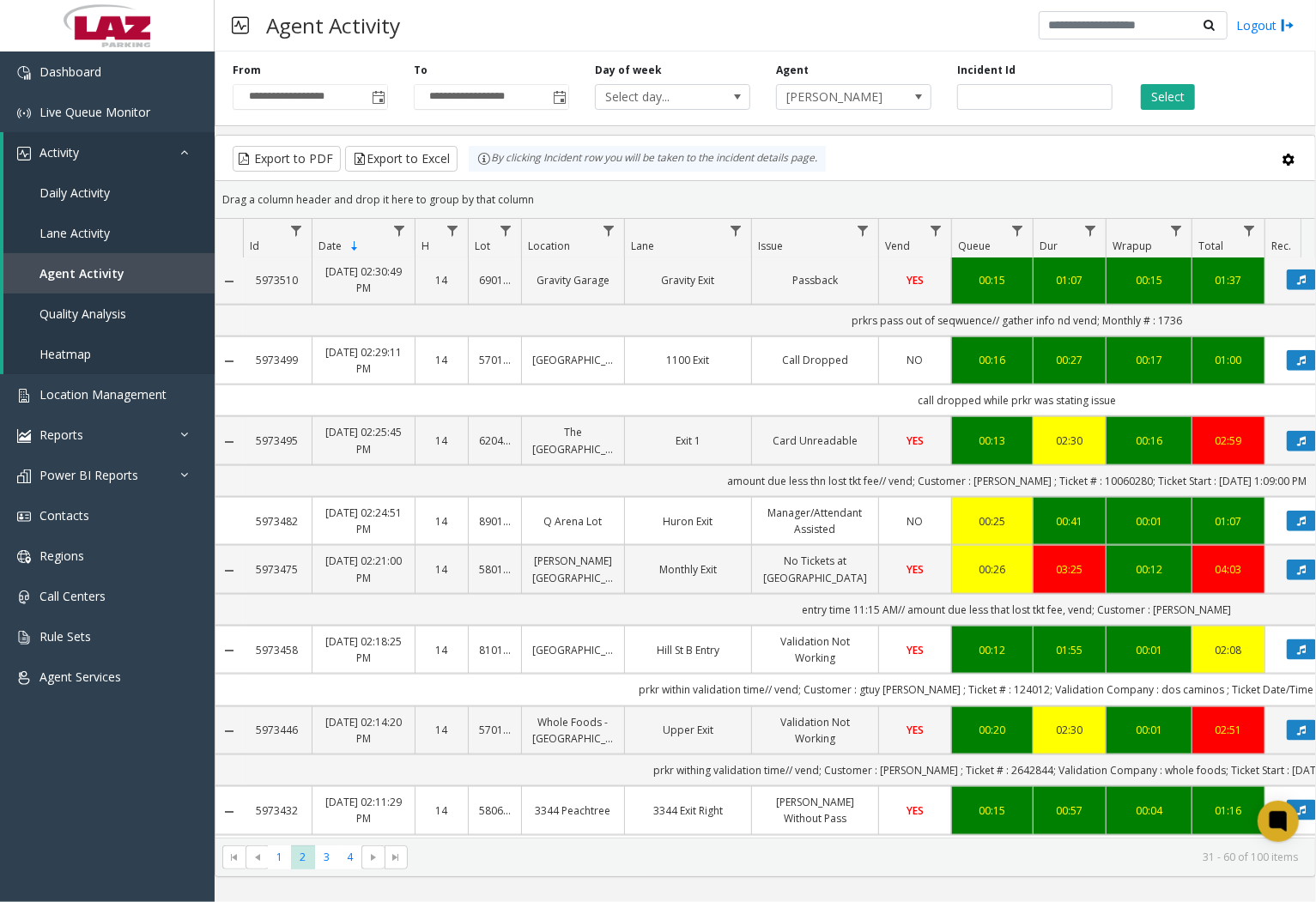 click on "Hill St B Entry" 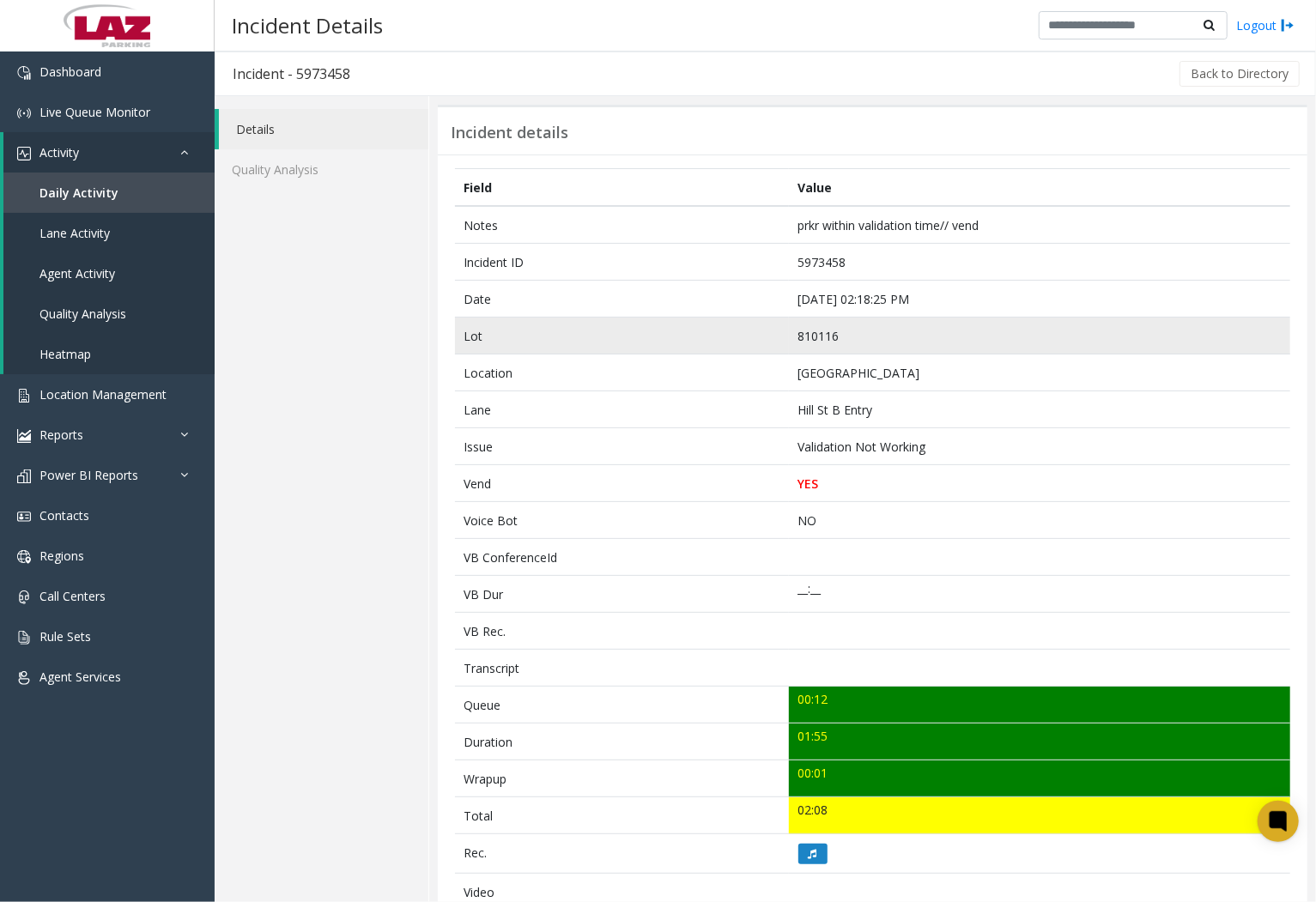 click on "810116" 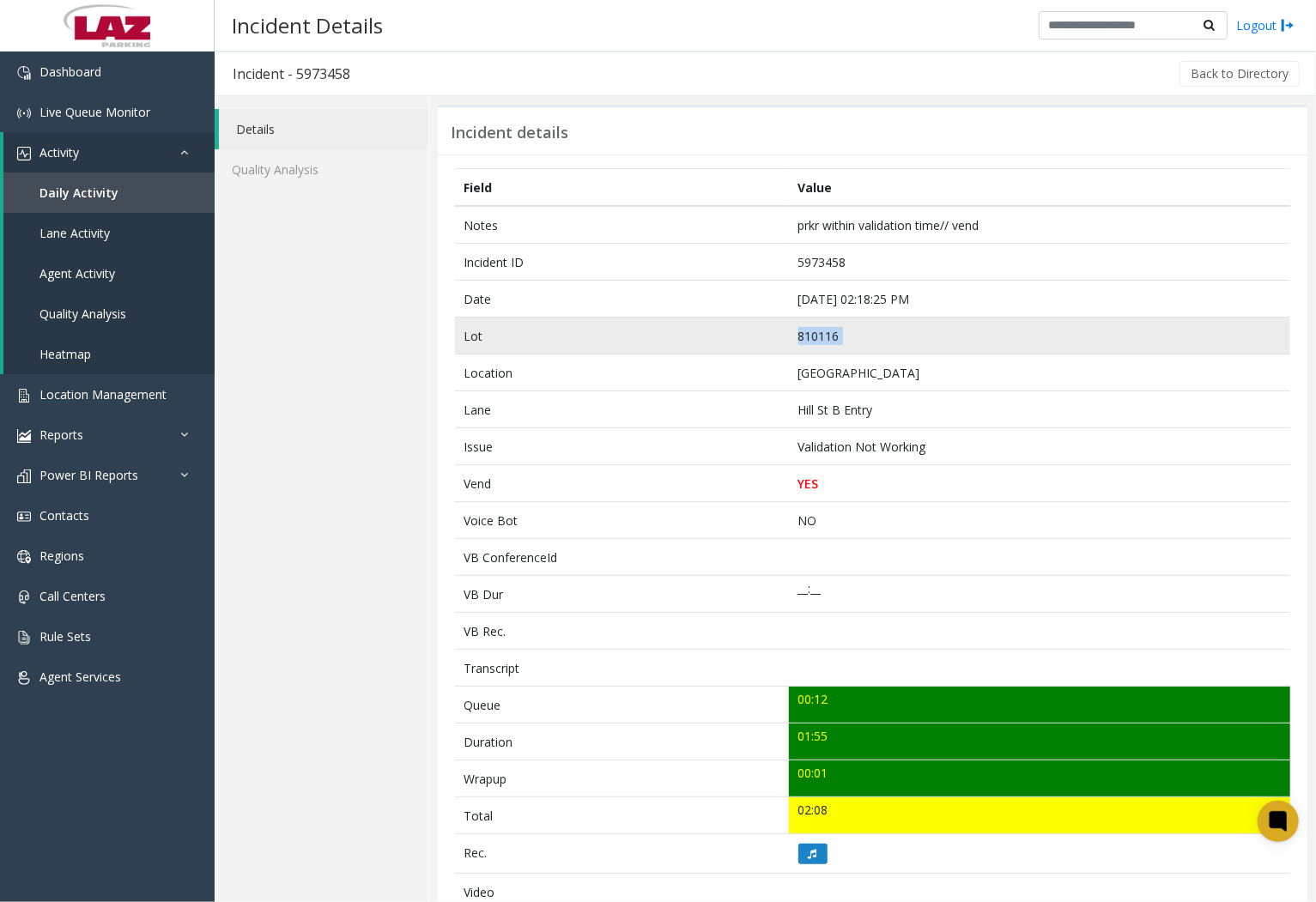 click on "810116" 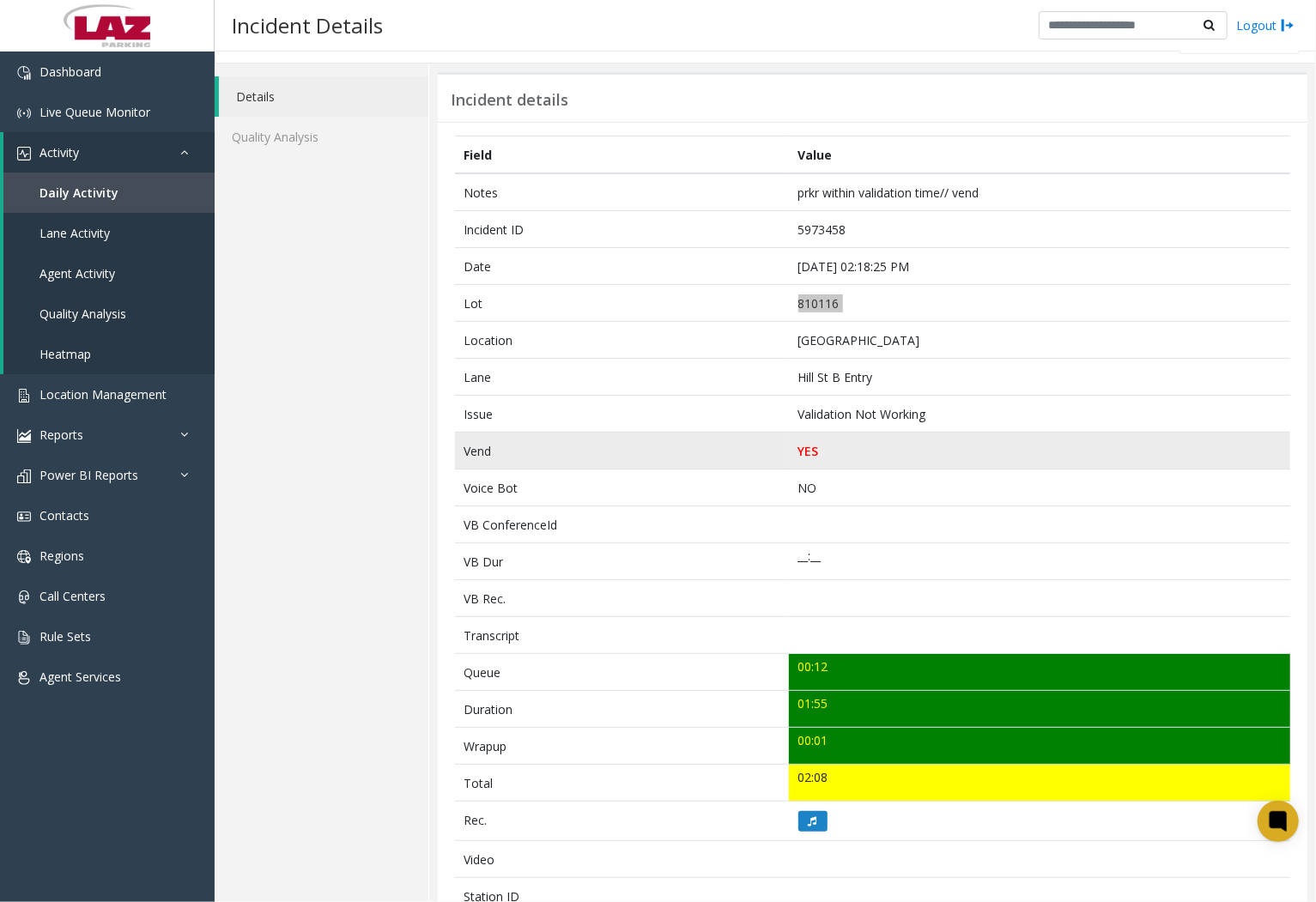 scroll, scrollTop: 0, scrollLeft: 0, axis: both 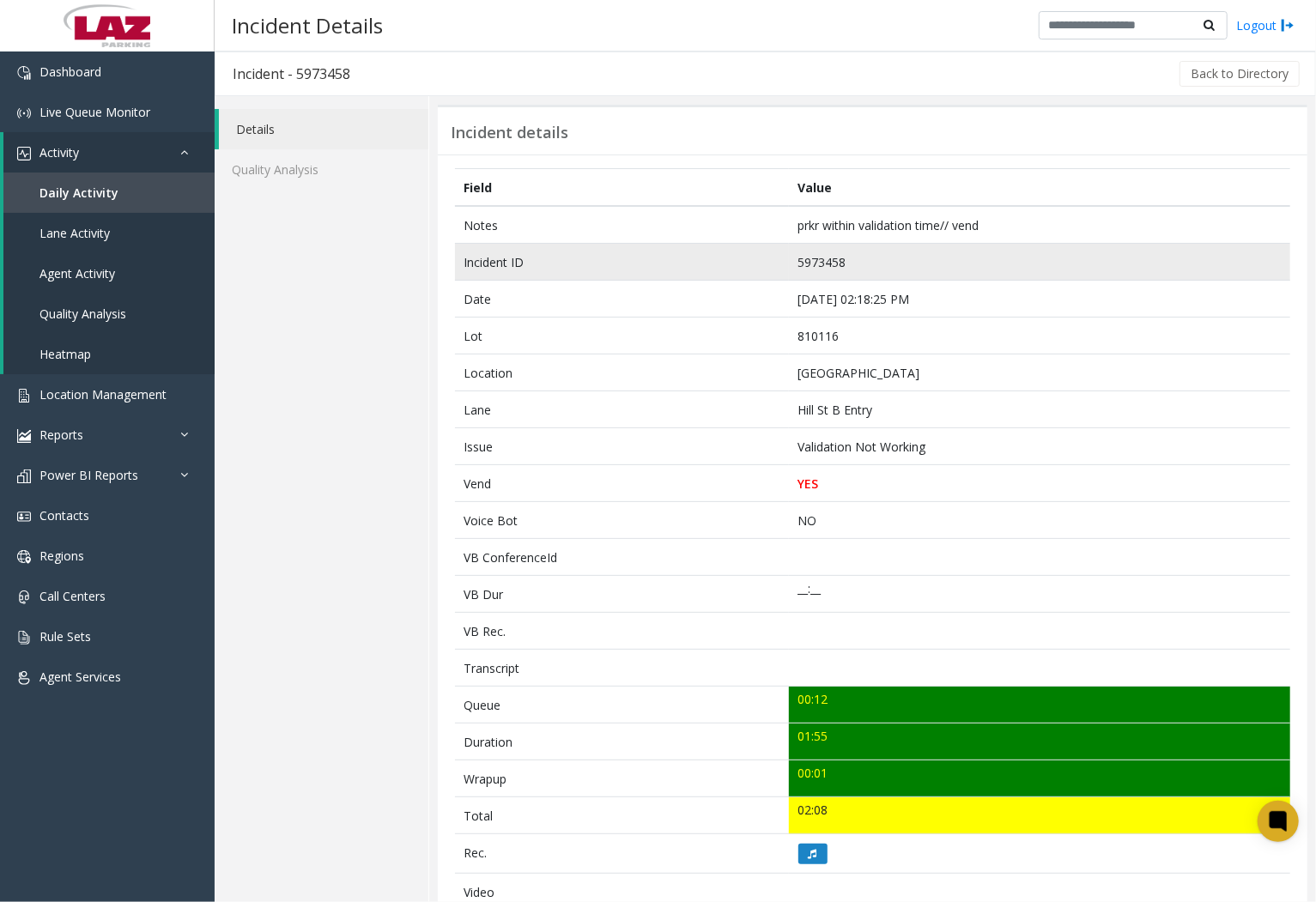 click on "5973458" 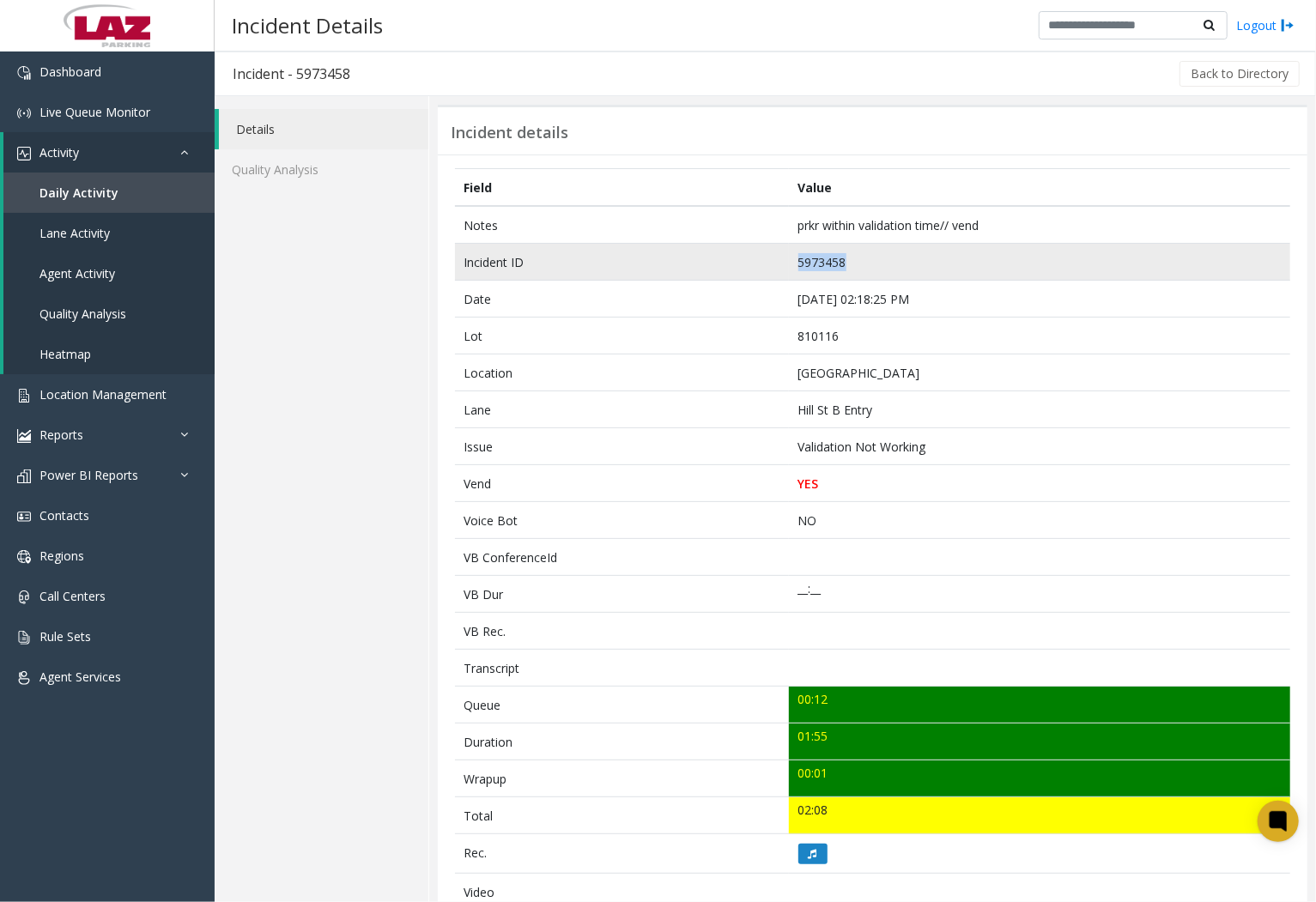 click on "5973458" 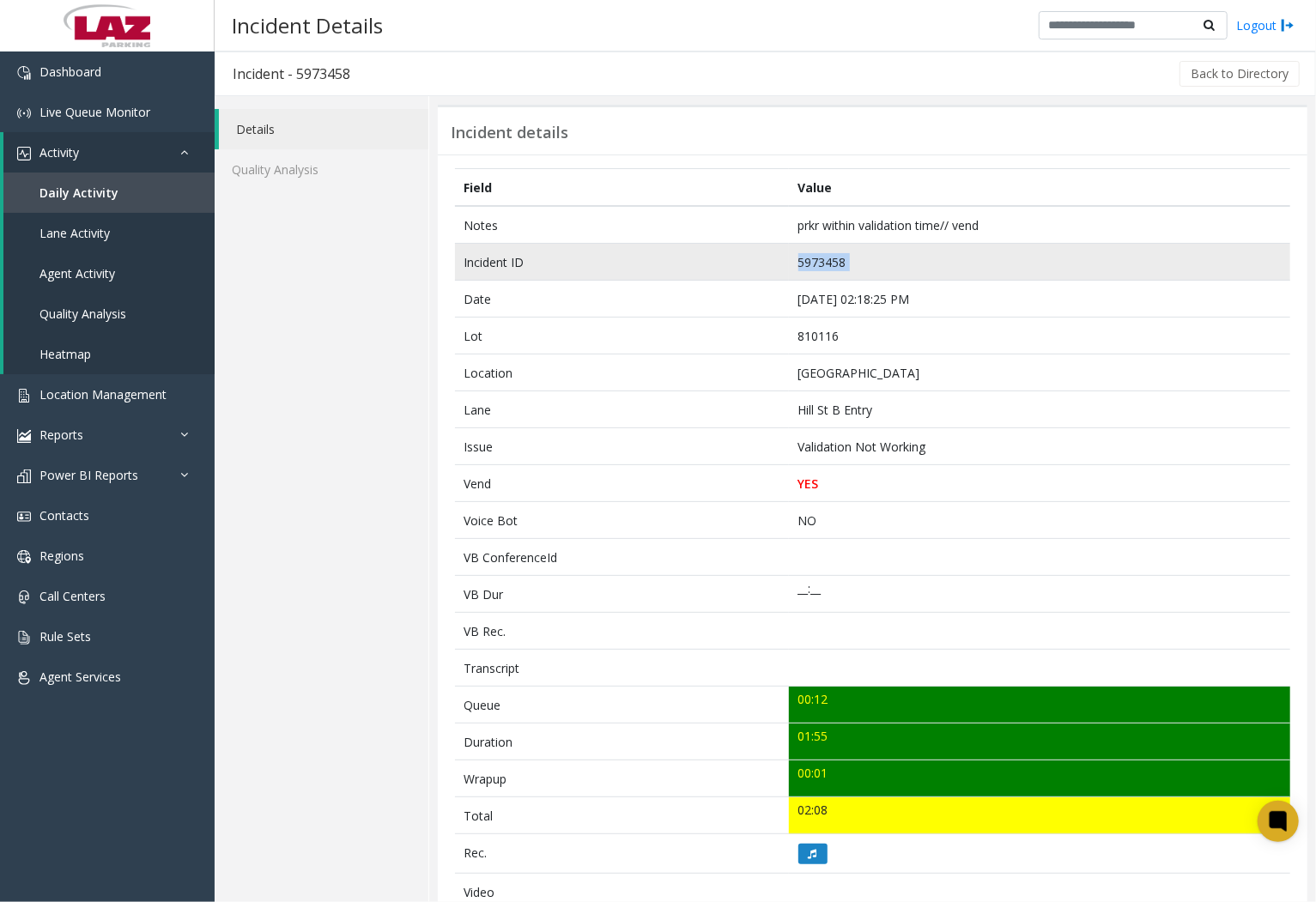 click on "5973458" 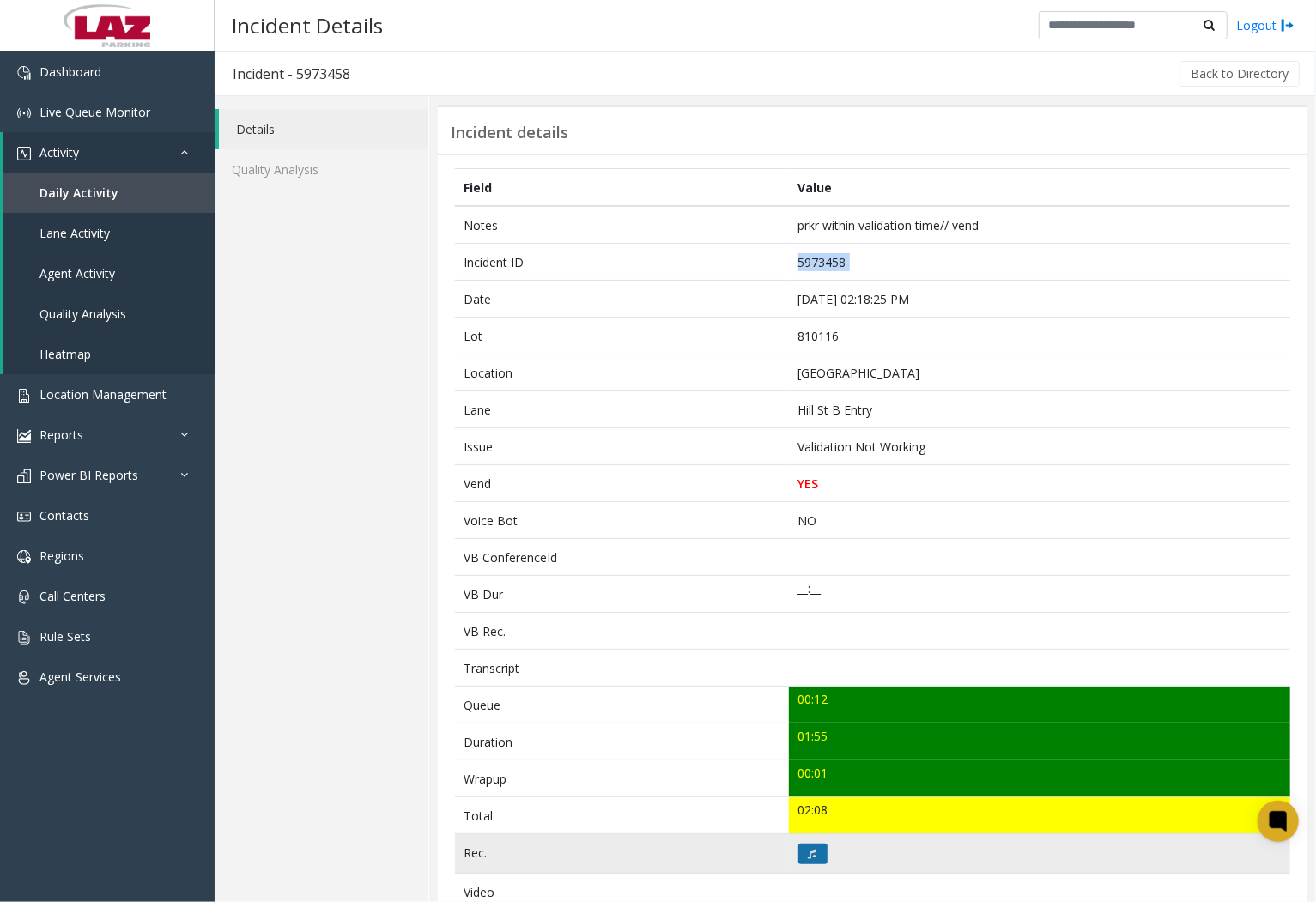 click 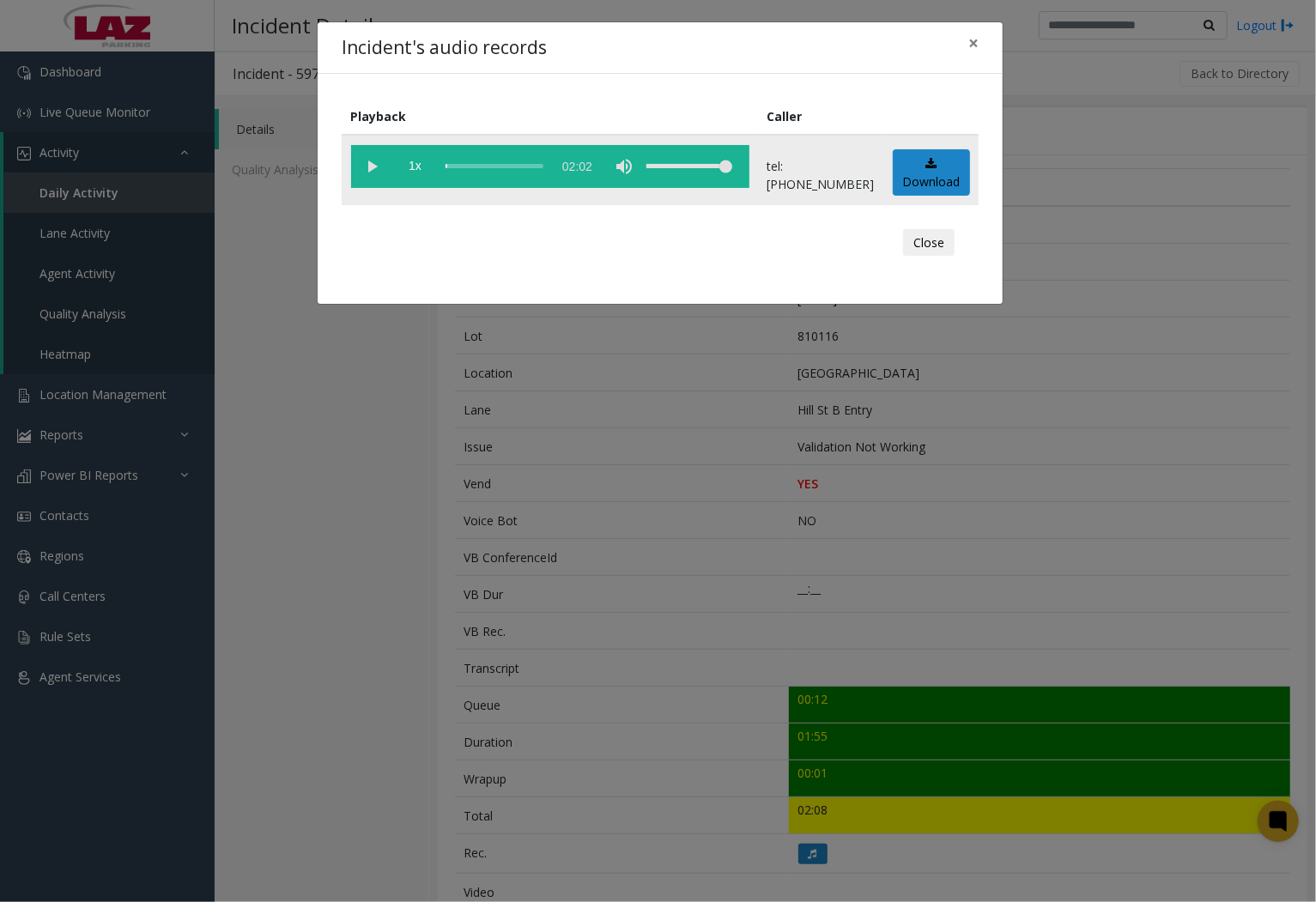 click 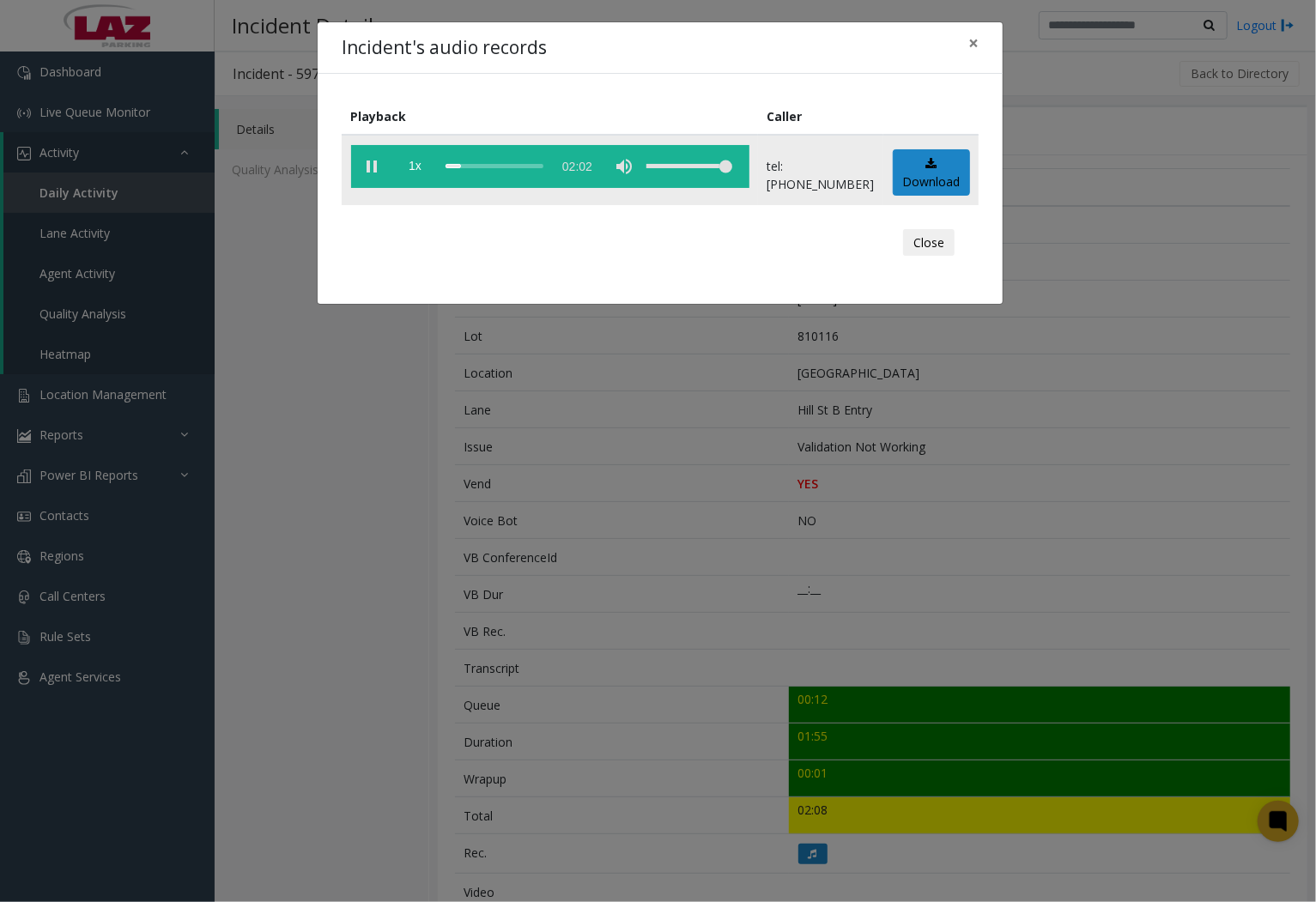 click 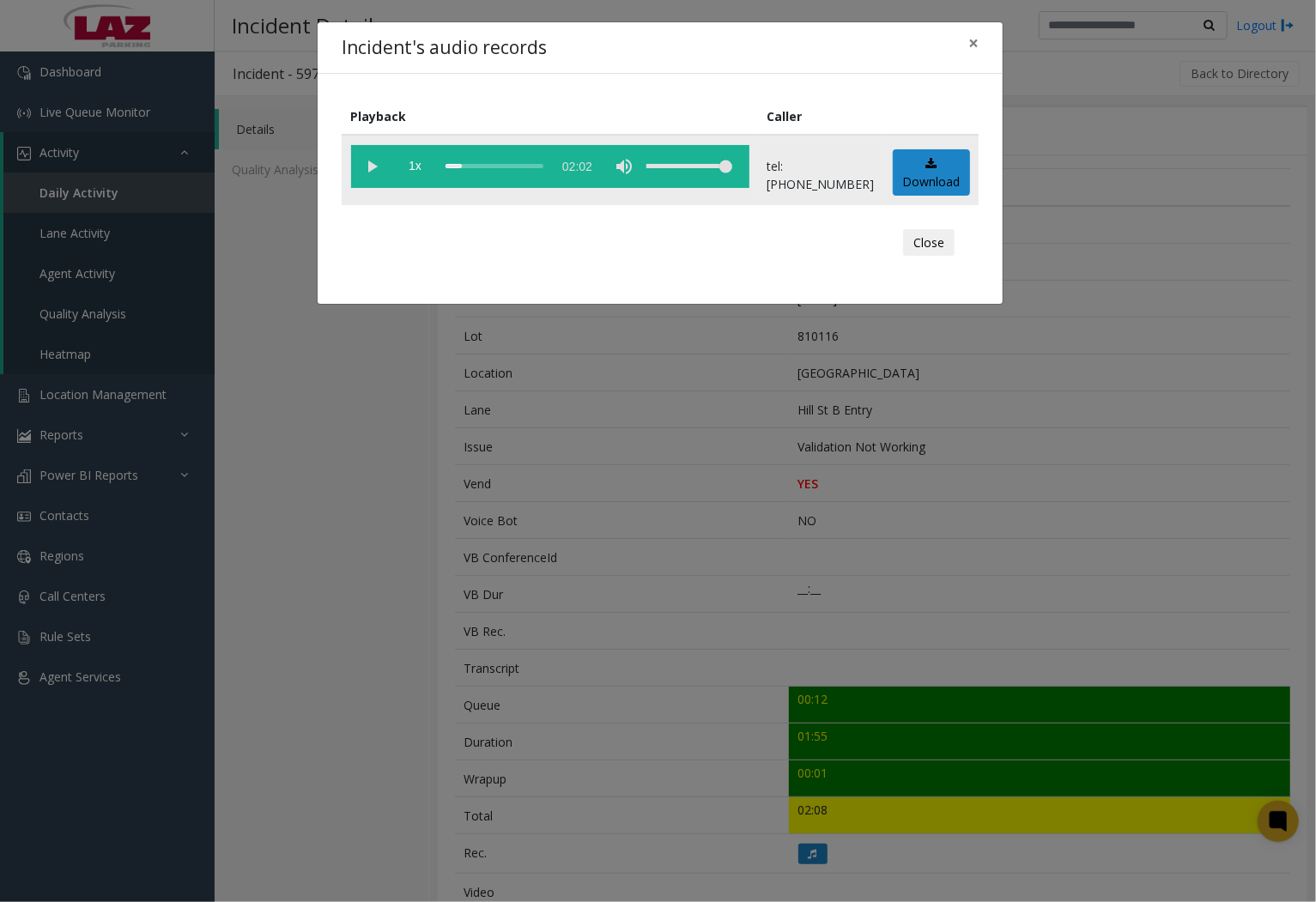 click 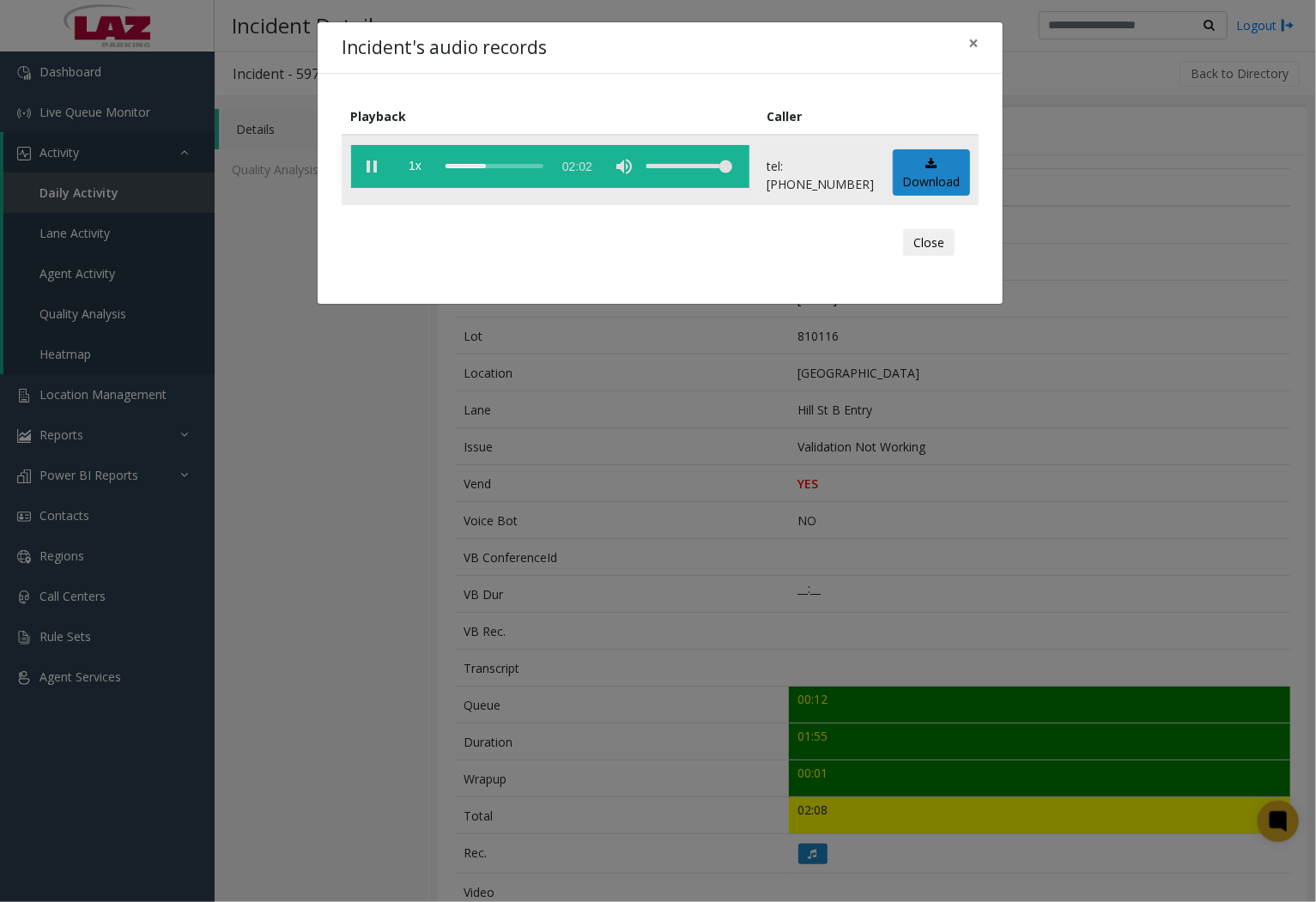 click 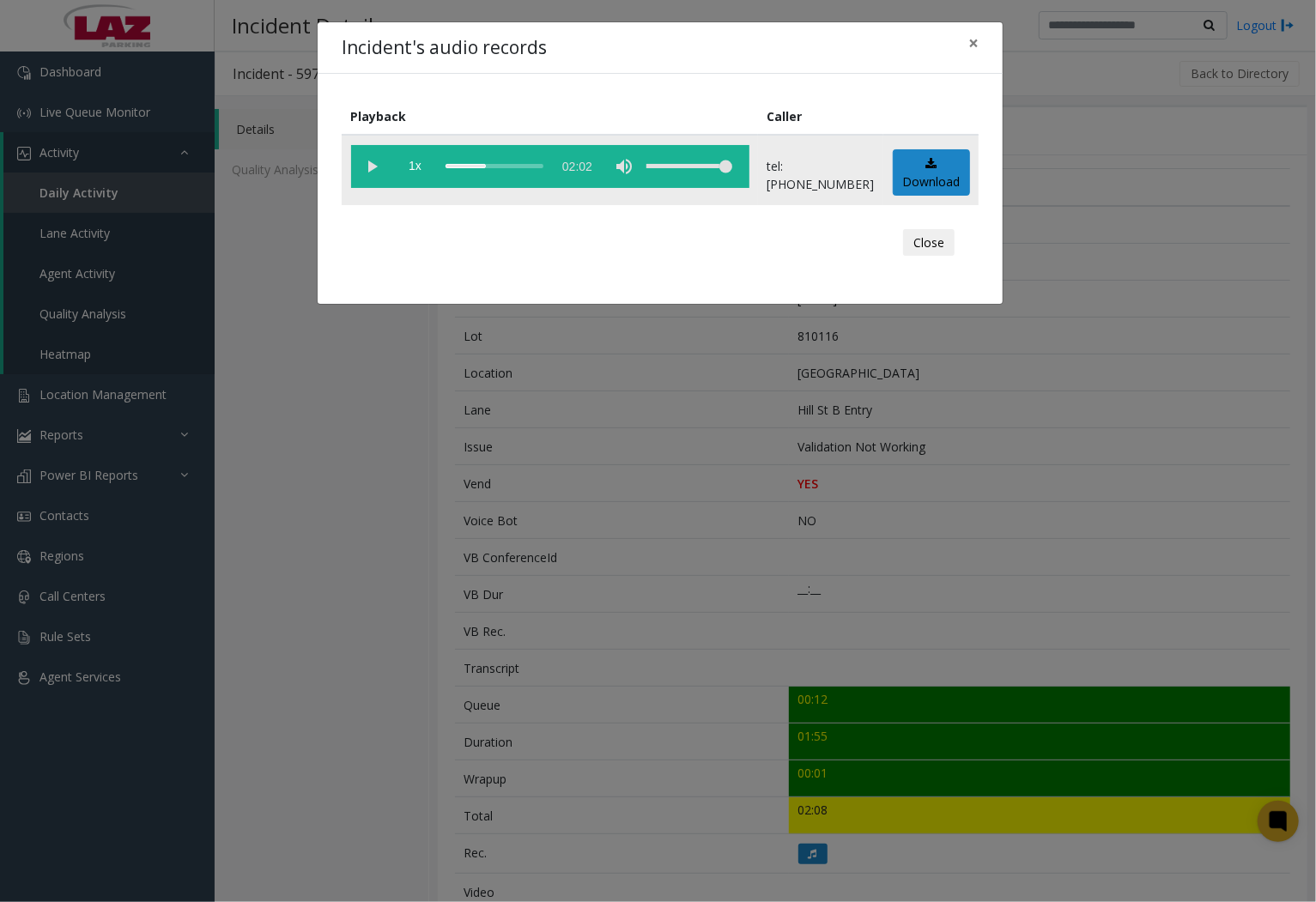 click 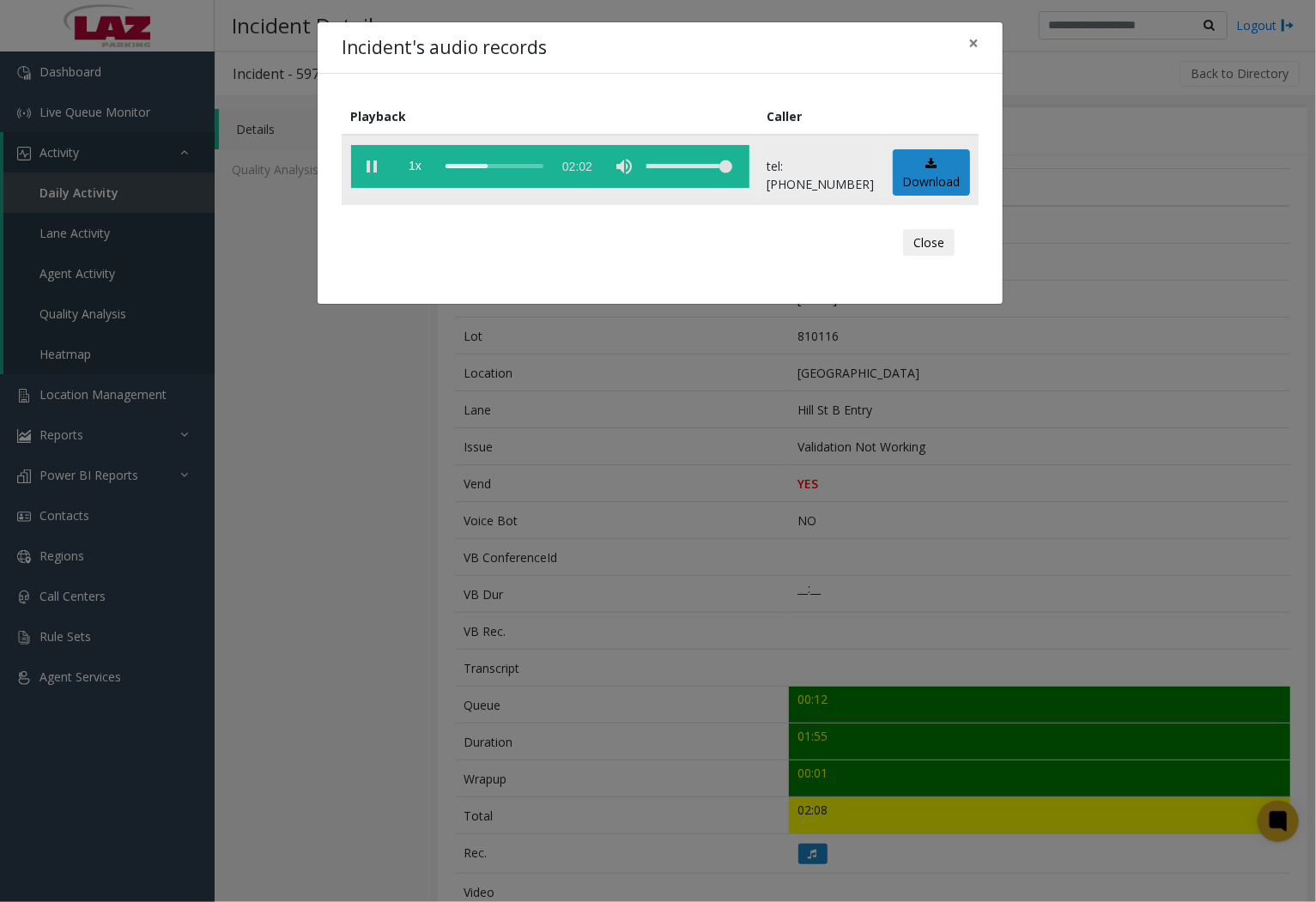 click 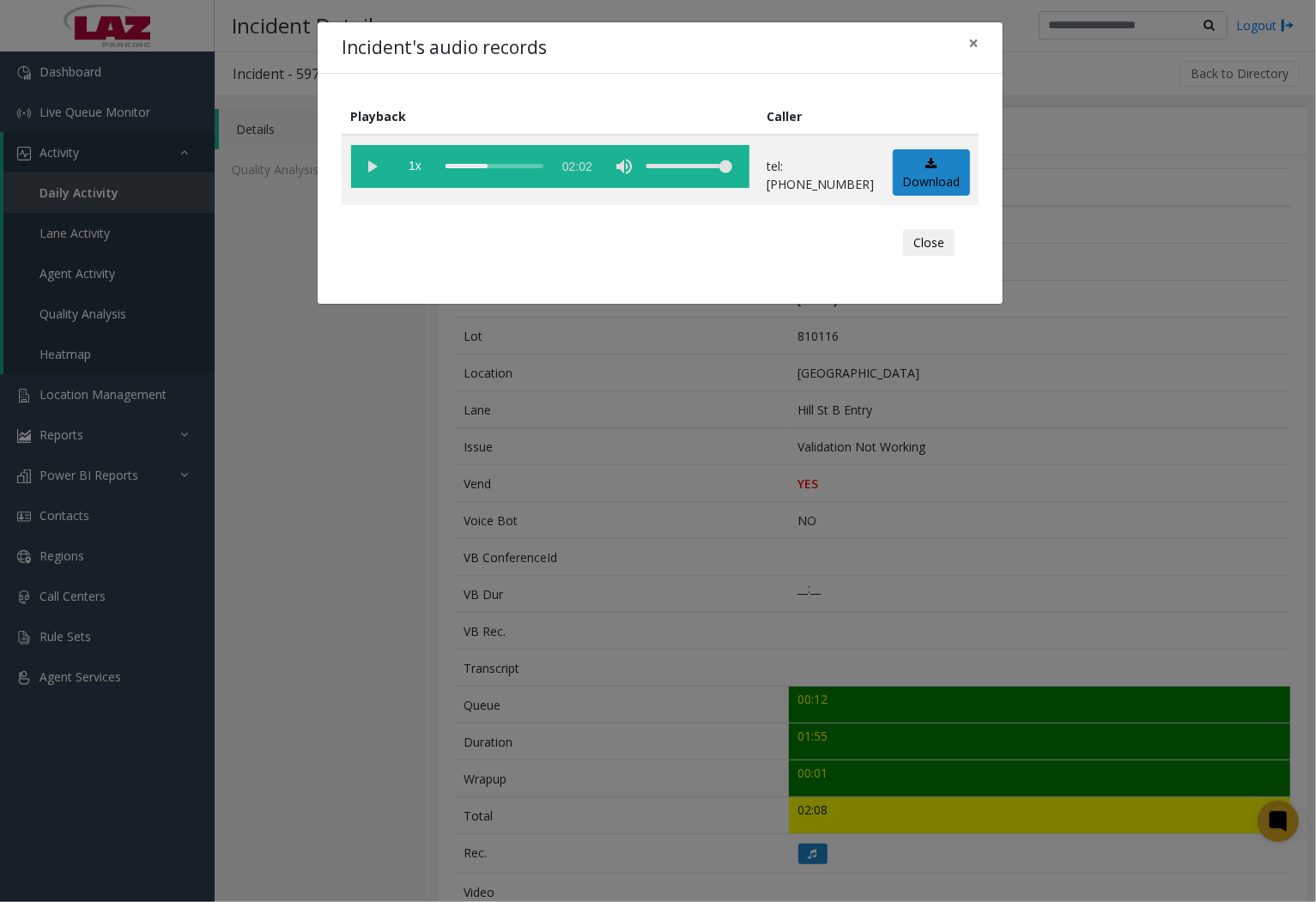 drag, startPoint x: 373, startPoint y: 155, endPoint x: 278, endPoint y: 207, distance: 108.300508 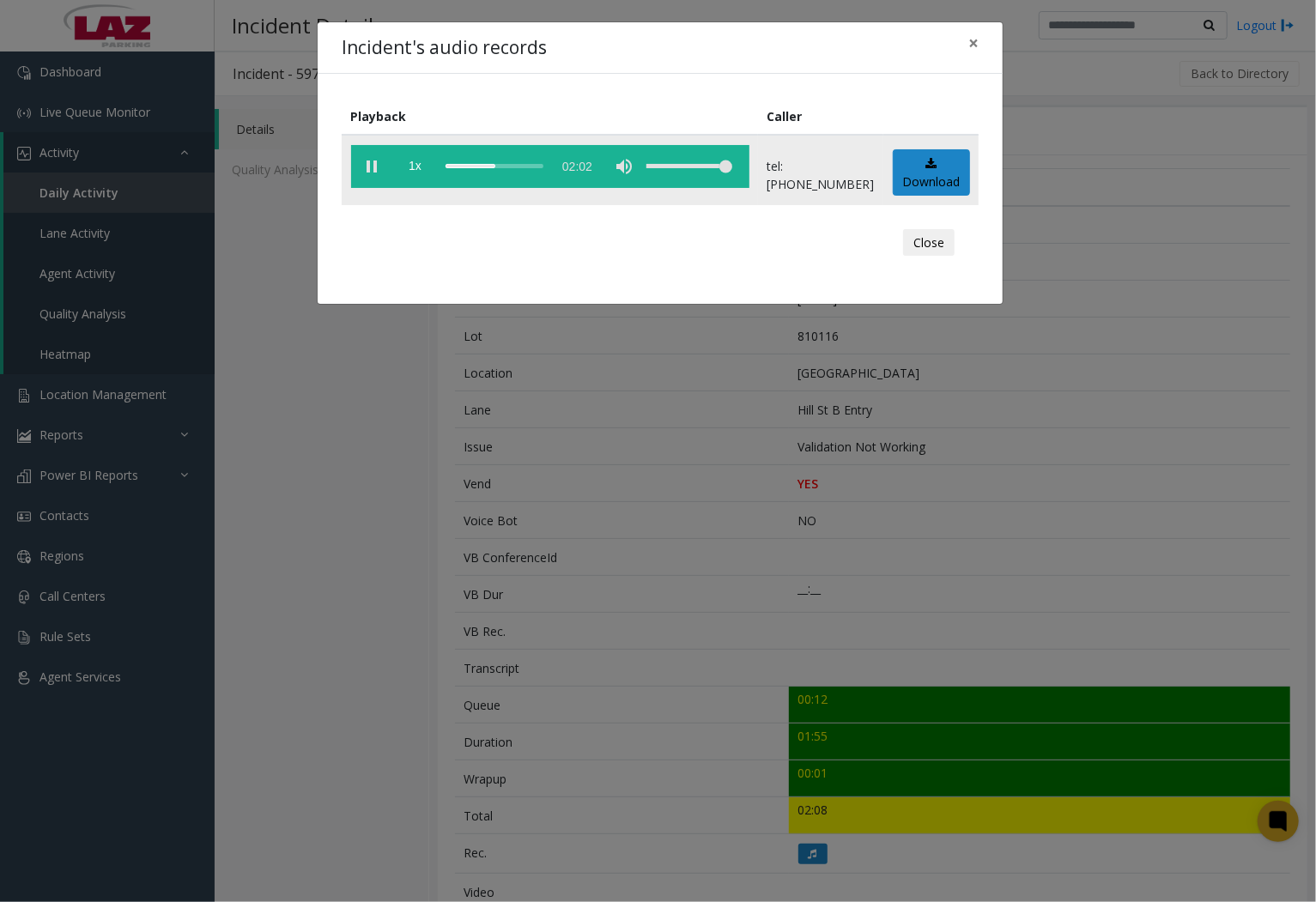 click 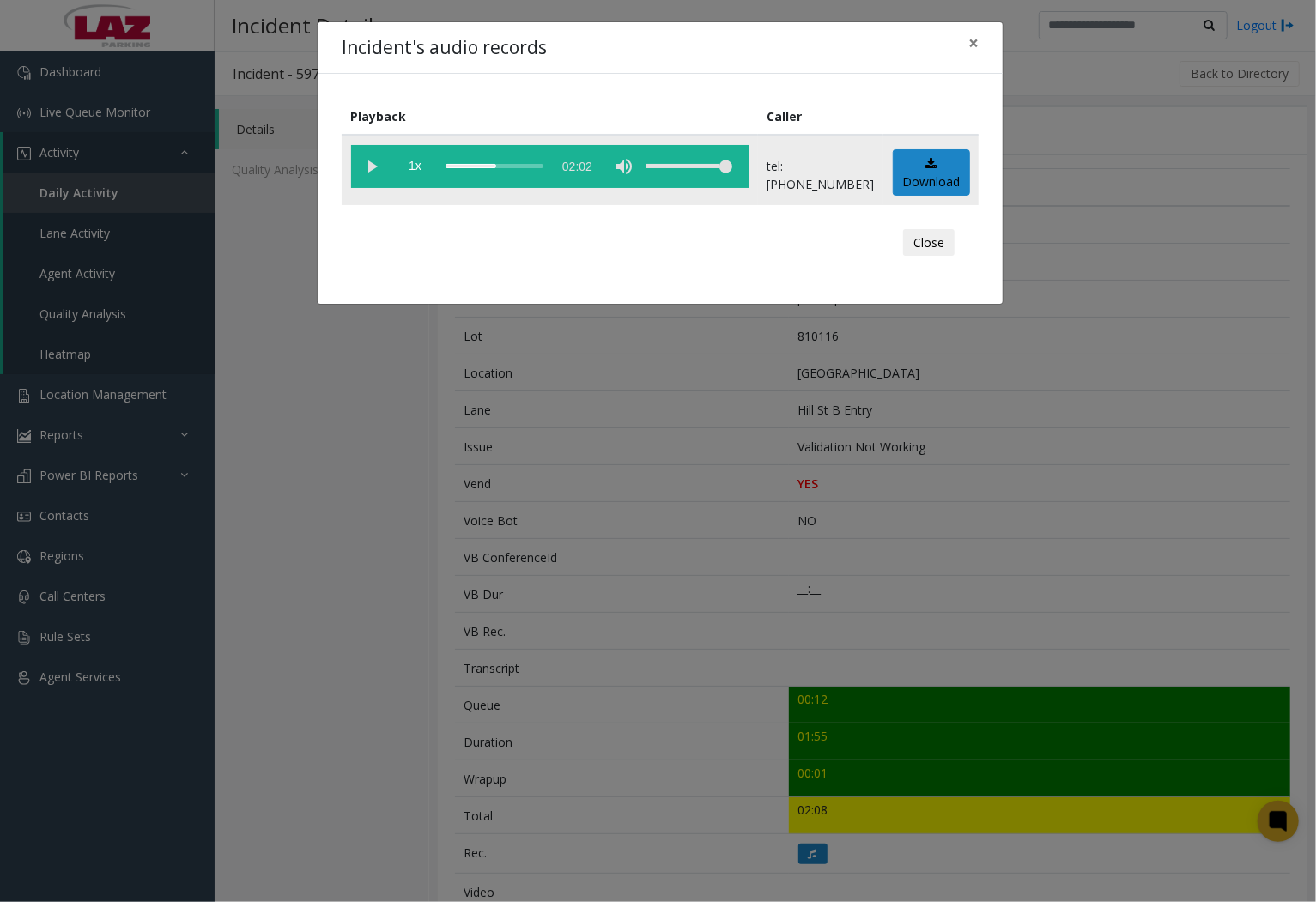 click 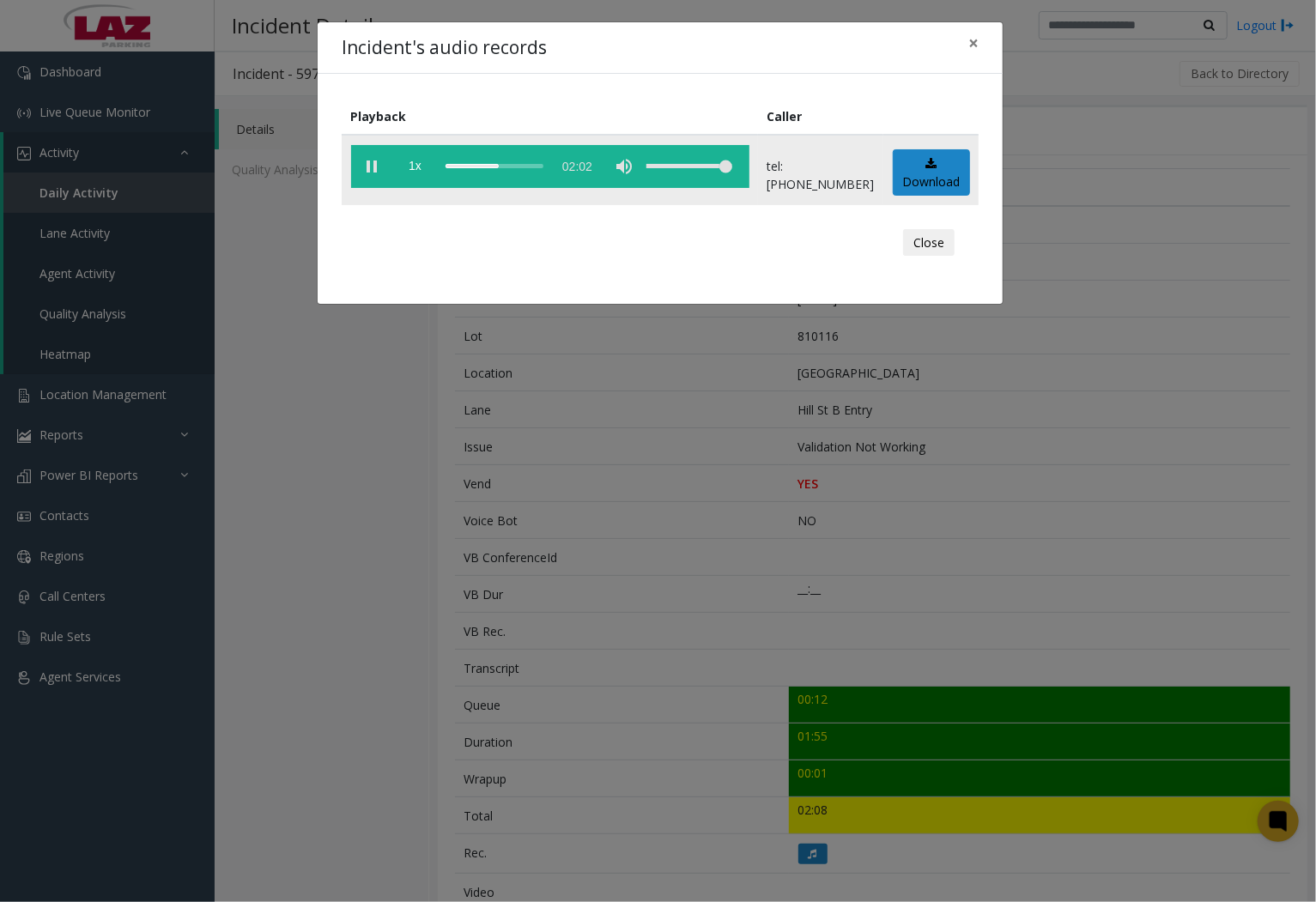 click 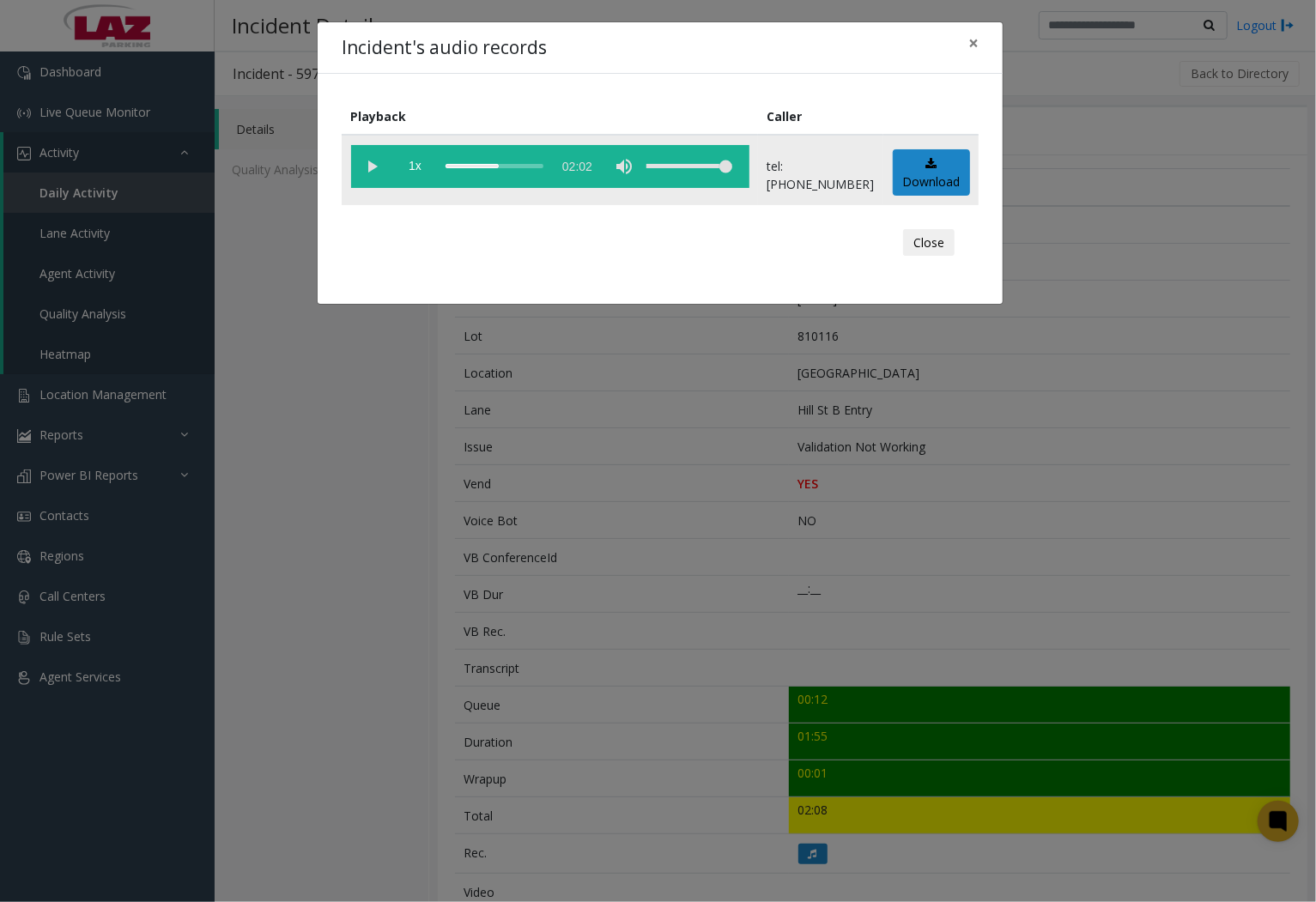 click 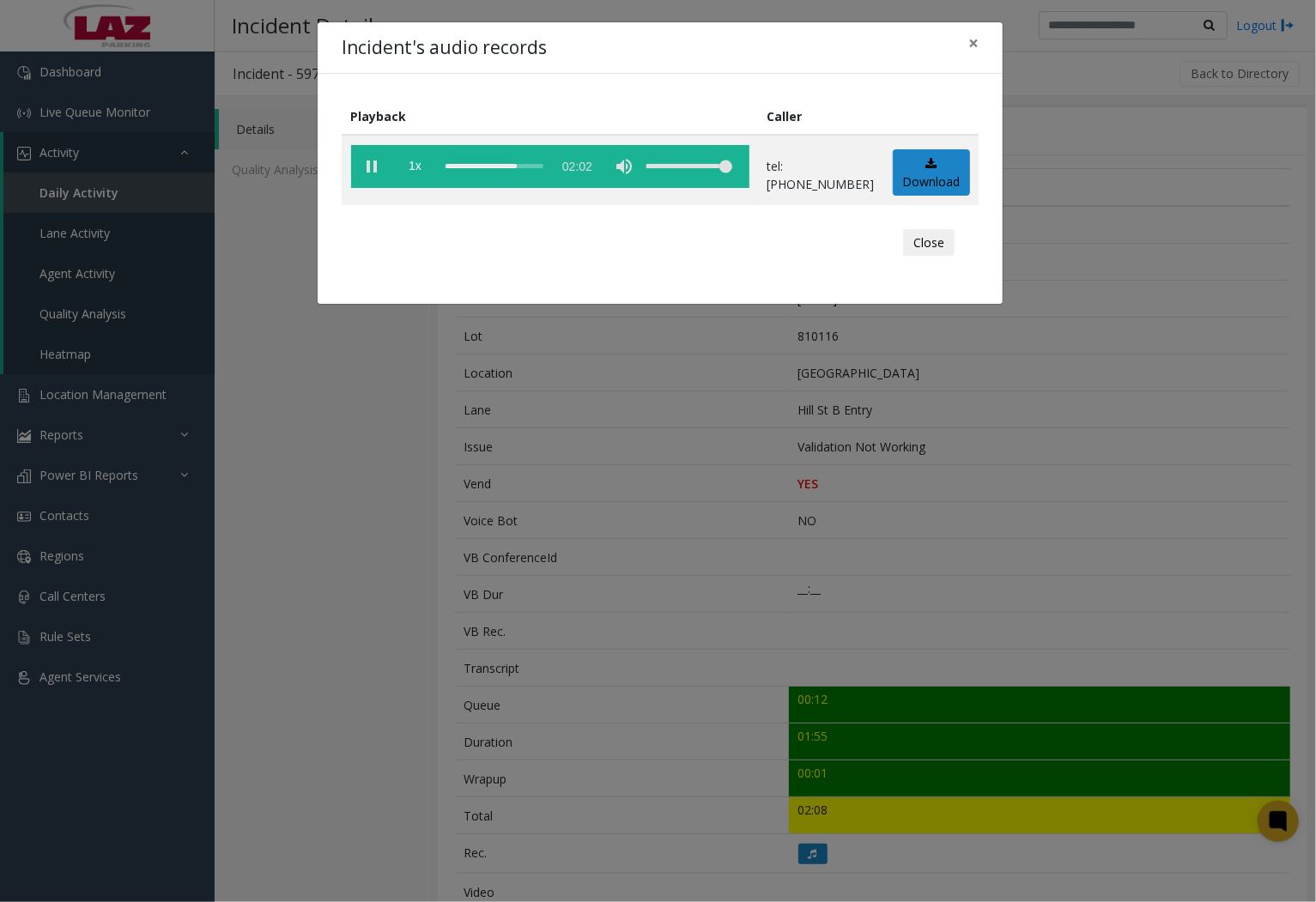 drag, startPoint x: 373, startPoint y: 247, endPoint x: 369, endPoint y: 228, distance: 19.416488 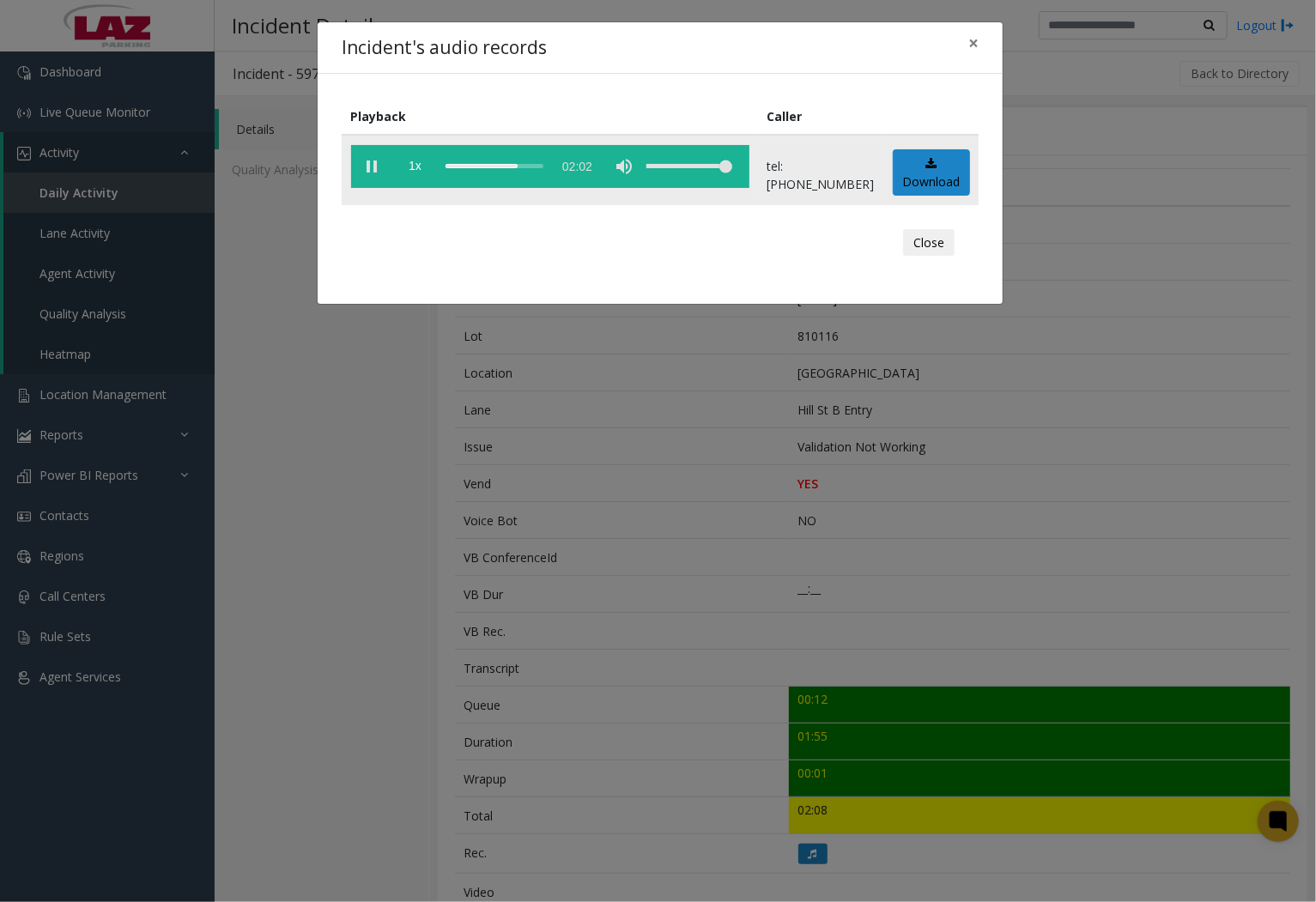 click 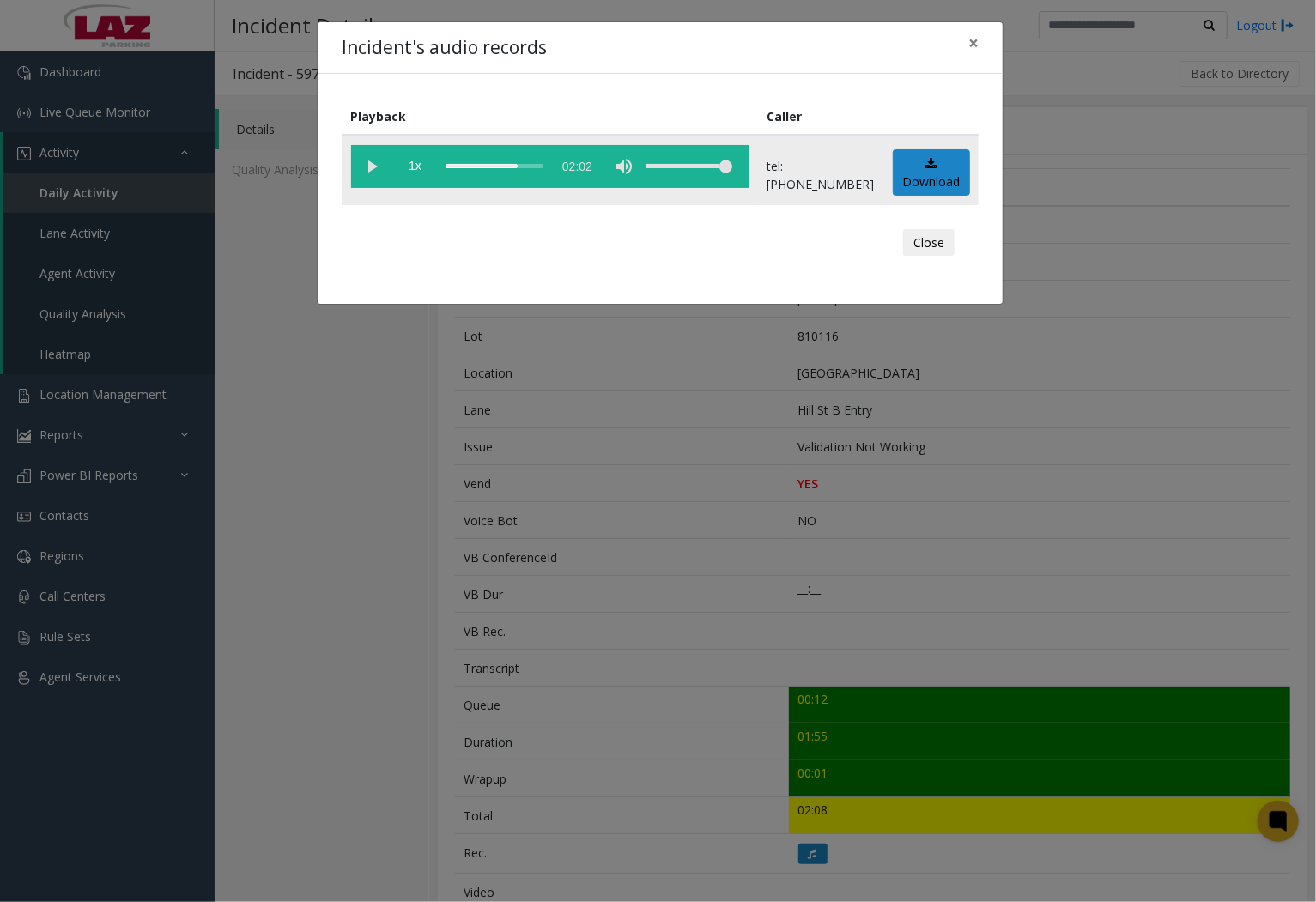 click 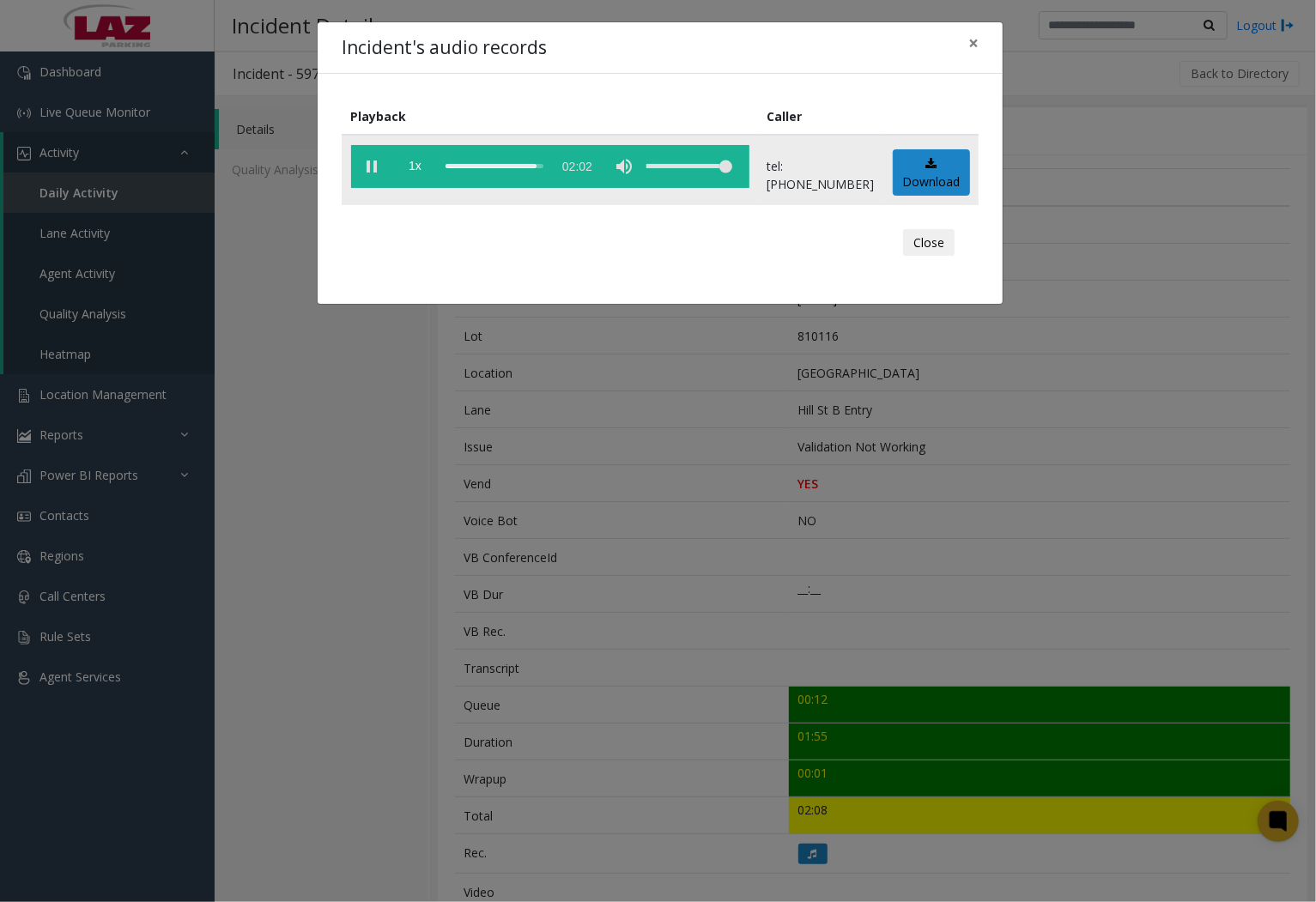 click 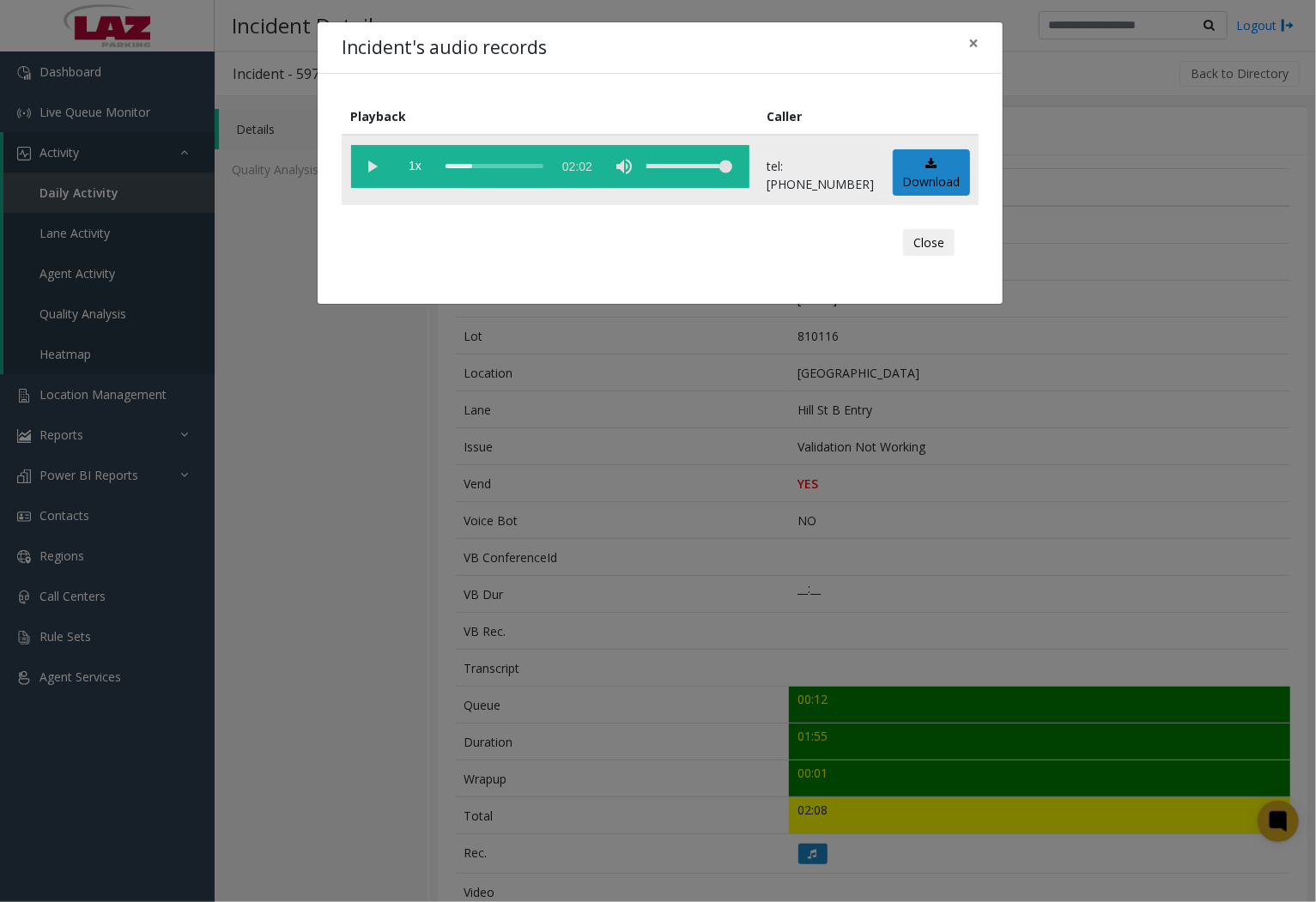 click 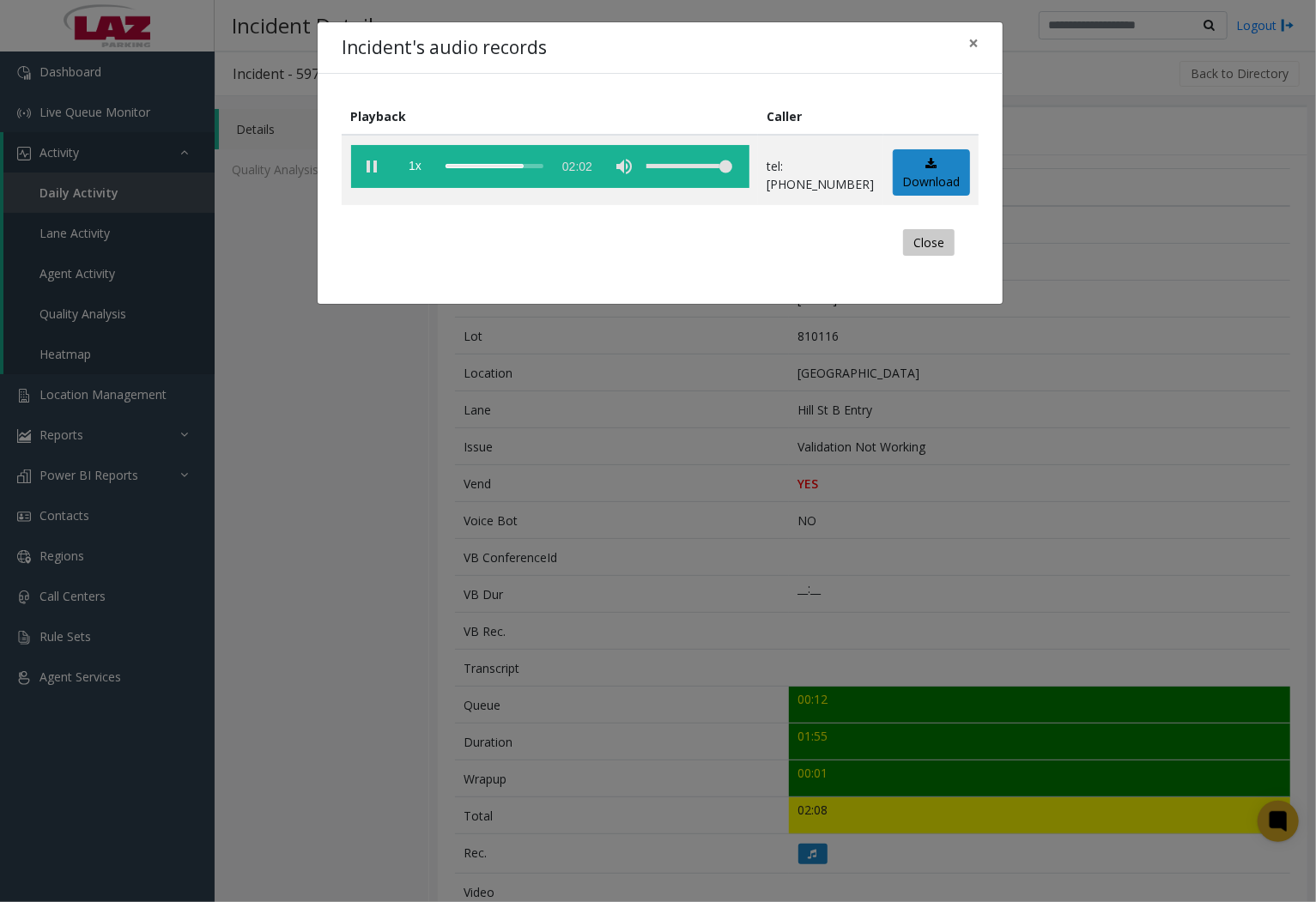 click on "Close" 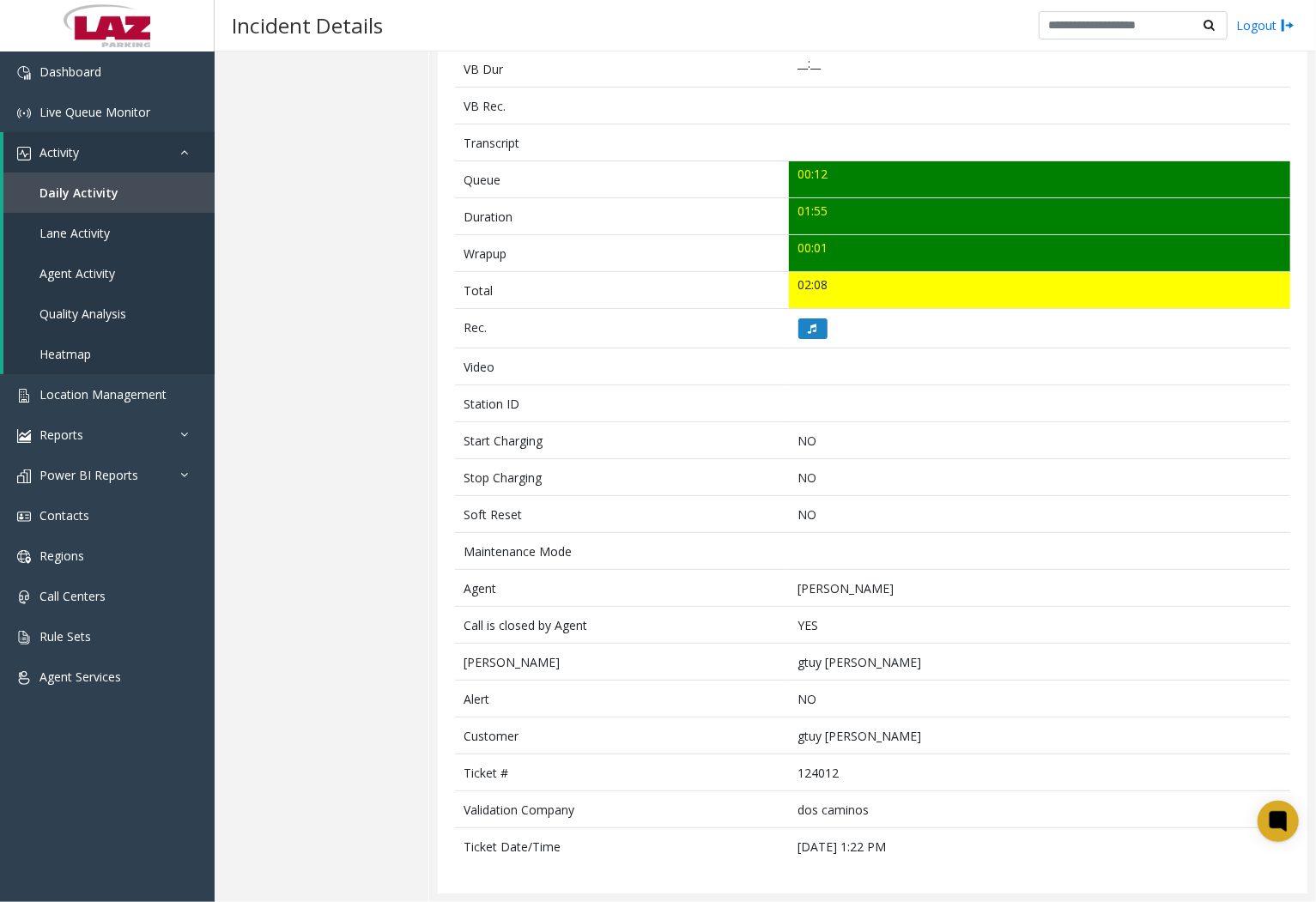 scroll, scrollTop: 527, scrollLeft: 0, axis: vertical 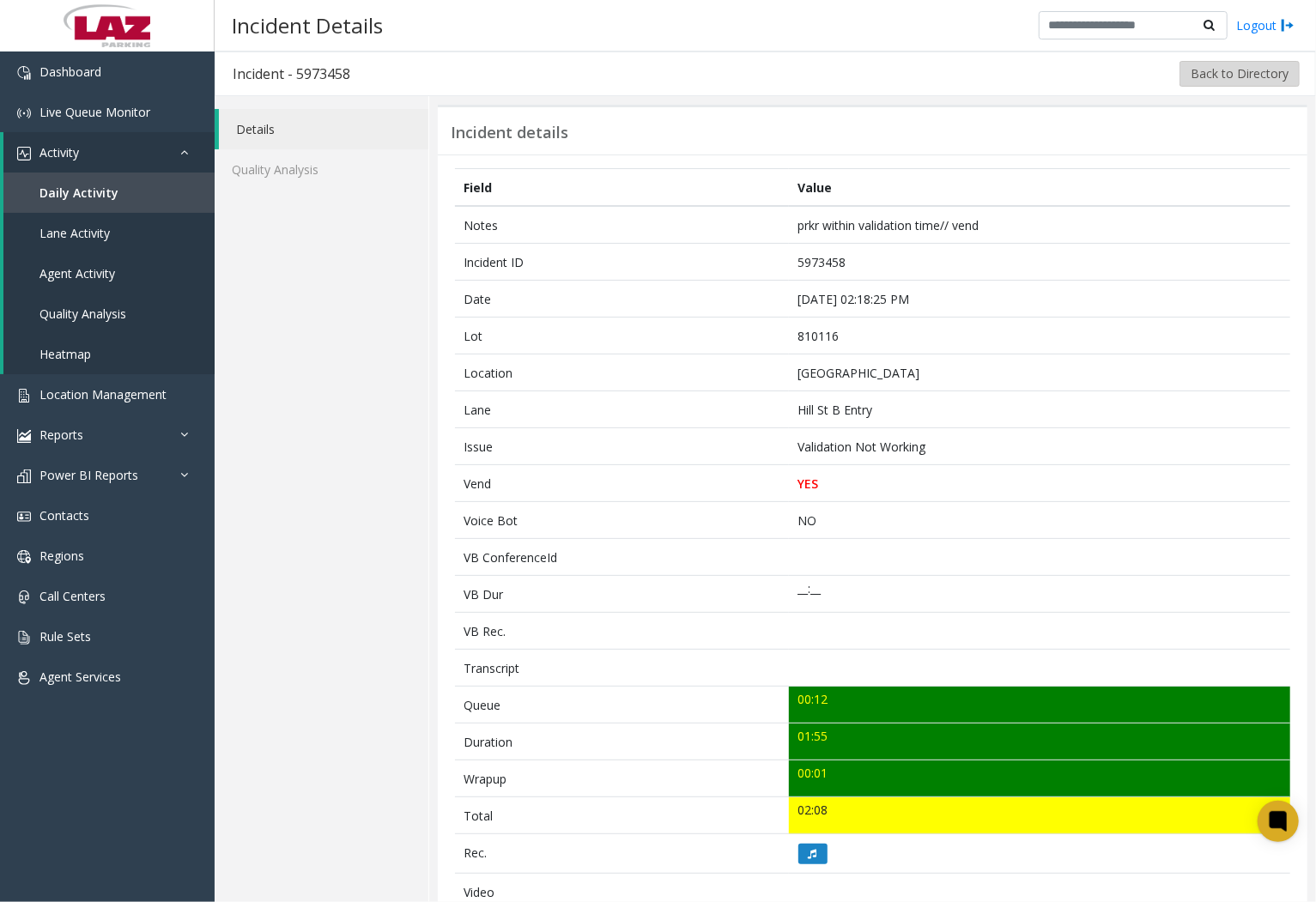 click on "Back to Directory" 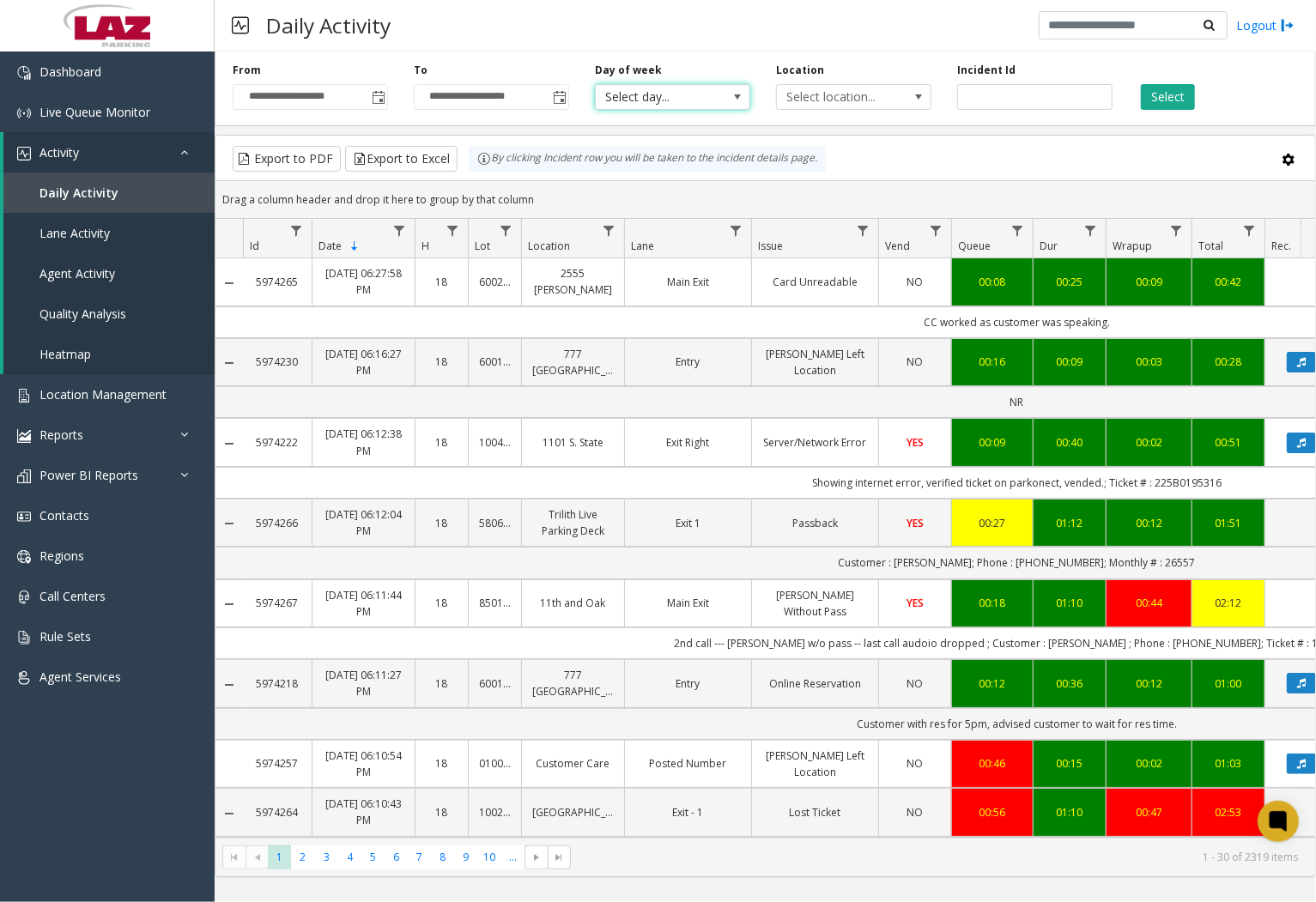 click on "Select day..." at bounding box center (657, 97) 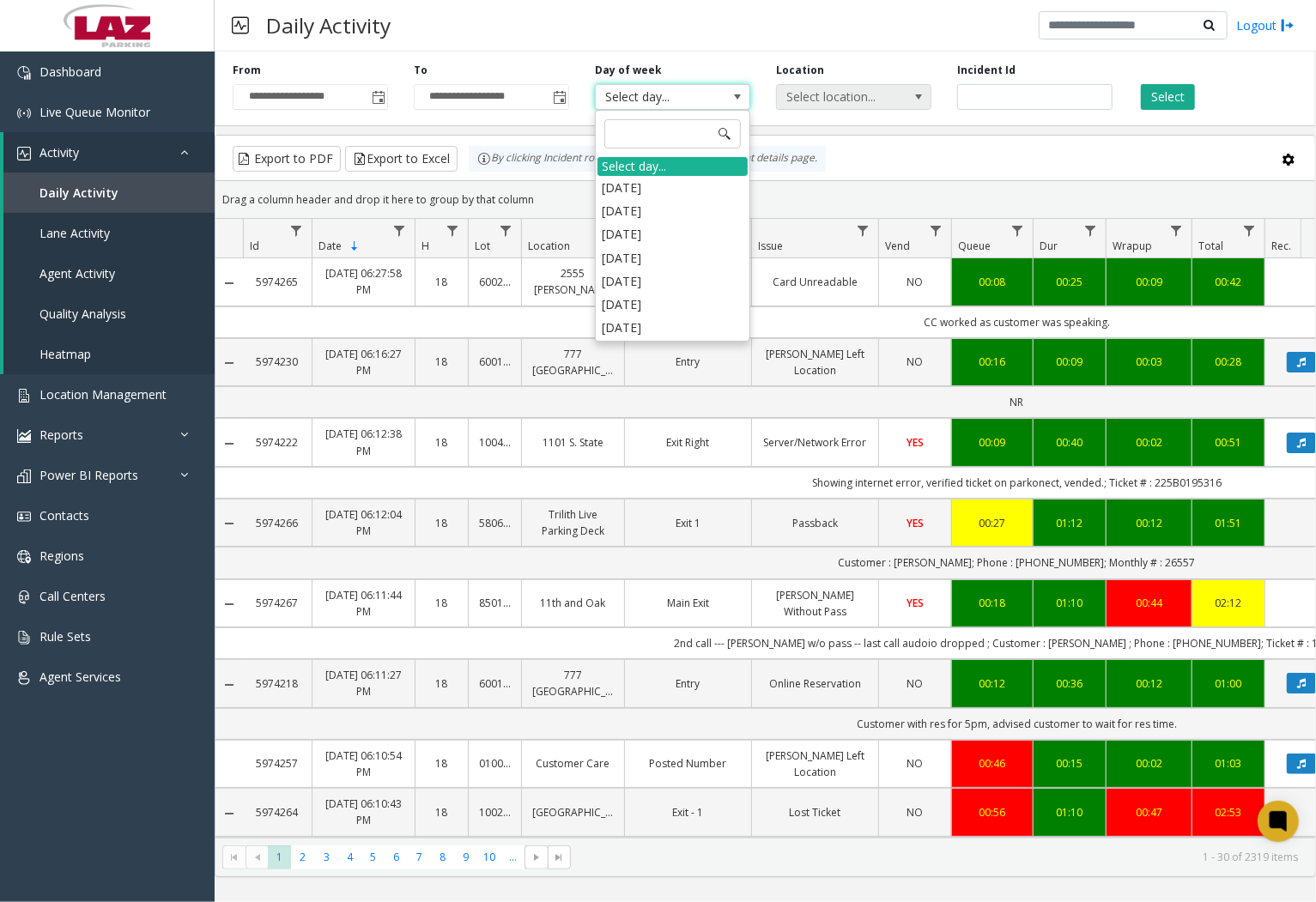 click on "Select location..." at bounding box center (838, 97) 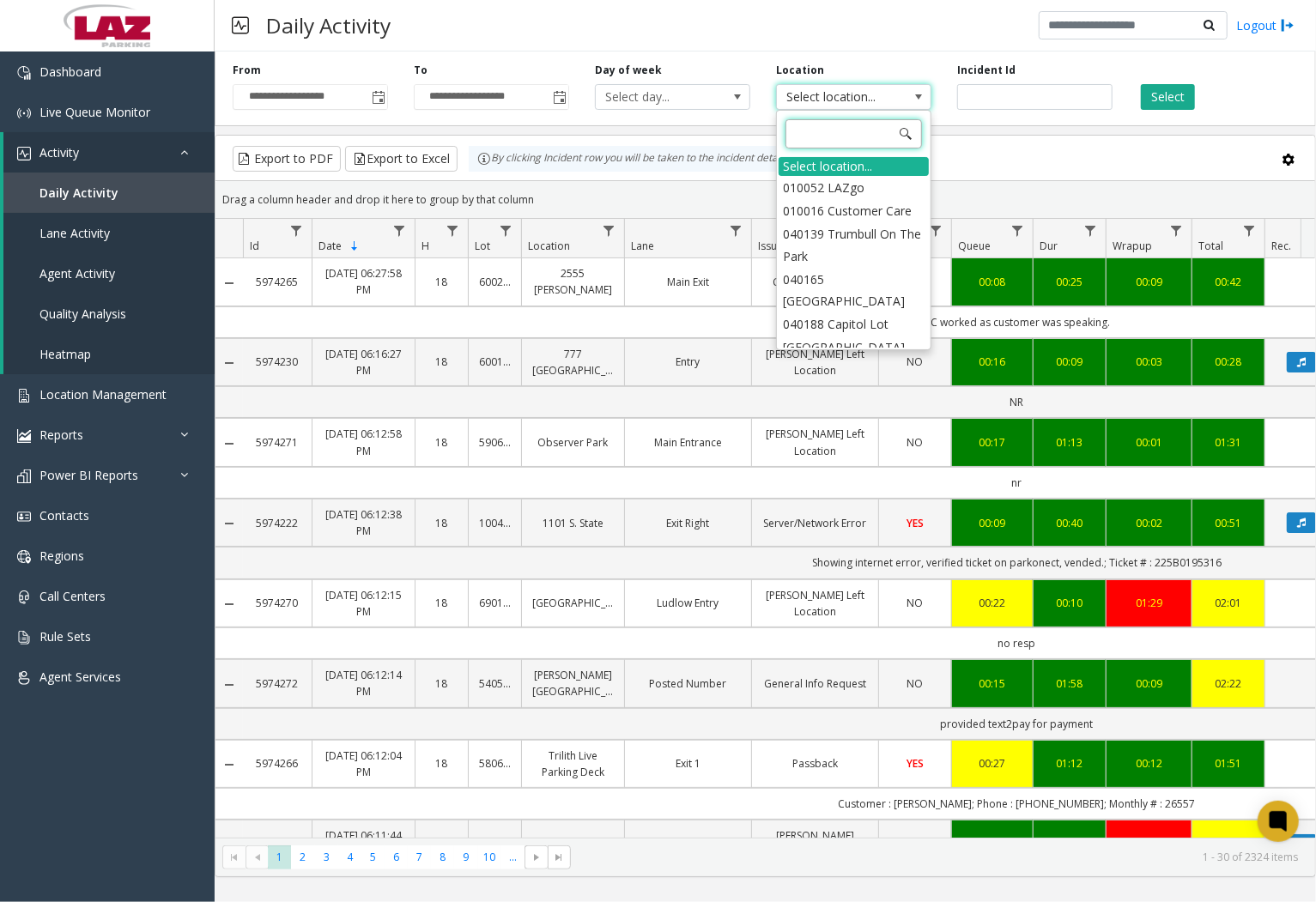 drag, startPoint x: 846, startPoint y: 95, endPoint x: 820, endPoint y: 129, distance: 42.80187 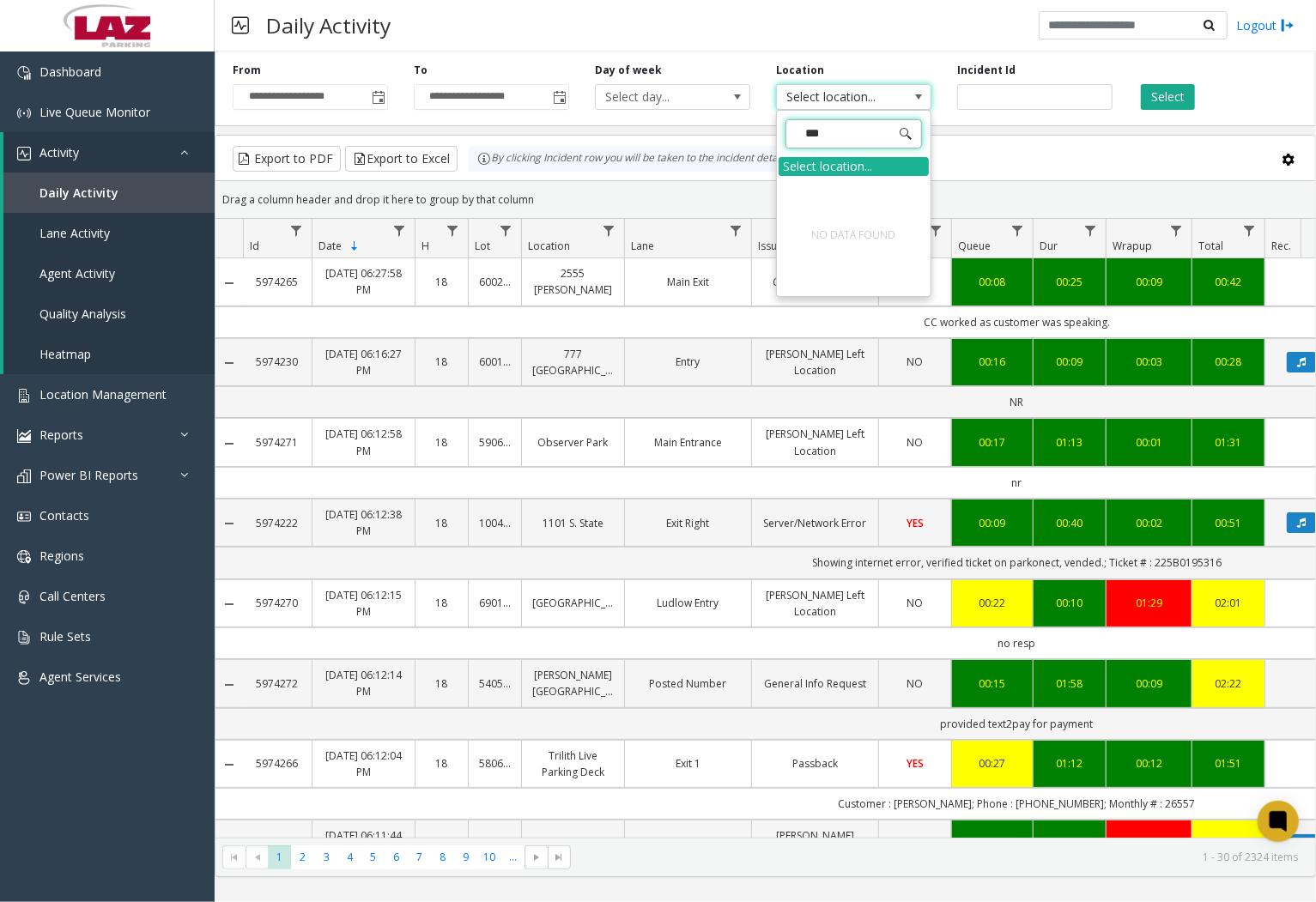 type on "****" 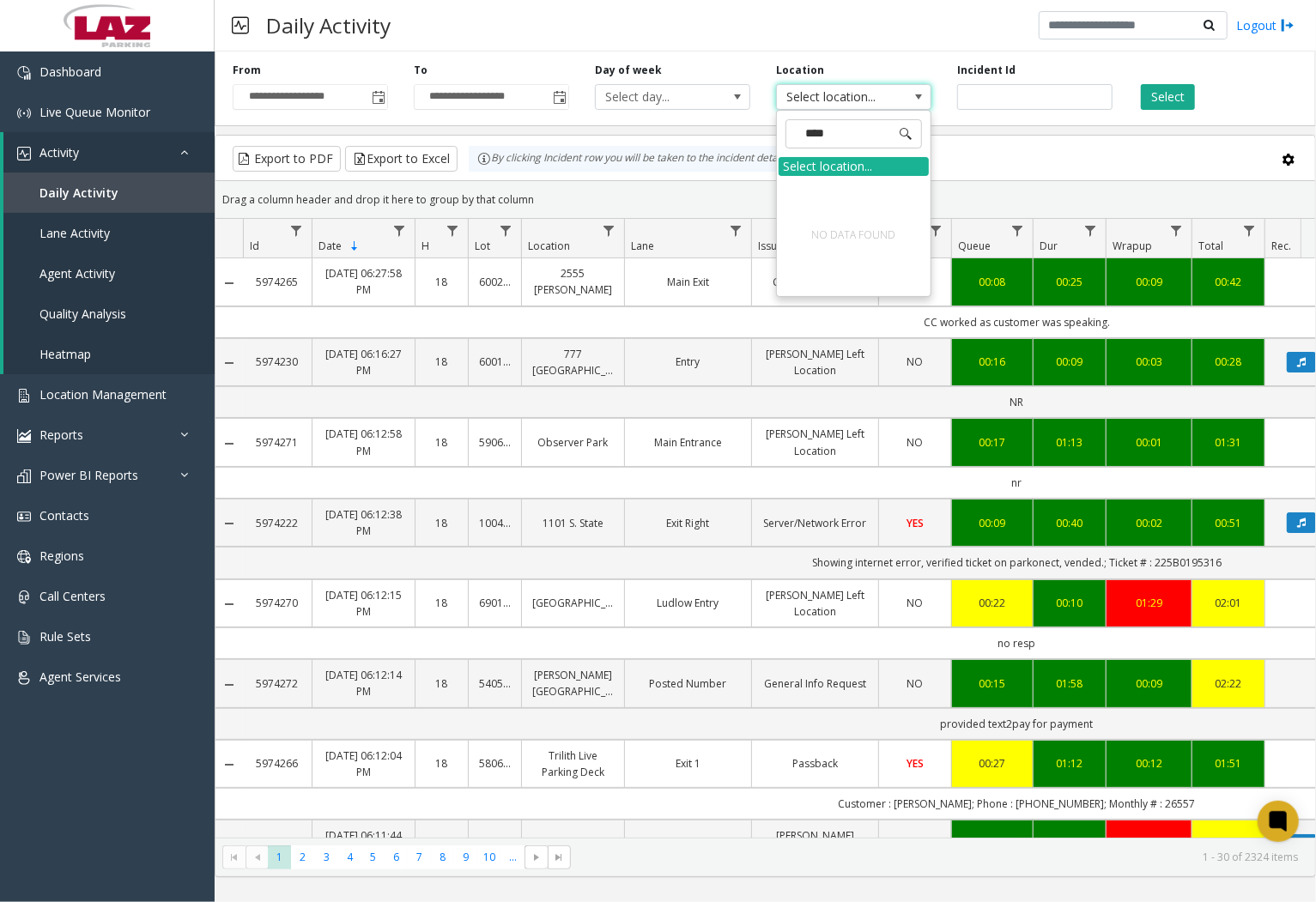 click on "By clicking Incident row you will be taken to the incident details page." 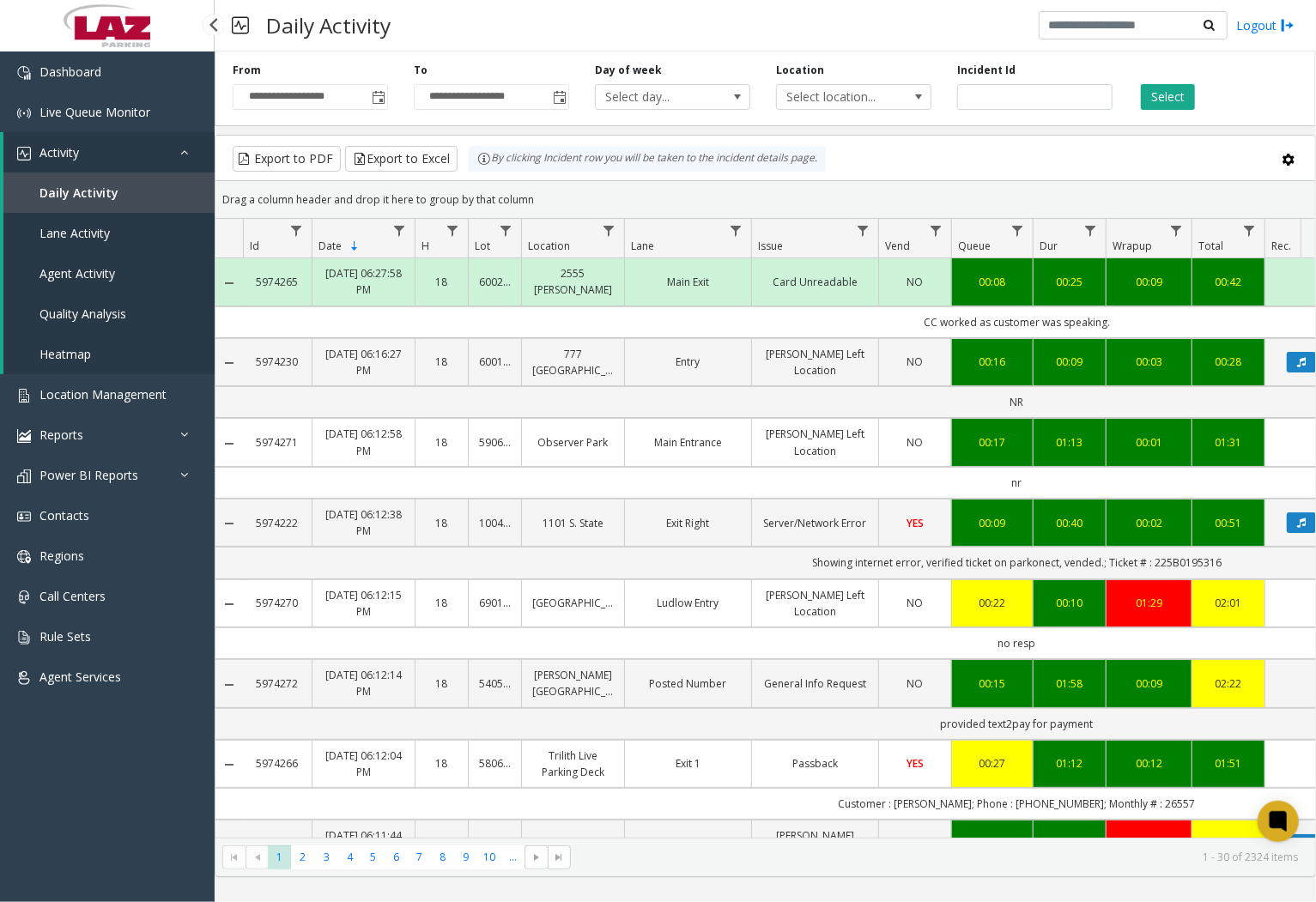 click on "Agent Activity" at bounding box center (109, 273) 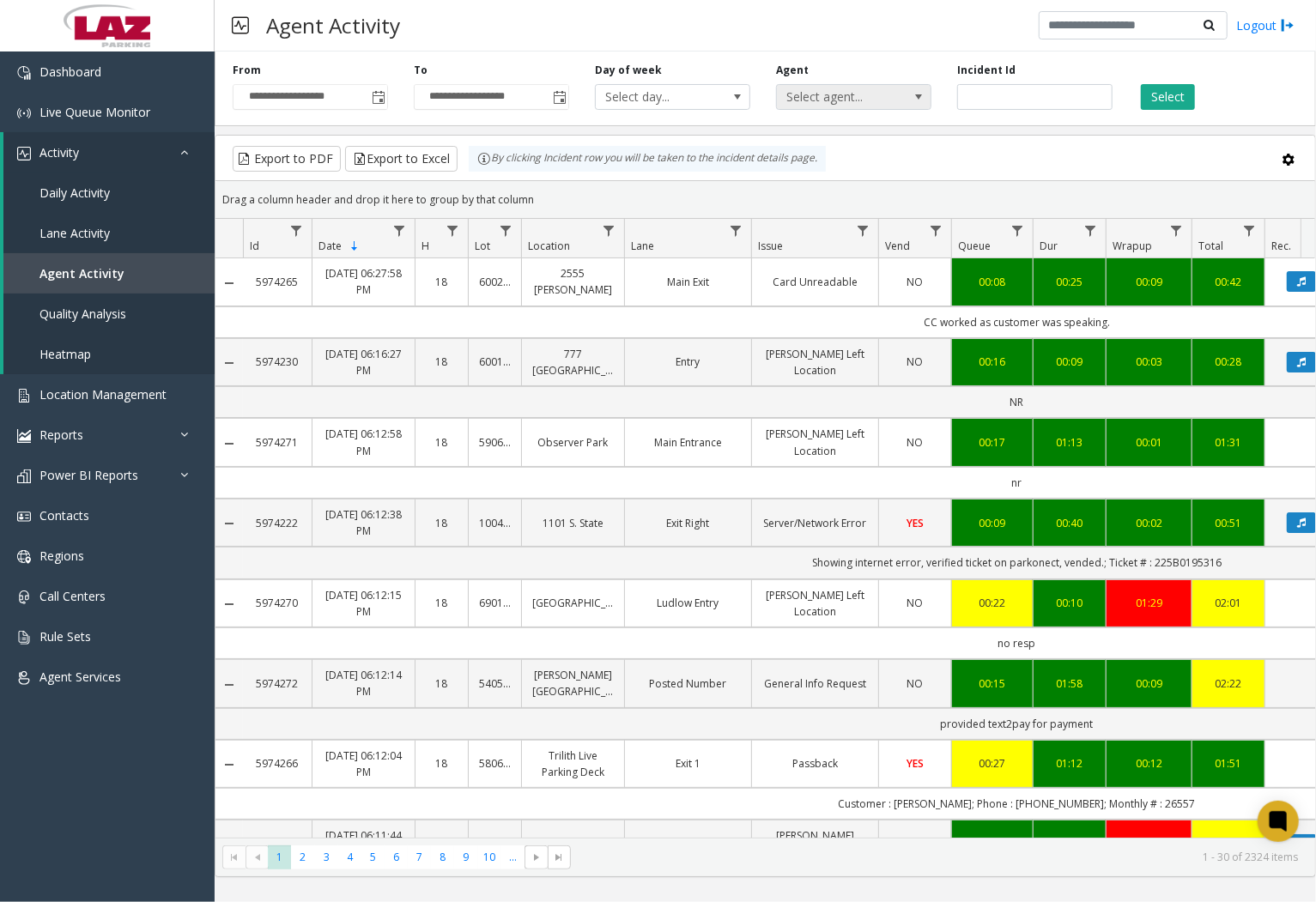 click on "Select agent..." at bounding box center [838, 97] 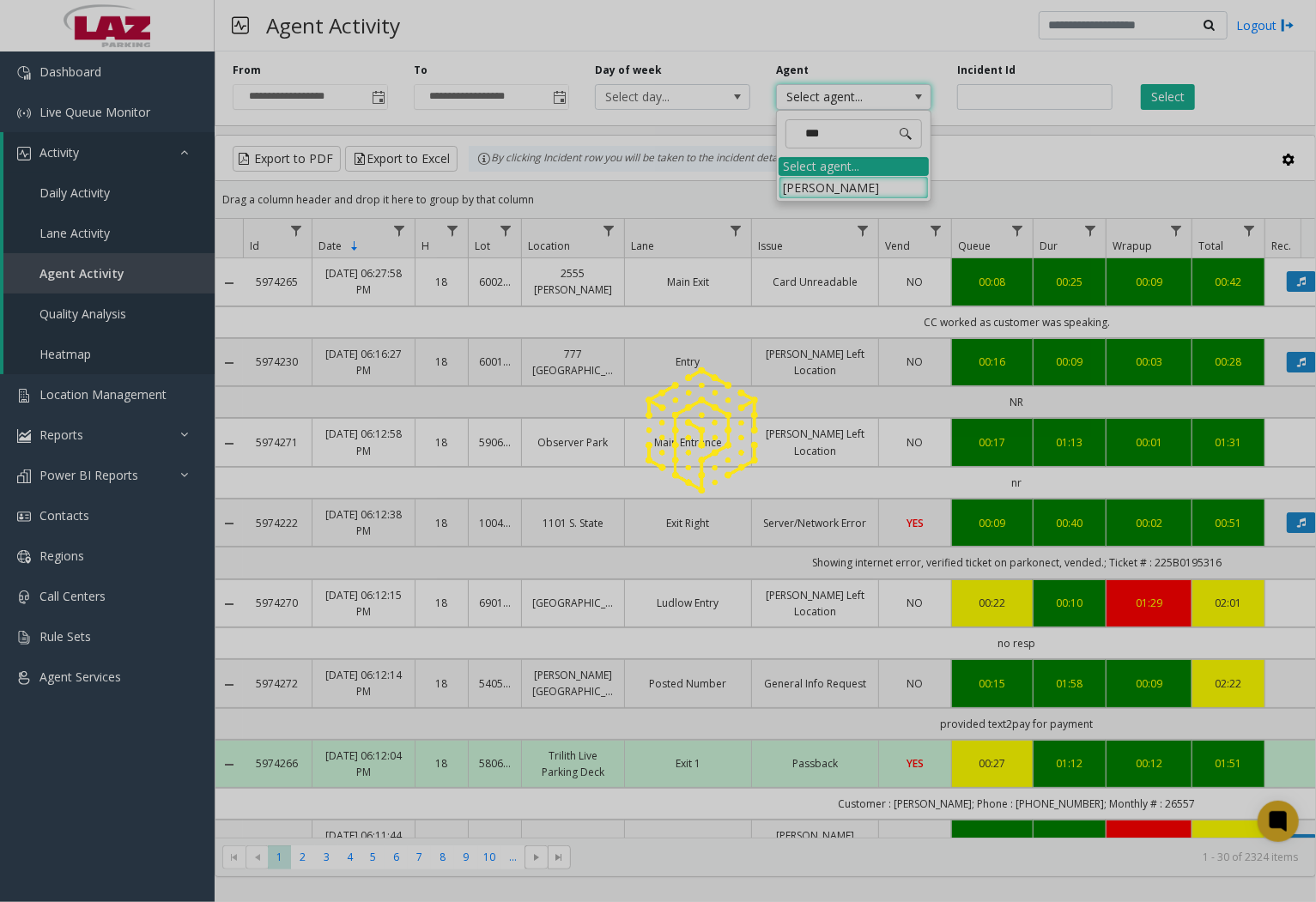 type on "****" 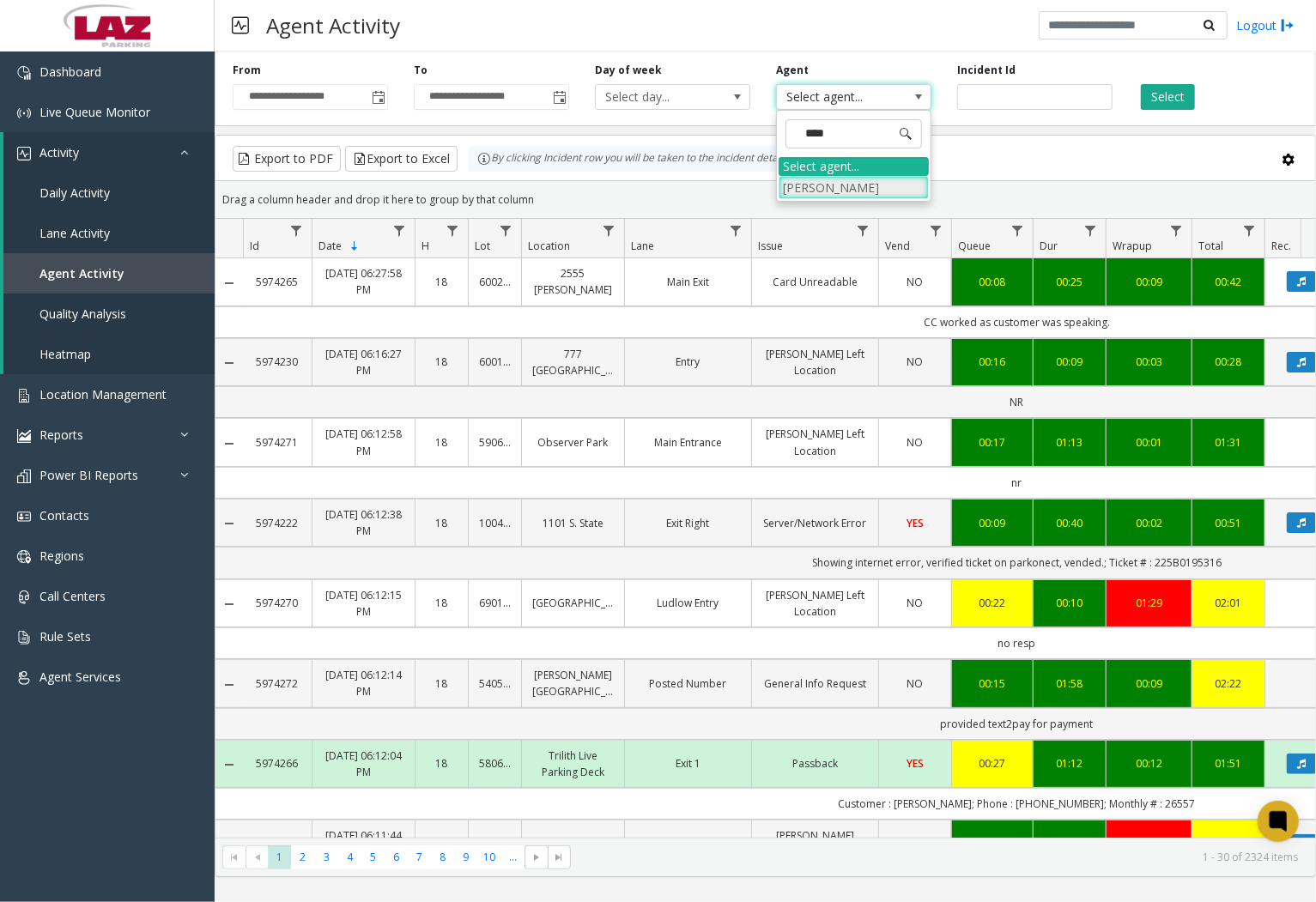 click on "[PERSON_NAME]" at bounding box center (853, 187) 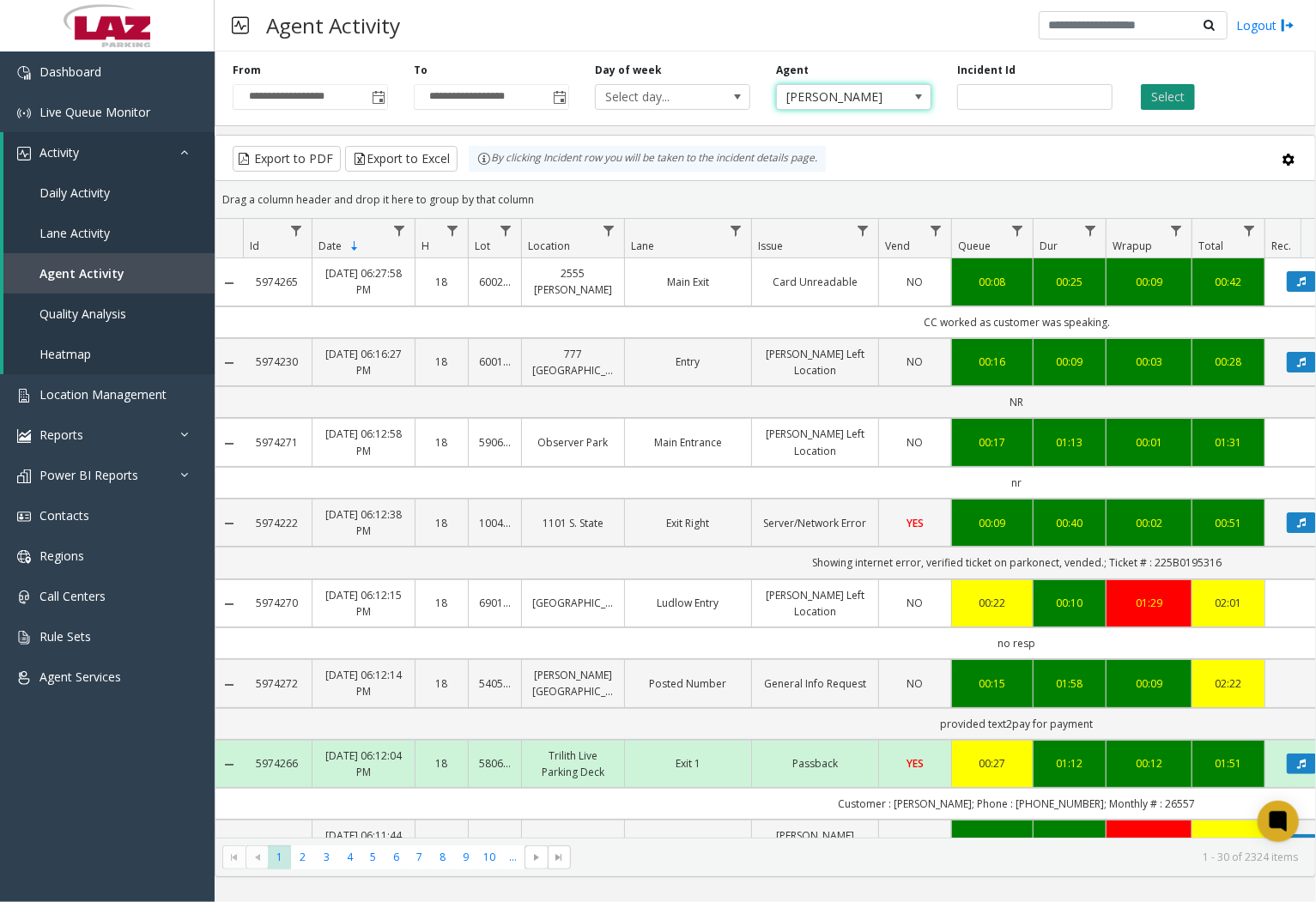 click on "Select" 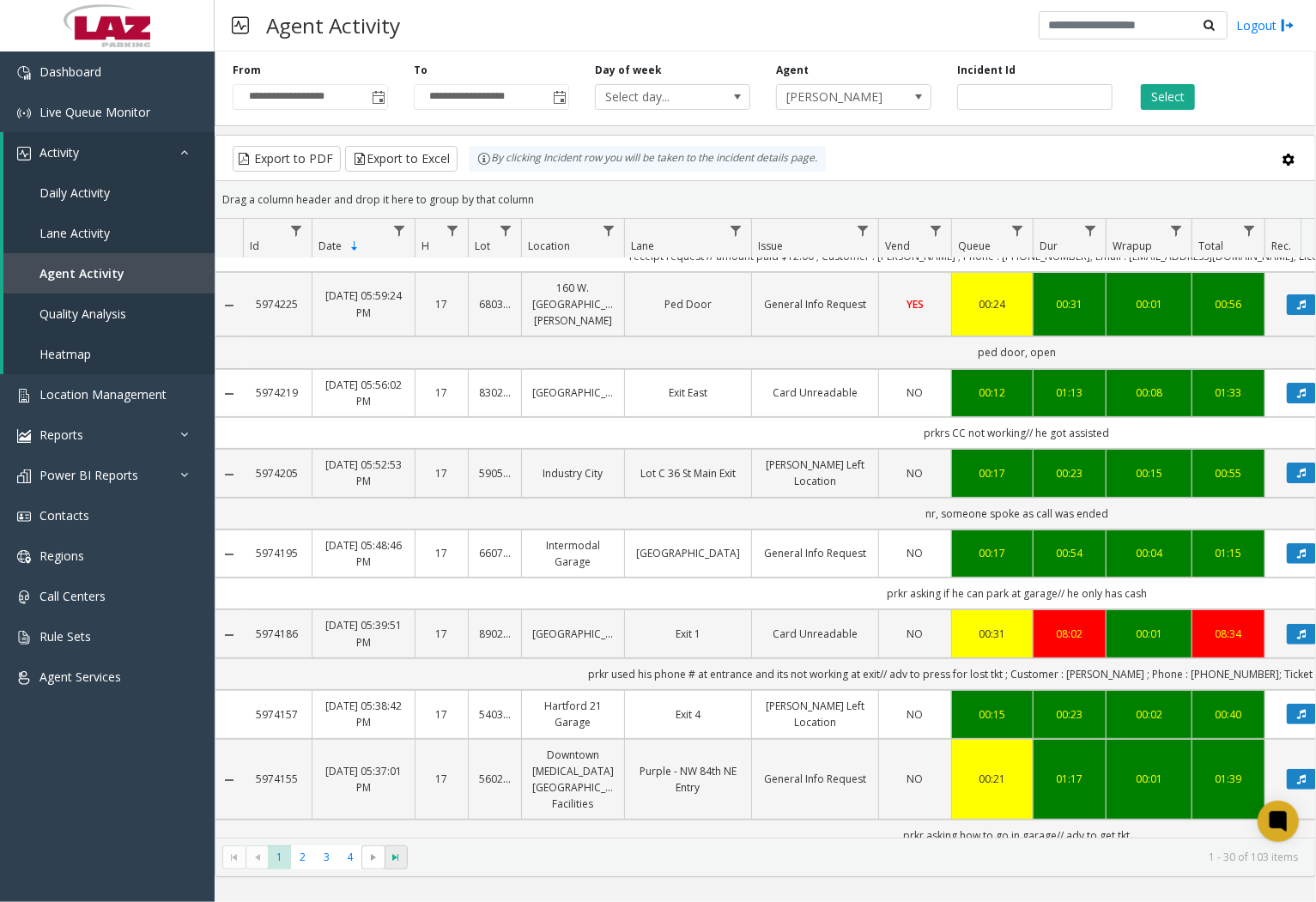 scroll, scrollTop: 381, scrollLeft: 0, axis: vertical 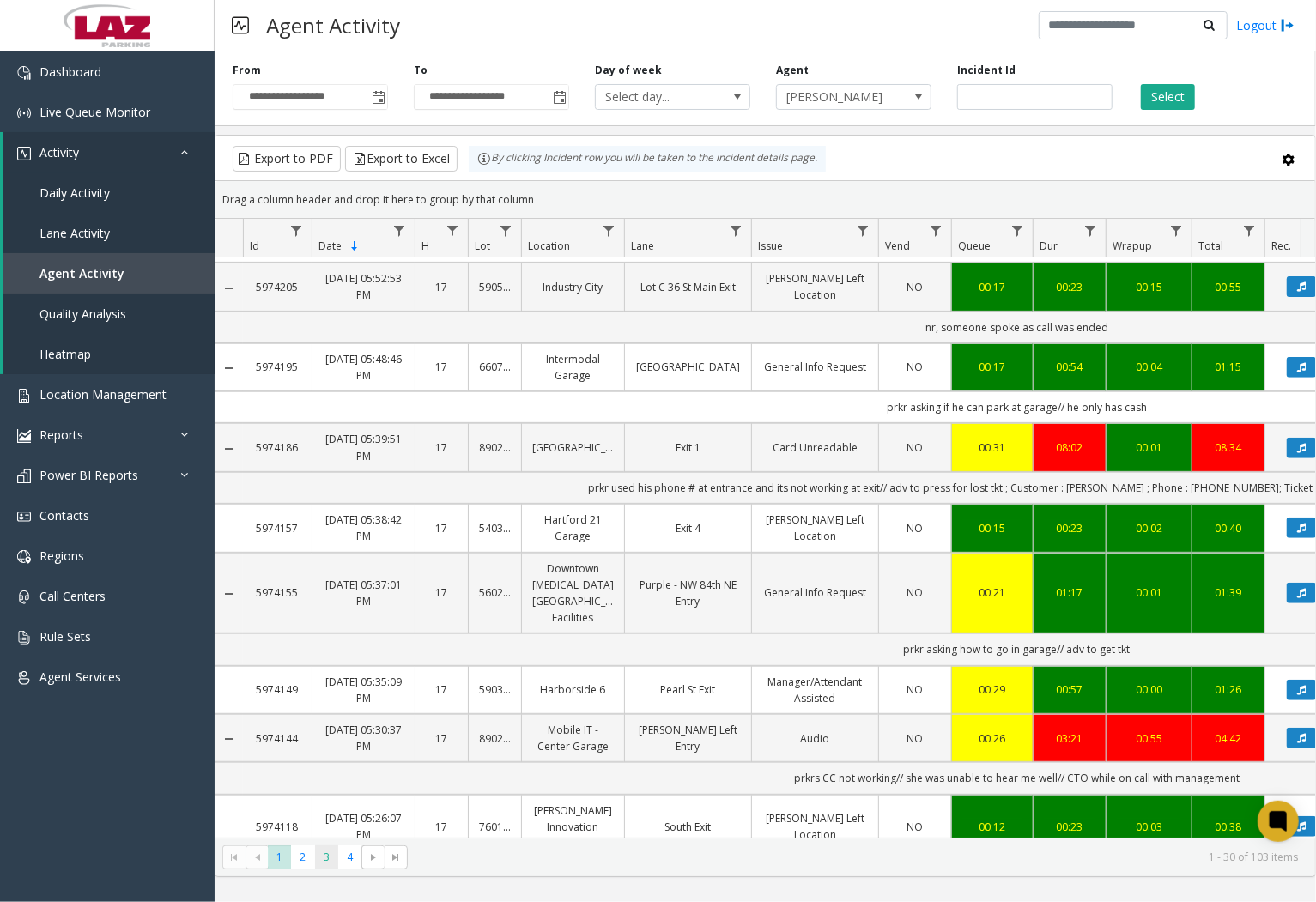 click on "3" 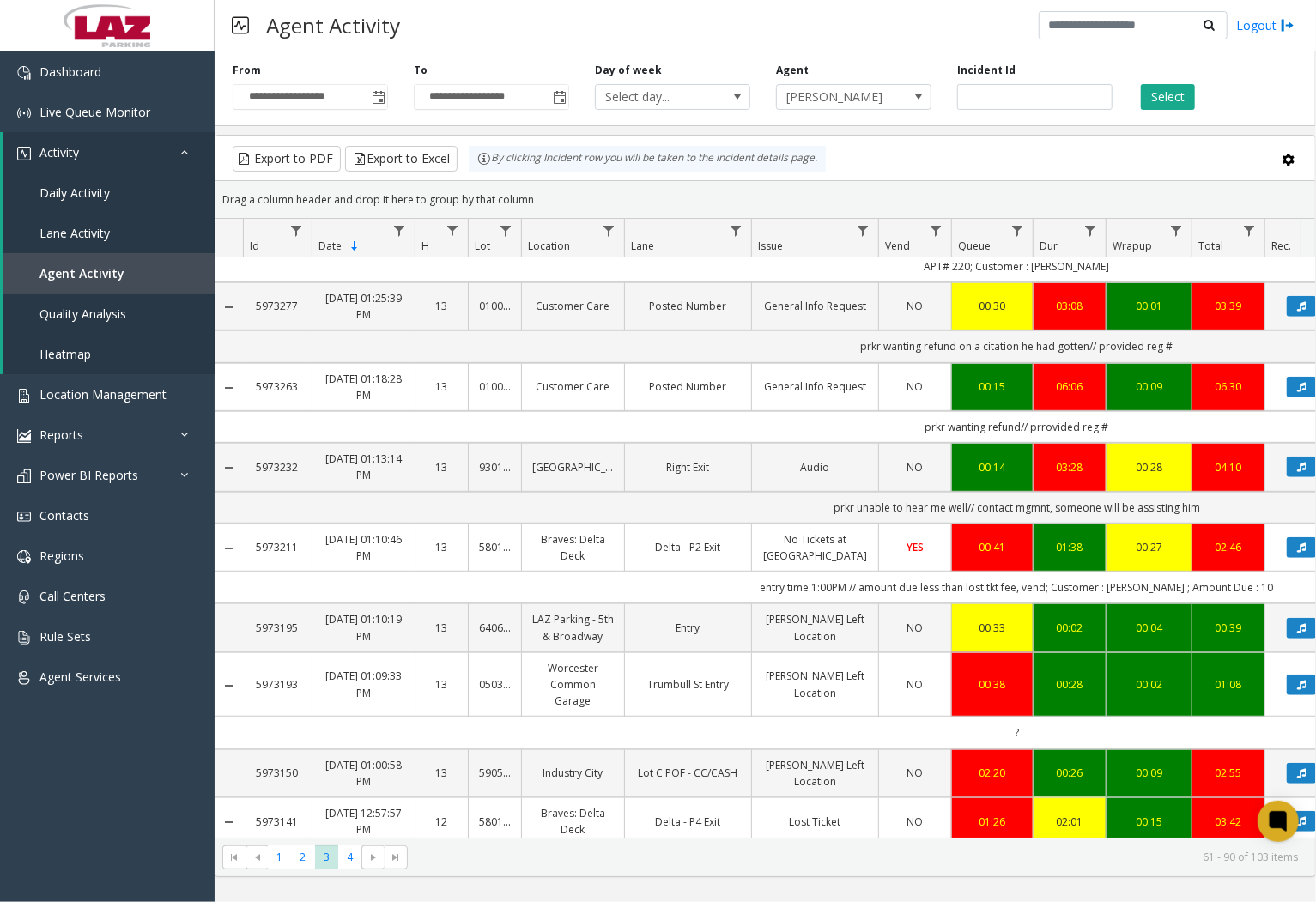 scroll, scrollTop: 572, scrollLeft: 0, axis: vertical 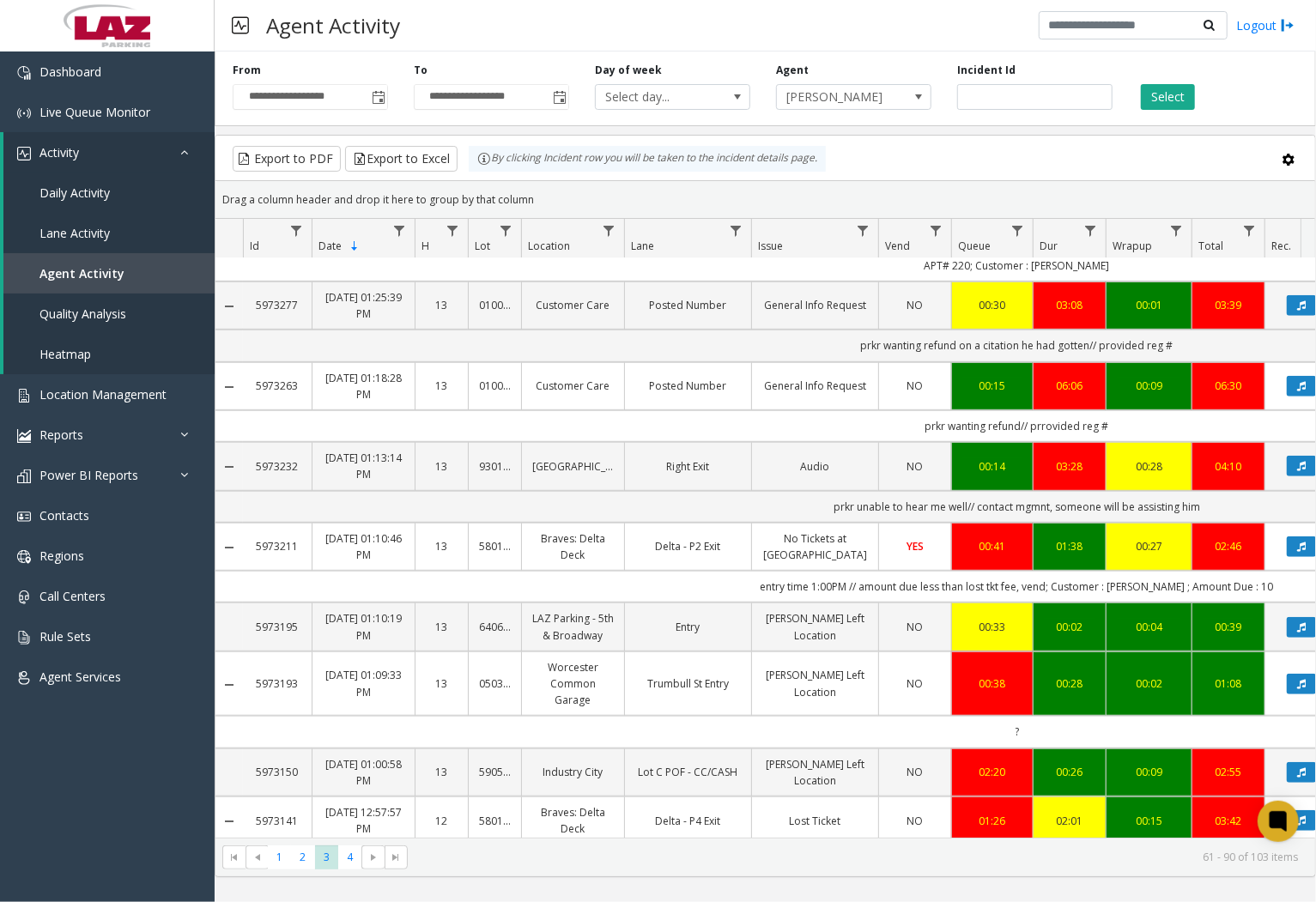 click on "No Tickets at [GEOGRAPHIC_DATA]" 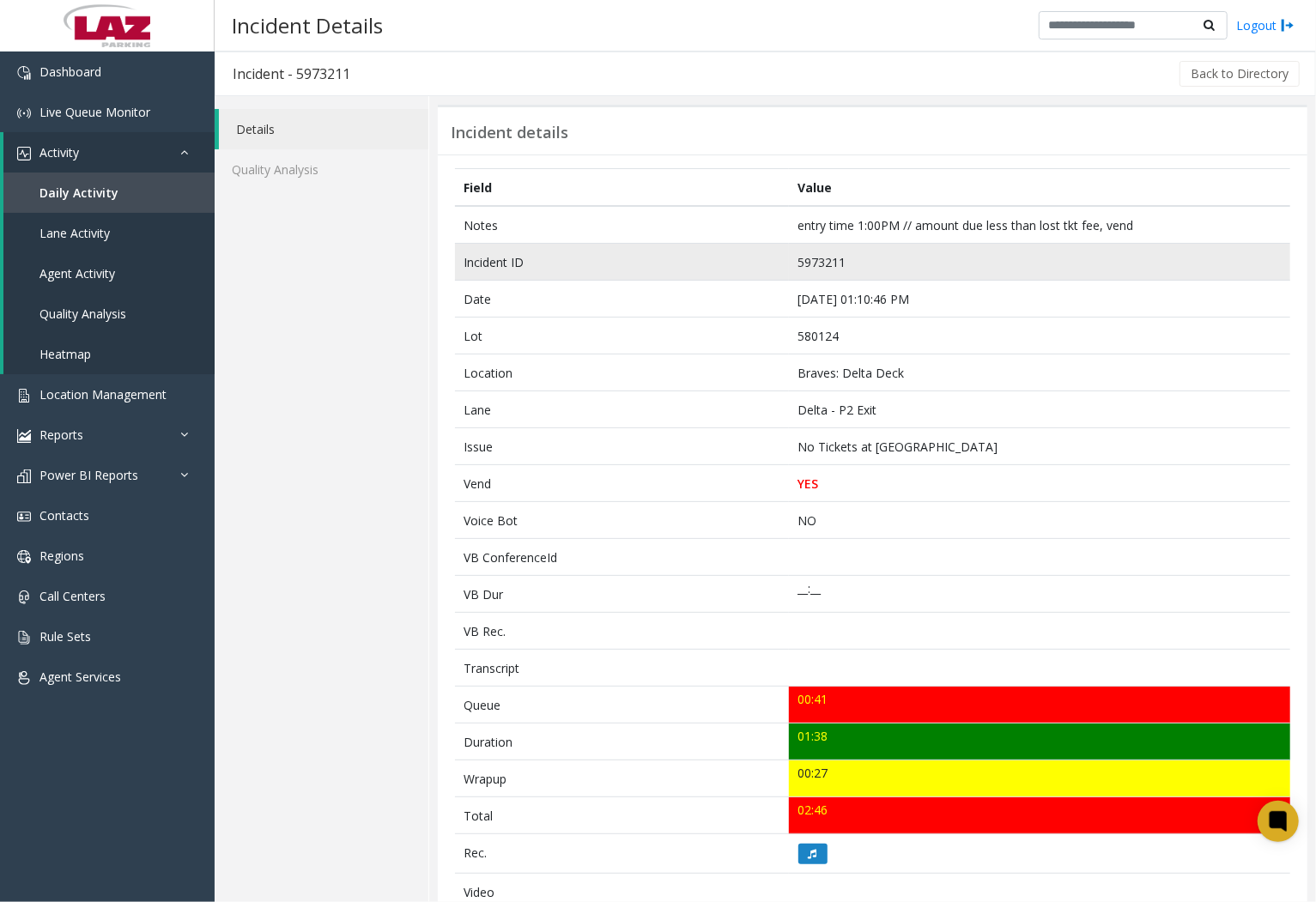 click on "5973211" 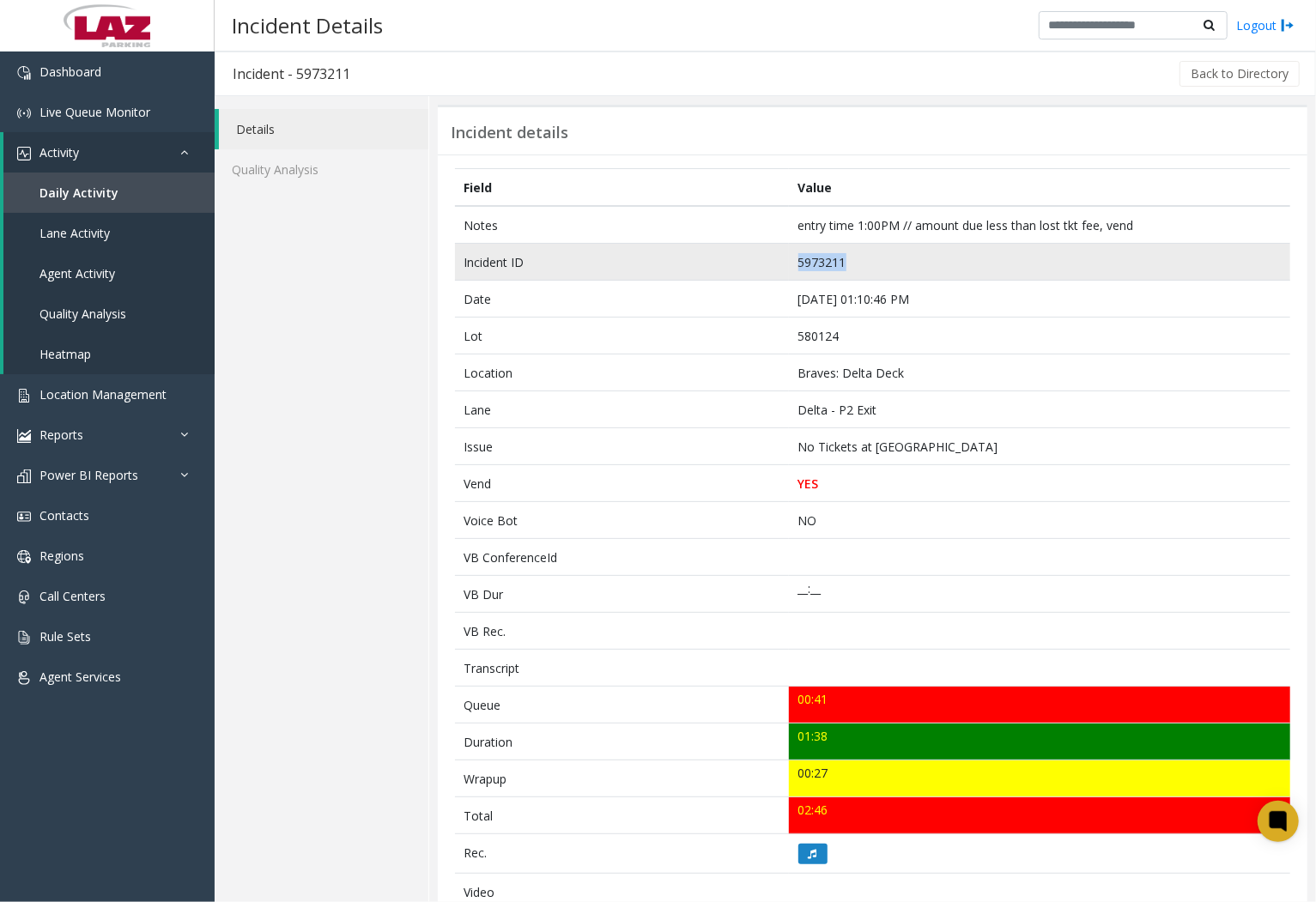click on "5973211" 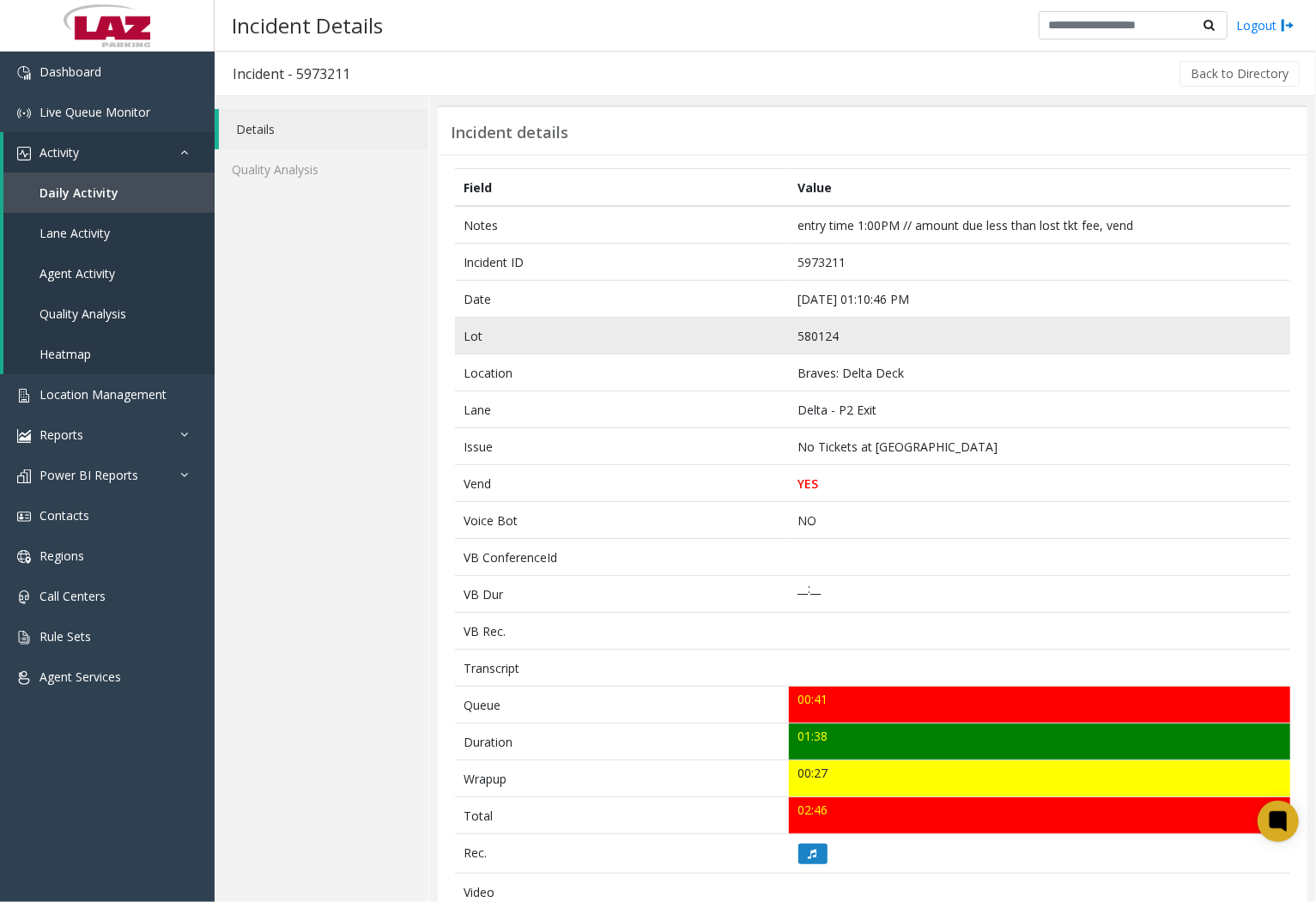 click on "580124" 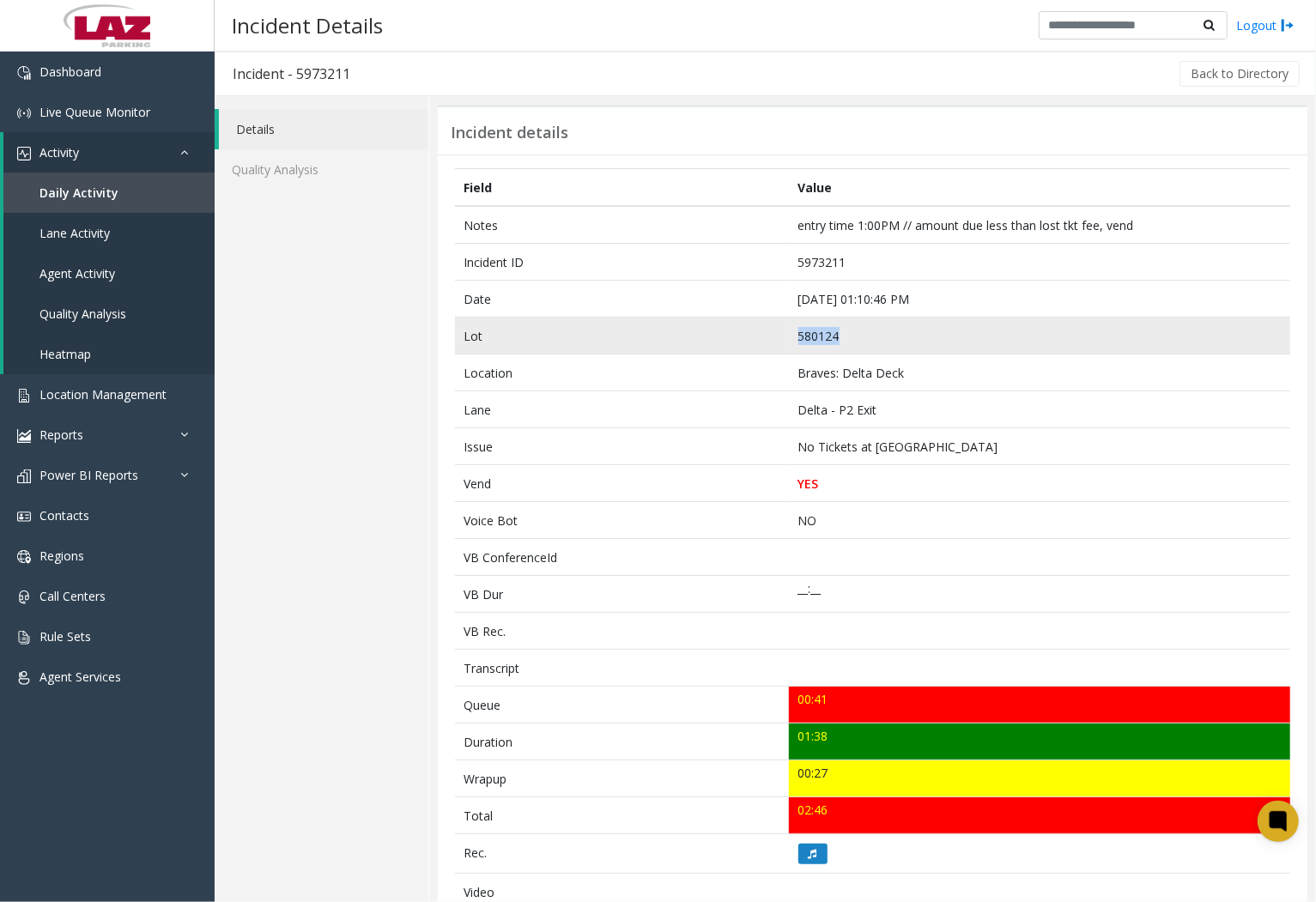 click on "580124" 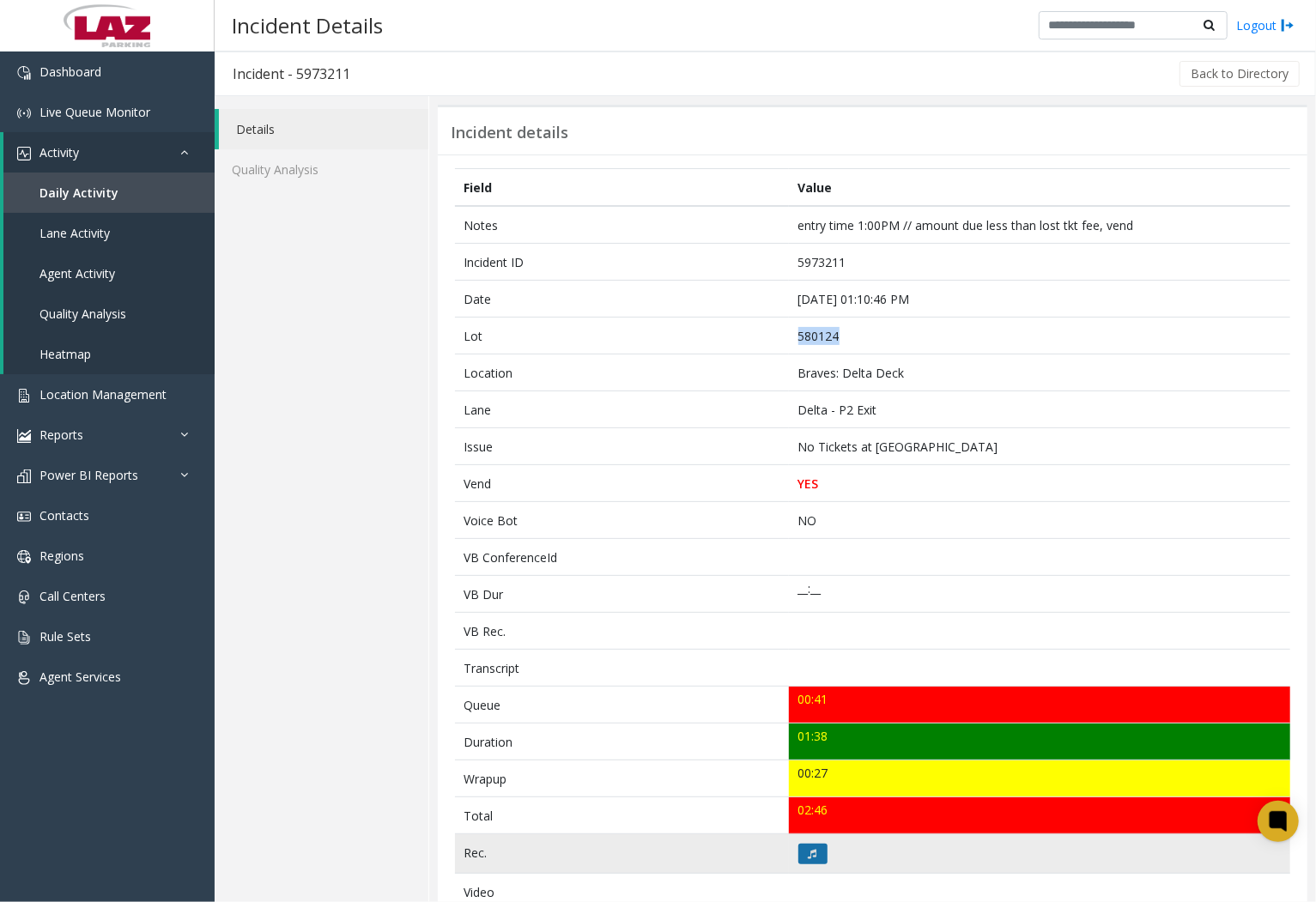 click 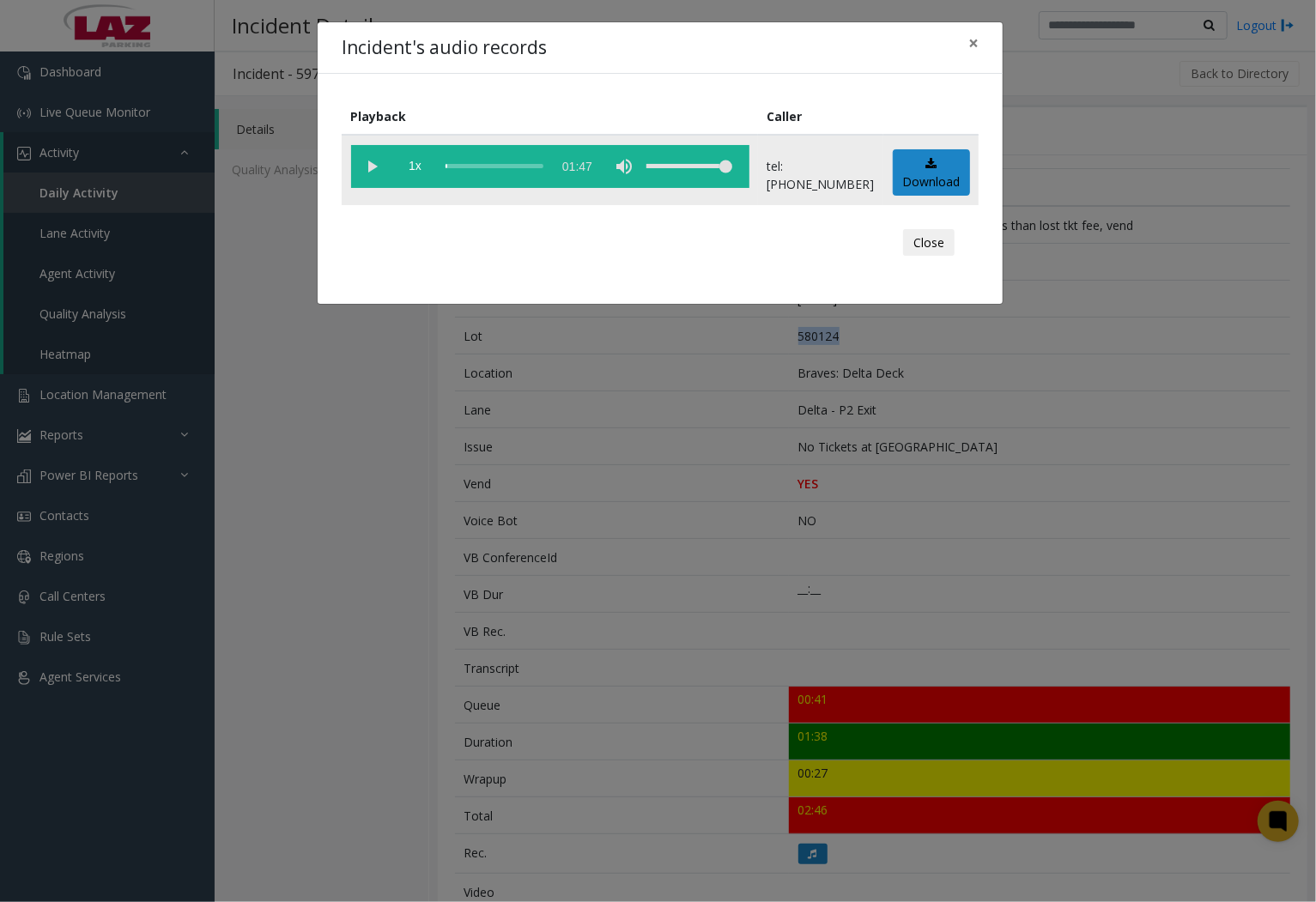 click 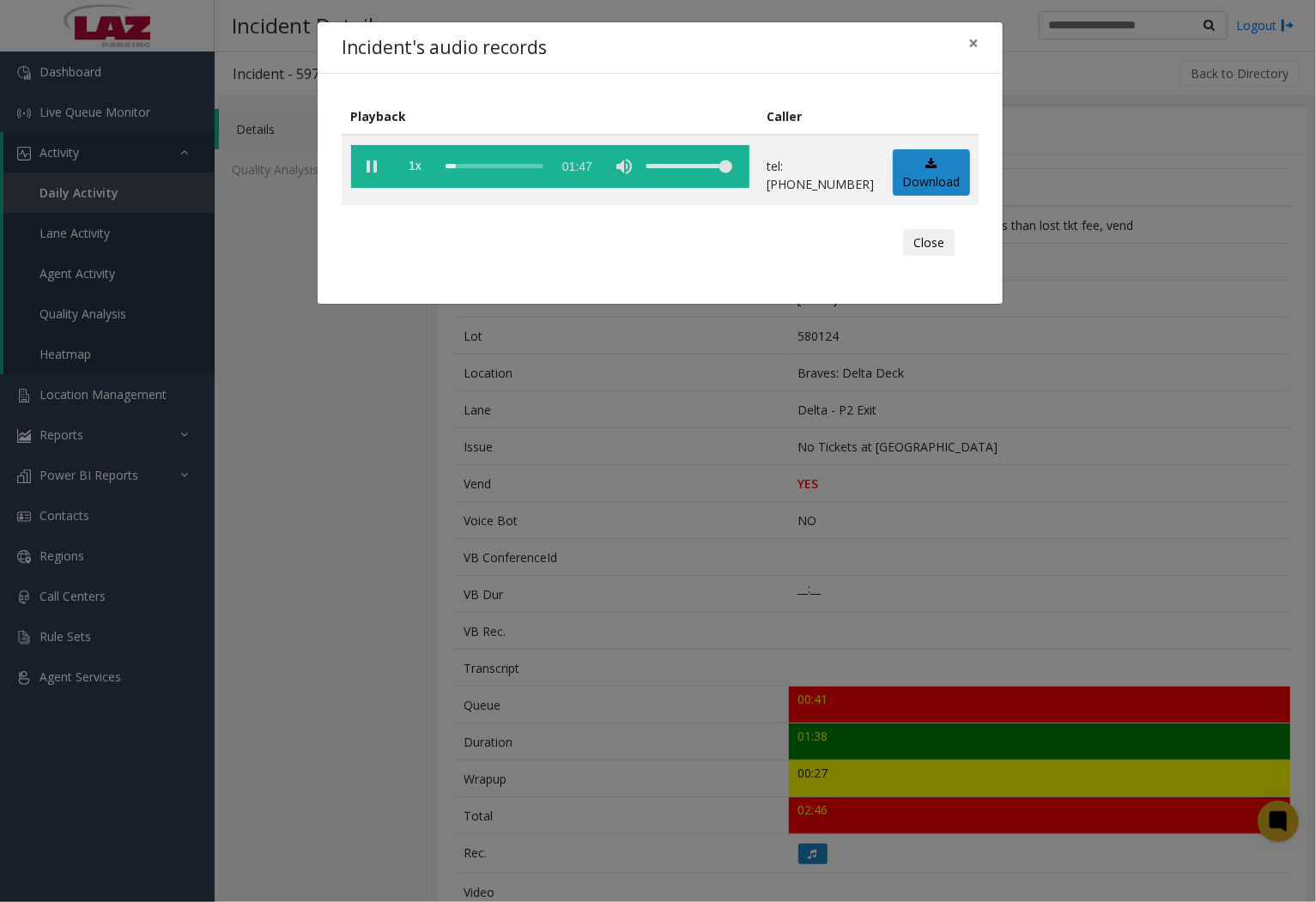 click on "Incident's audio records" 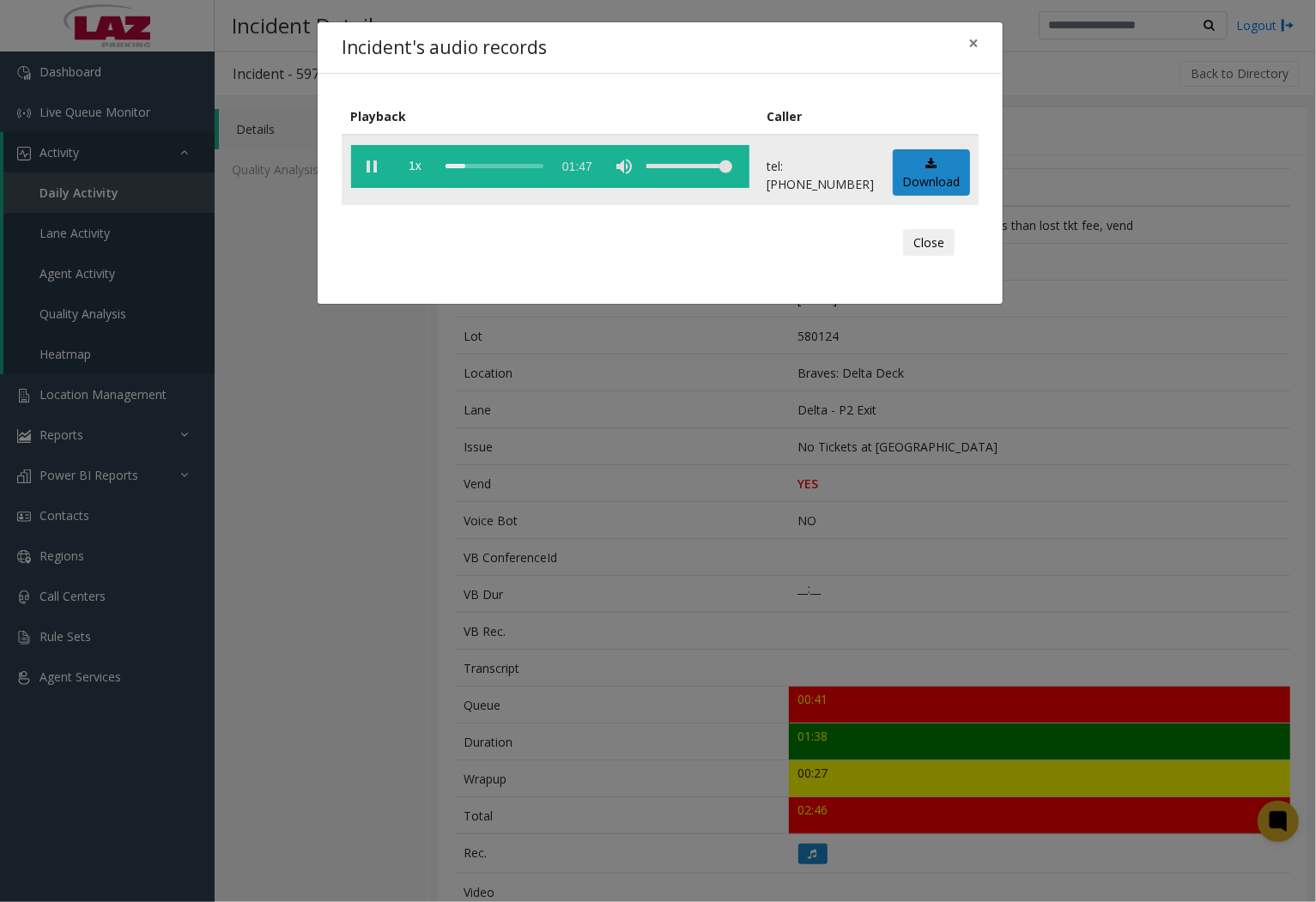 click 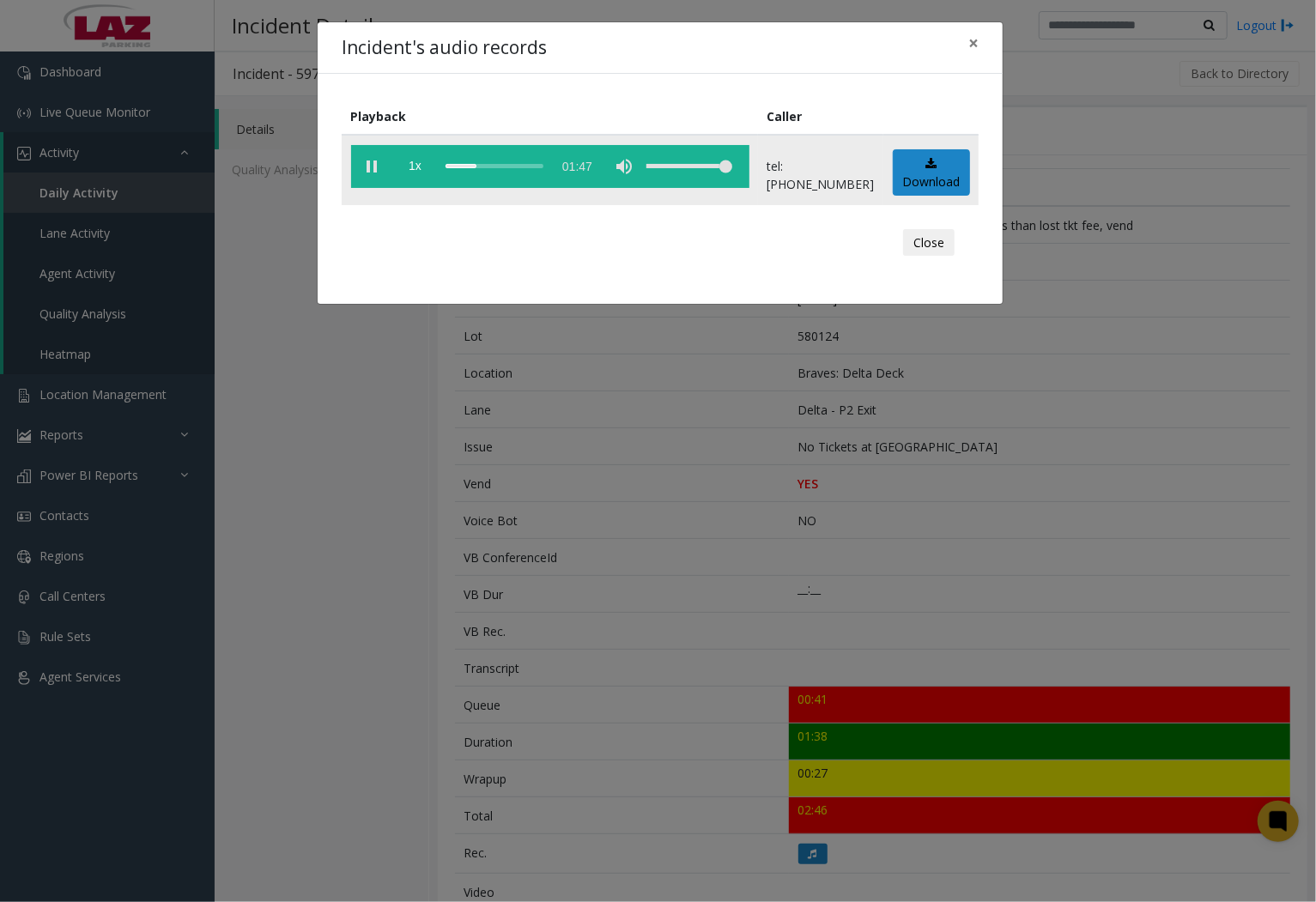 click 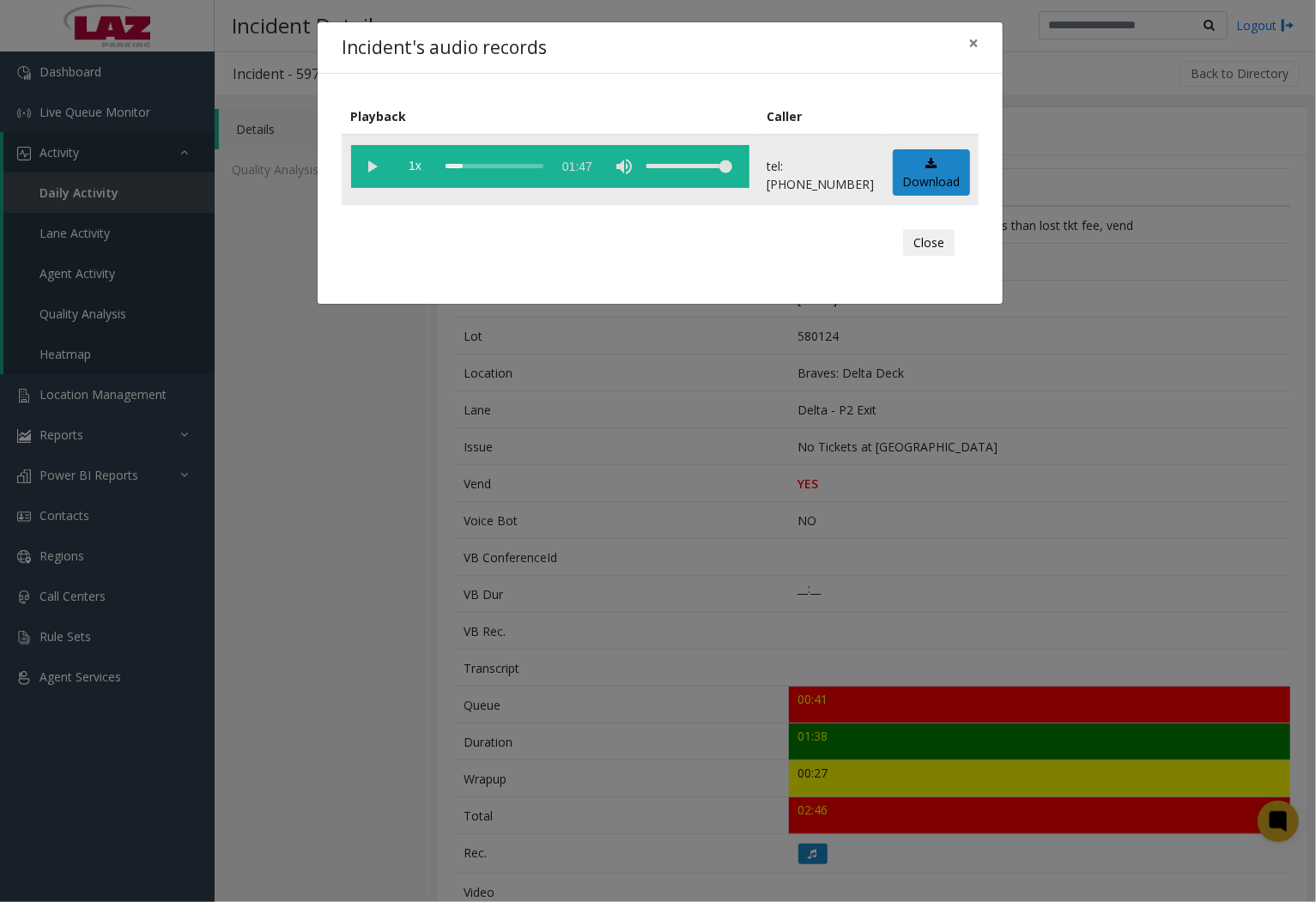 click 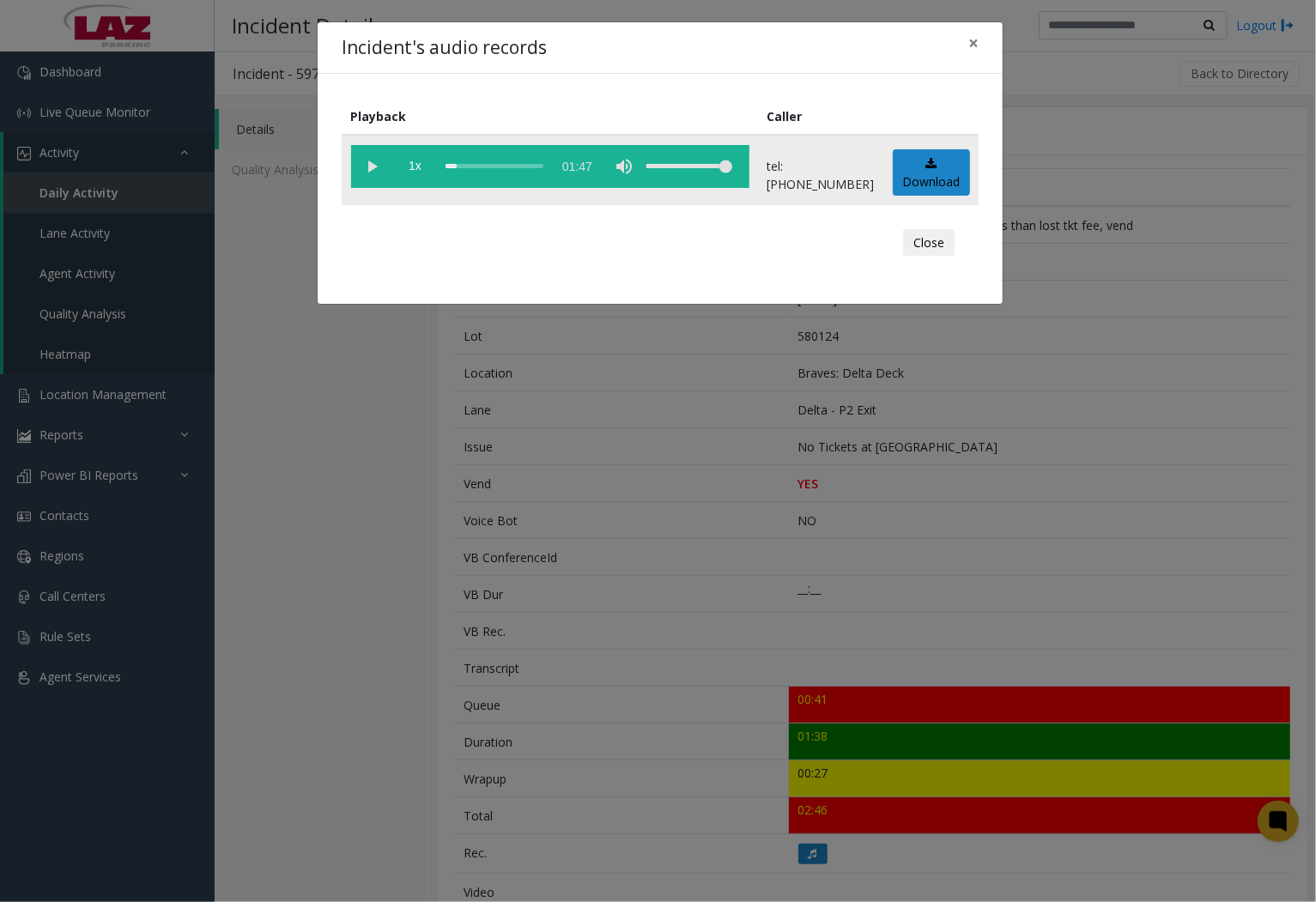 click 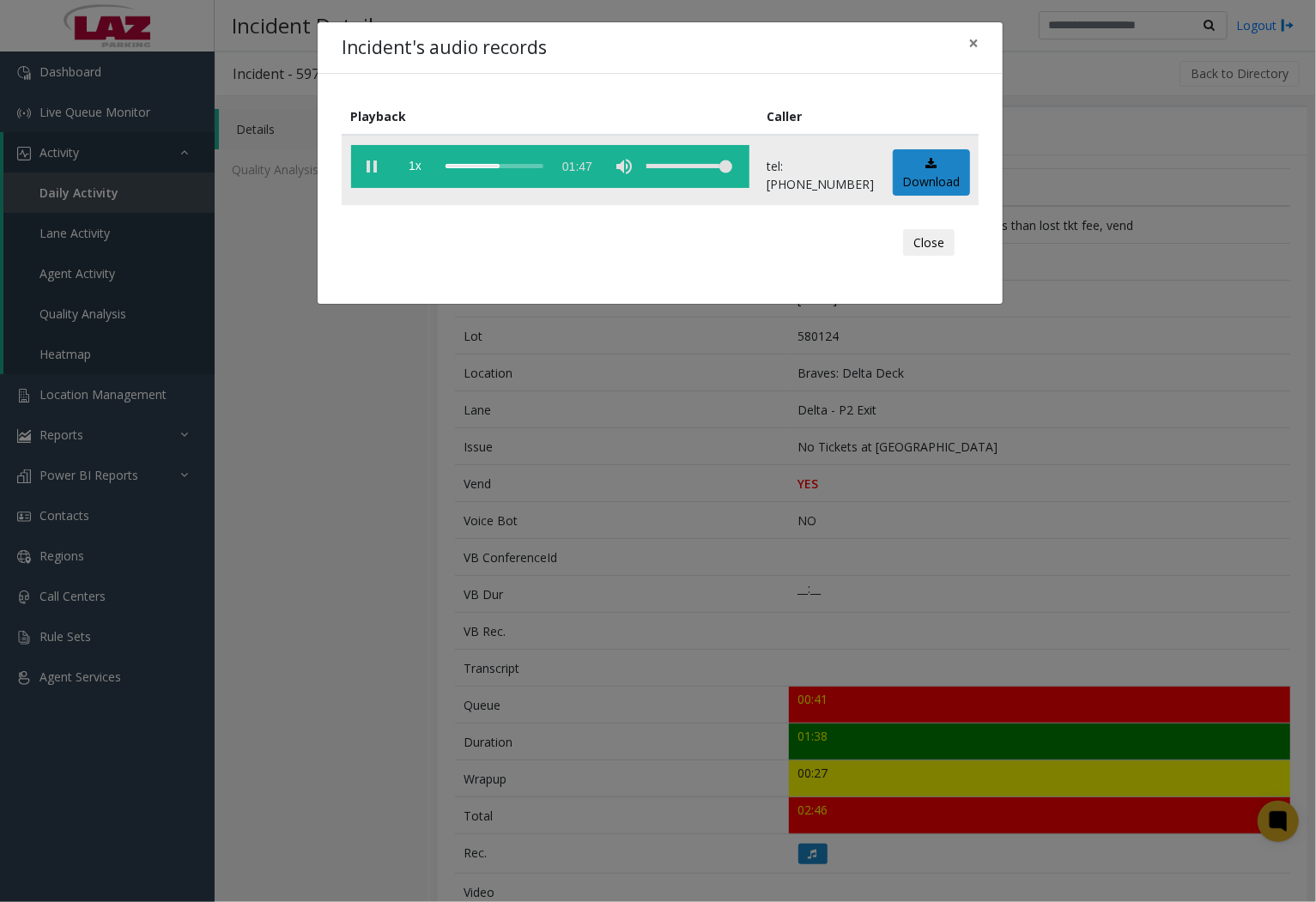 click 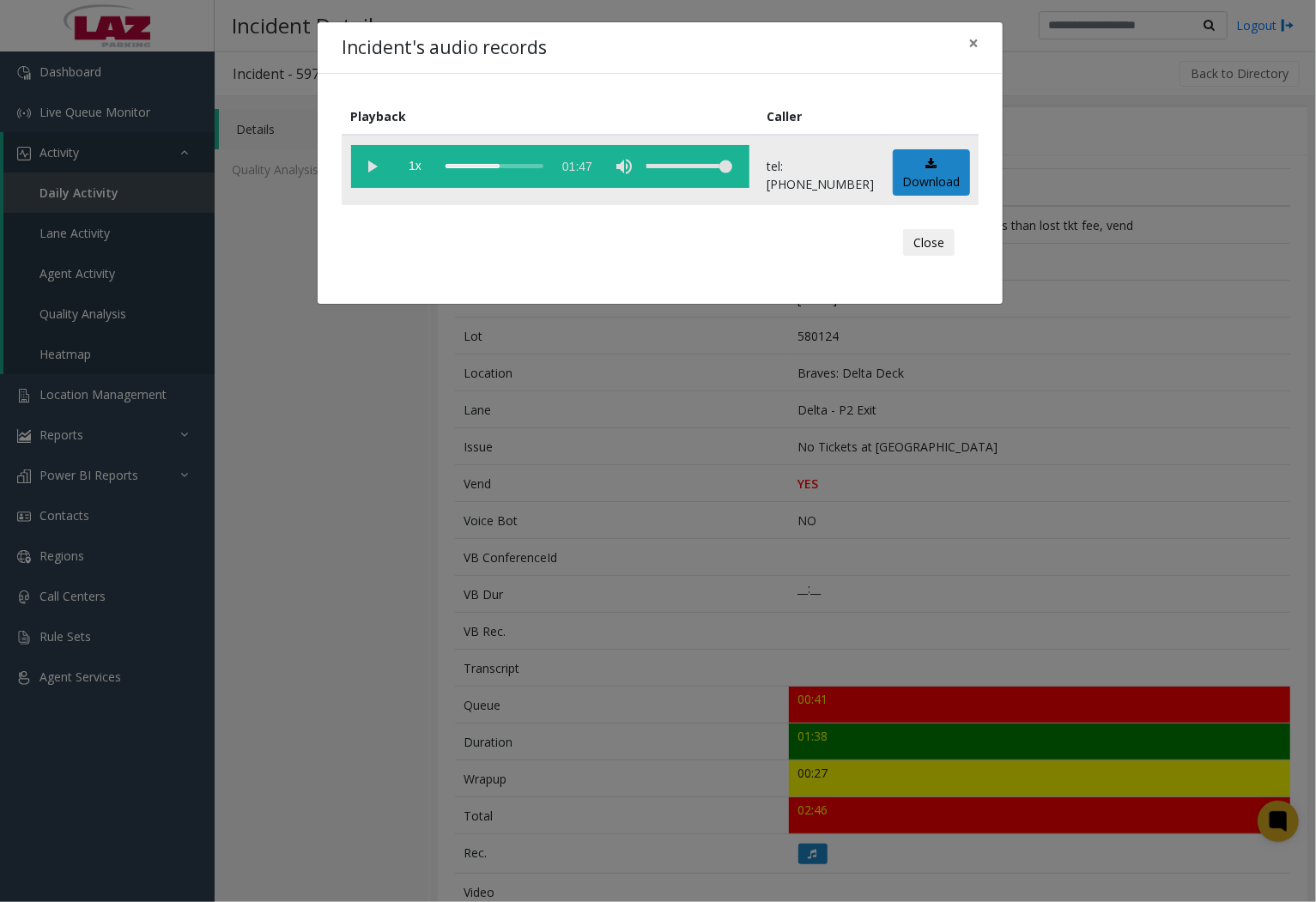 click 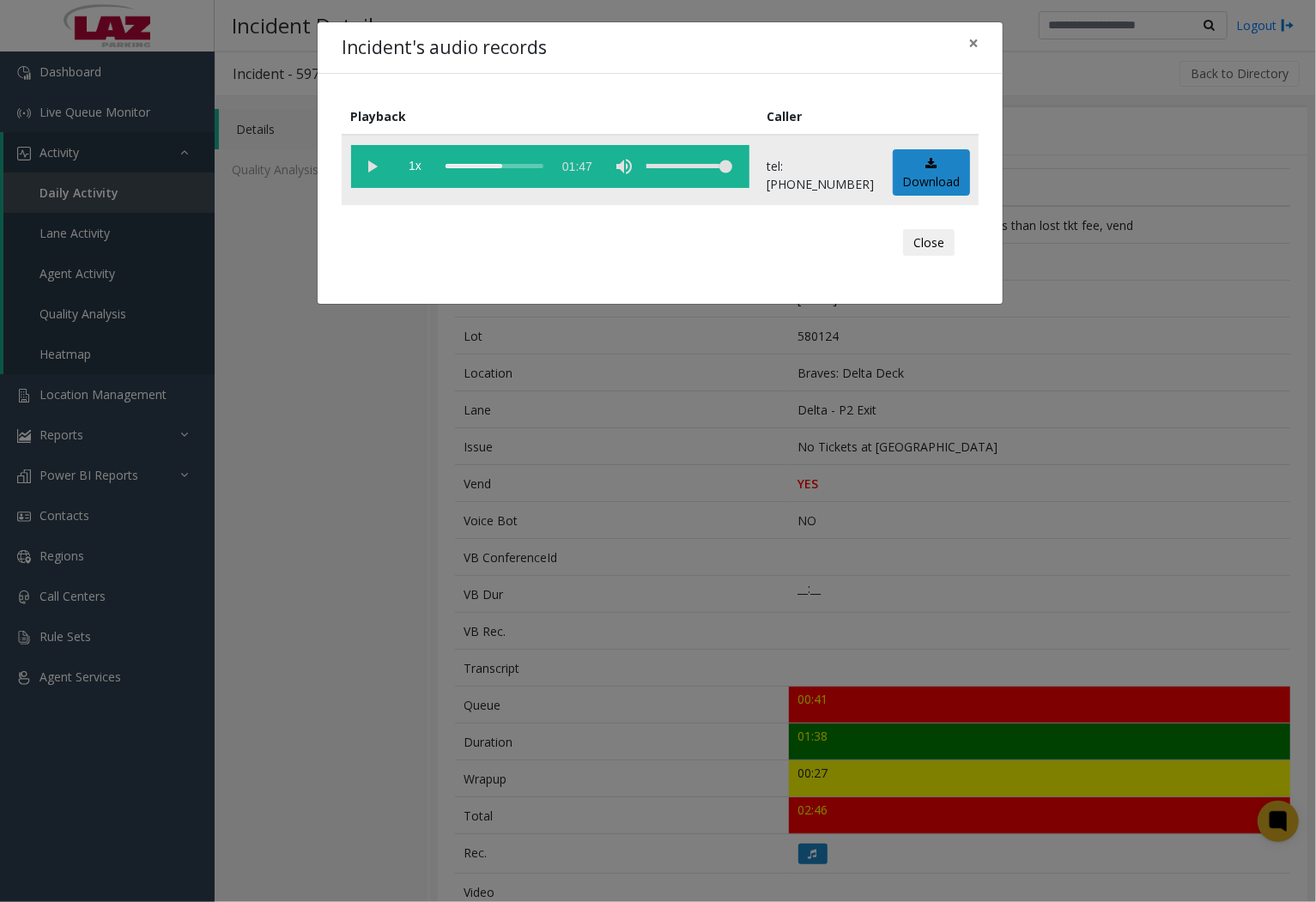click 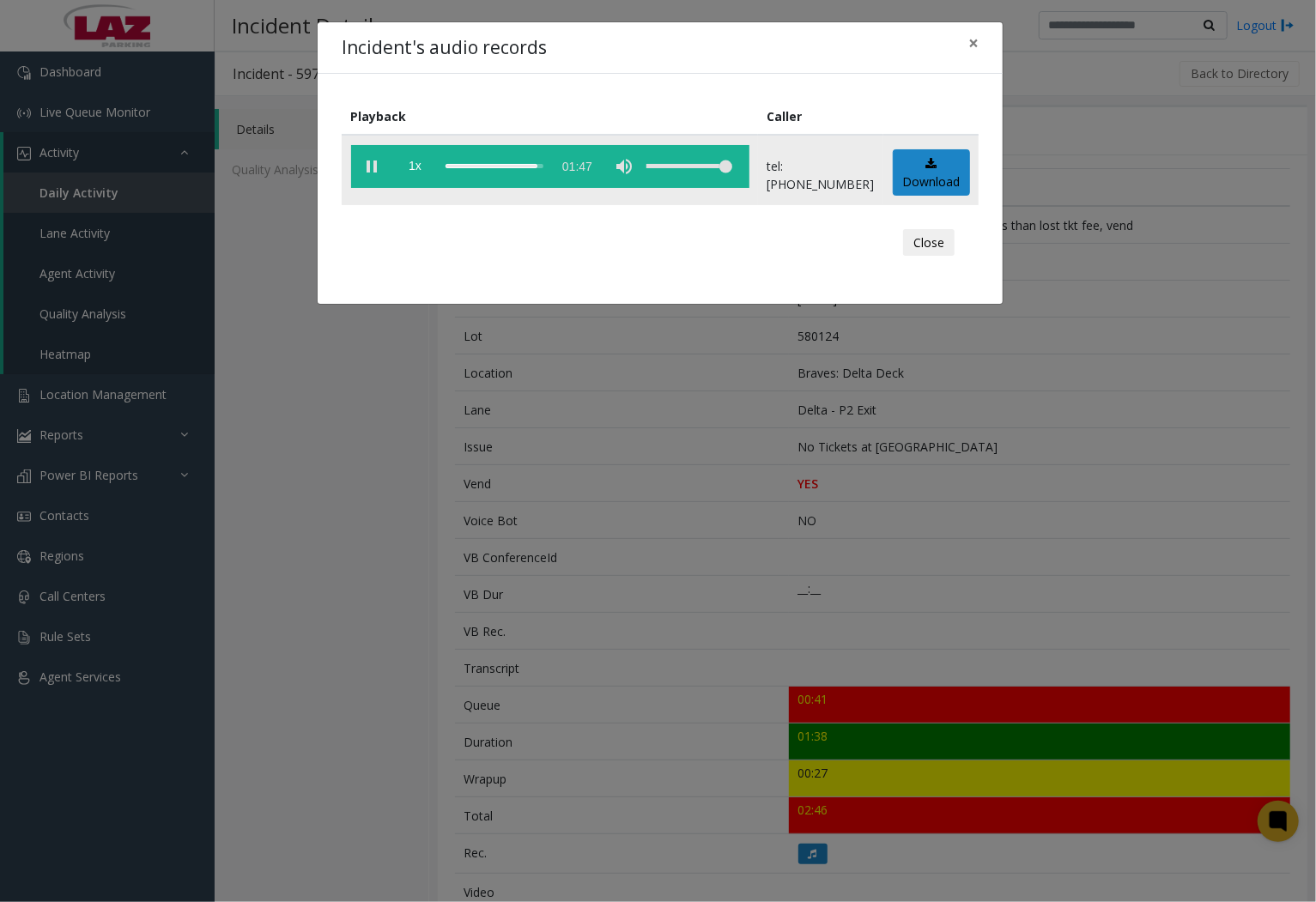 click 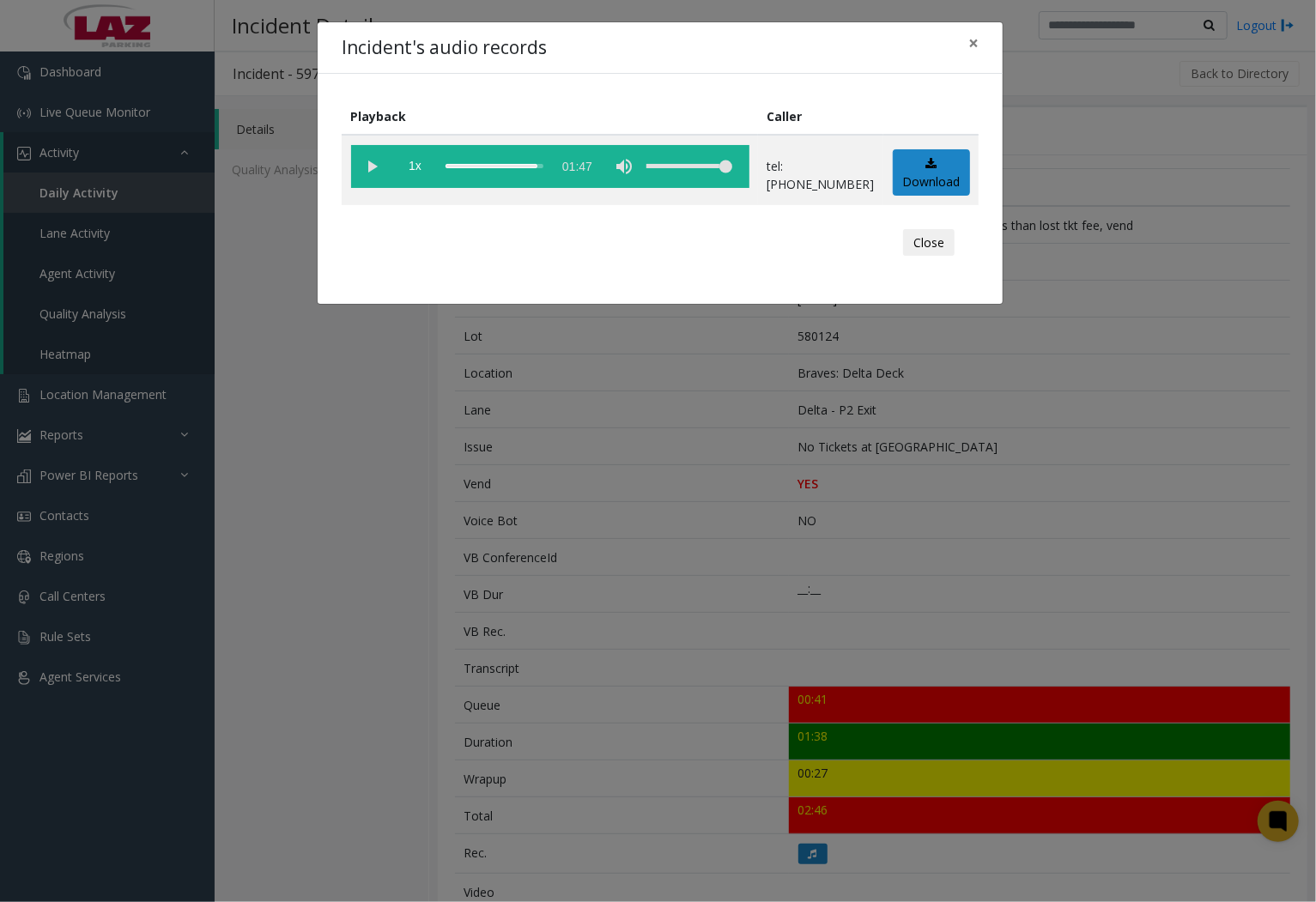 click on "Playback Caller  1x  01:47 tel:5801249008  Download  Close" 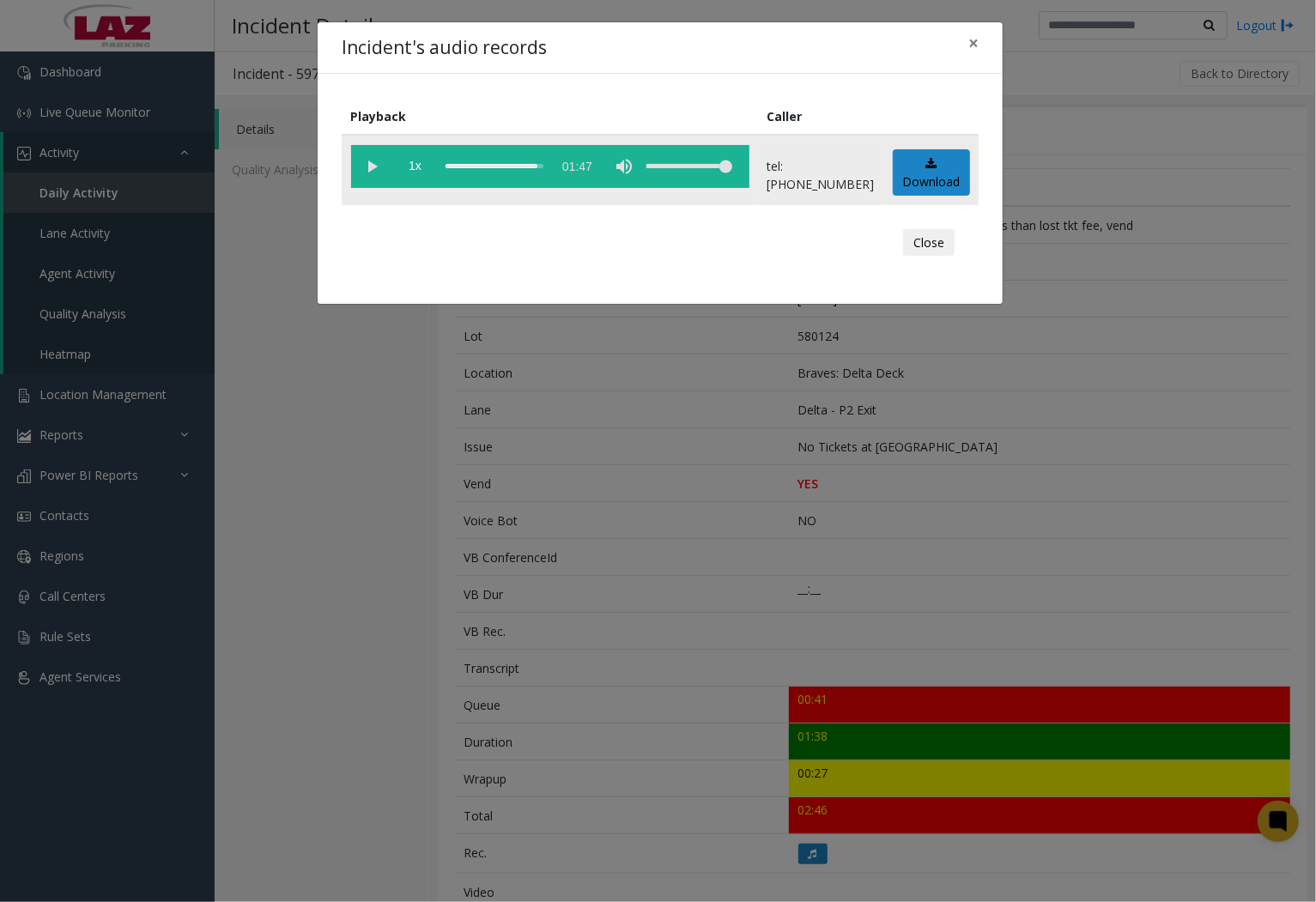 click 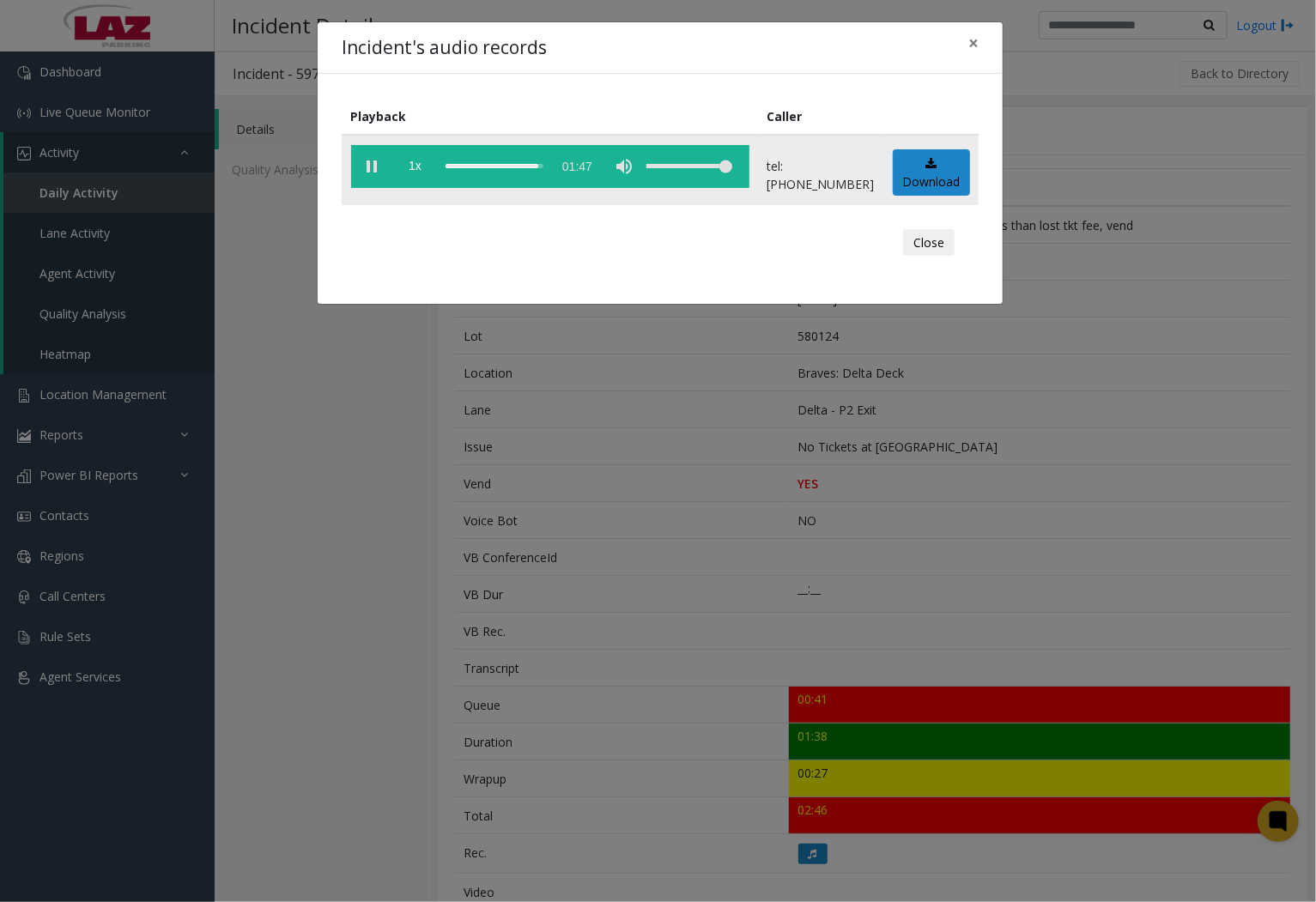 click 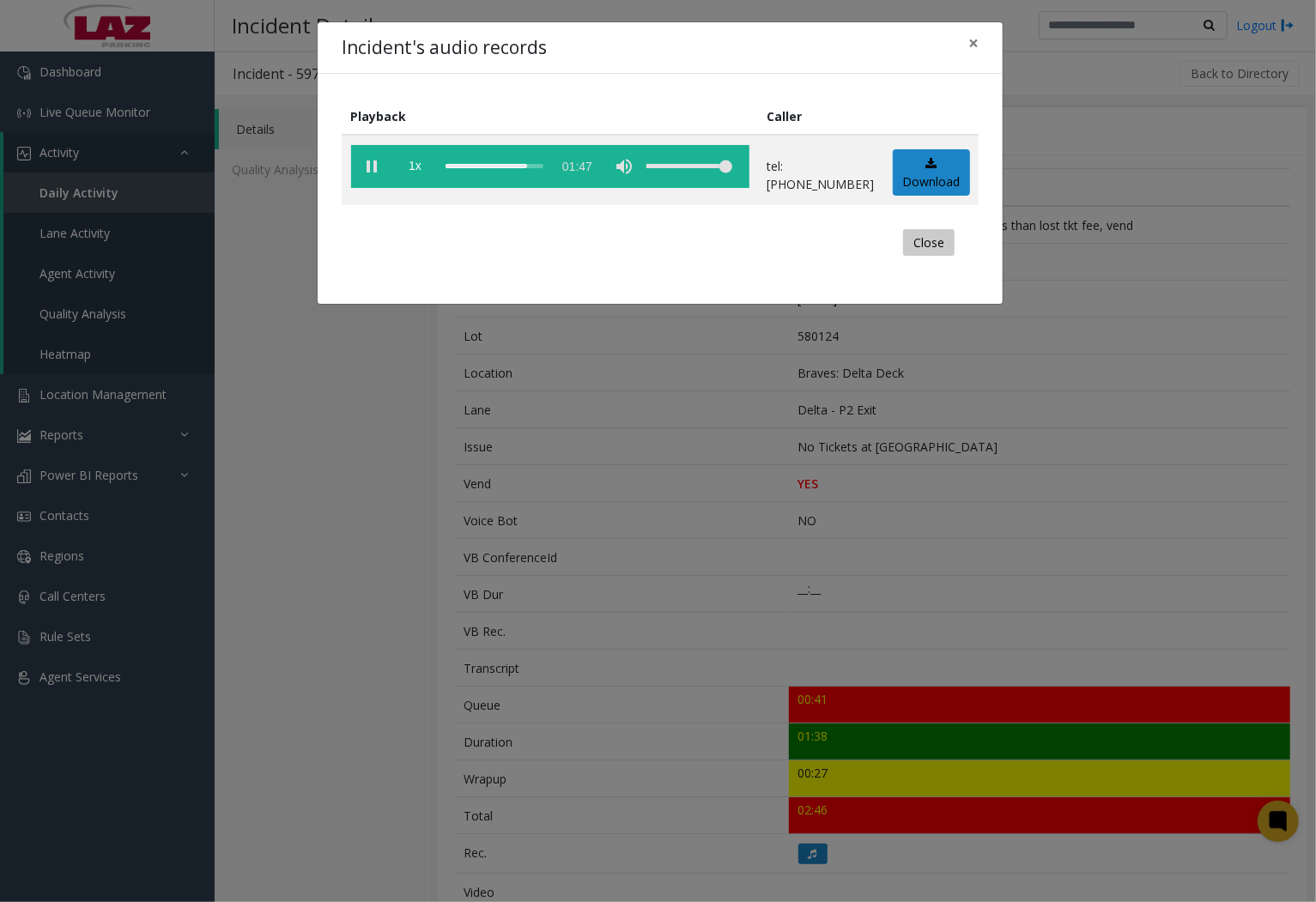 click on "Close" 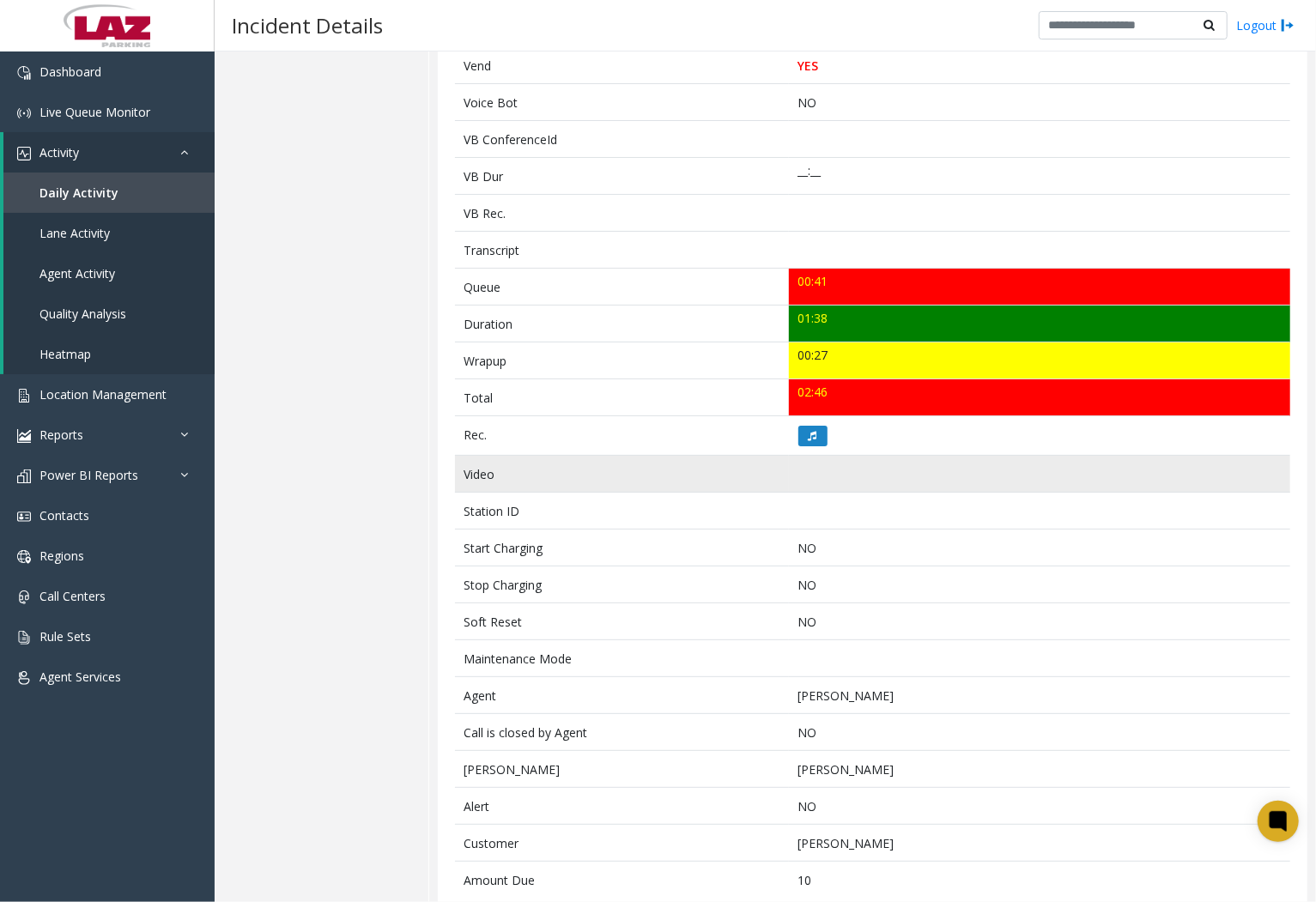 scroll, scrollTop: 453, scrollLeft: 0, axis: vertical 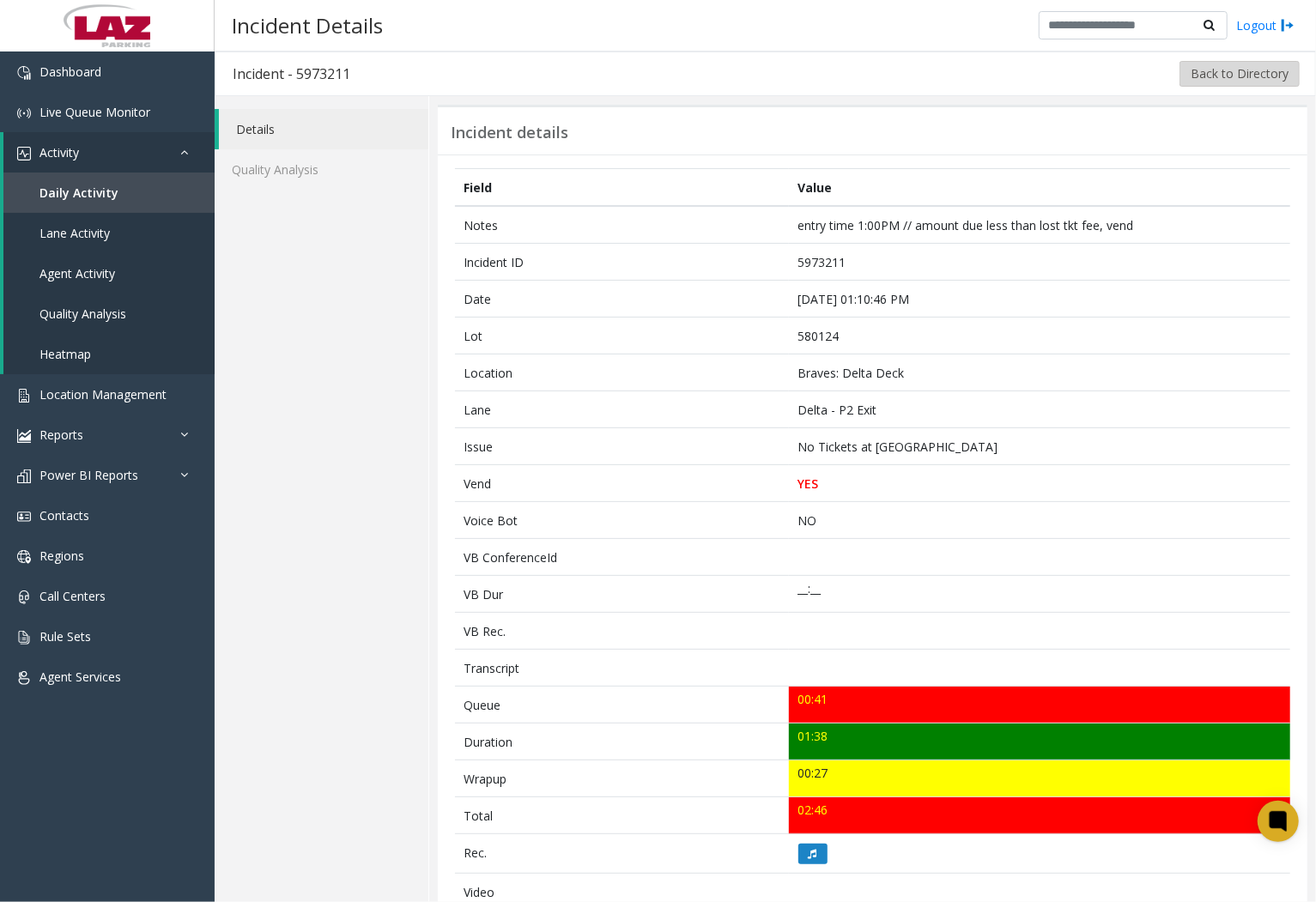 click on "Back to Directory" 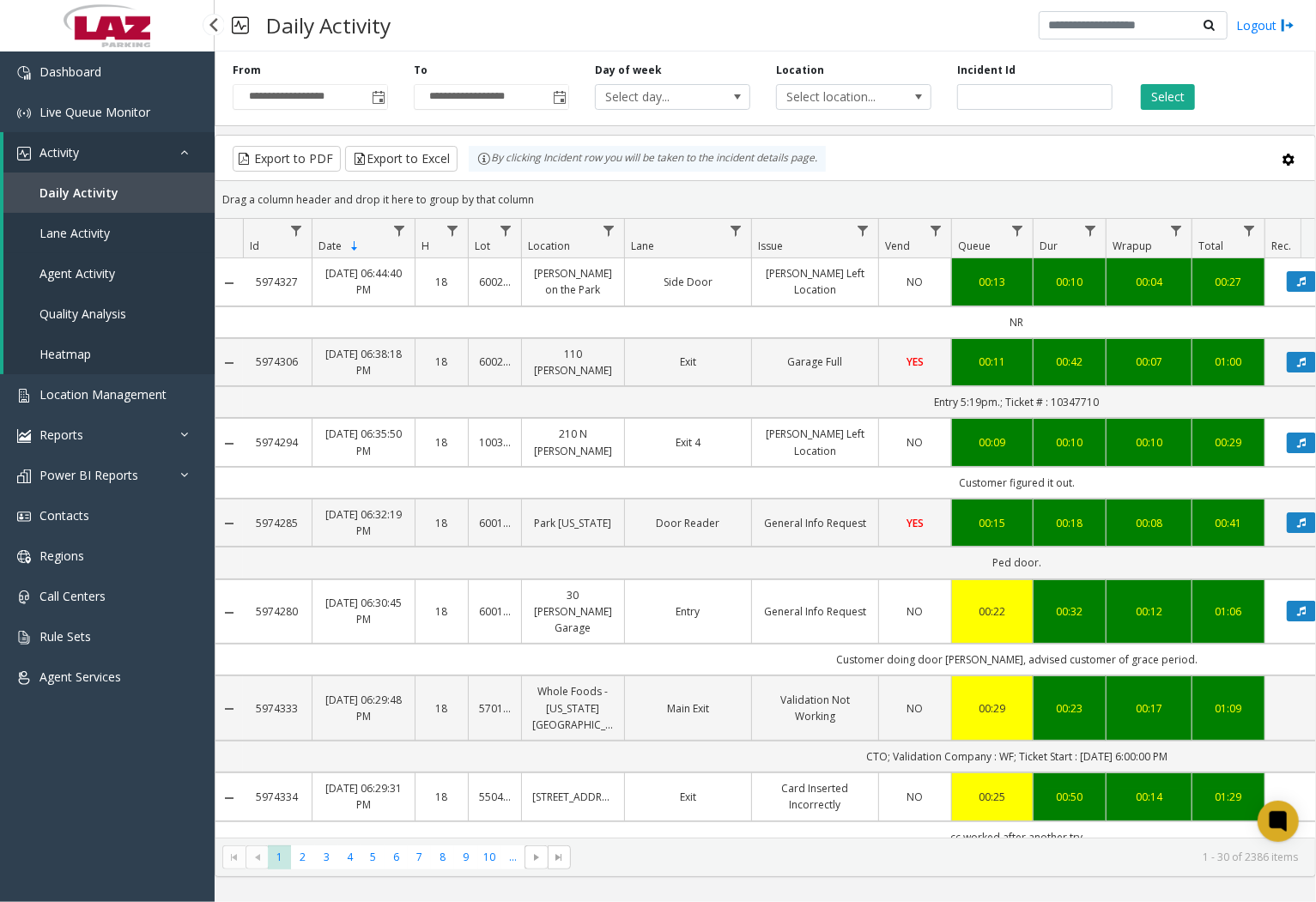 click on "Agent Activity" at bounding box center [77, 273] 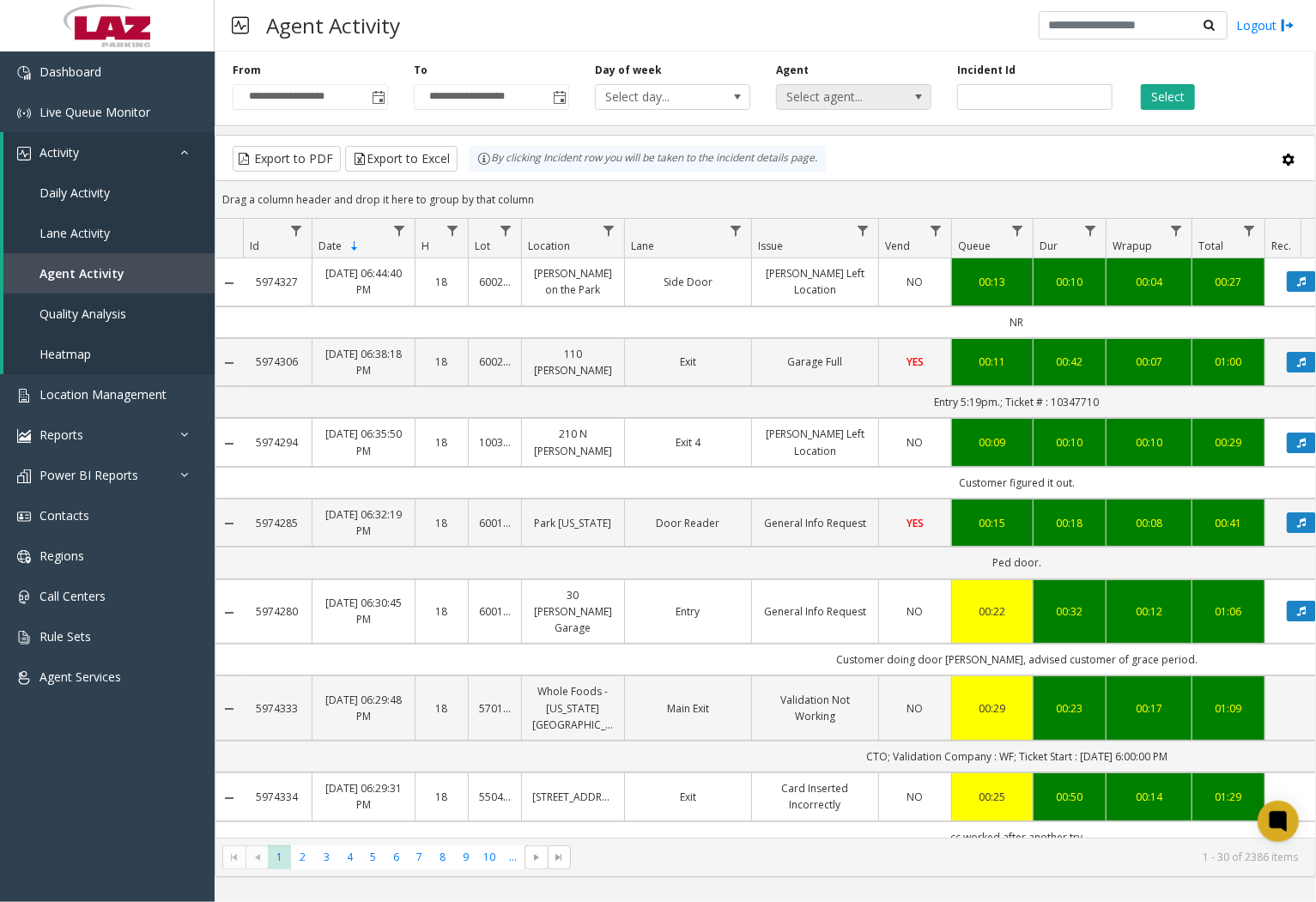 click on "Select agent..." at bounding box center (838, 97) 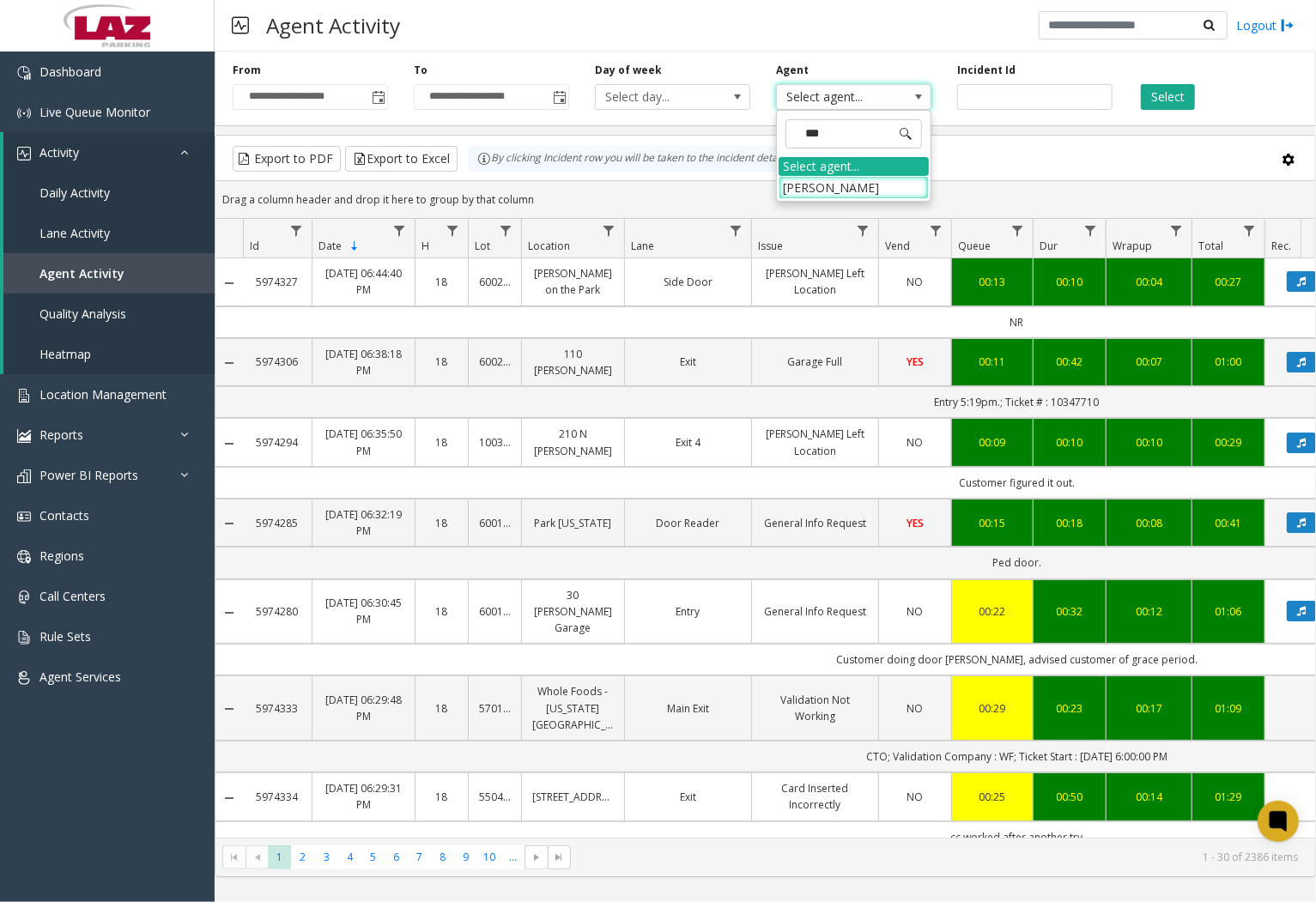 type on "****" 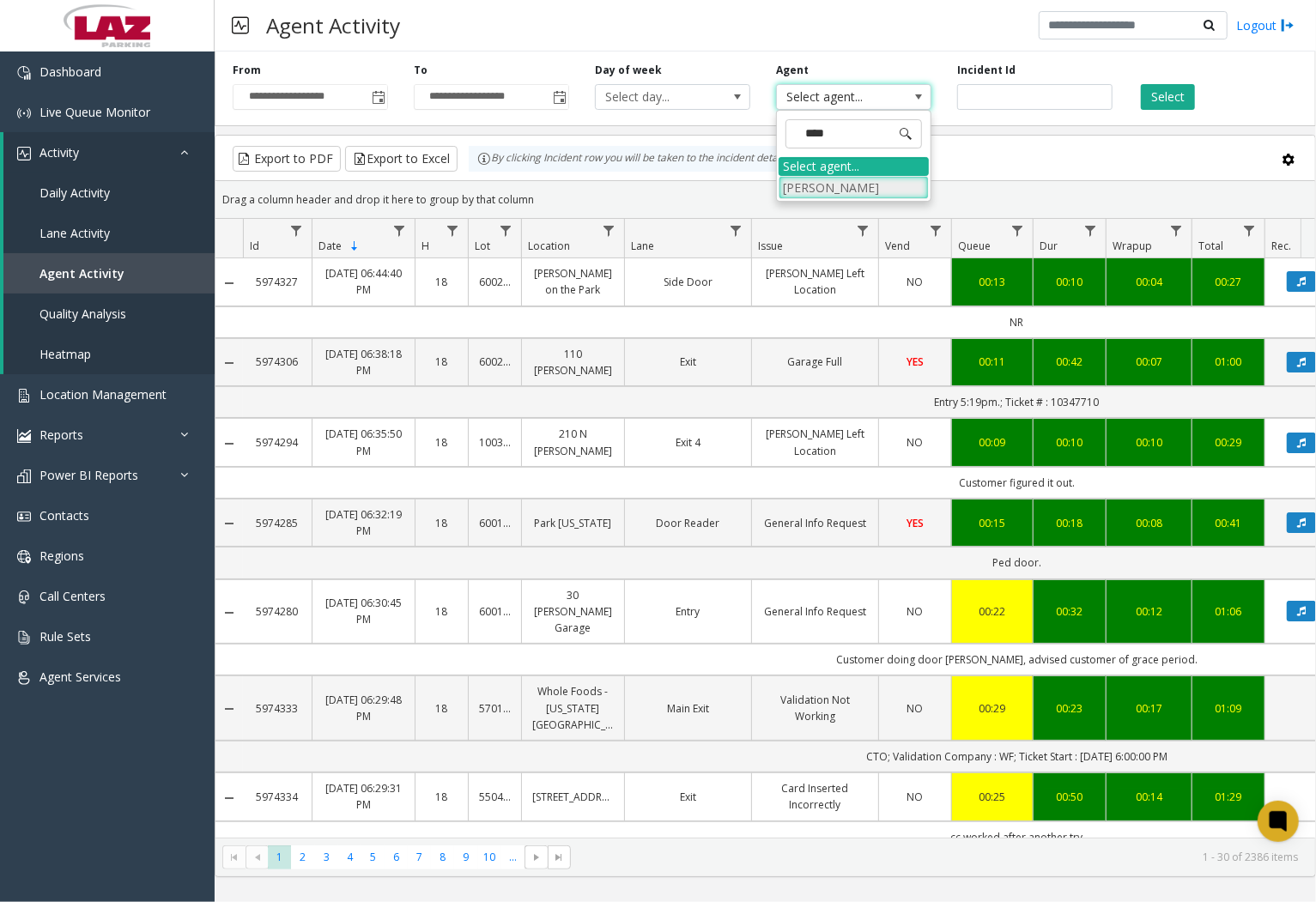 click on "[PERSON_NAME]" at bounding box center (853, 187) 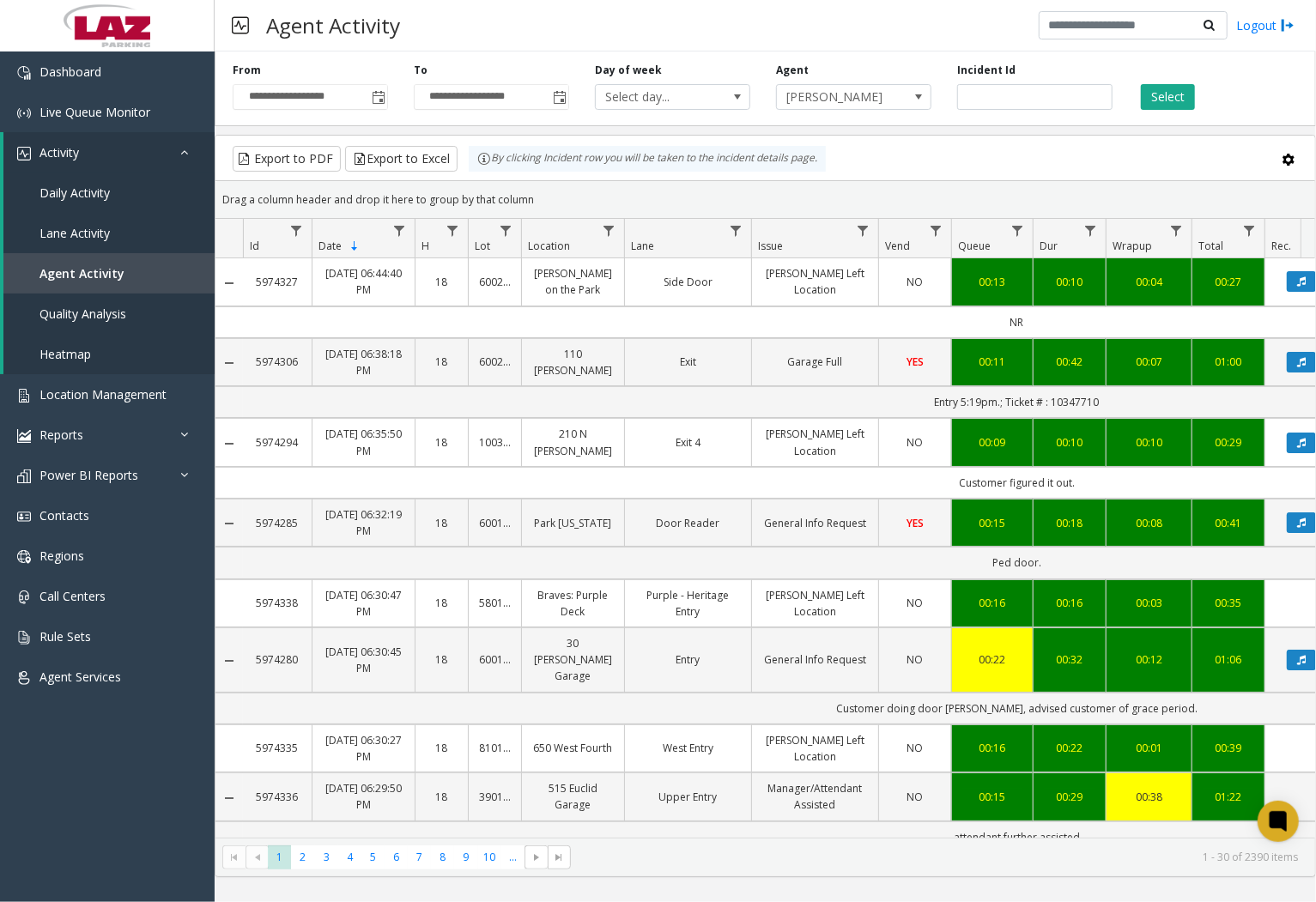 click on "NR" 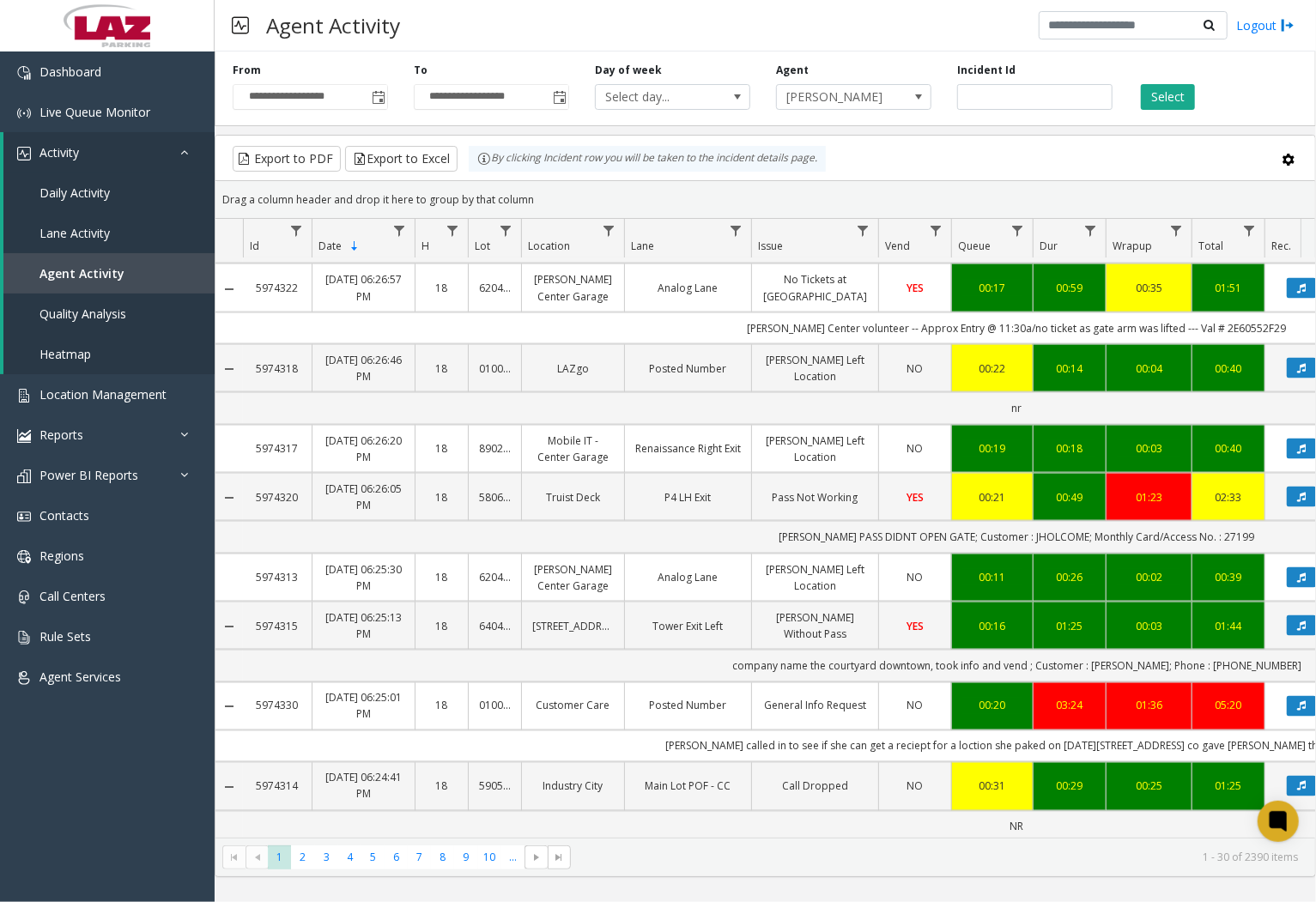 scroll, scrollTop: 1742, scrollLeft: 0, axis: vertical 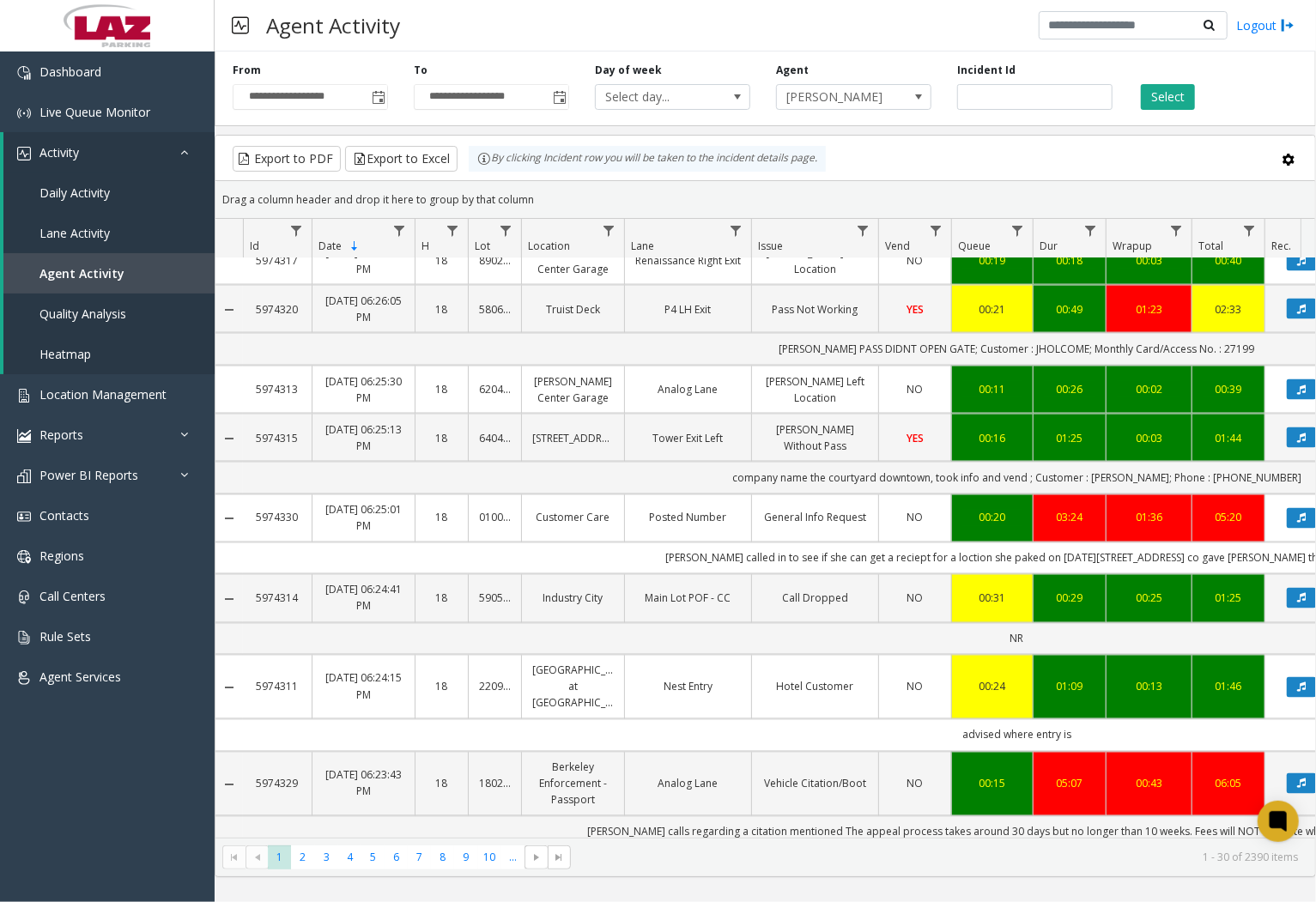 drag, startPoint x: 436, startPoint y: 838, endPoint x: 468, endPoint y: 838, distance: 32 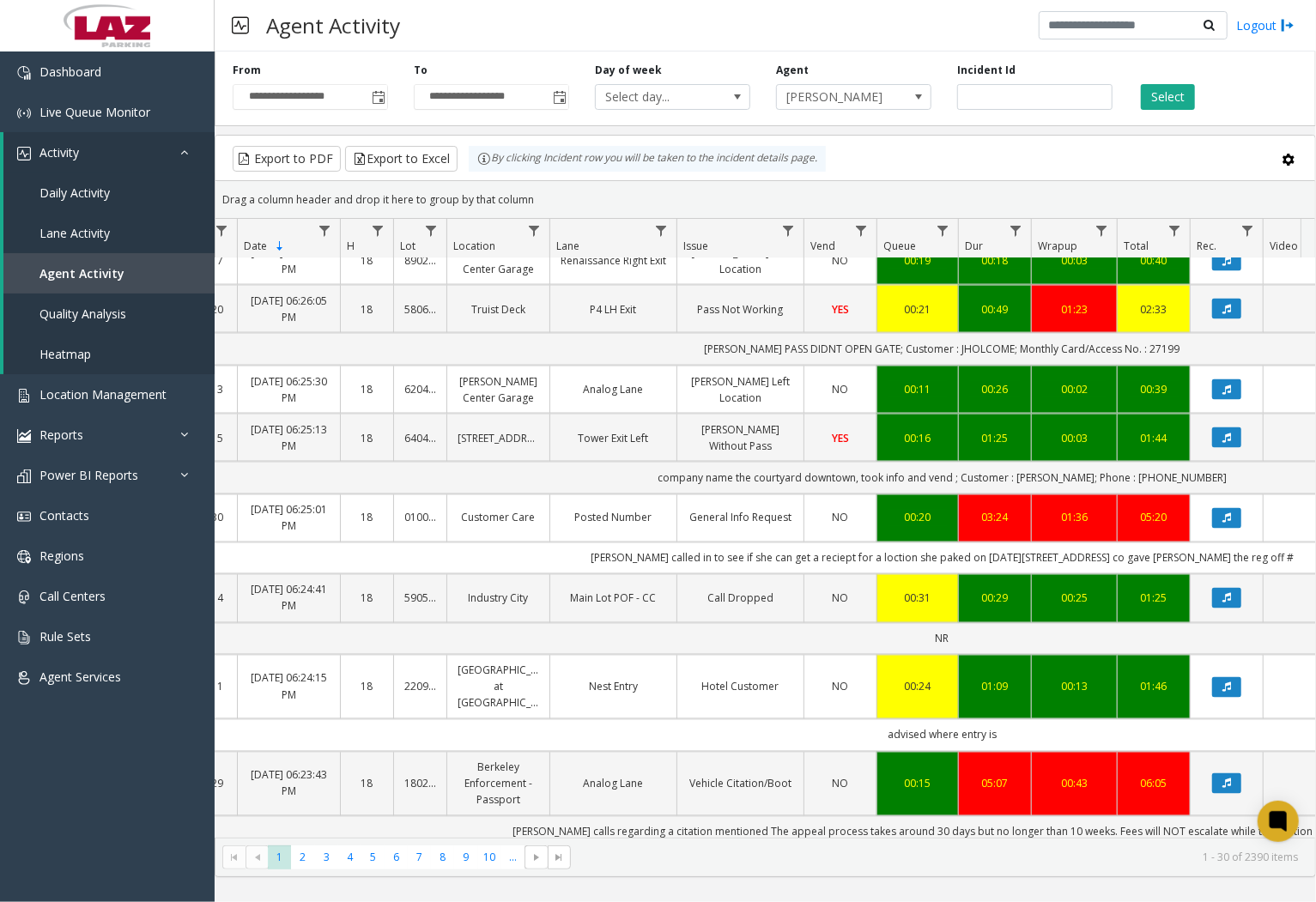 scroll, scrollTop: 1742, scrollLeft: 106, axis: both 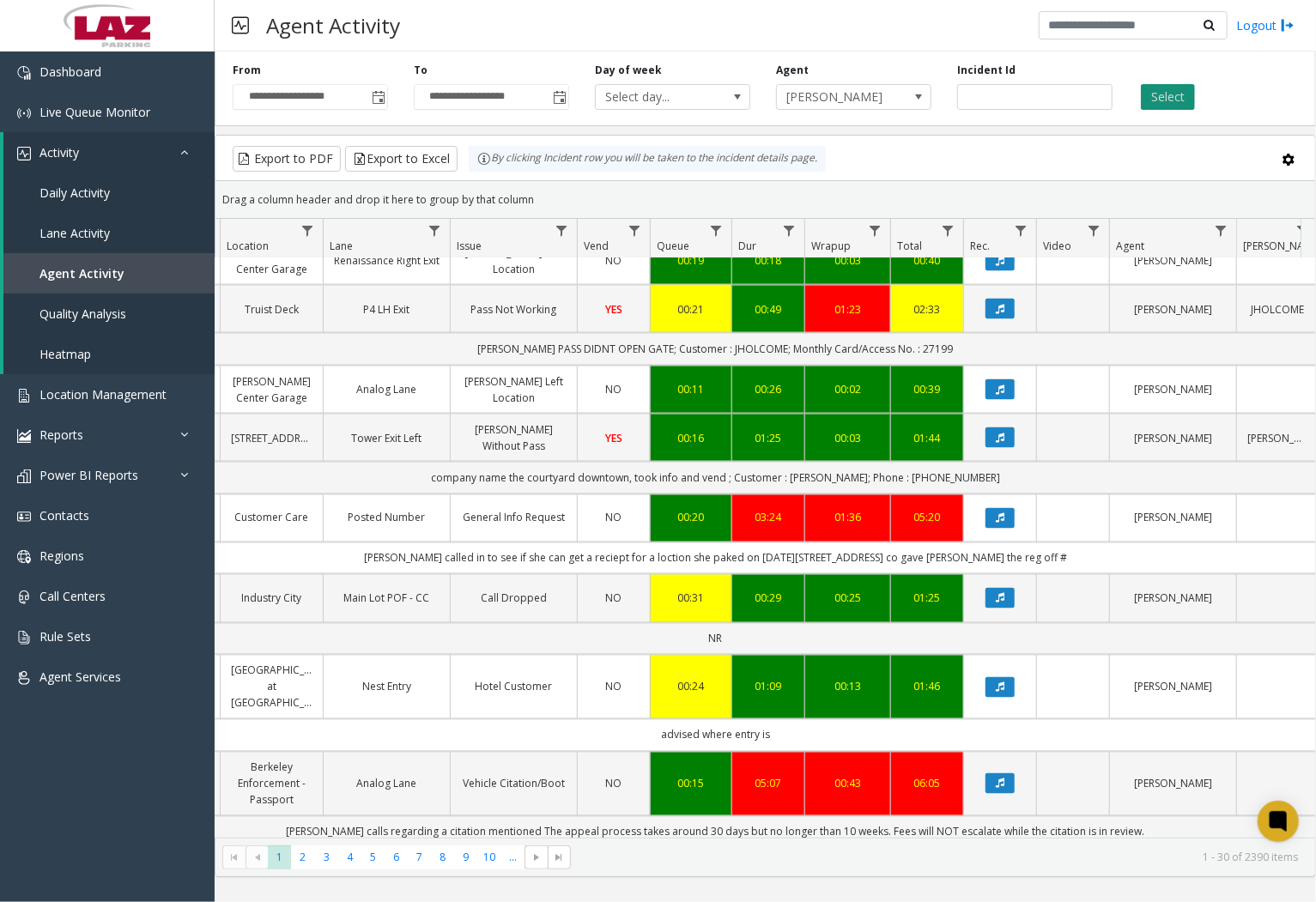click on "Select" 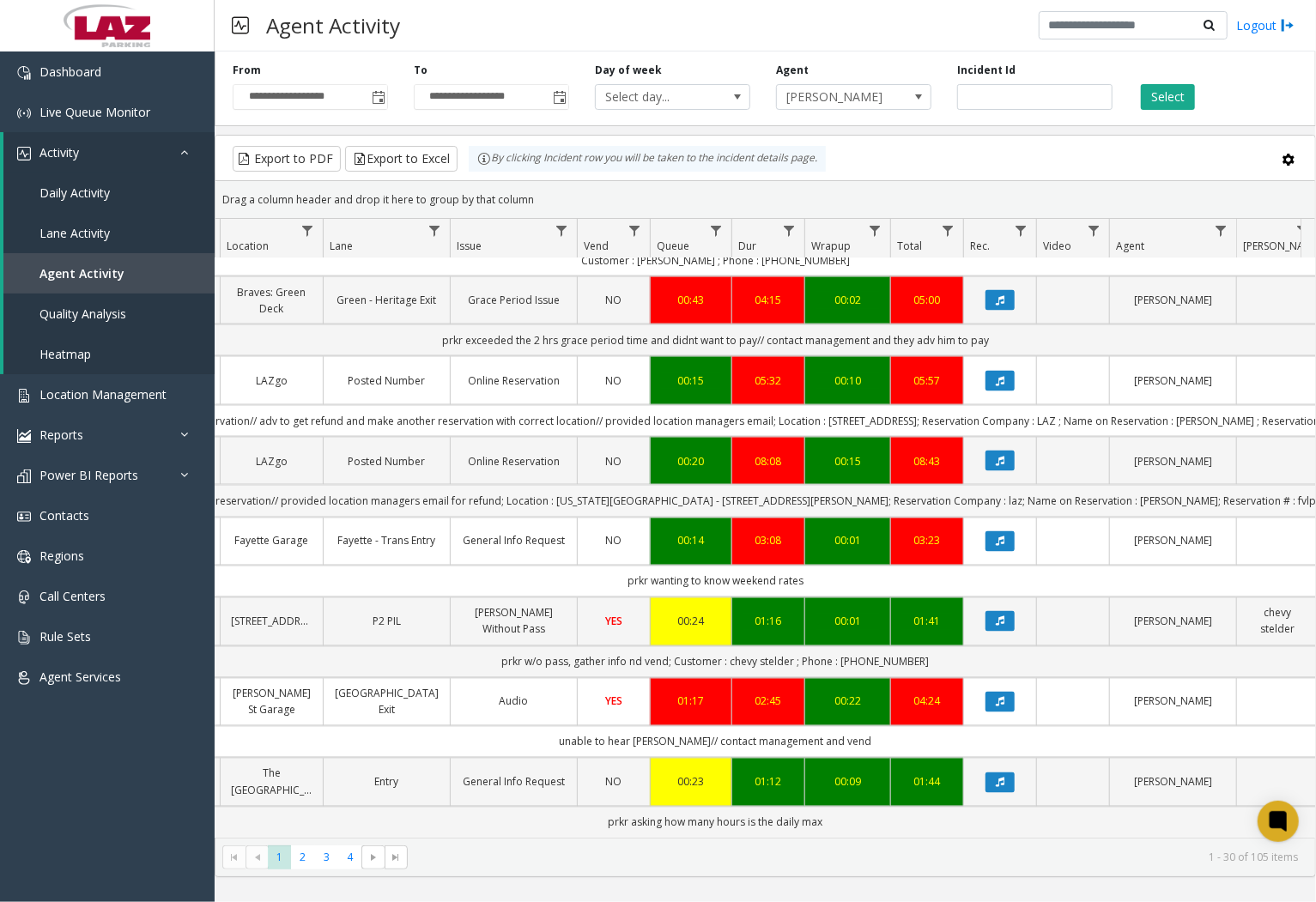 scroll, scrollTop: 1710, scrollLeft: 301, axis: both 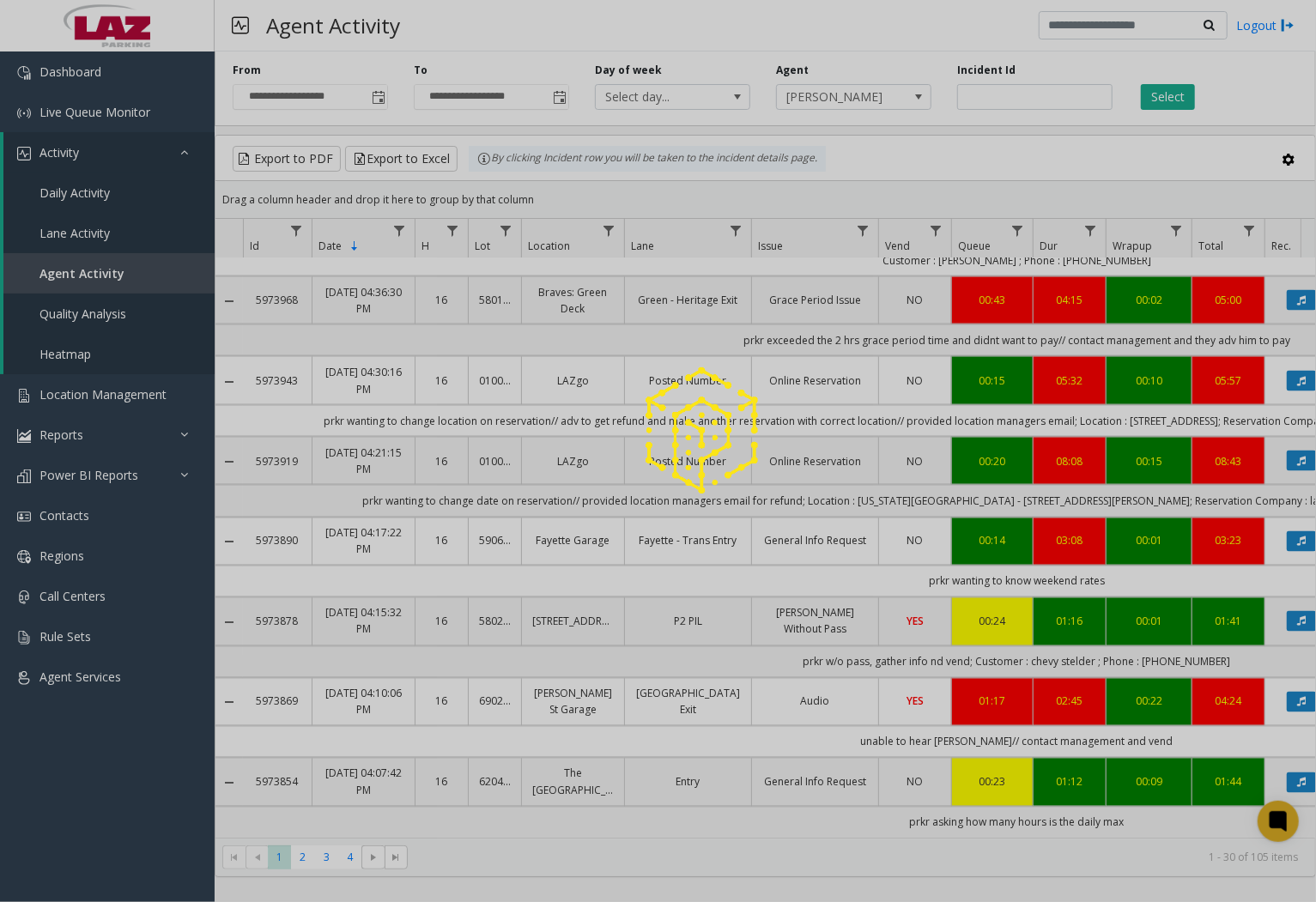 click 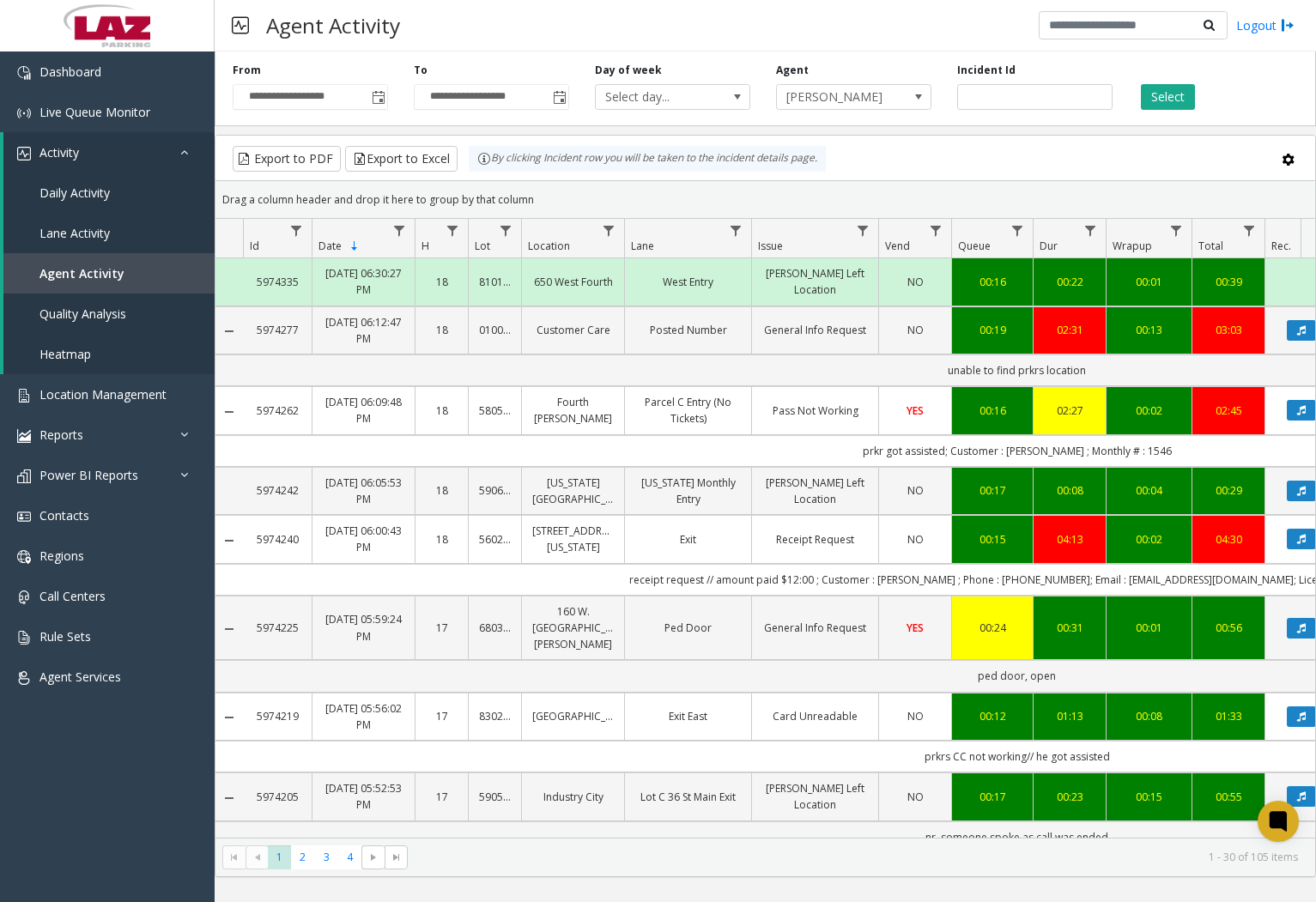 scroll, scrollTop: 0, scrollLeft: 0, axis: both 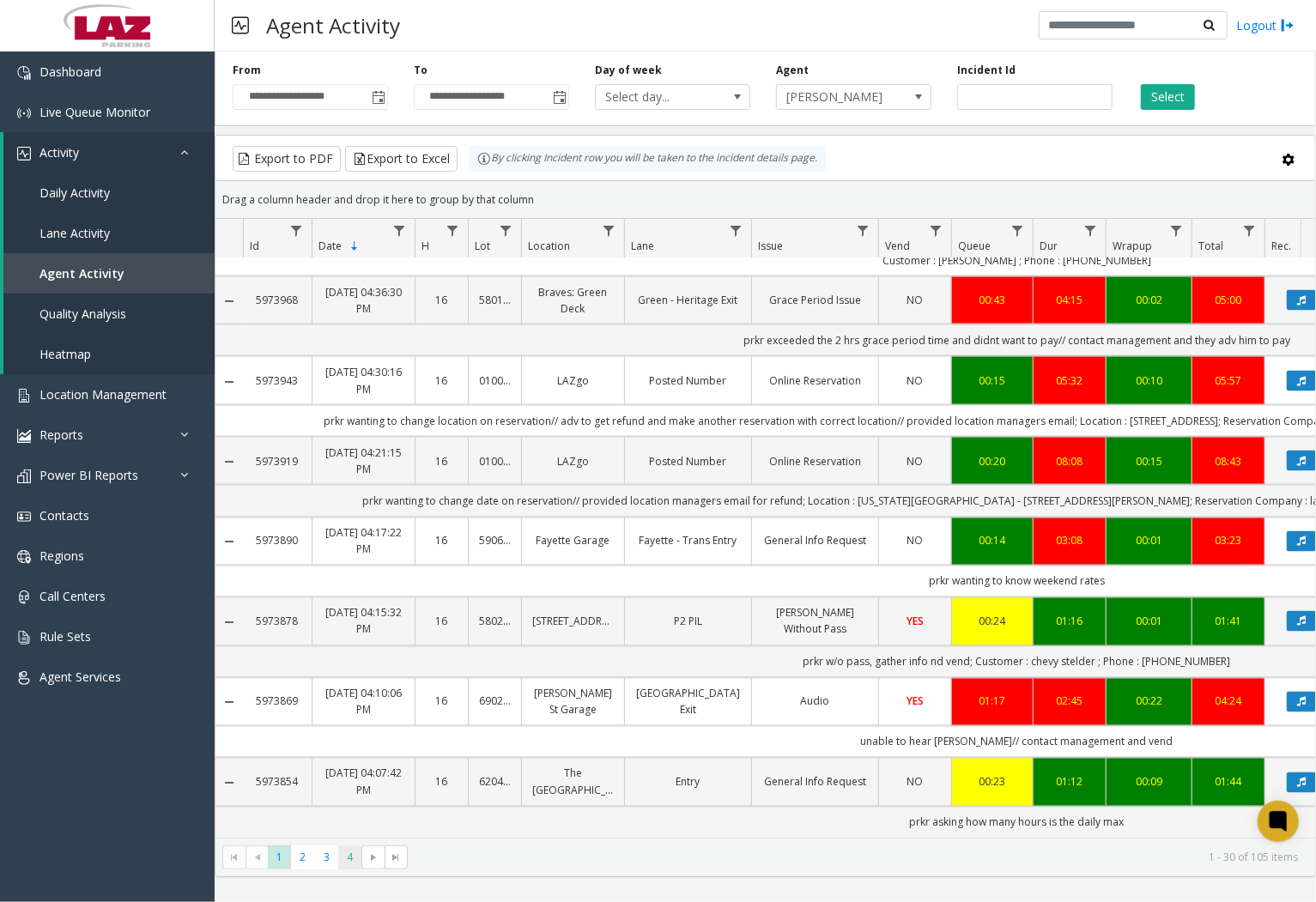 click on "4" 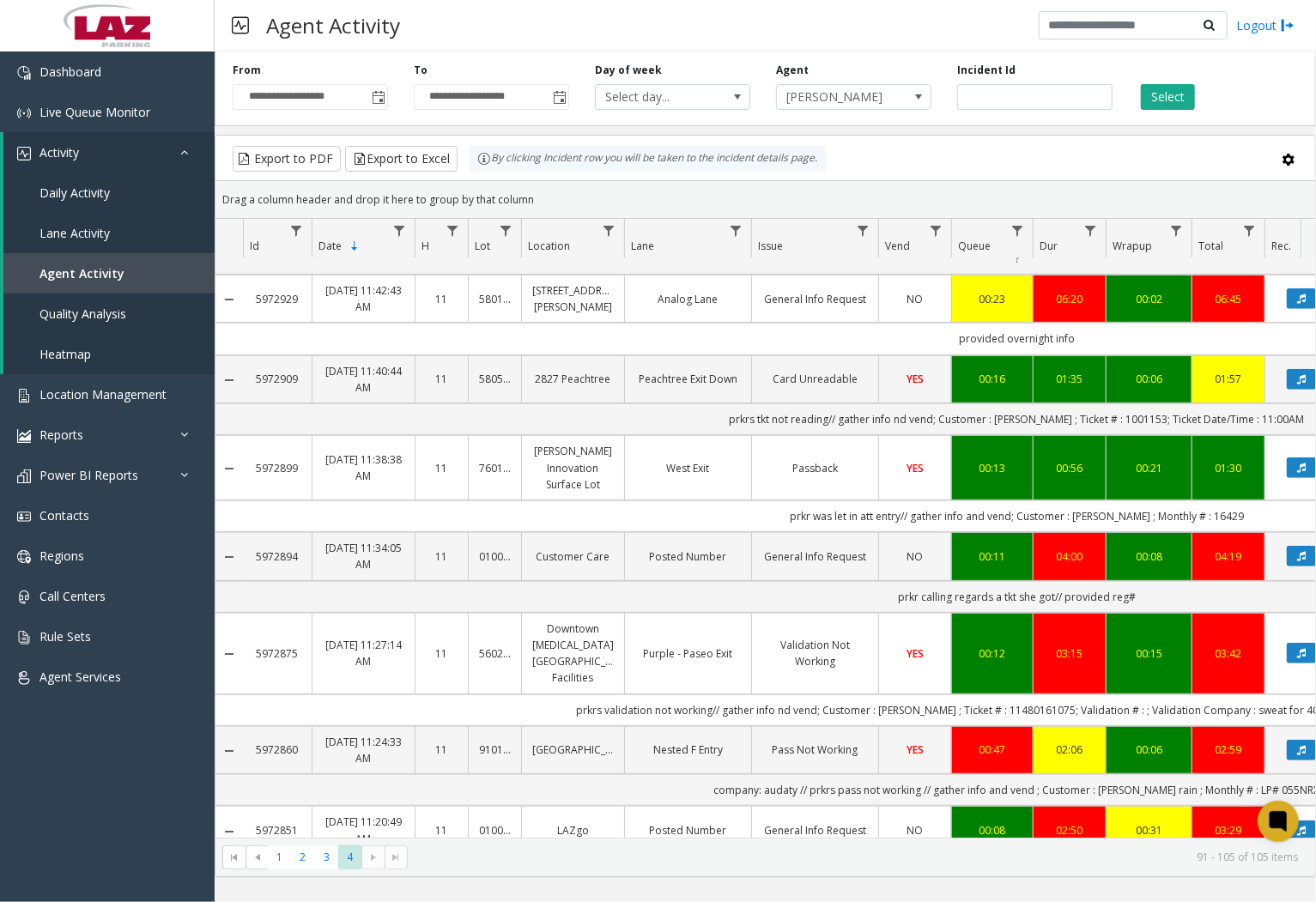 scroll, scrollTop: 358, scrollLeft: 0, axis: vertical 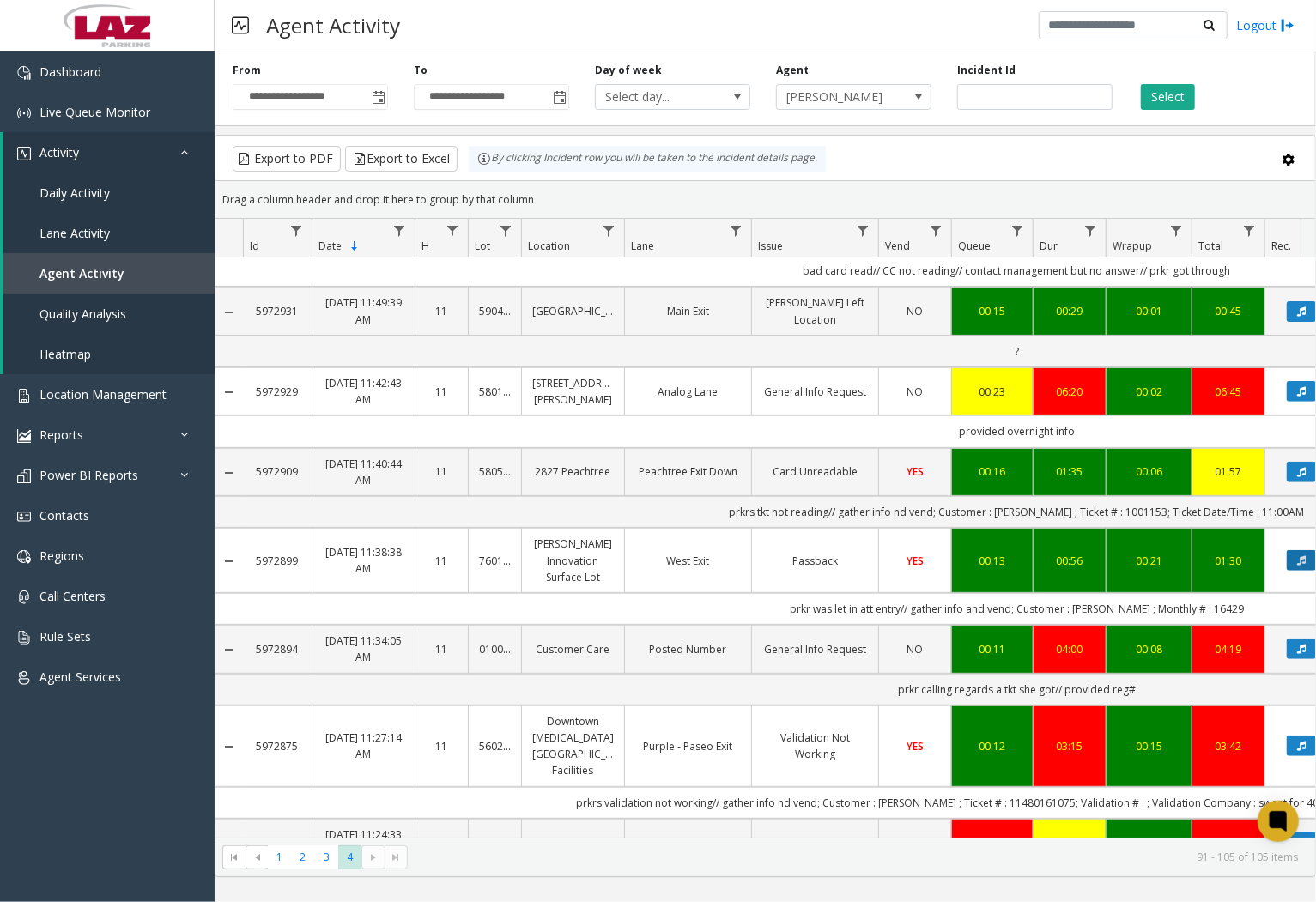 click 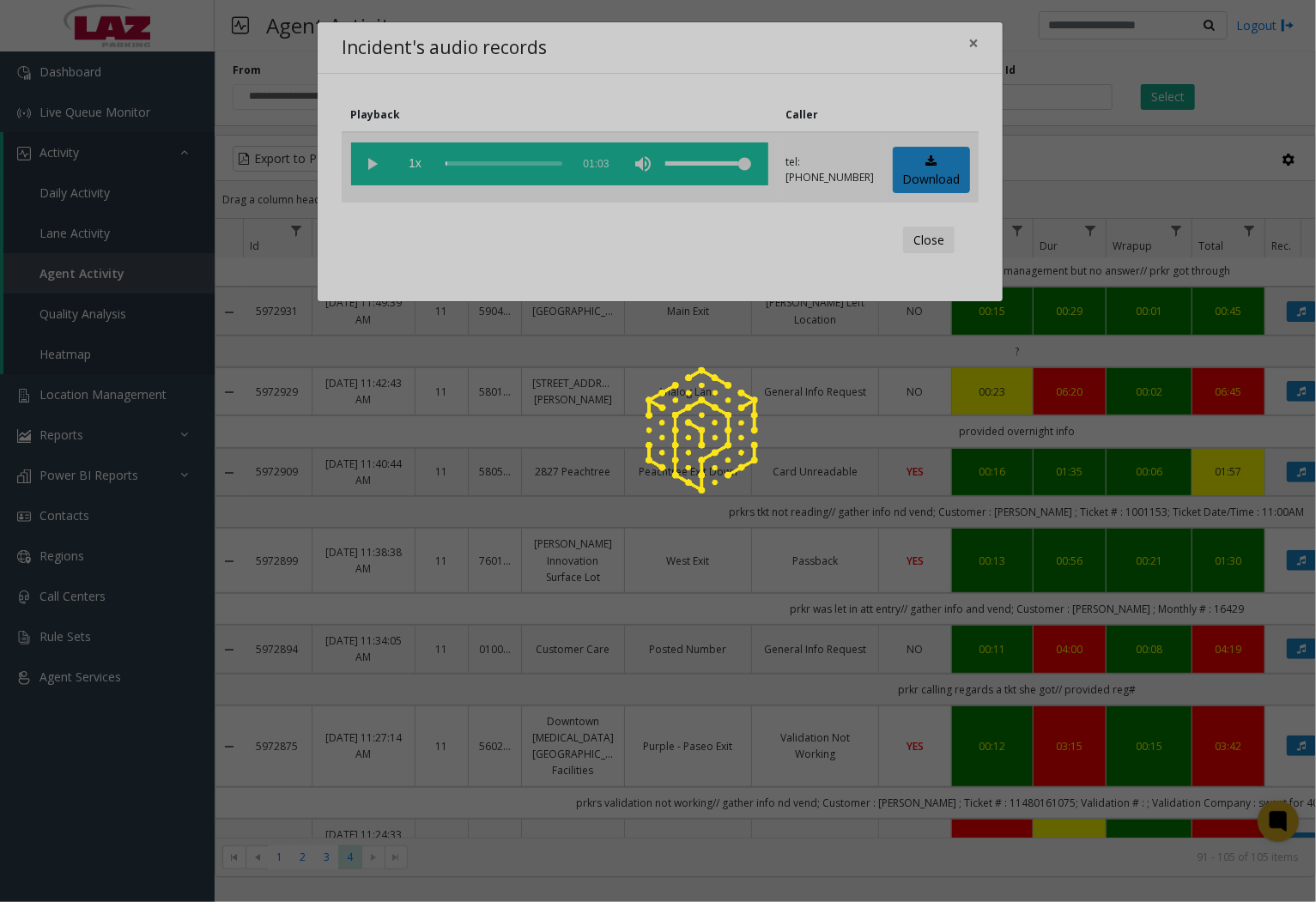 click on "**********" at bounding box center (658, 451) 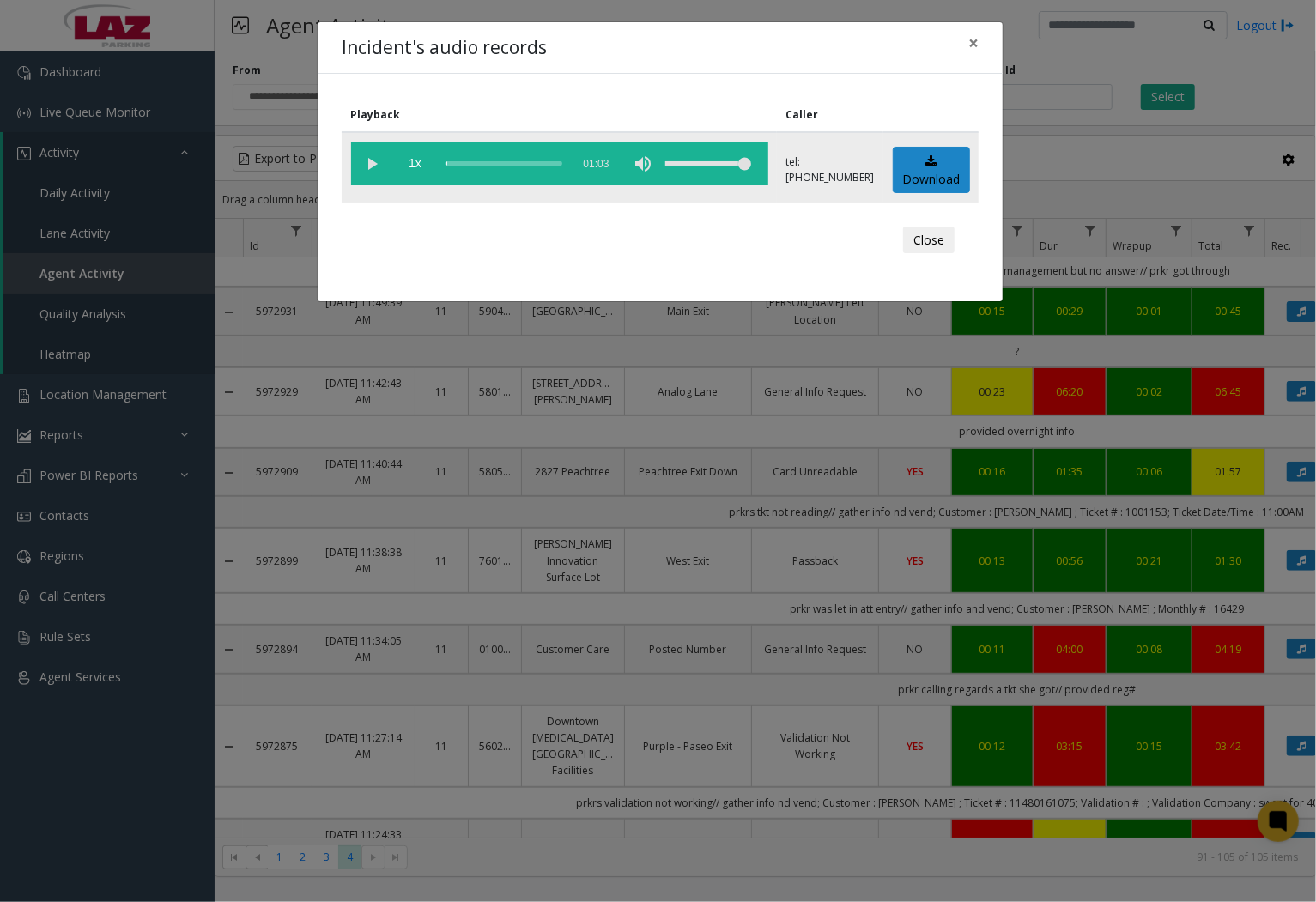 click 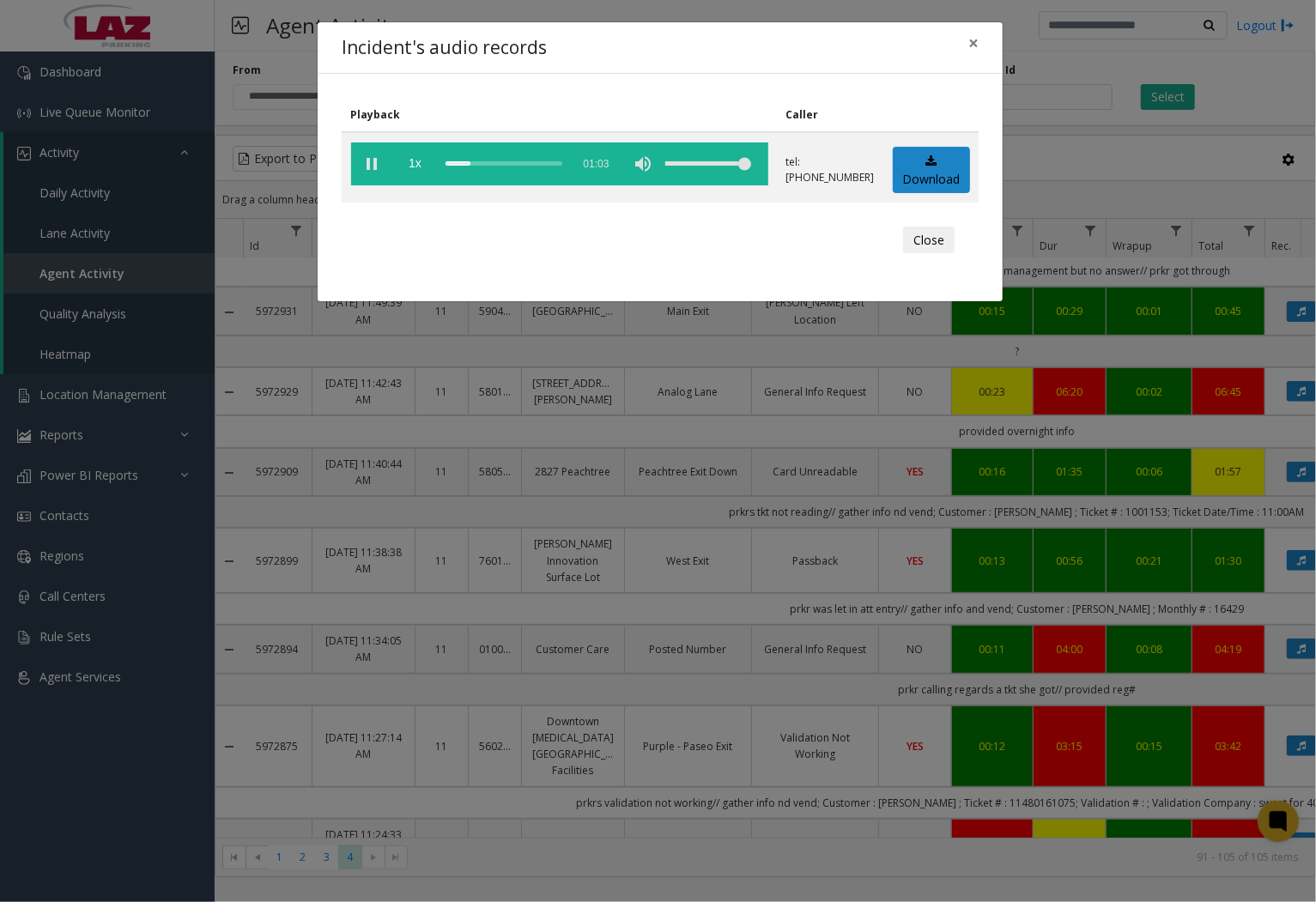 click on "Incident's audio records" 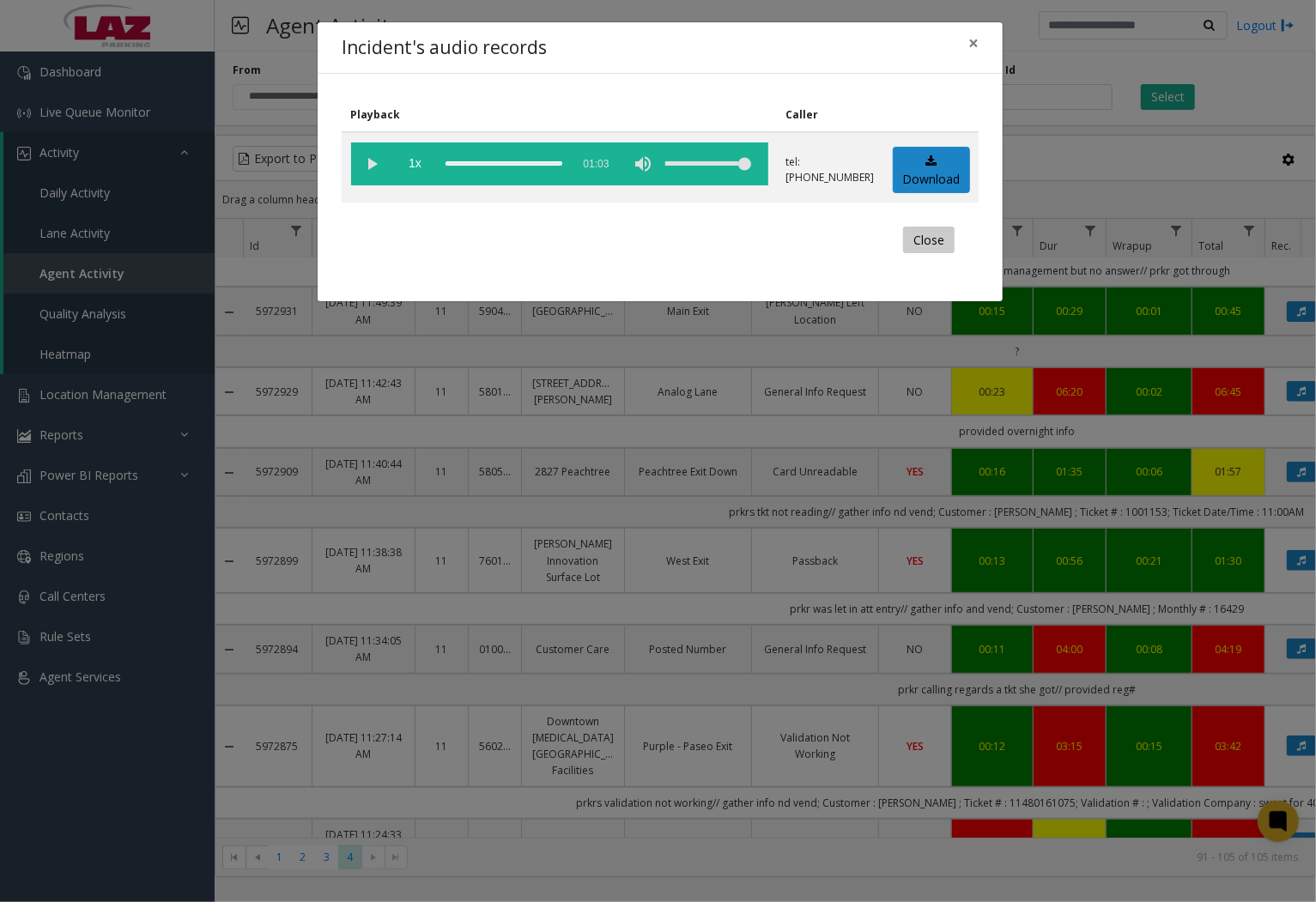click on "Close" 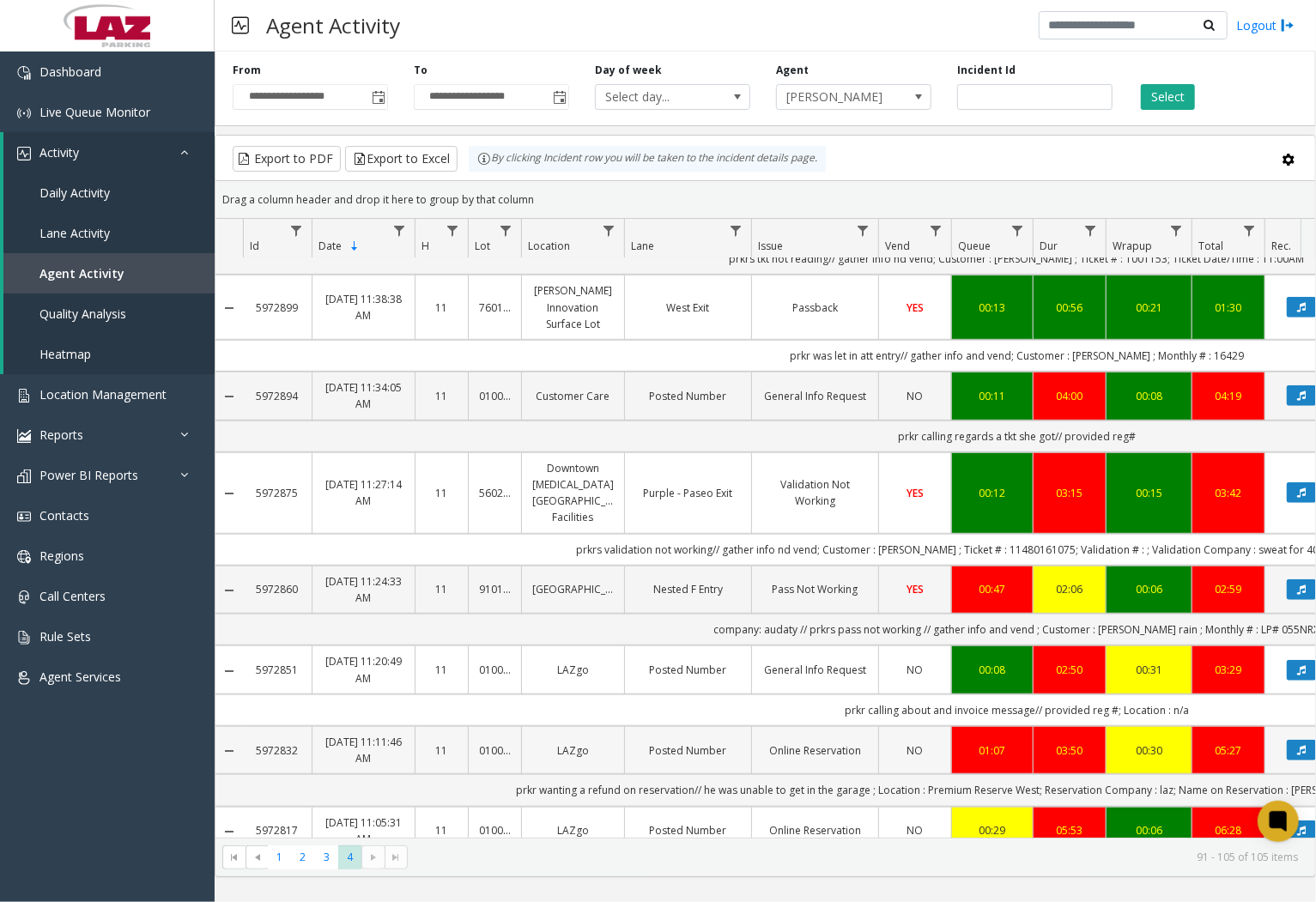 scroll, scrollTop: 645, scrollLeft: 0, axis: vertical 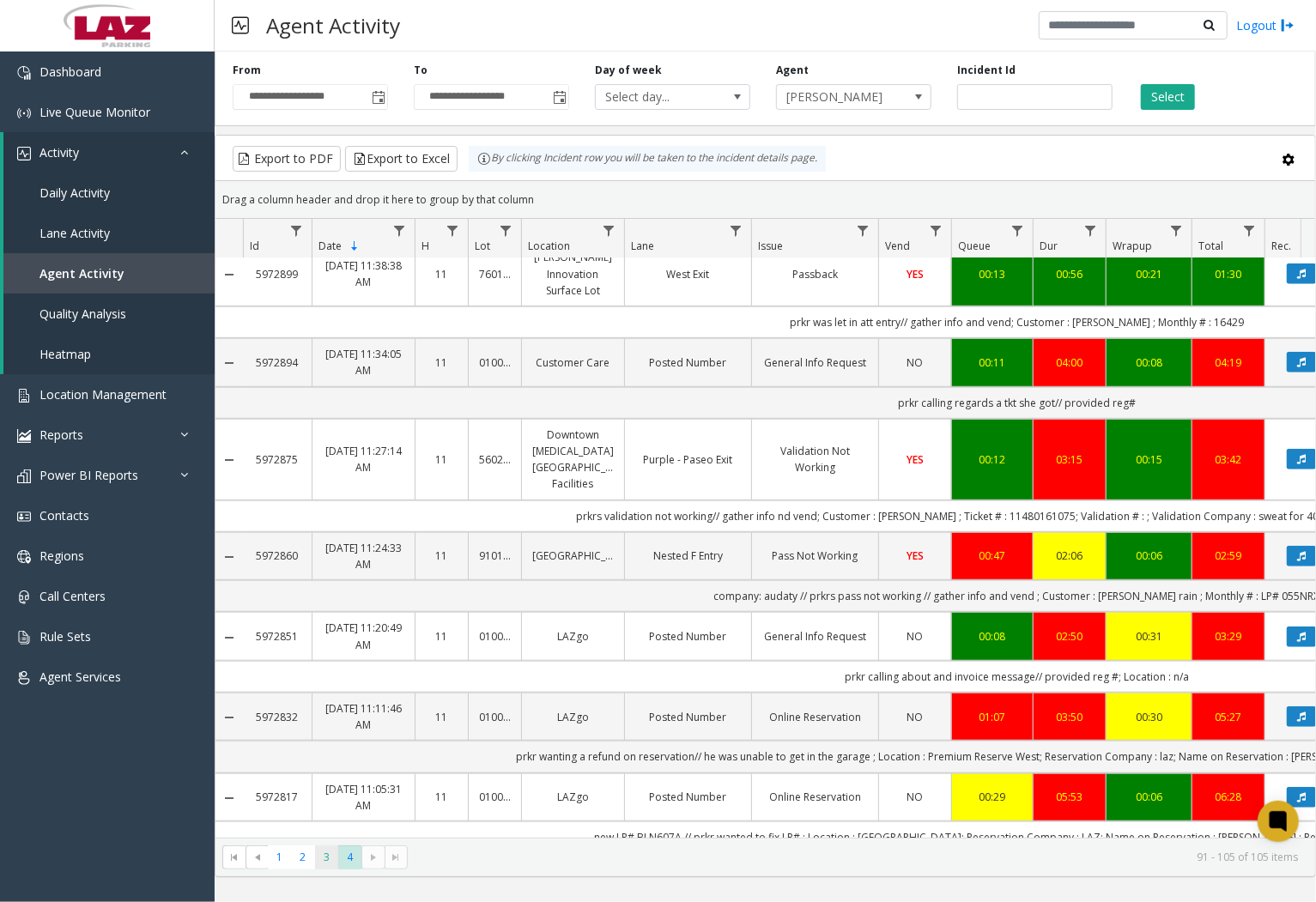 click on "3" 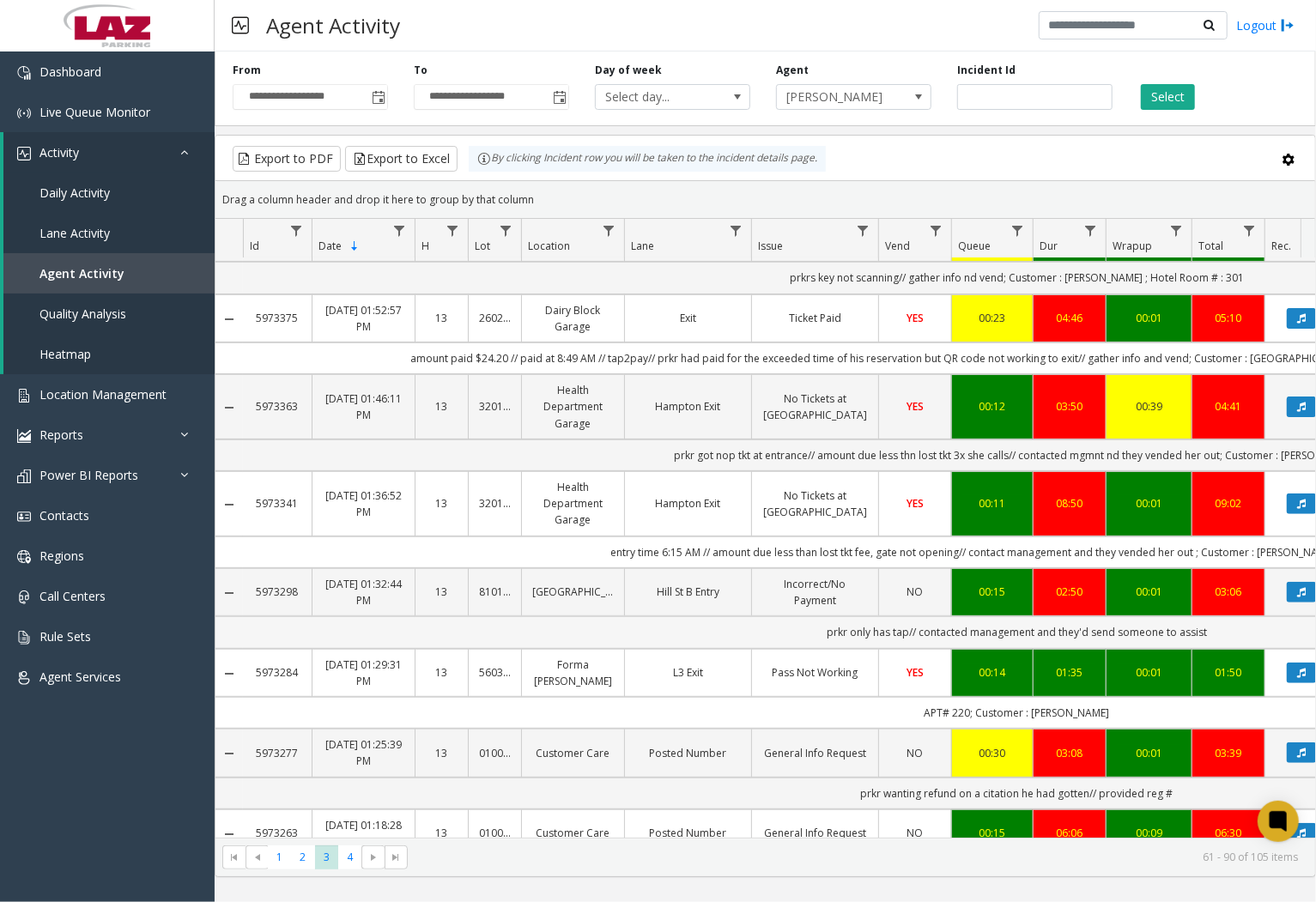 scroll, scrollTop: 286, scrollLeft: 0, axis: vertical 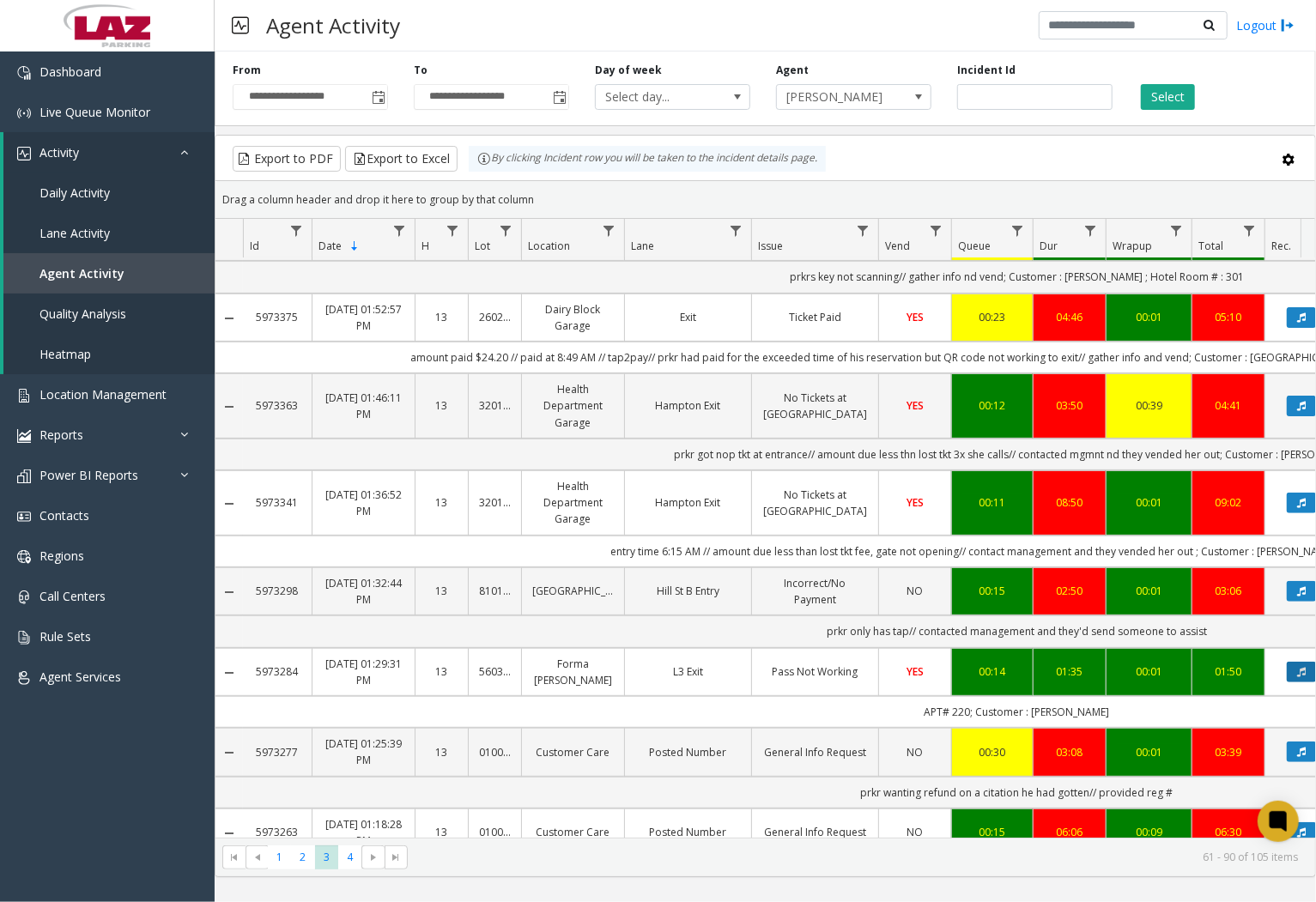 click 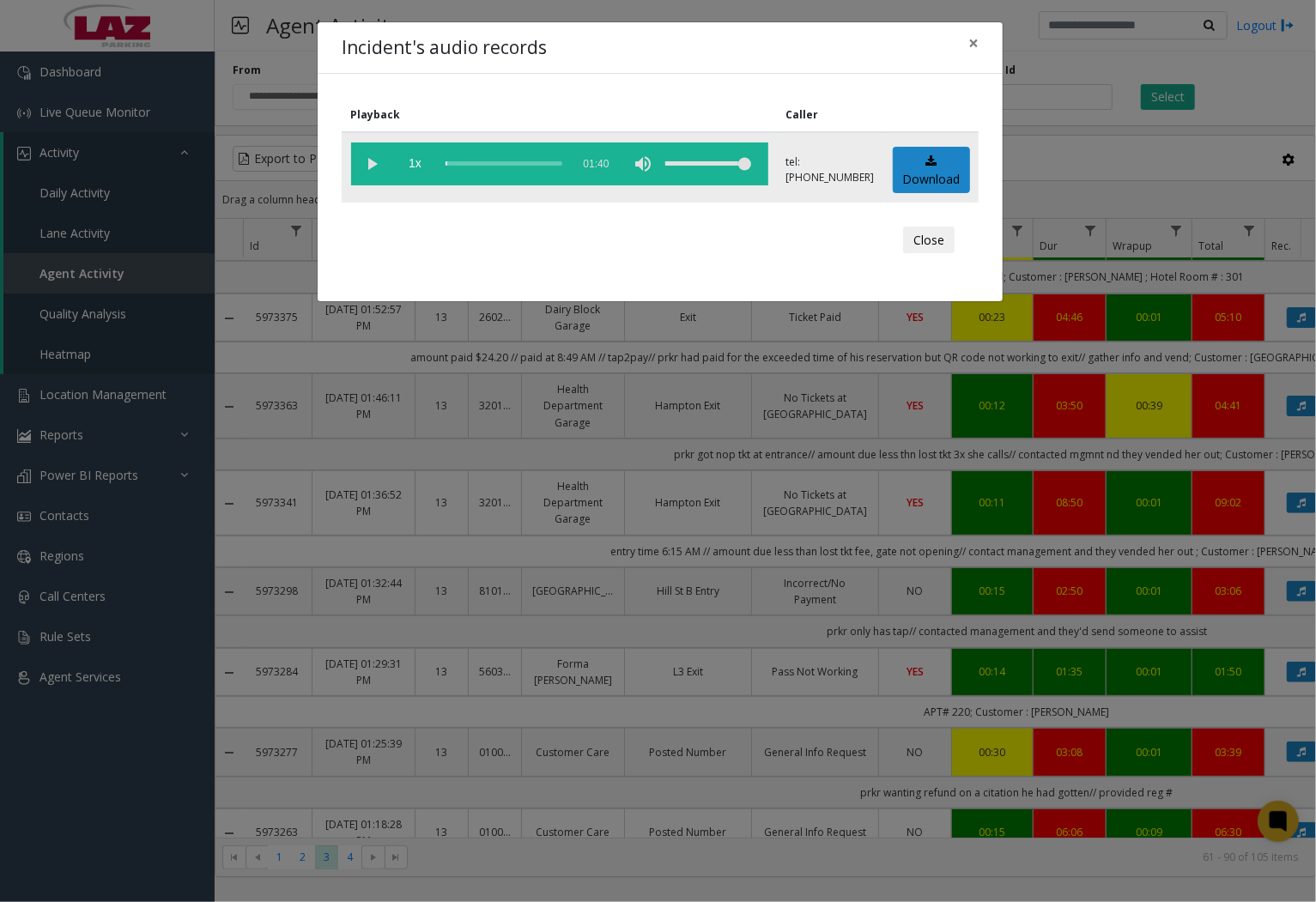 click 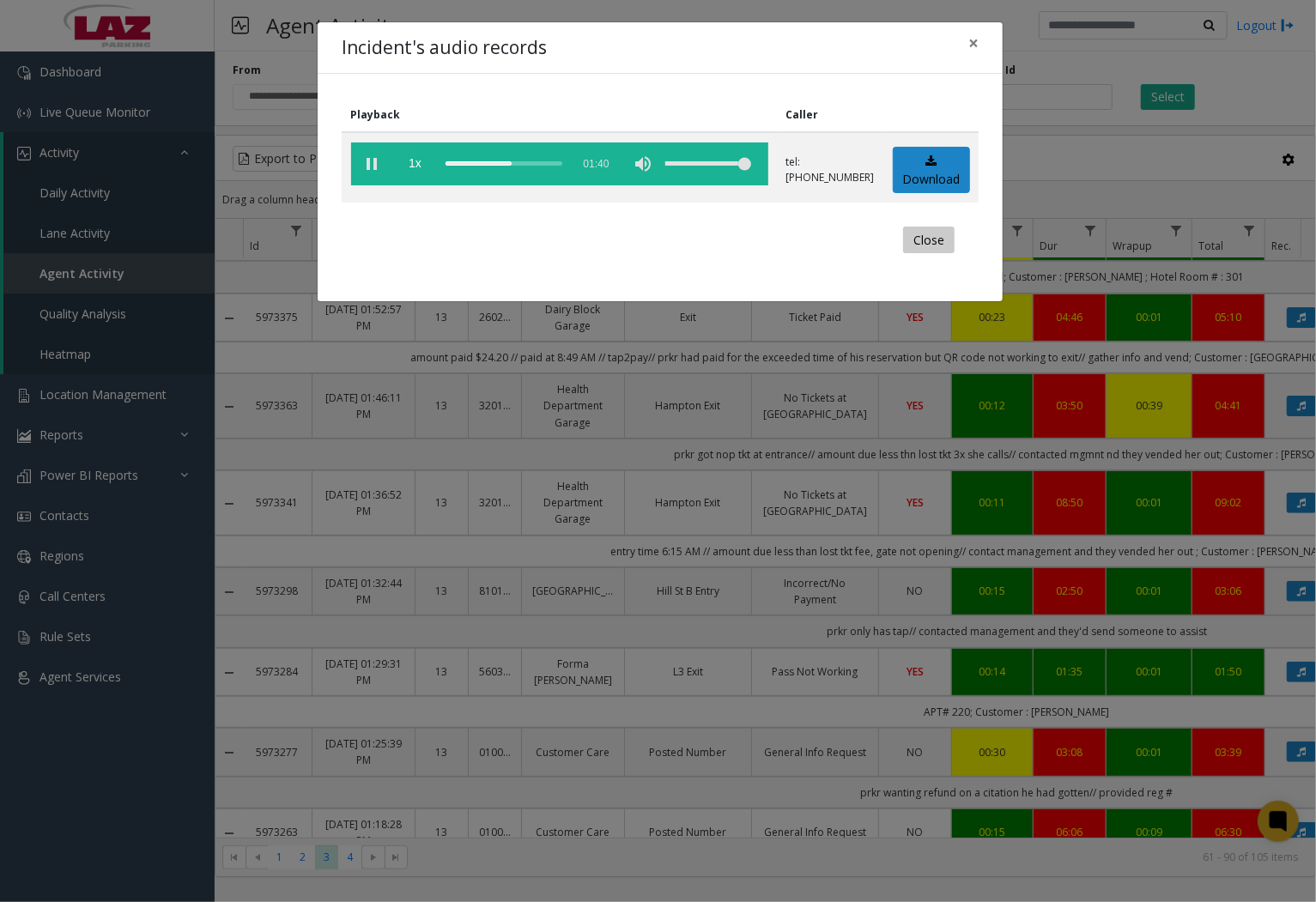 click on "Close" 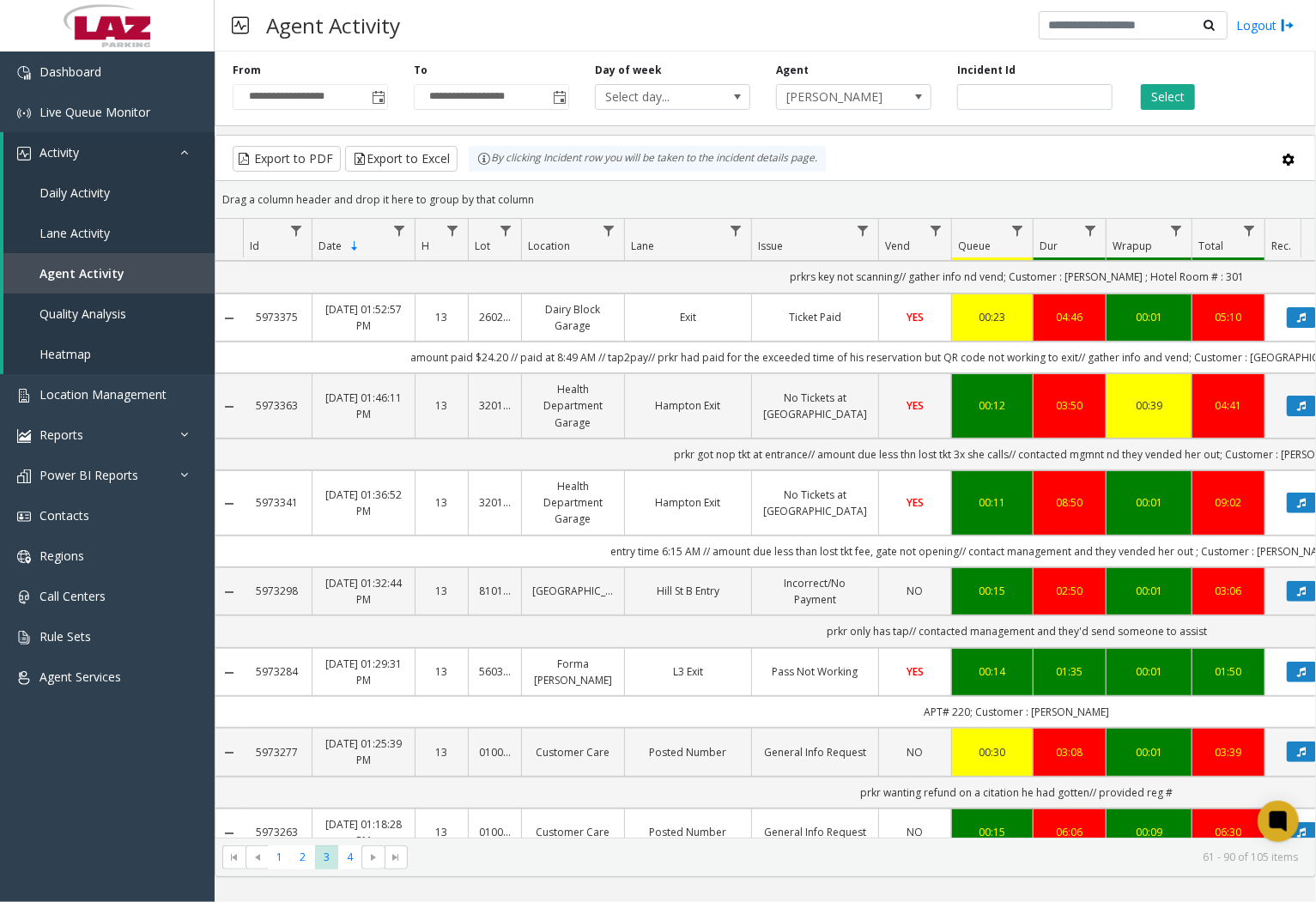 click on "L3 Exit" 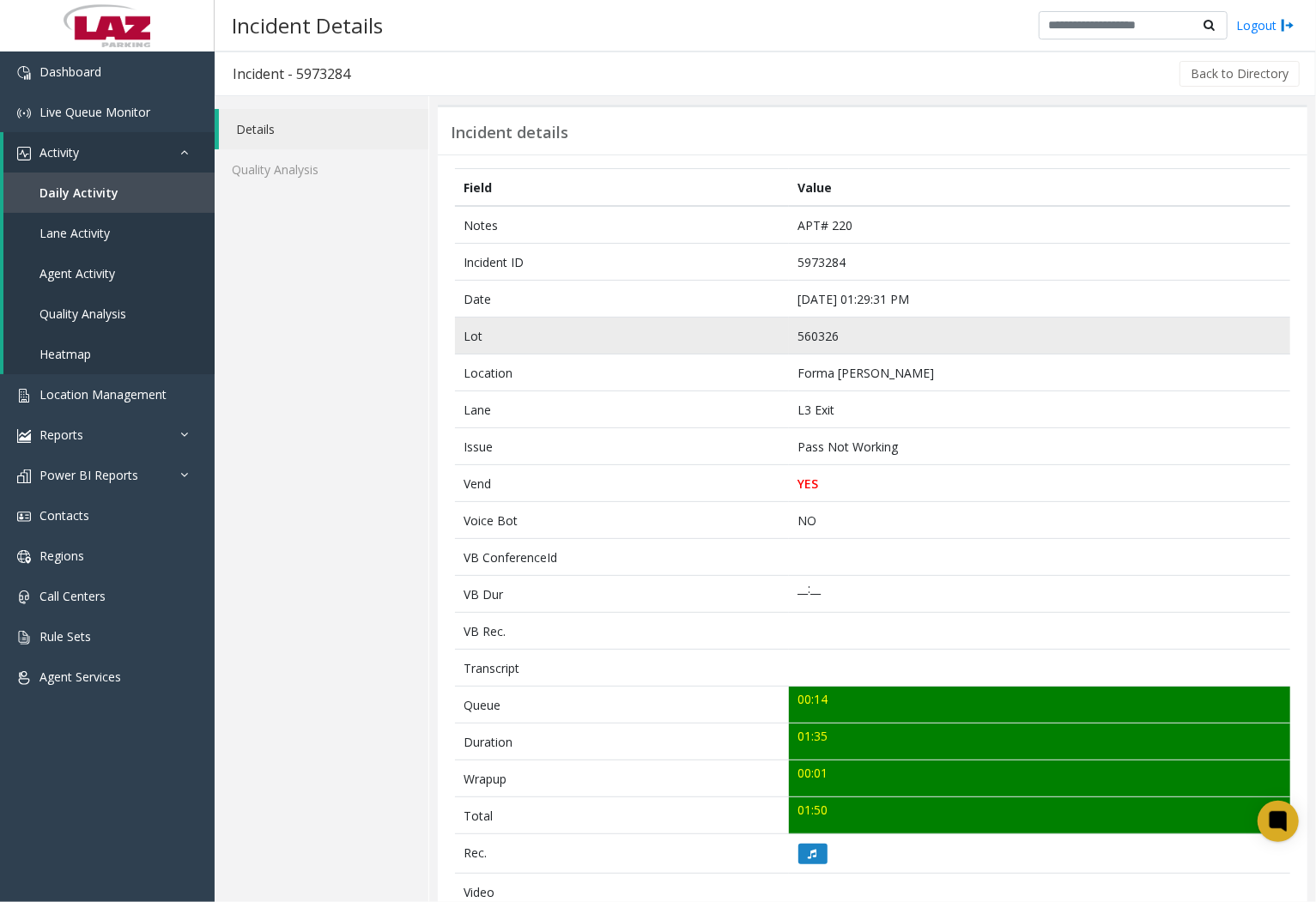 click on "560326" 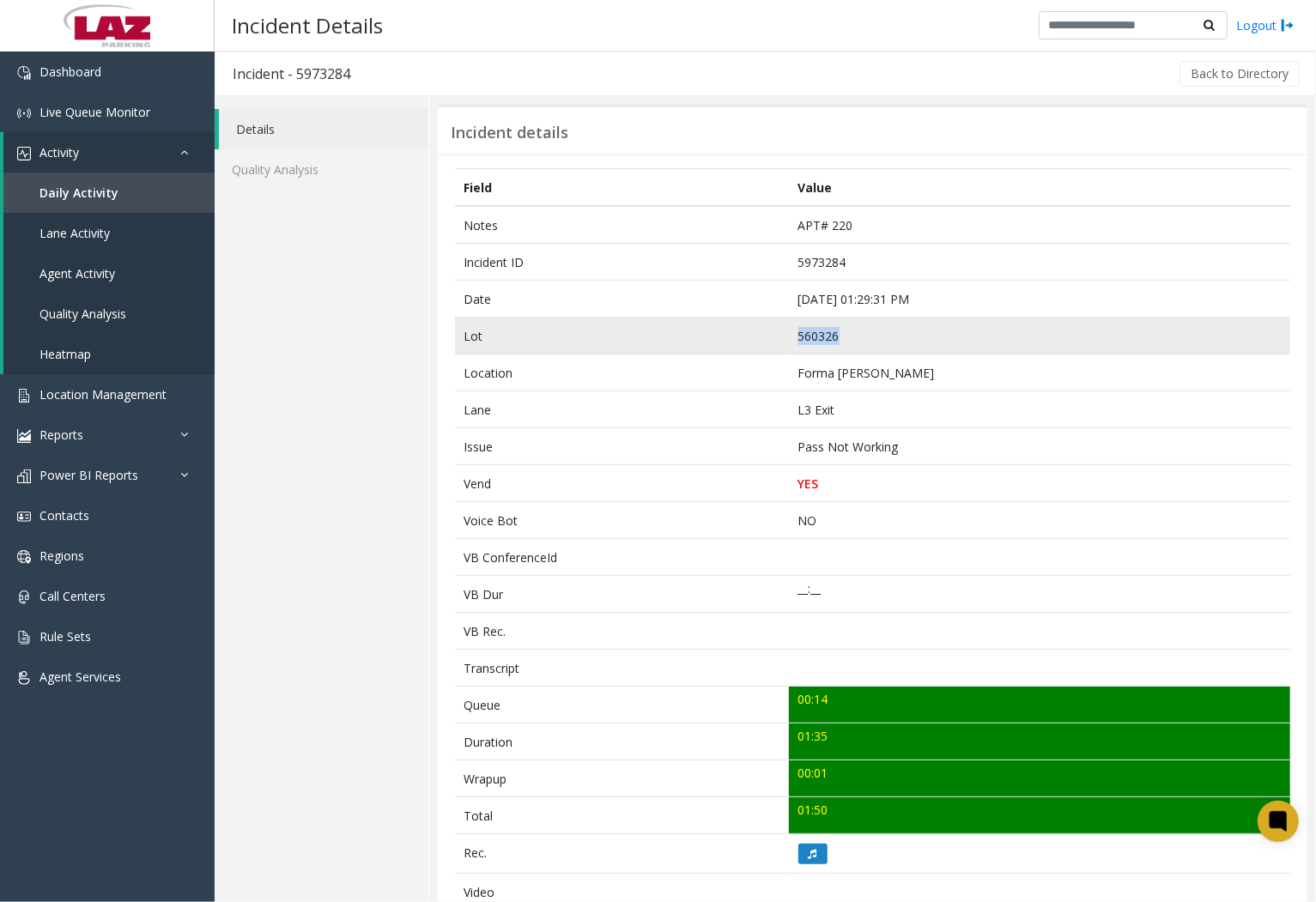 click on "560326" 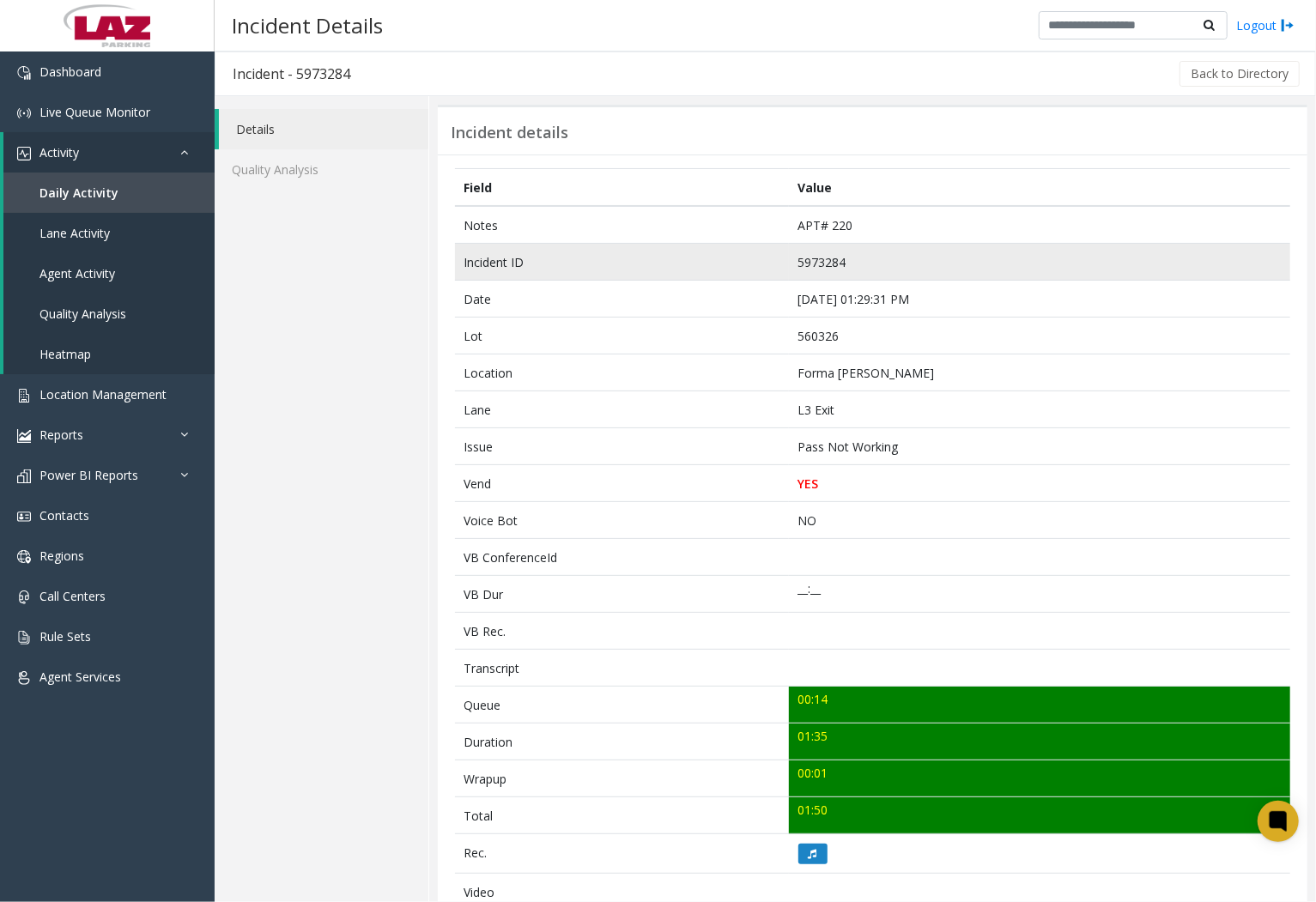 drag, startPoint x: 813, startPoint y: 331, endPoint x: 808, endPoint y: 263, distance: 68.183576 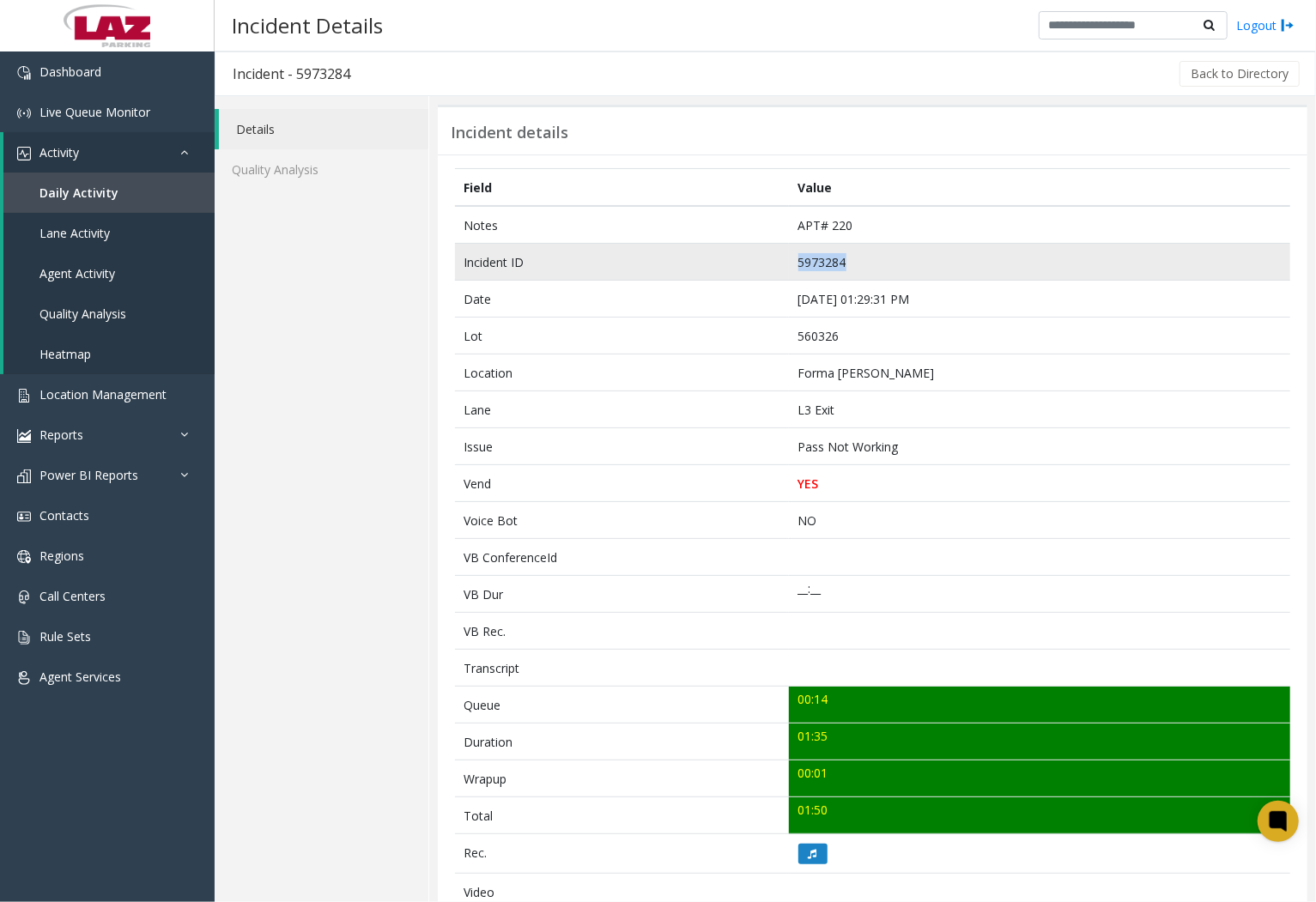 click on "5973284" 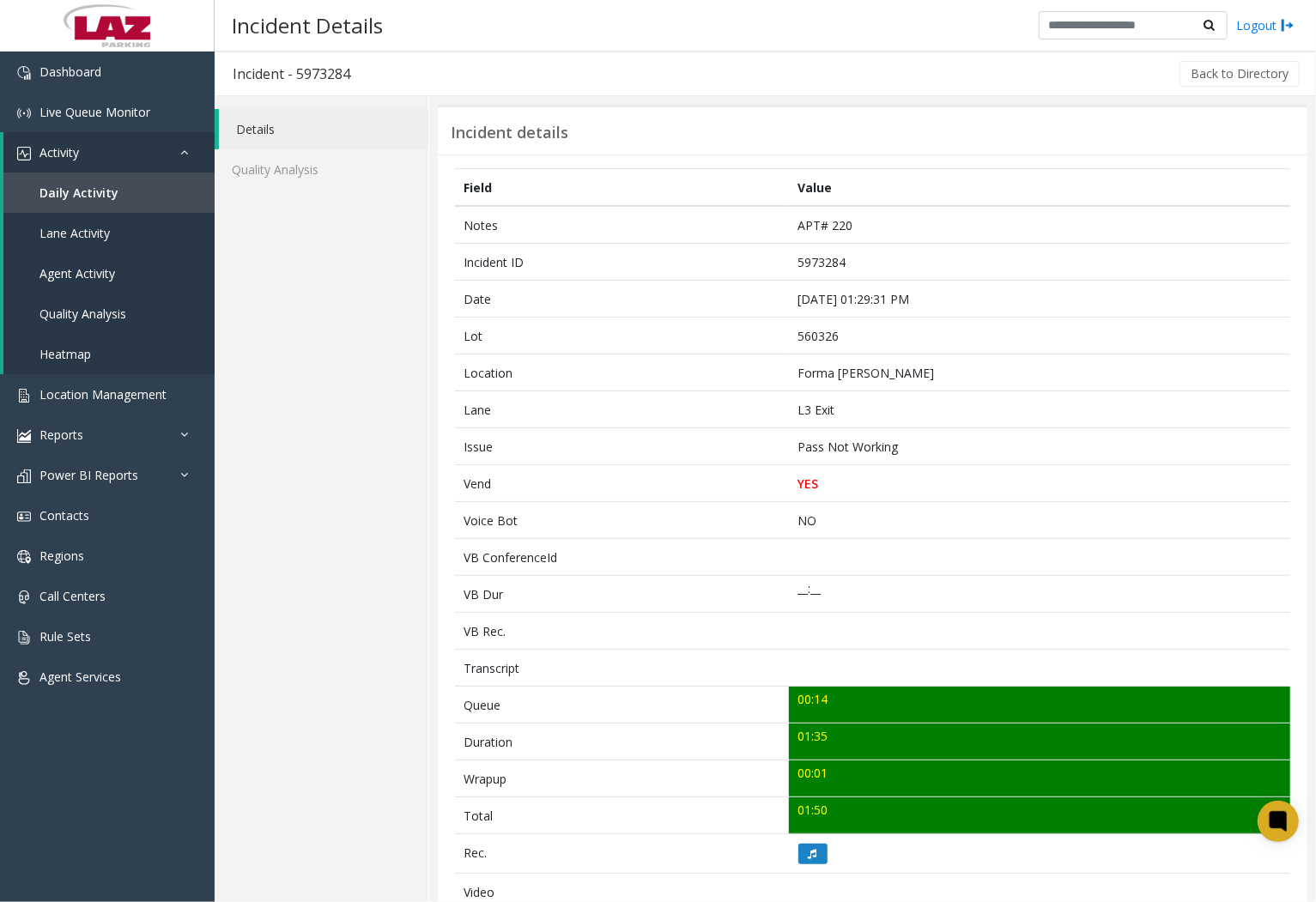 click on "Details Quality Analysis" 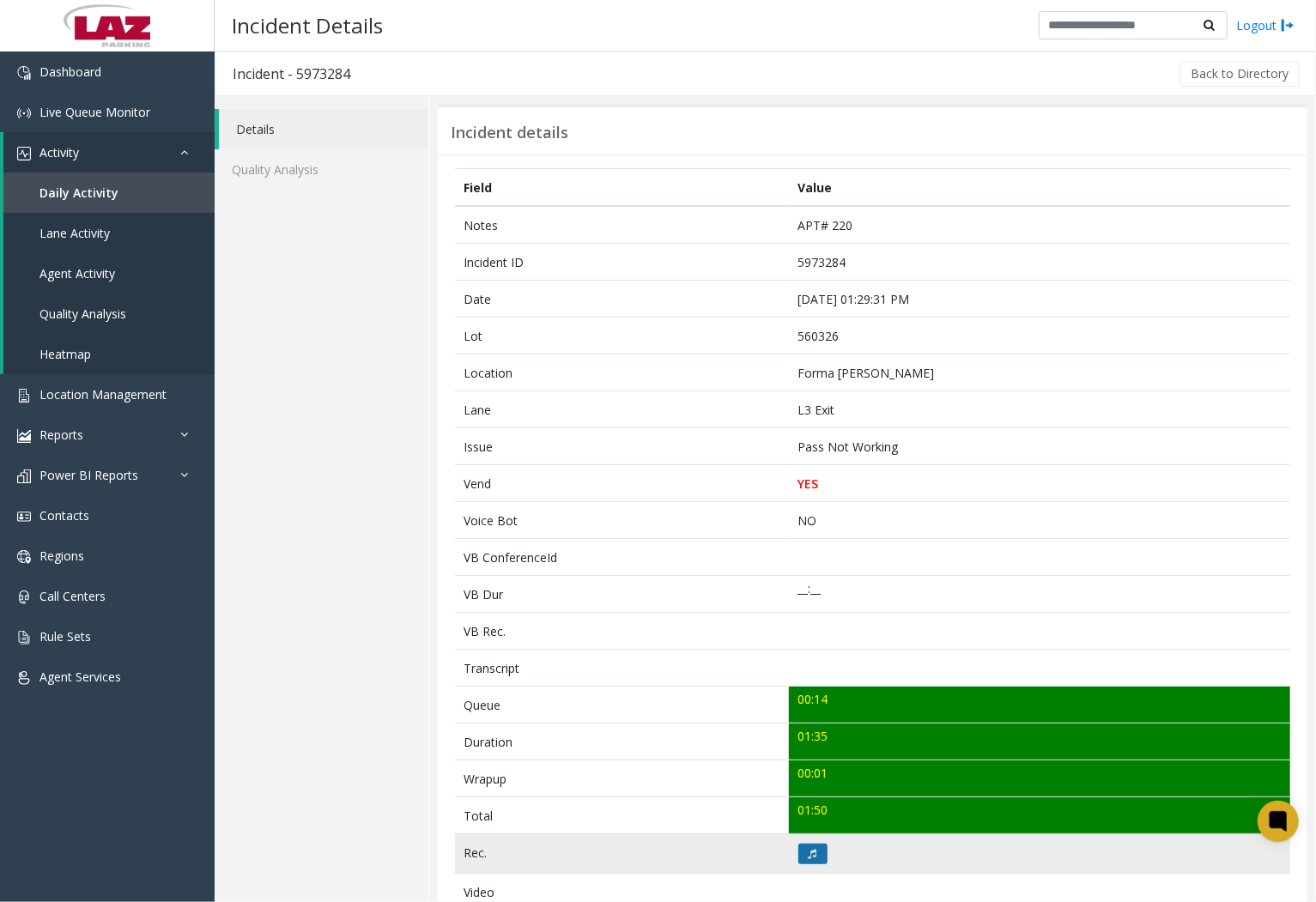 click 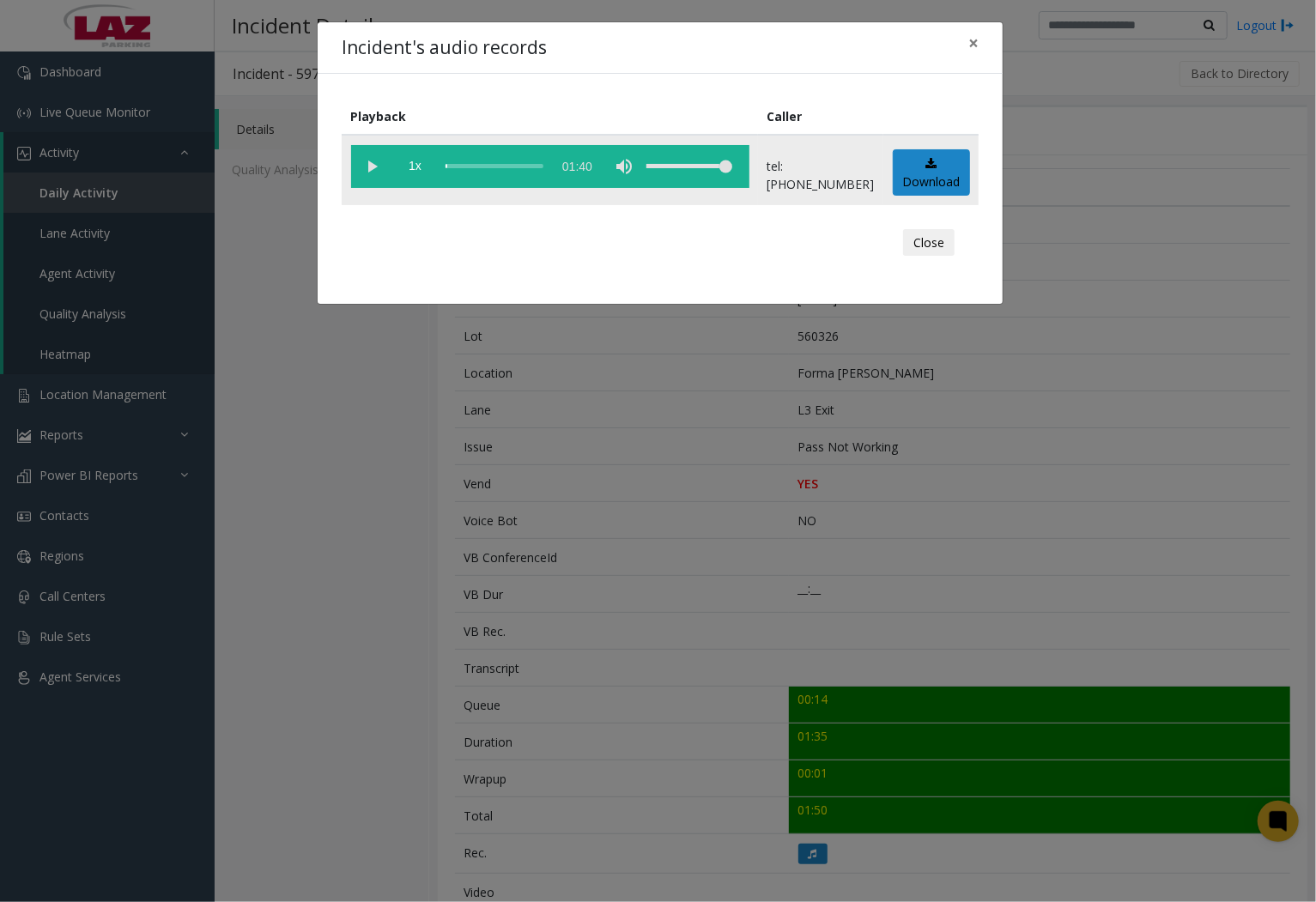 click 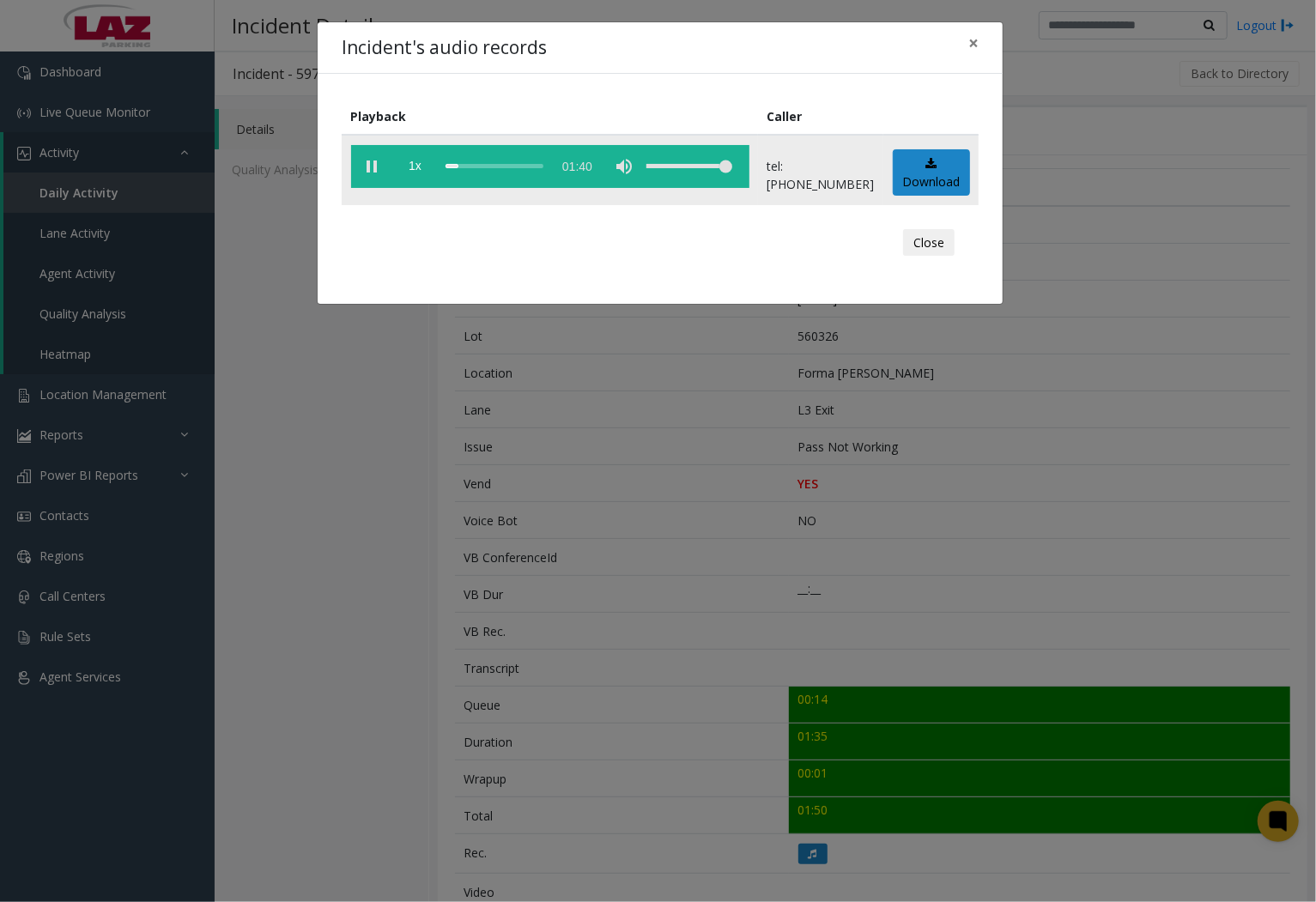 click 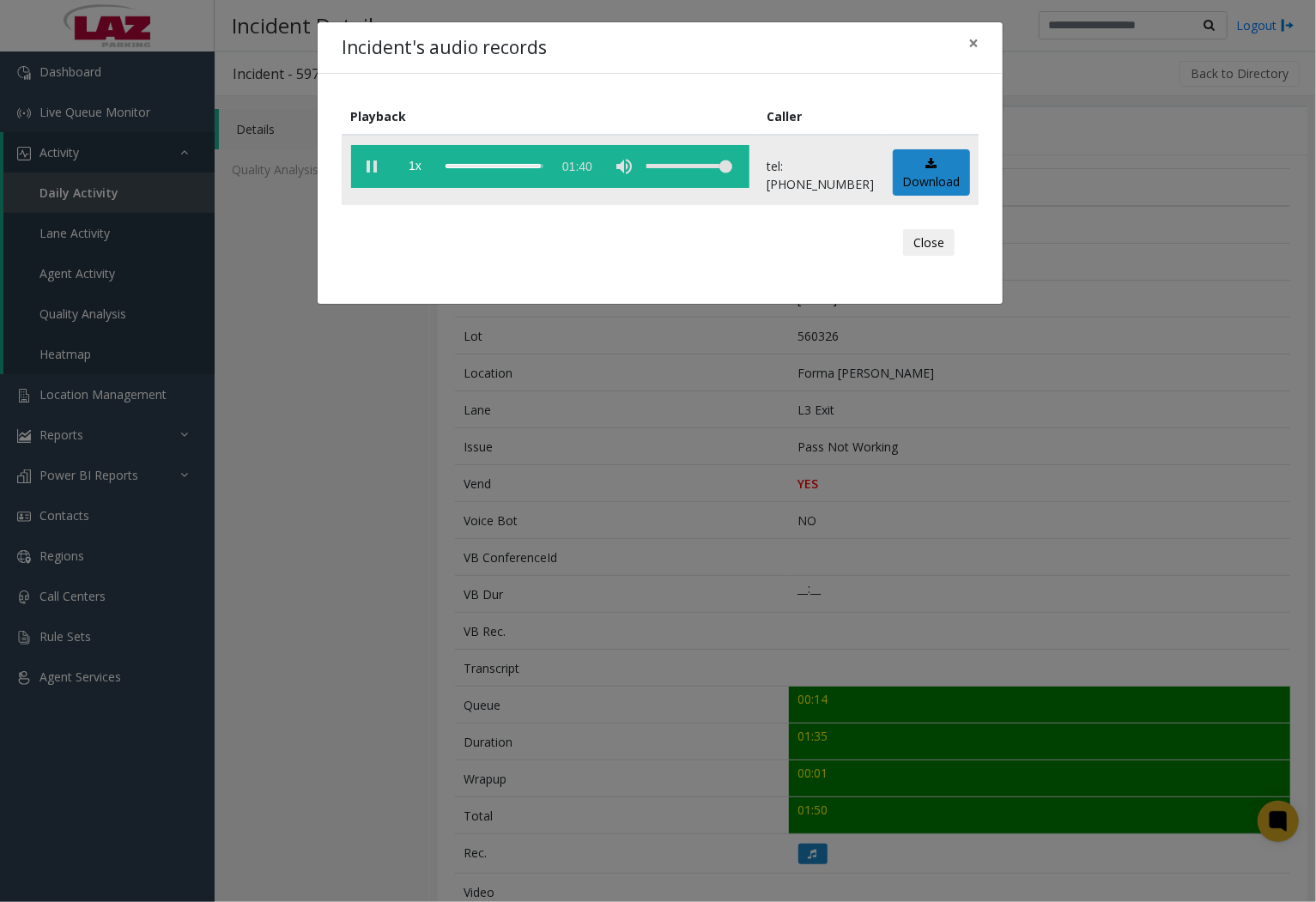 click 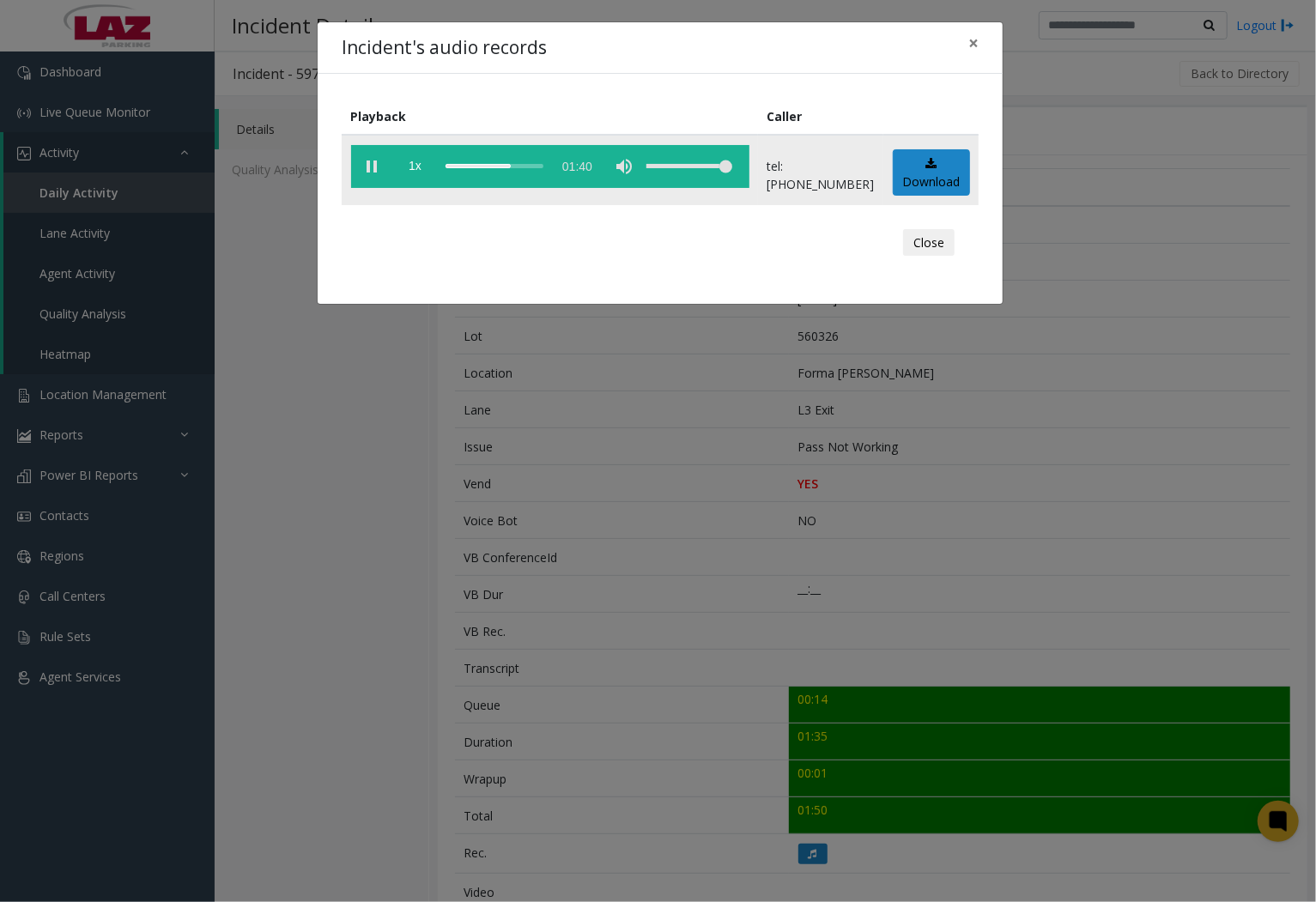 click 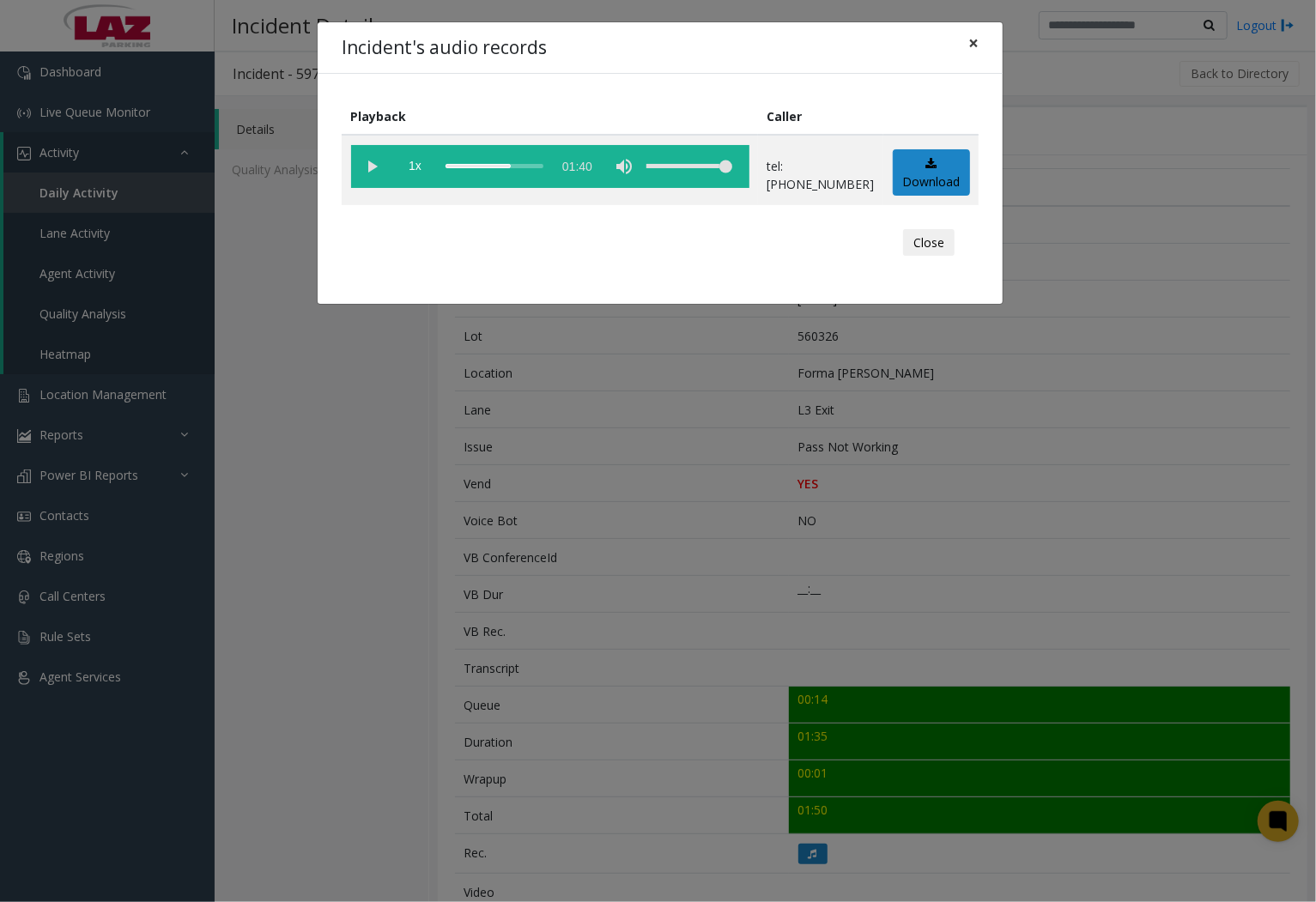 click on "×" 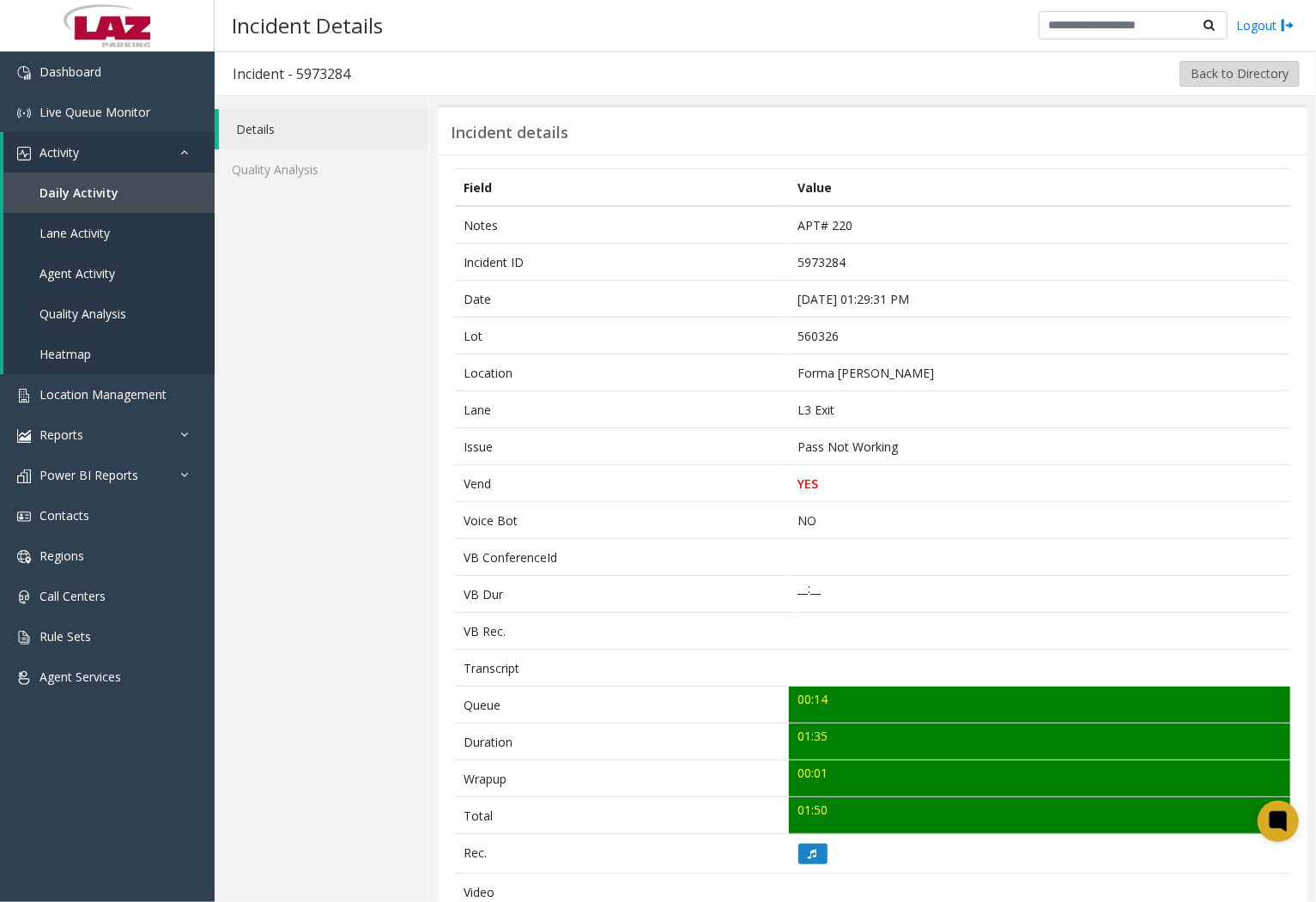 click on "Back to Directory" 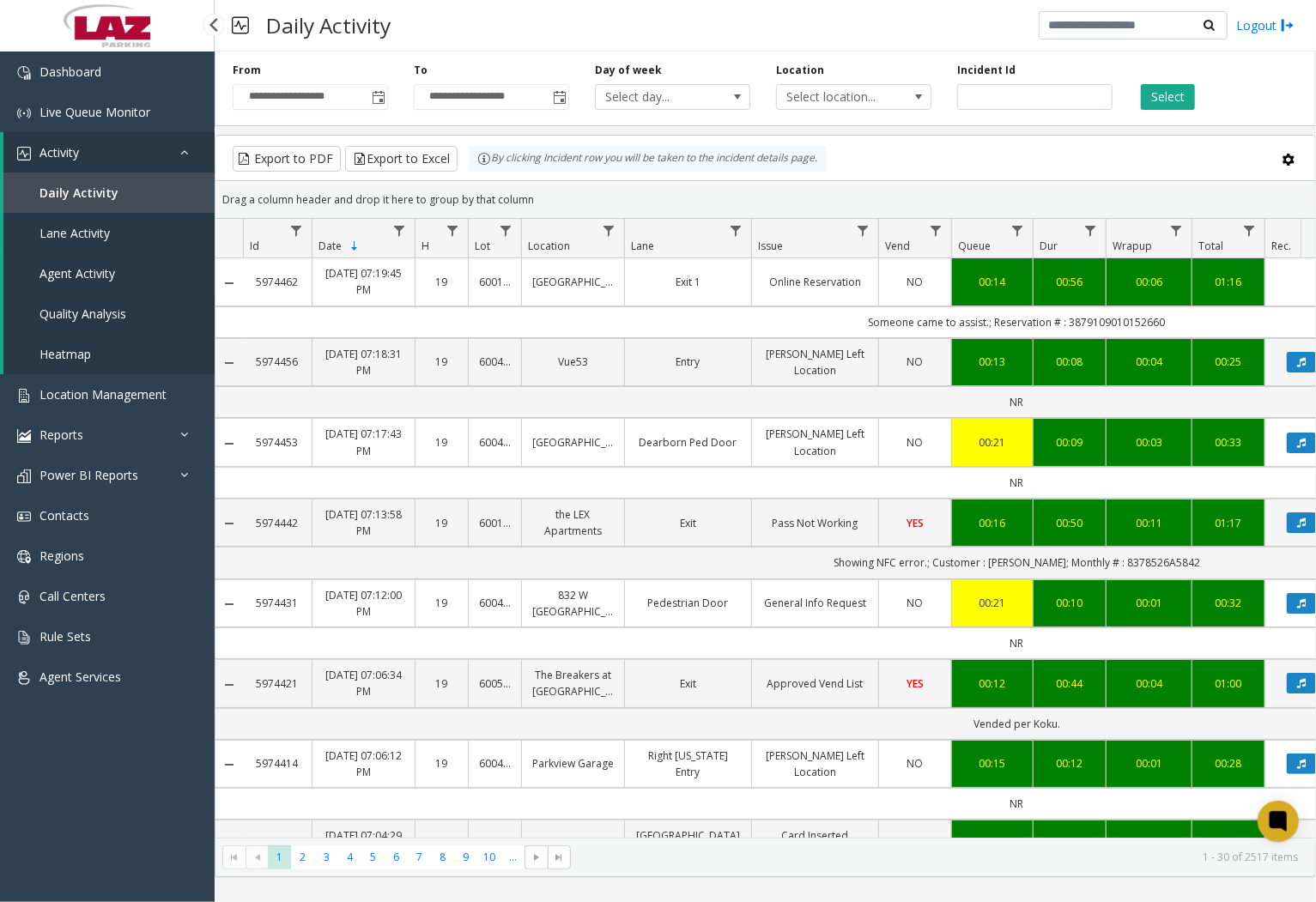 click on "Agent Activity" at bounding box center (109, 273) 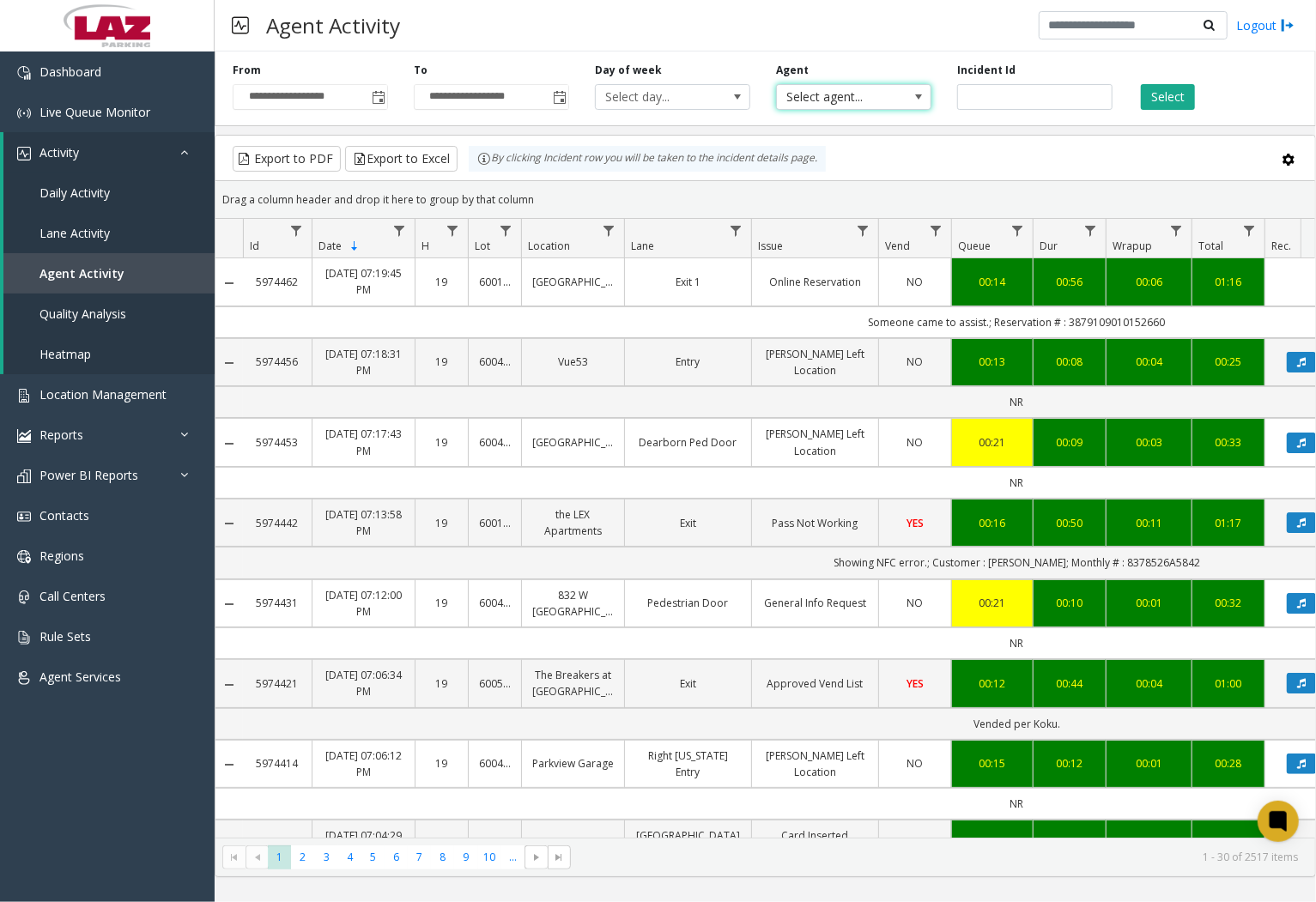 click on "Select agent..." at bounding box center [838, 97] 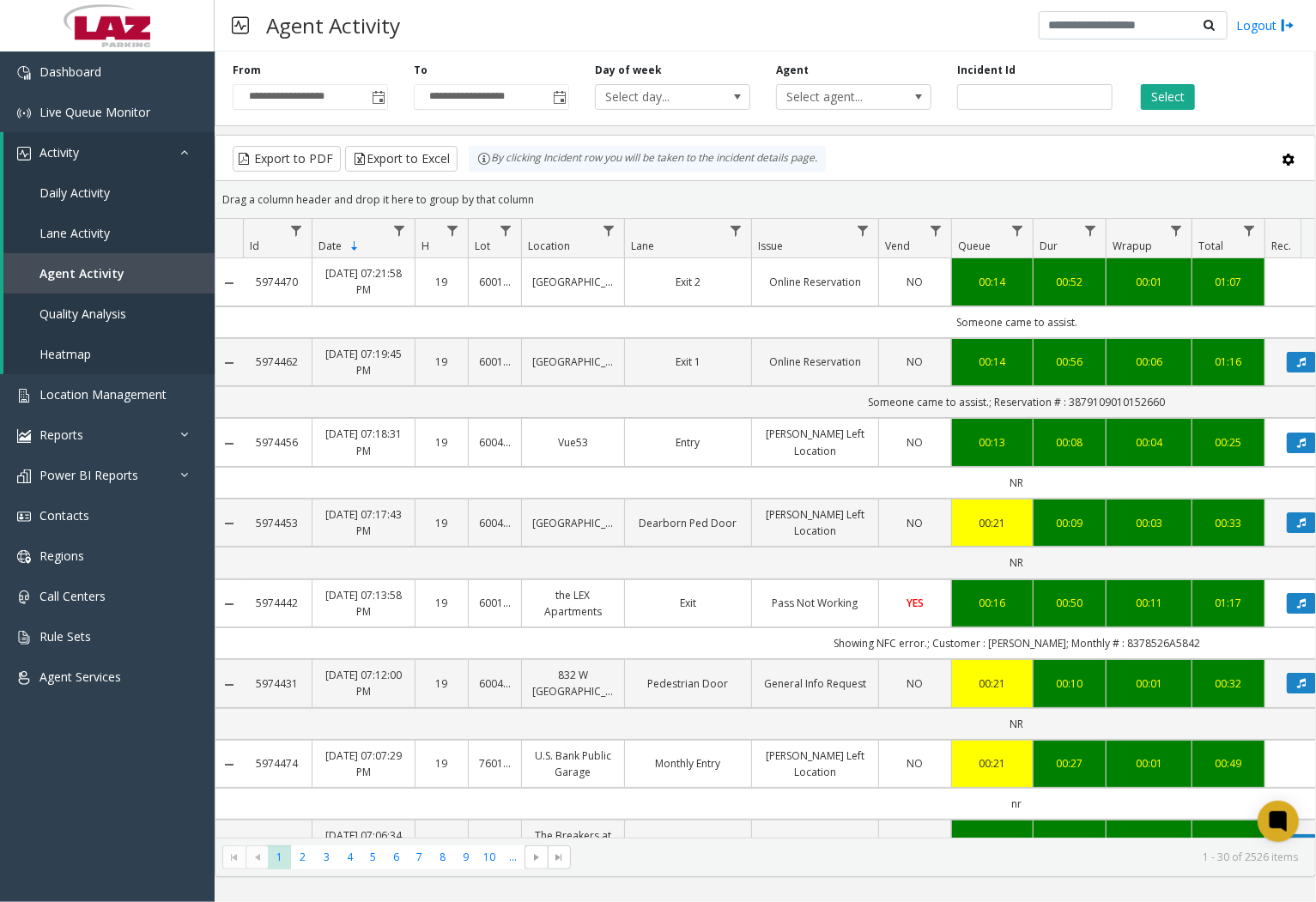 click on "Jul 25, 2025 07:13:58 PM" 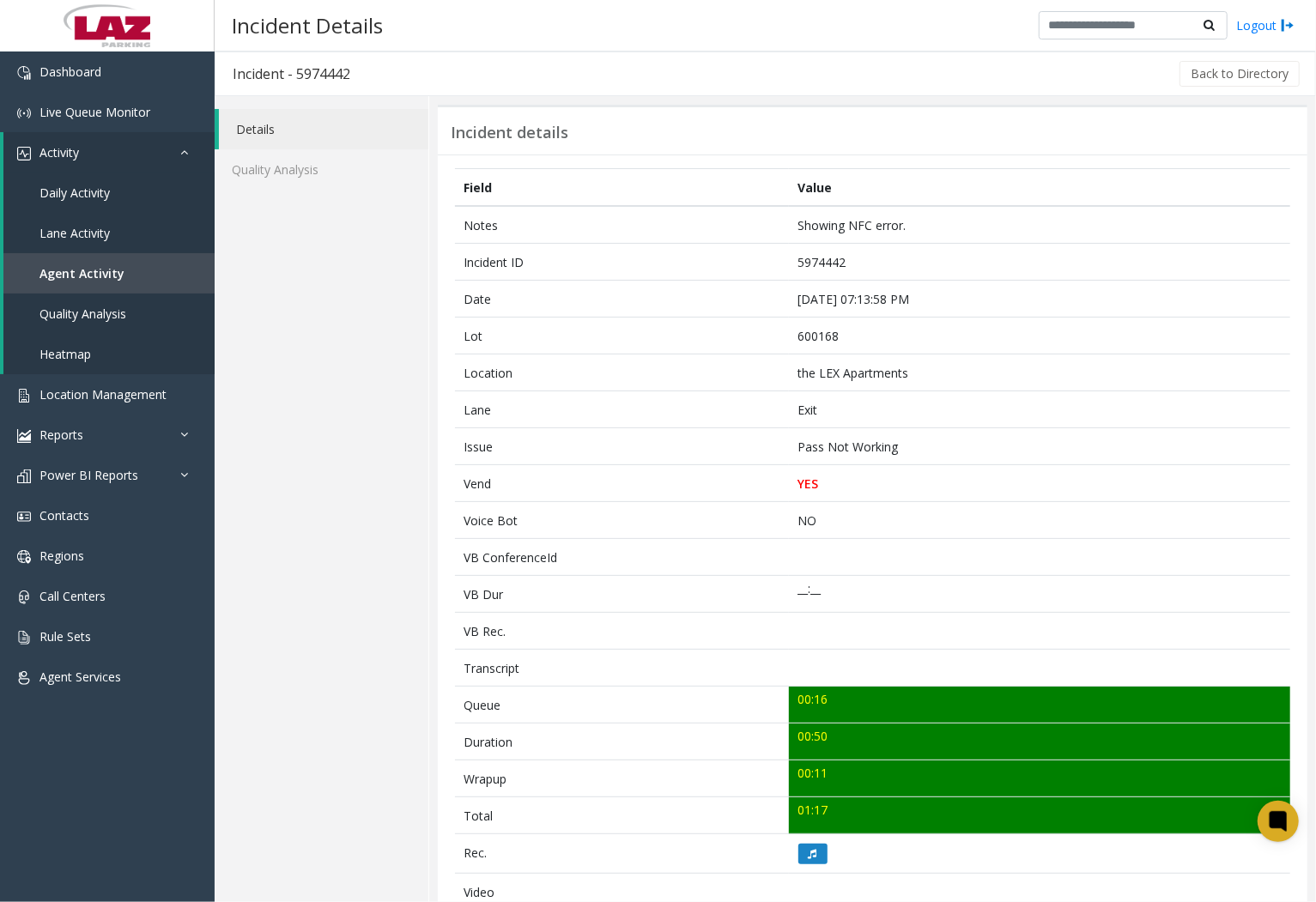 click on "Back to Directory" 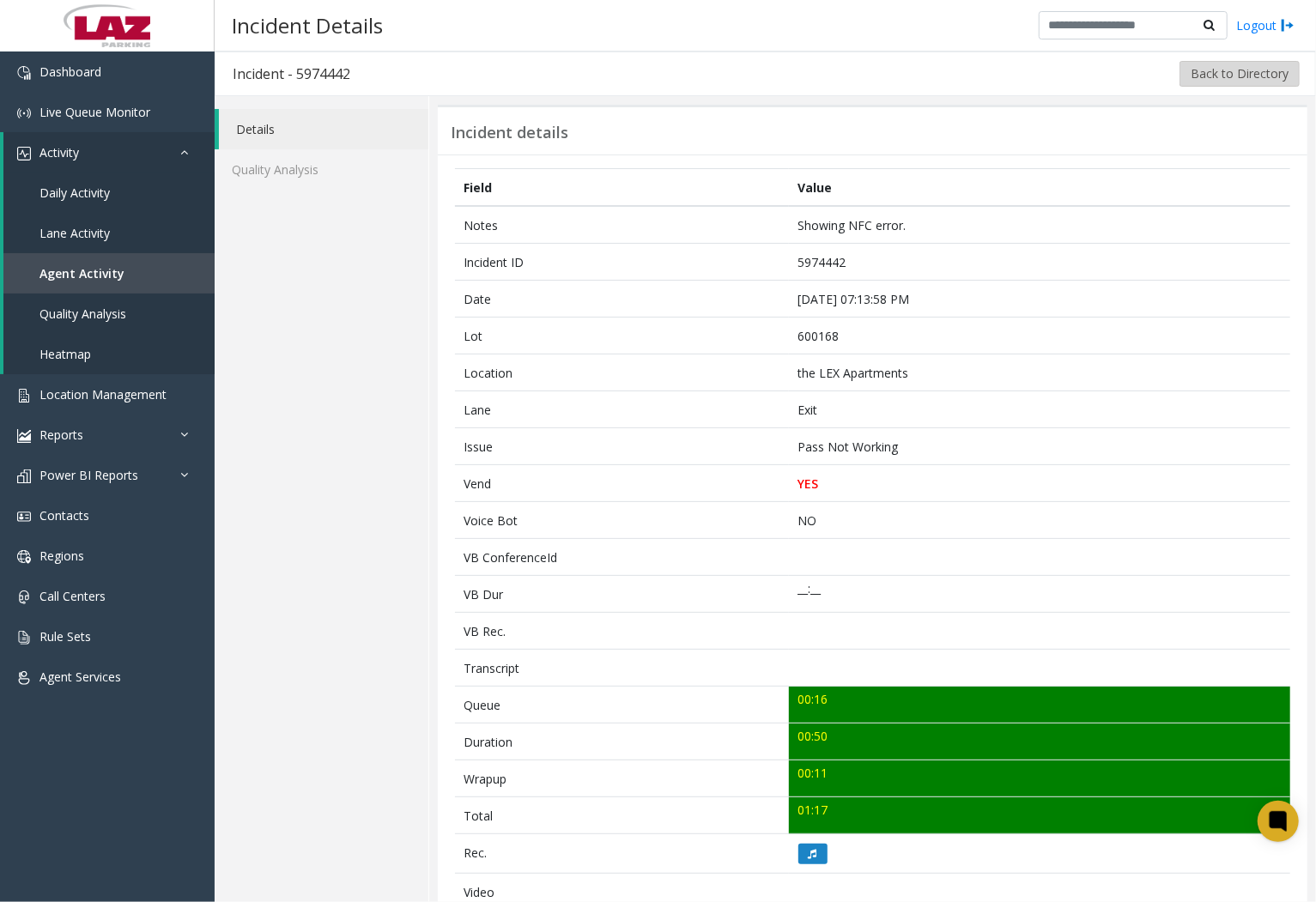 click on "Back to Directory" 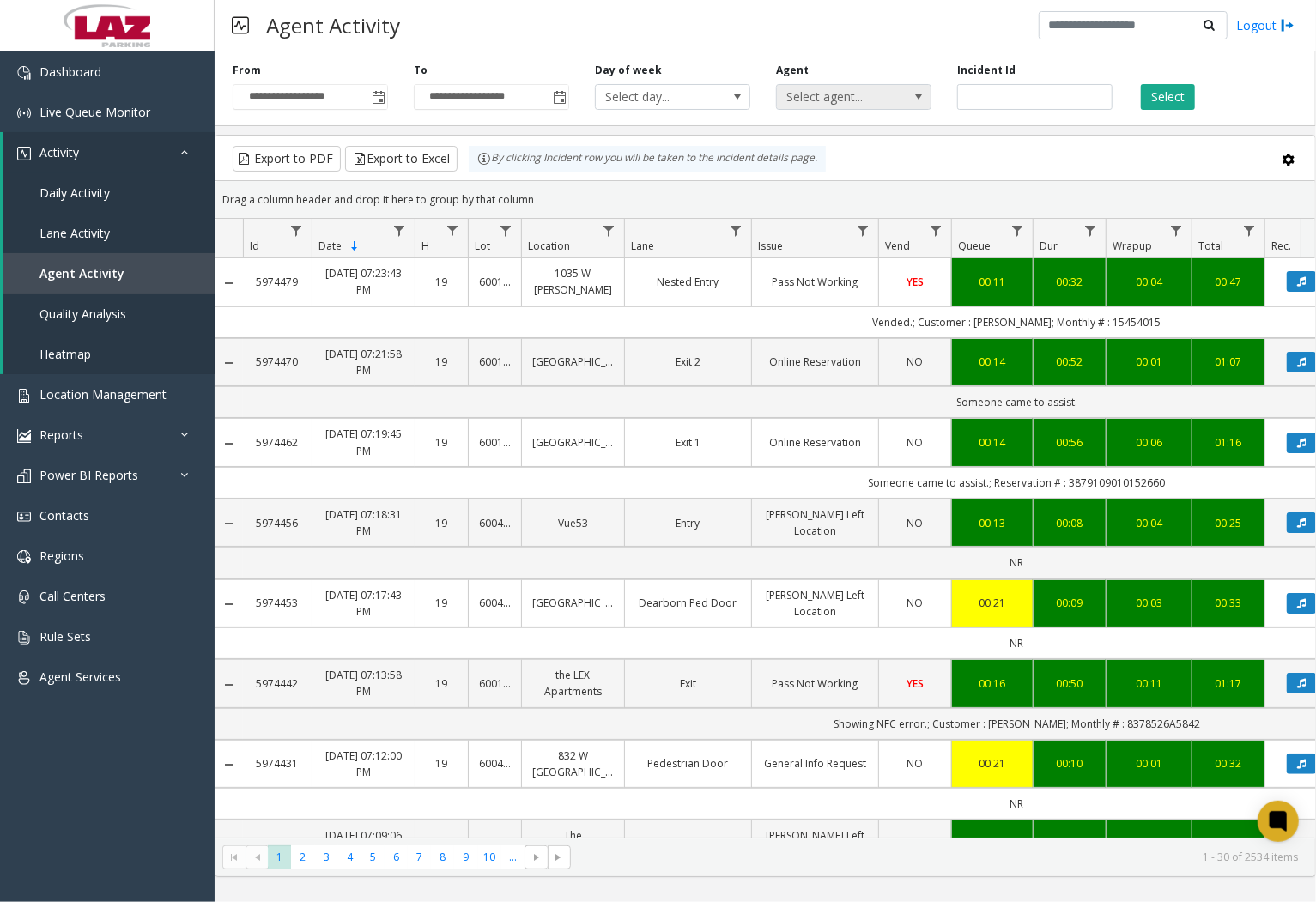 click on "Select agent..." at bounding box center [838, 97] 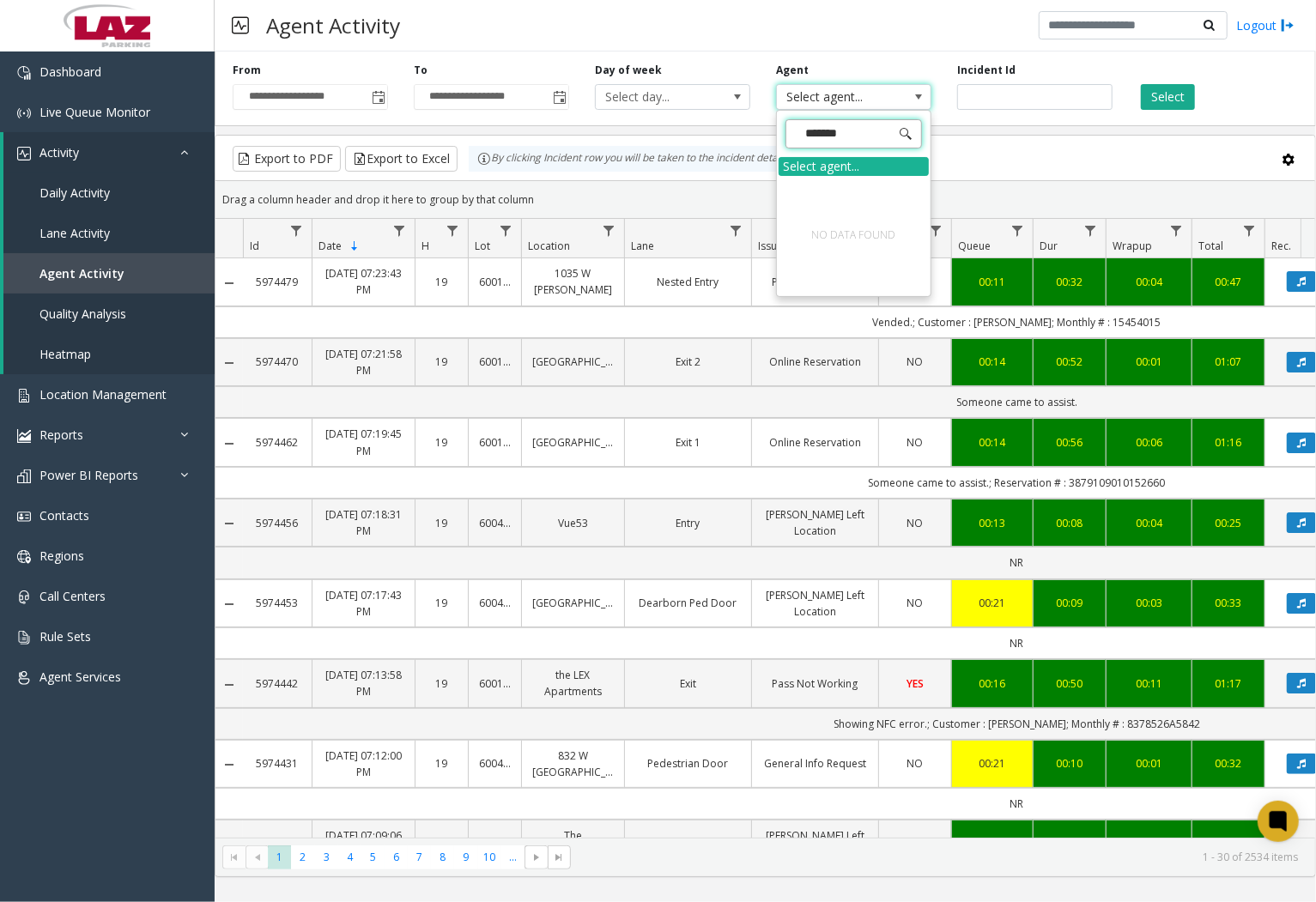 type on "******" 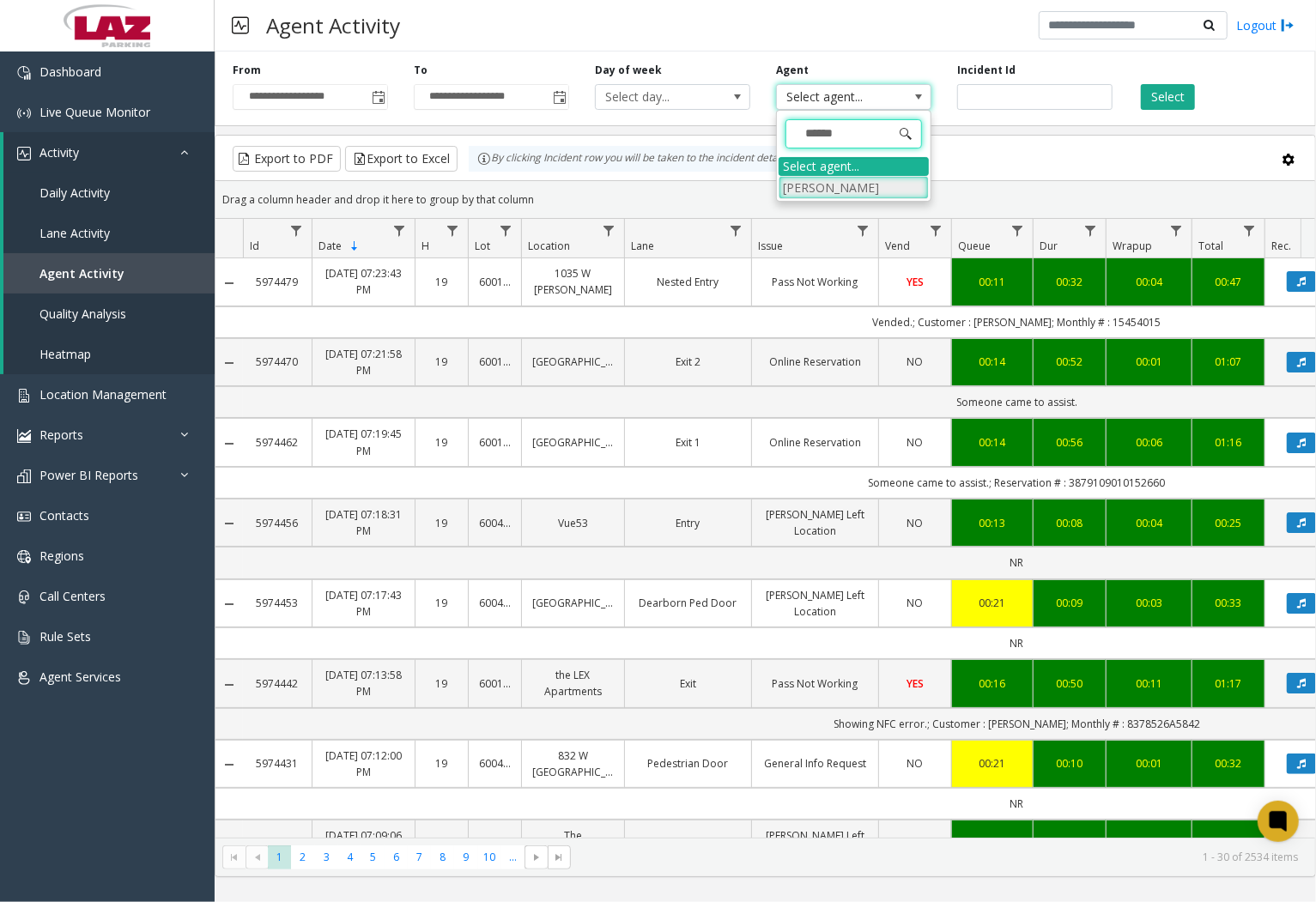 click on "[PERSON_NAME]" at bounding box center (853, 187) 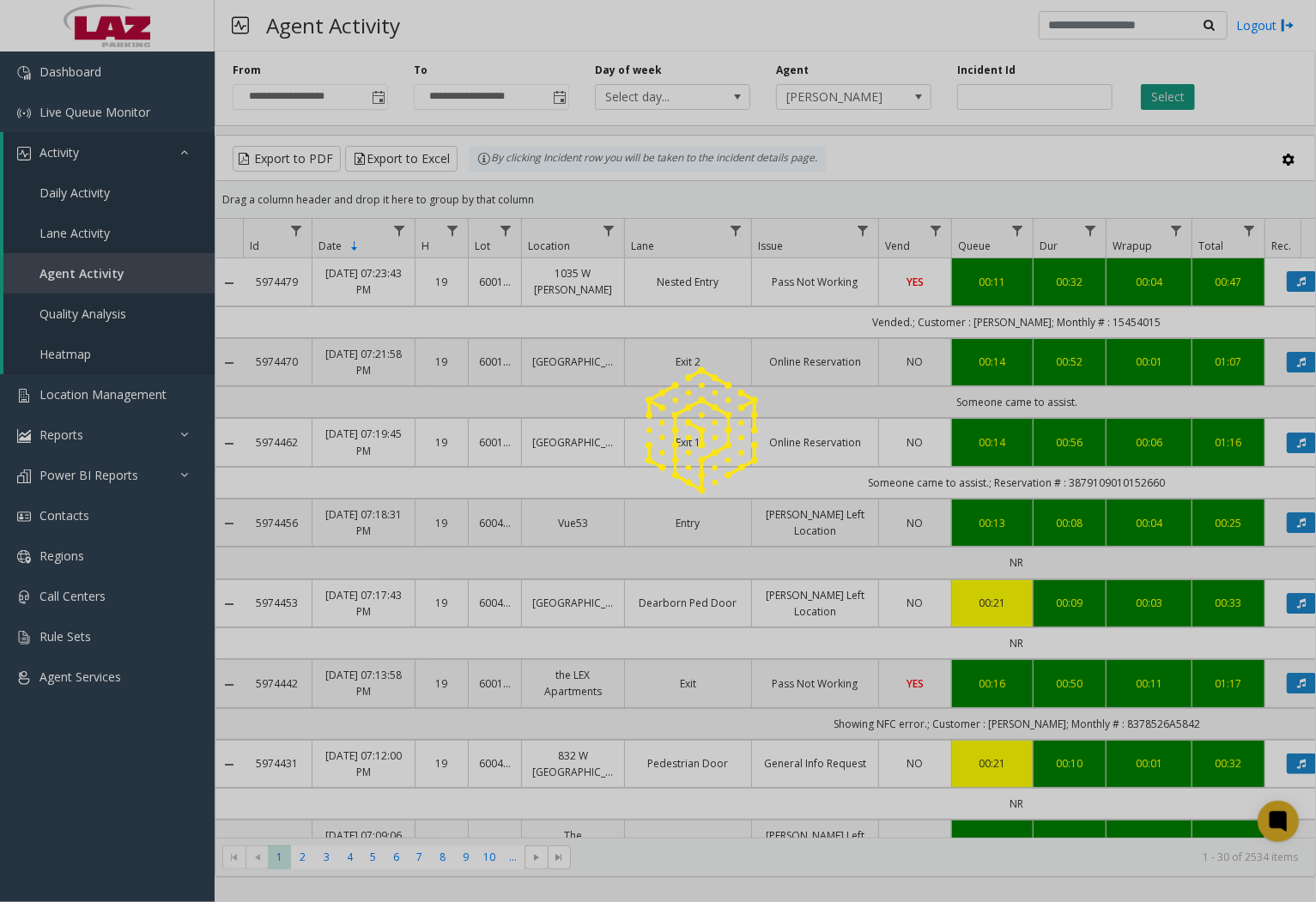 click on "**********" at bounding box center (658, 451) 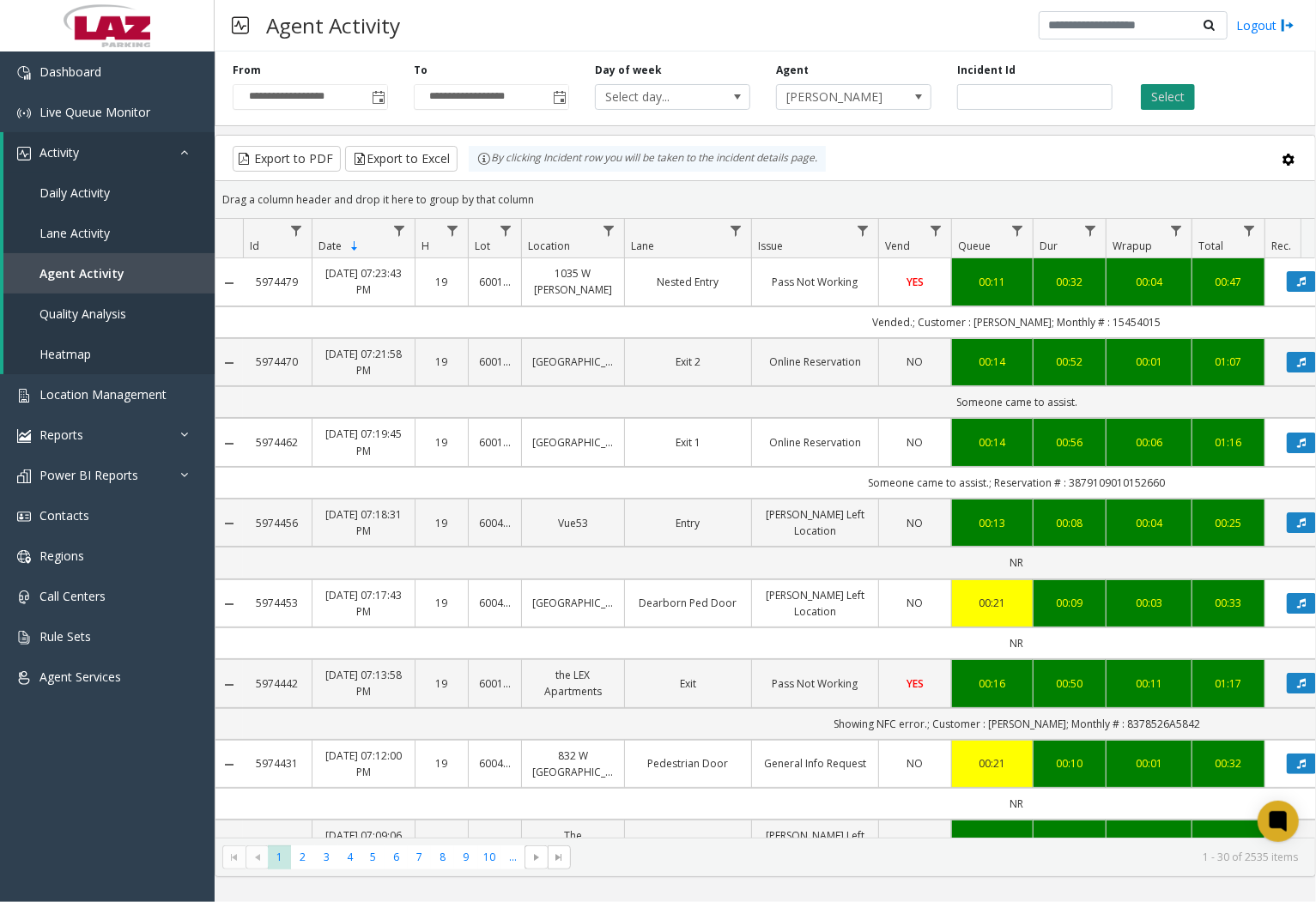 click on "Select" 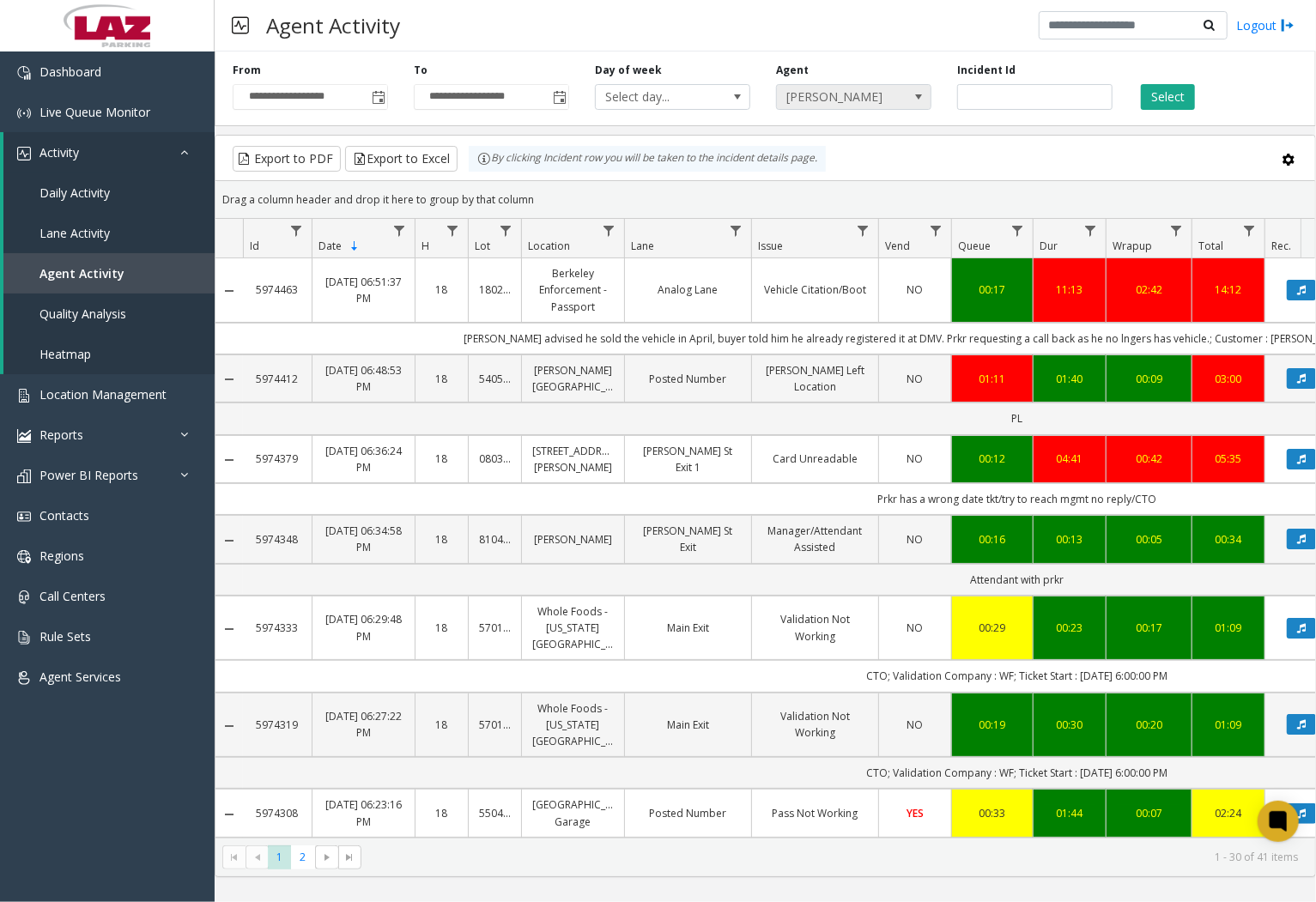 click on "[PERSON_NAME]" at bounding box center [838, 97] 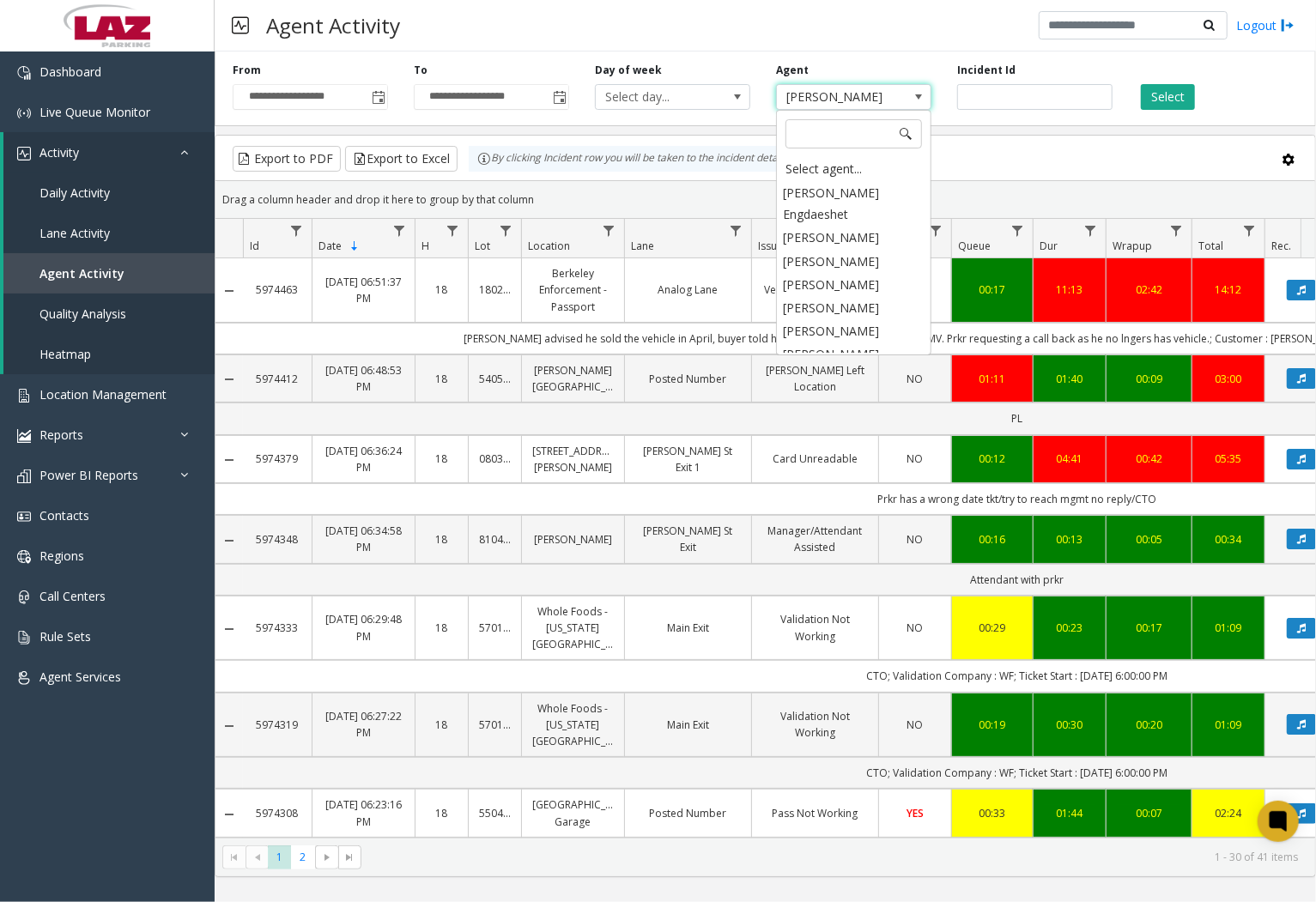 scroll, scrollTop: 9024, scrollLeft: 0, axis: vertical 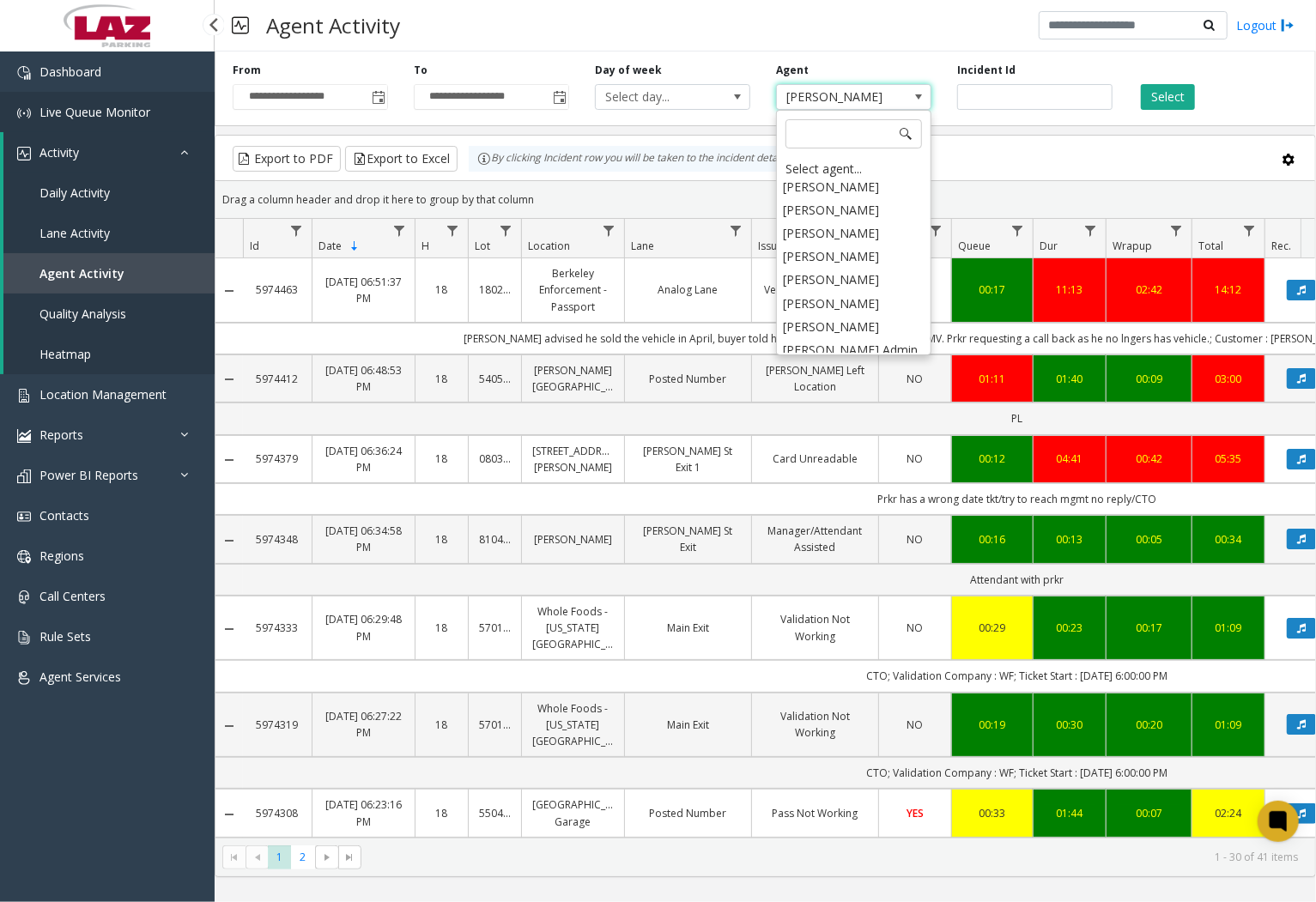 click on "Live Queue Monitor" at bounding box center (94, 112) 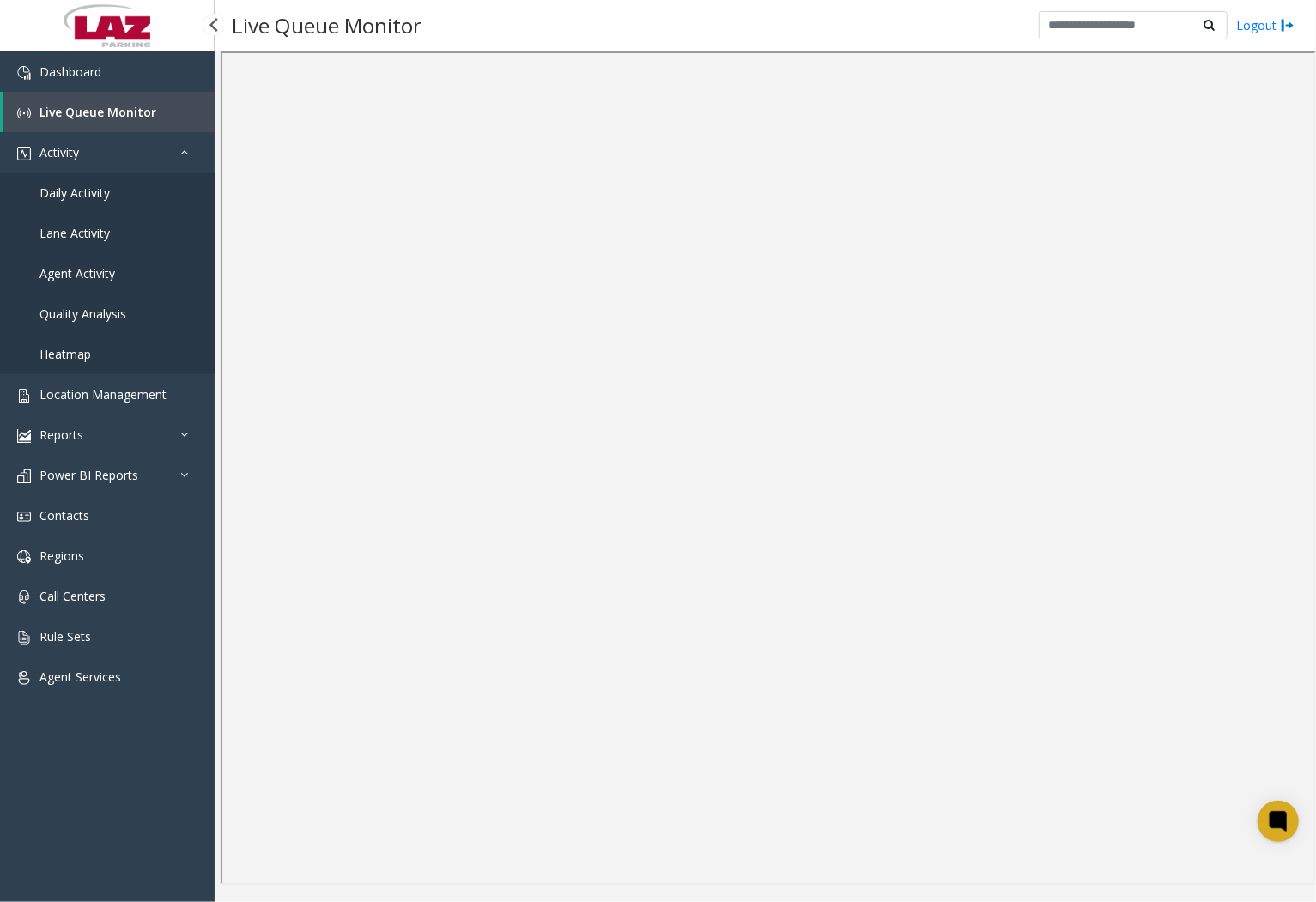 click on "Agent Activity" at bounding box center [77, 273] 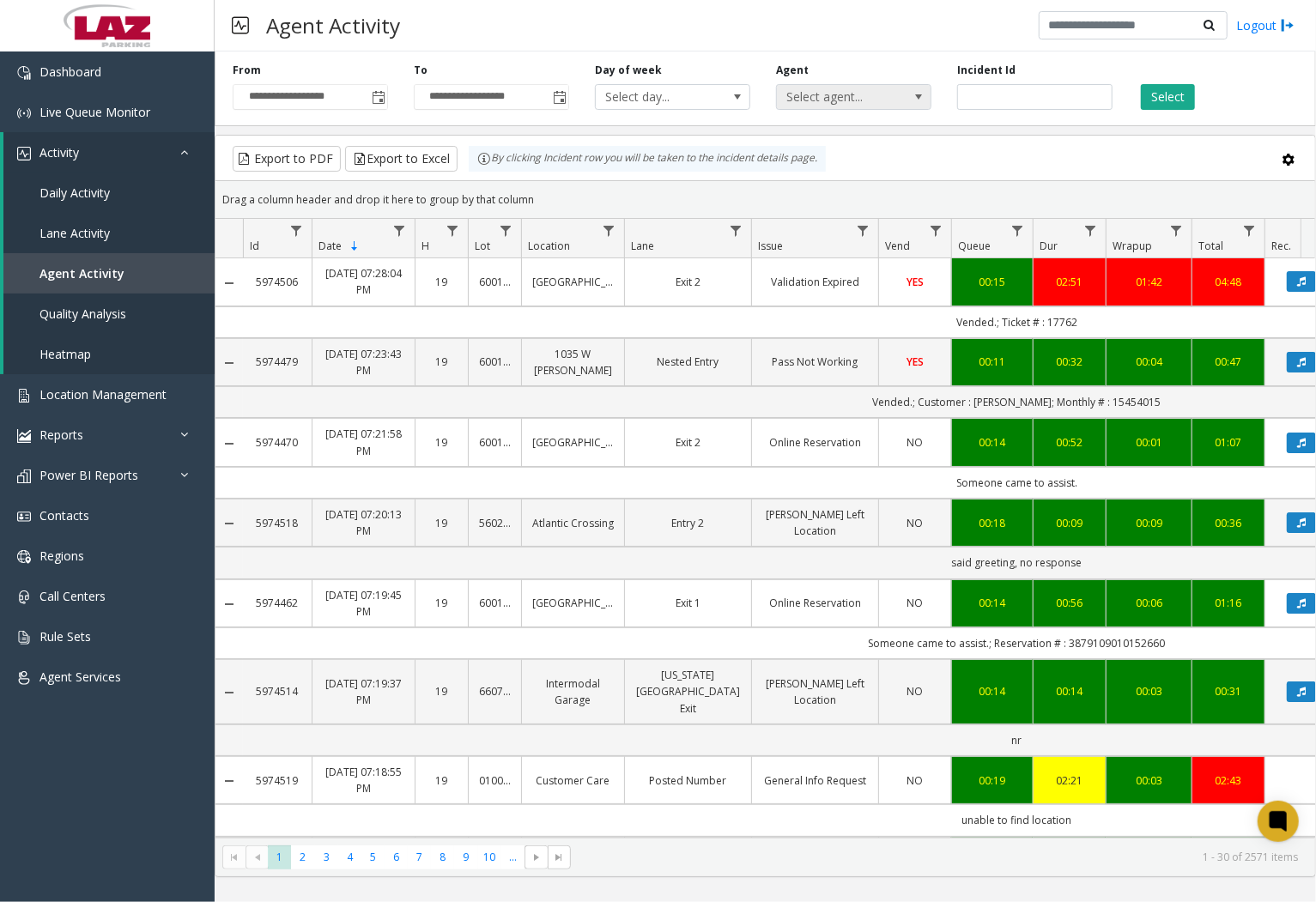 click on "Select agent..." at bounding box center (838, 97) 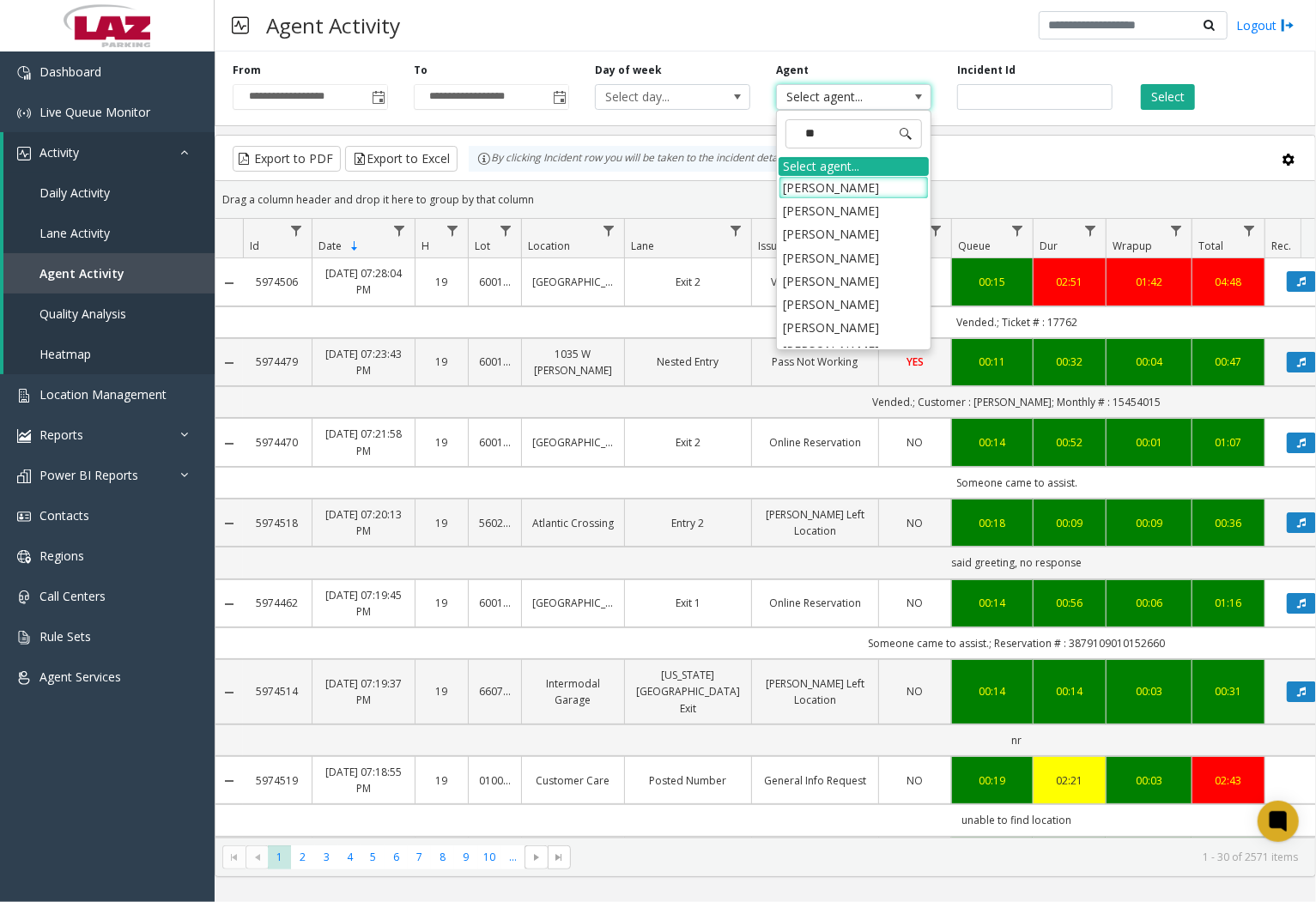 type on "***" 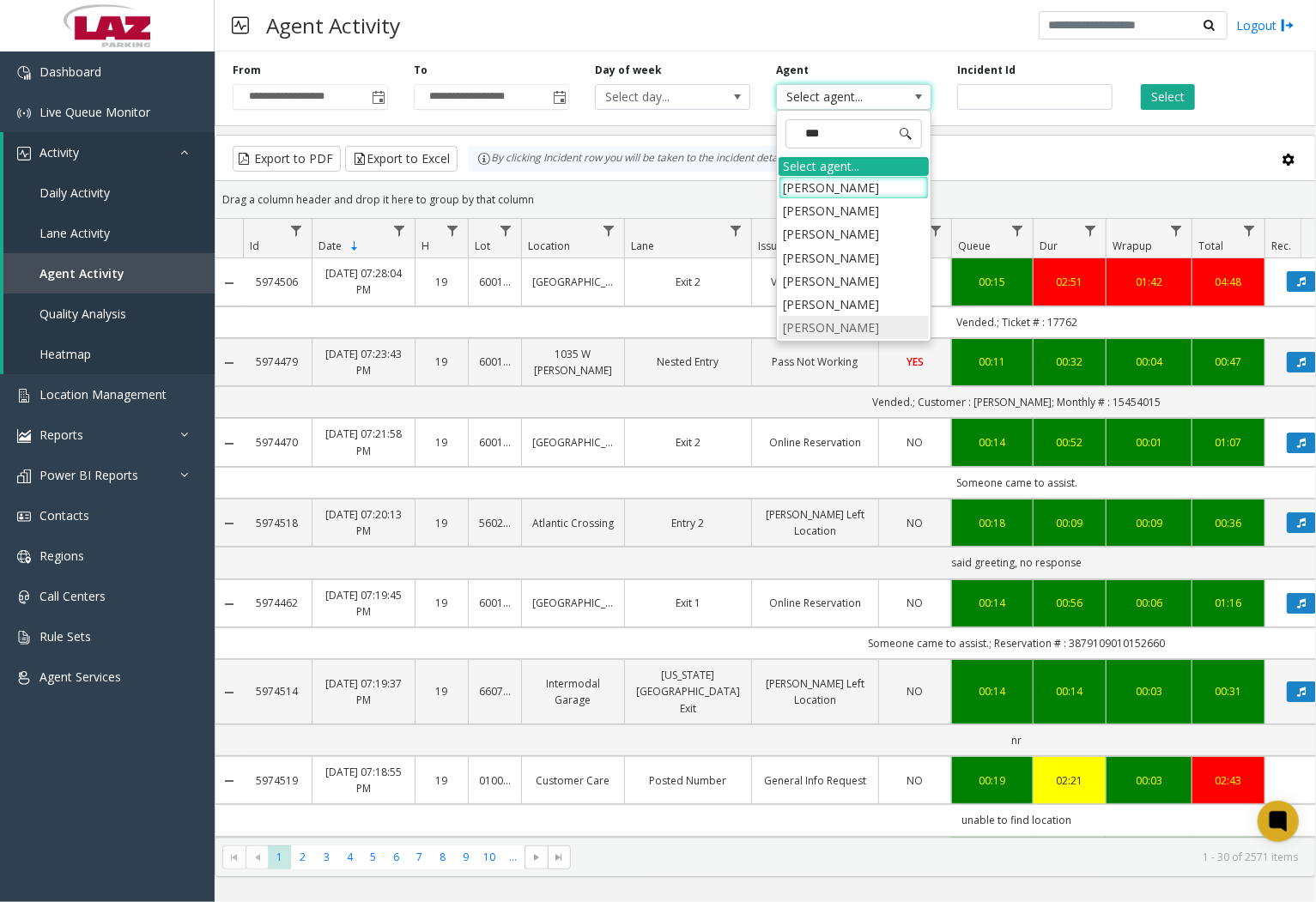 click on "Kenny Ramos" at bounding box center (853, 327) 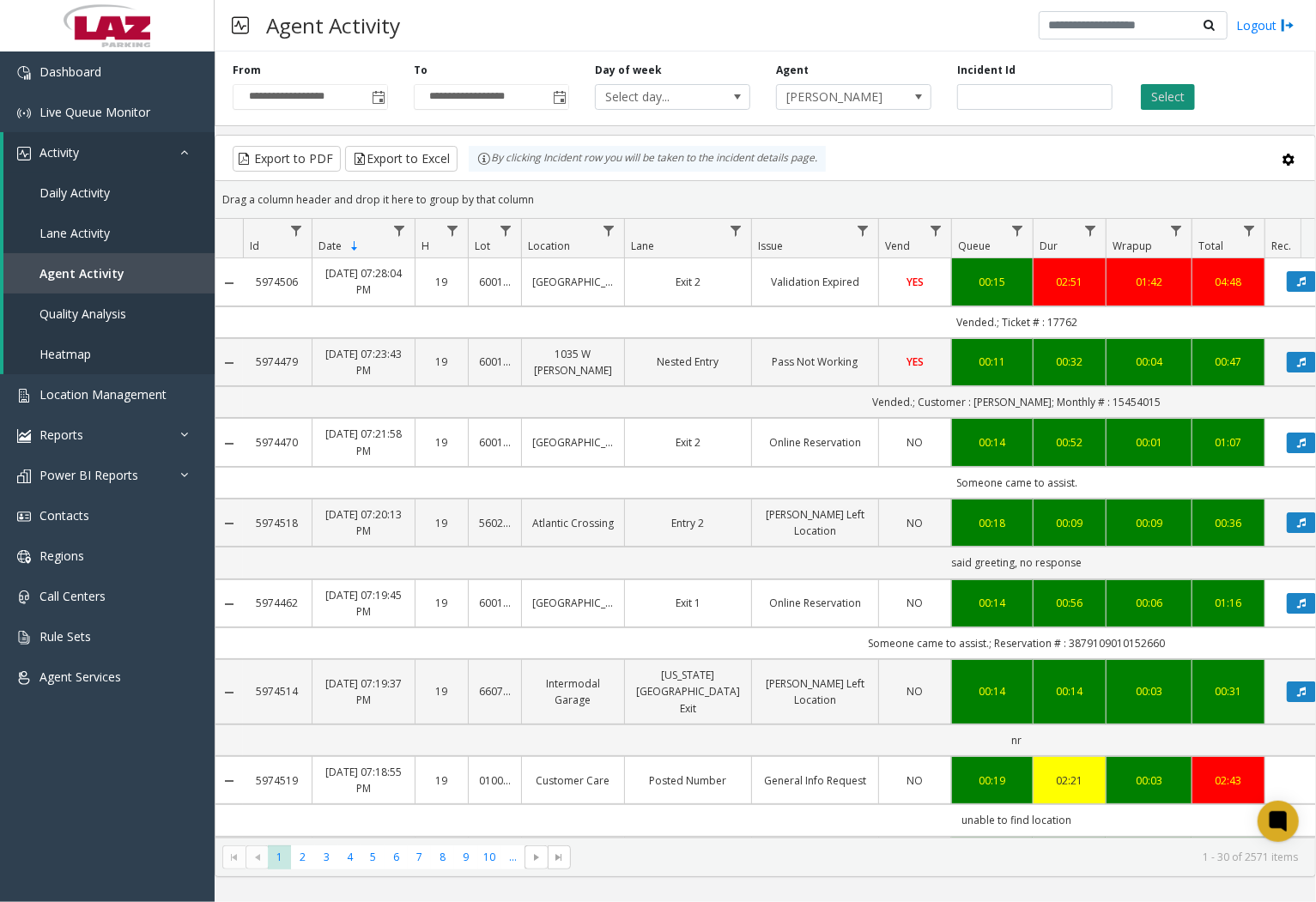 click on "Select" 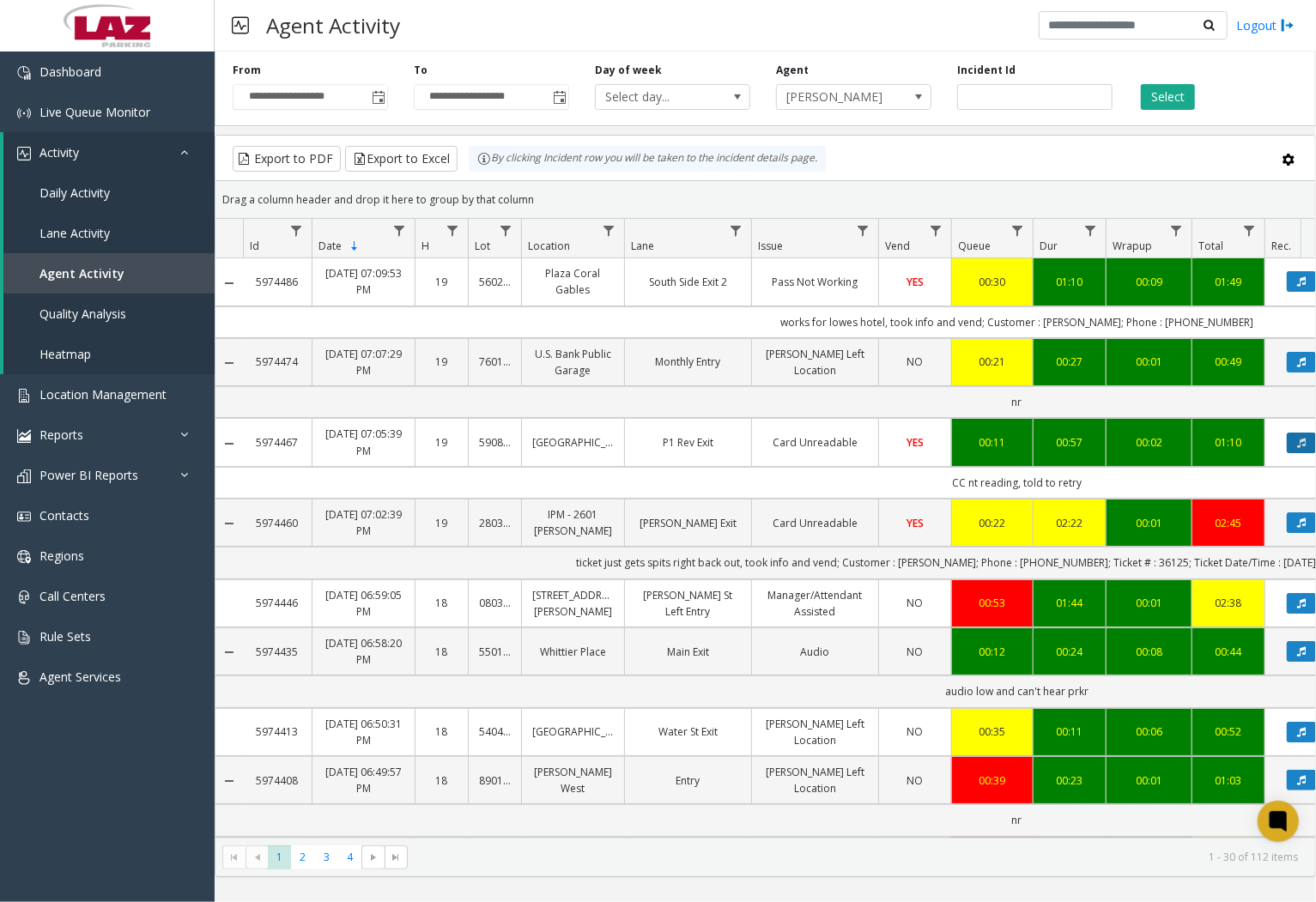 click 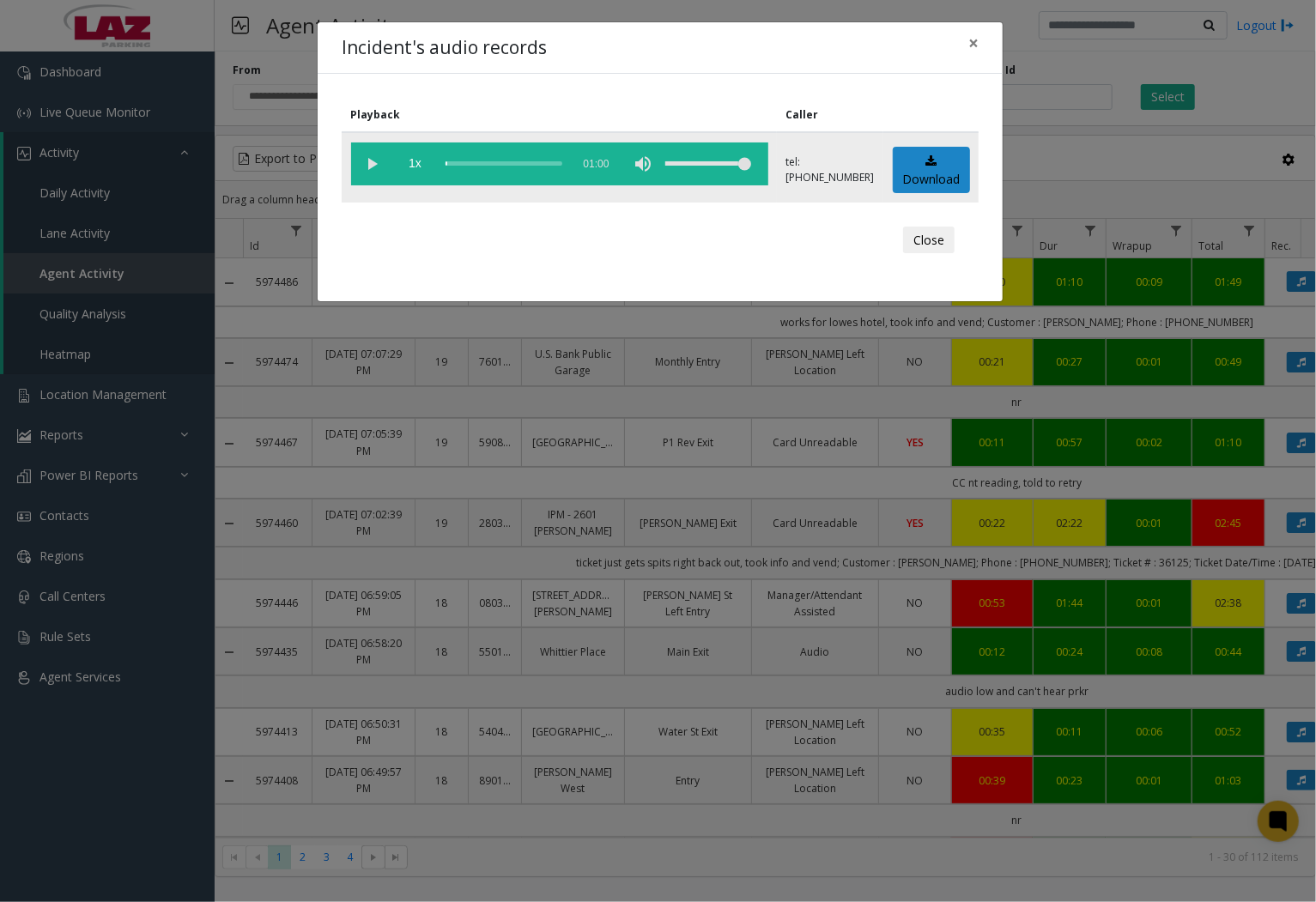 click 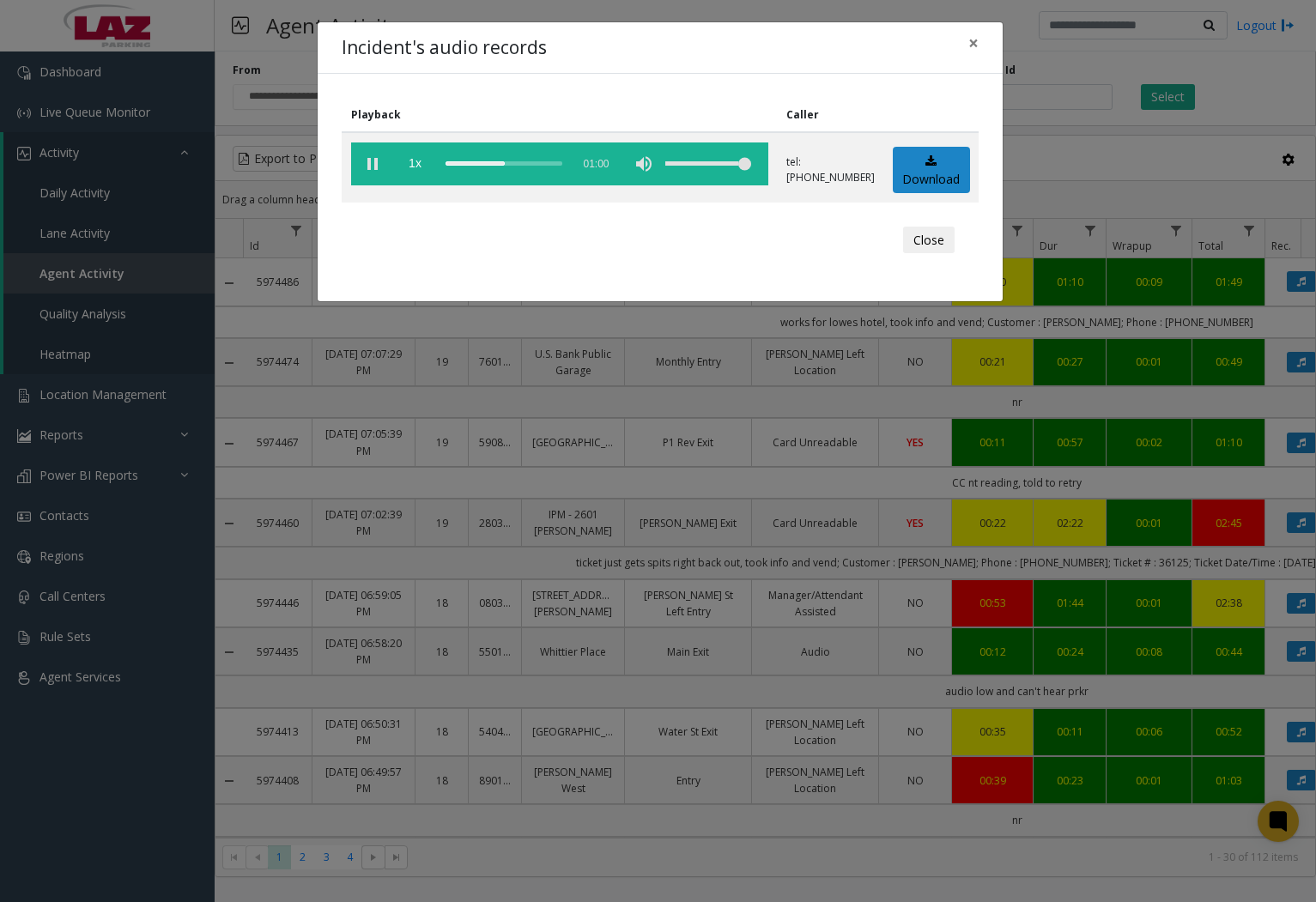 scroll, scrollTop: 0, scrollLeft: 0, axis: both 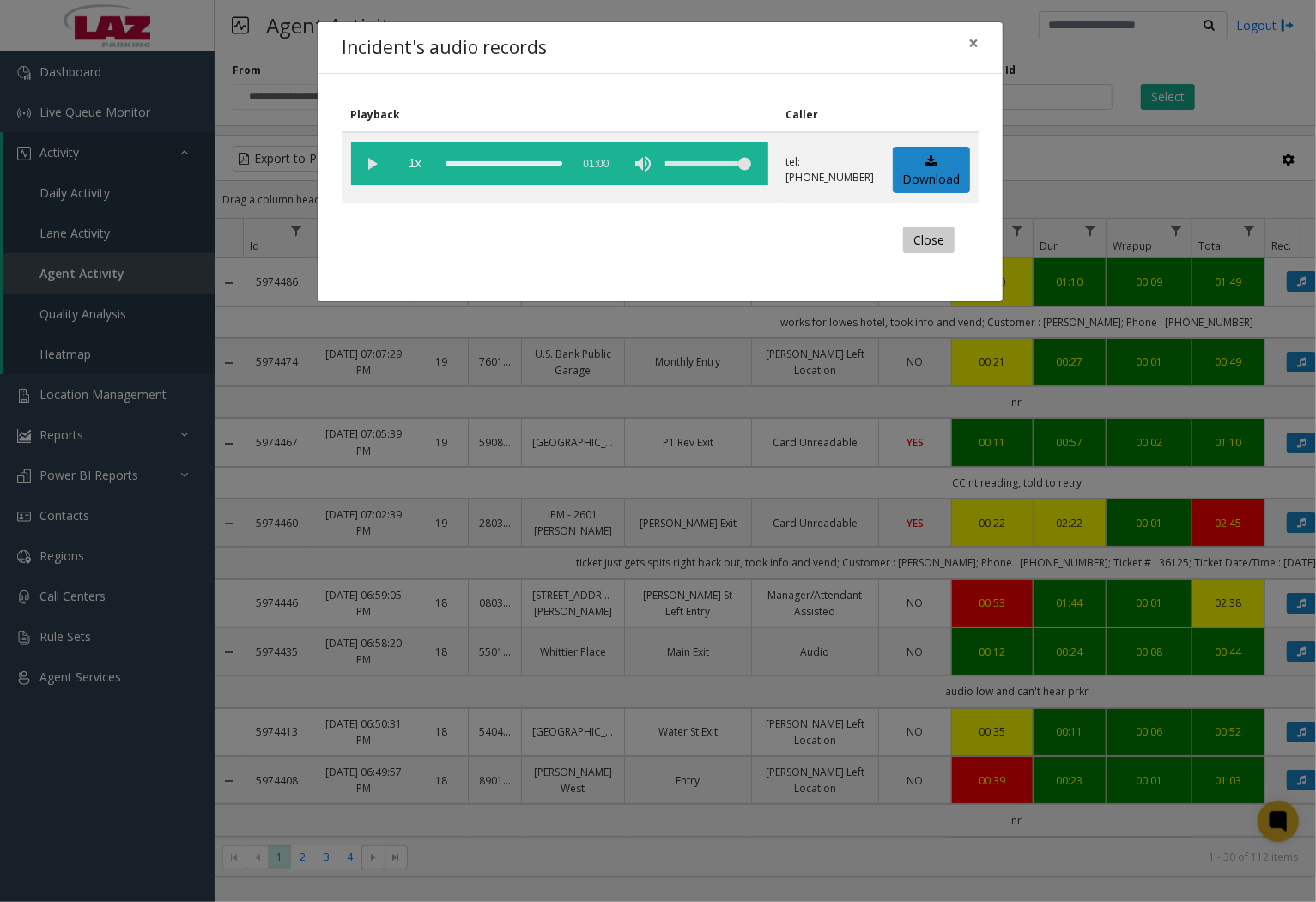 click on "Close" 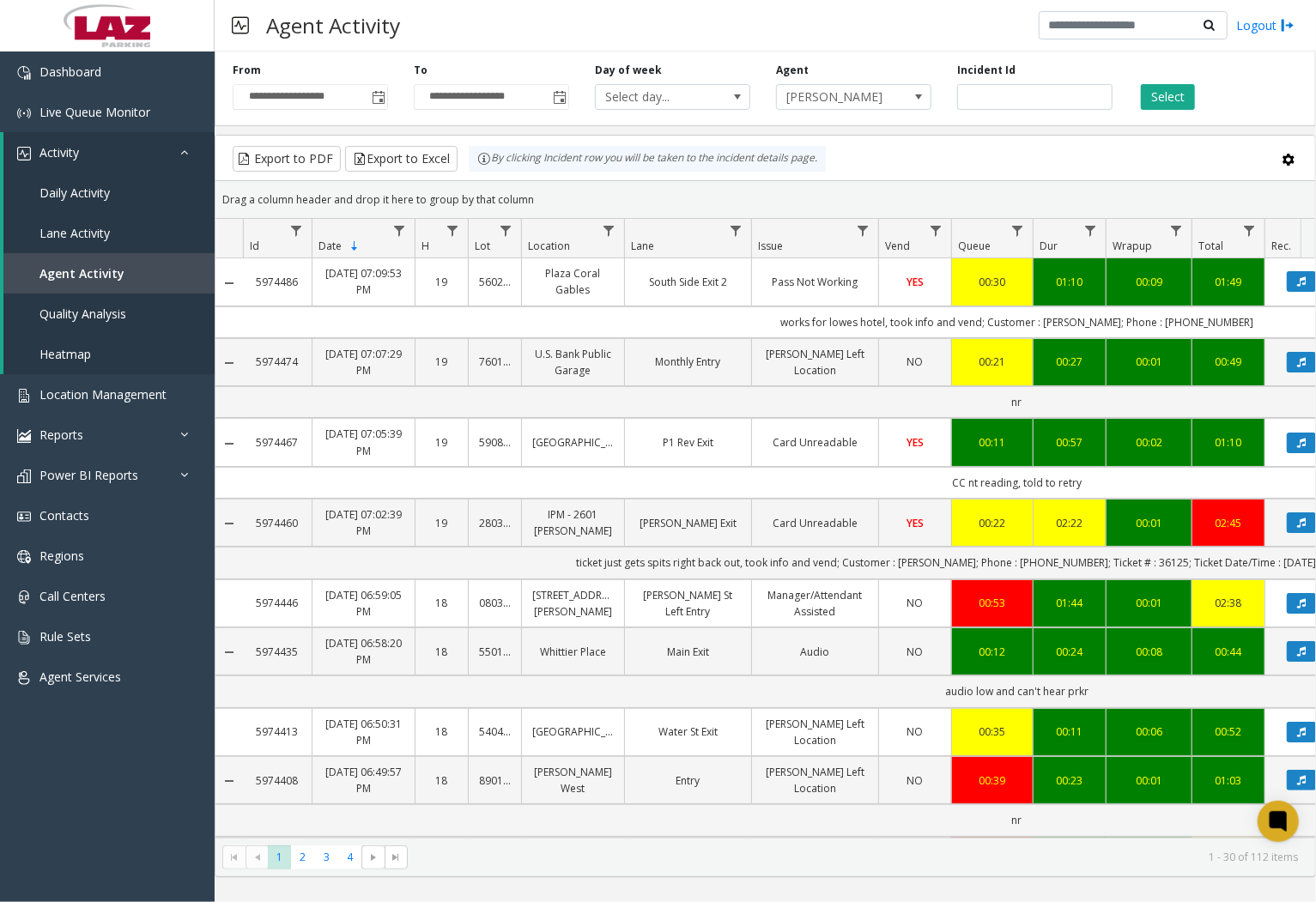 click on "YES" 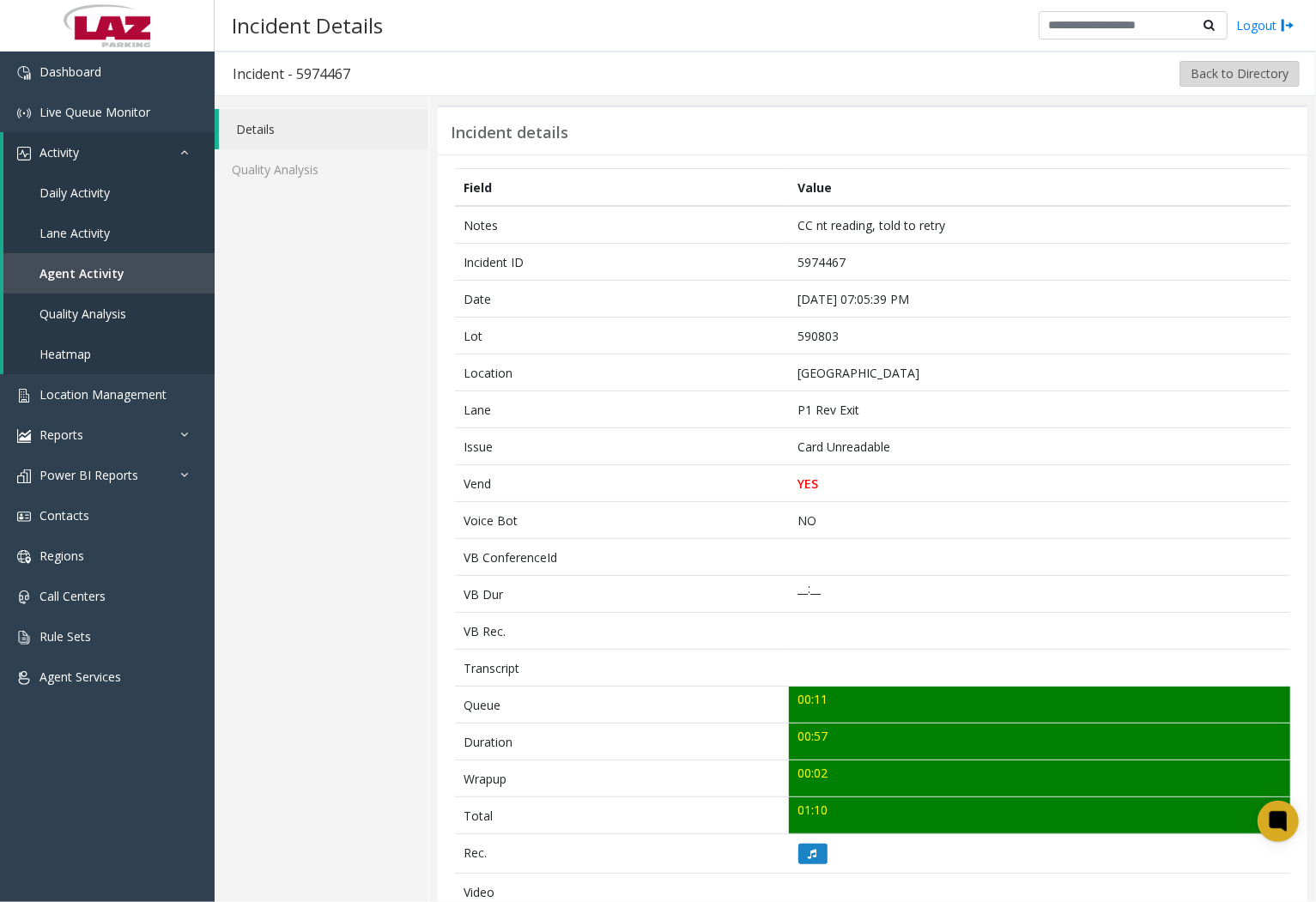 click on "Back to Directory" 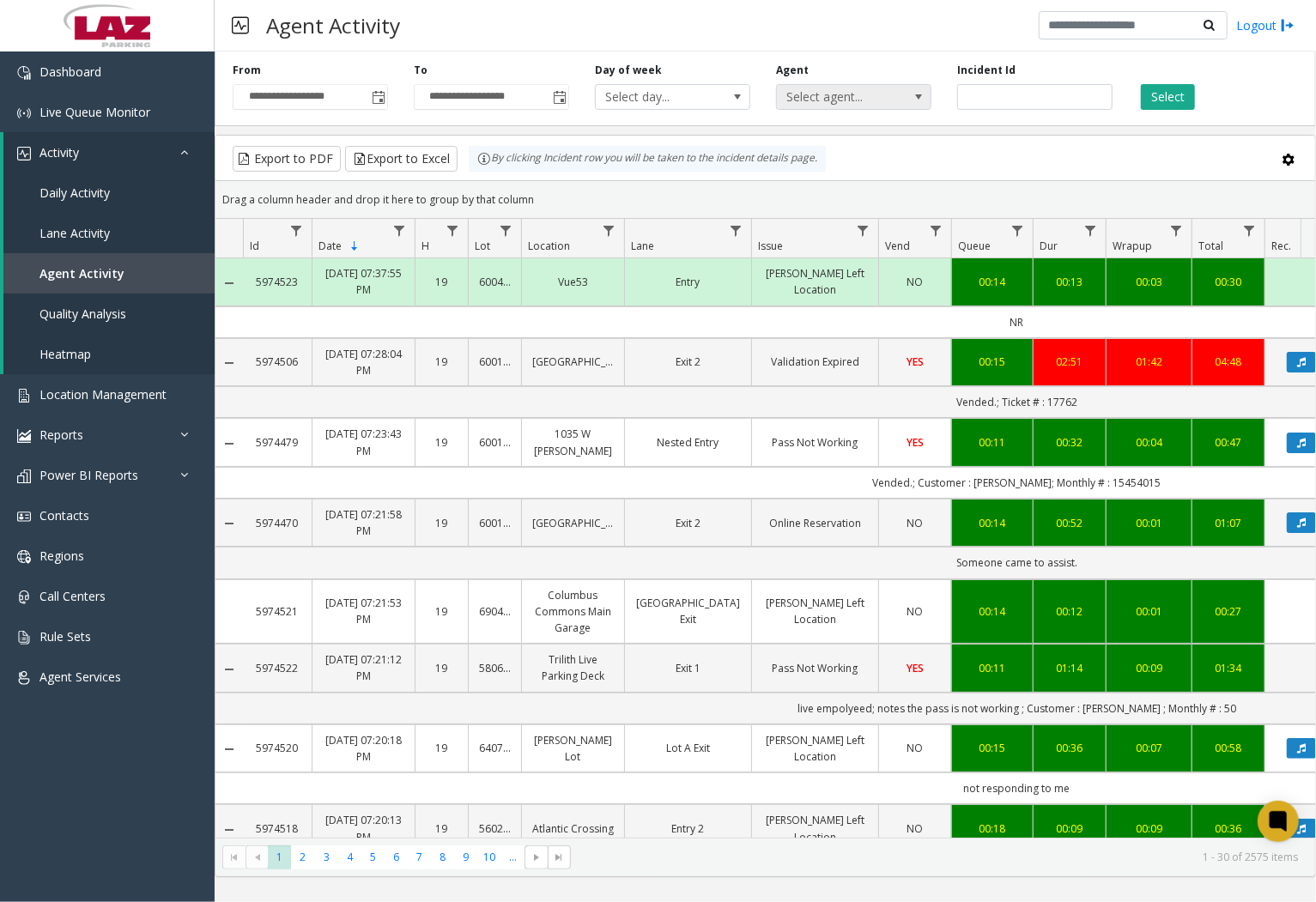 click on "Select agent..." at bounding box center [838, 97] 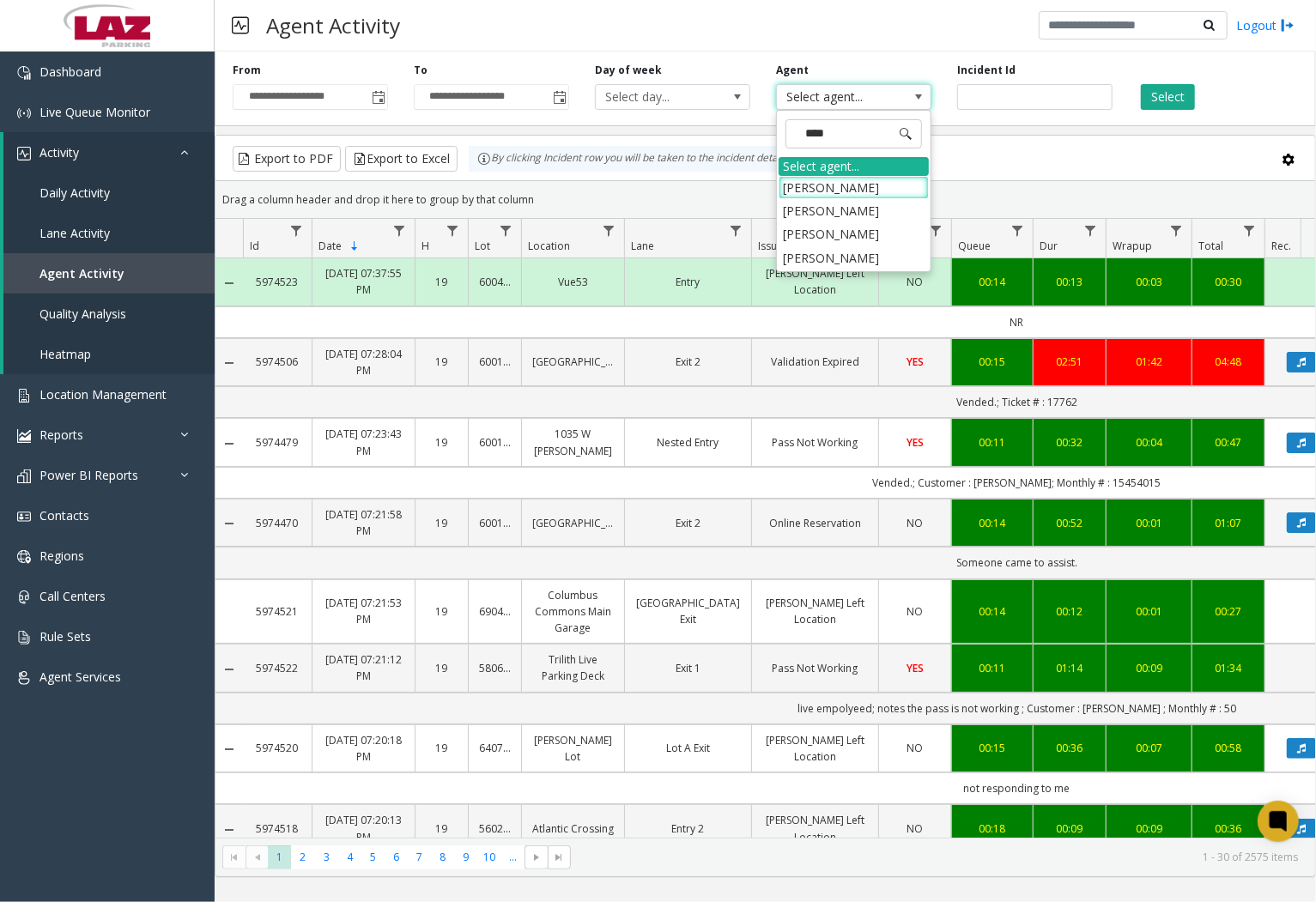 type on "*****" 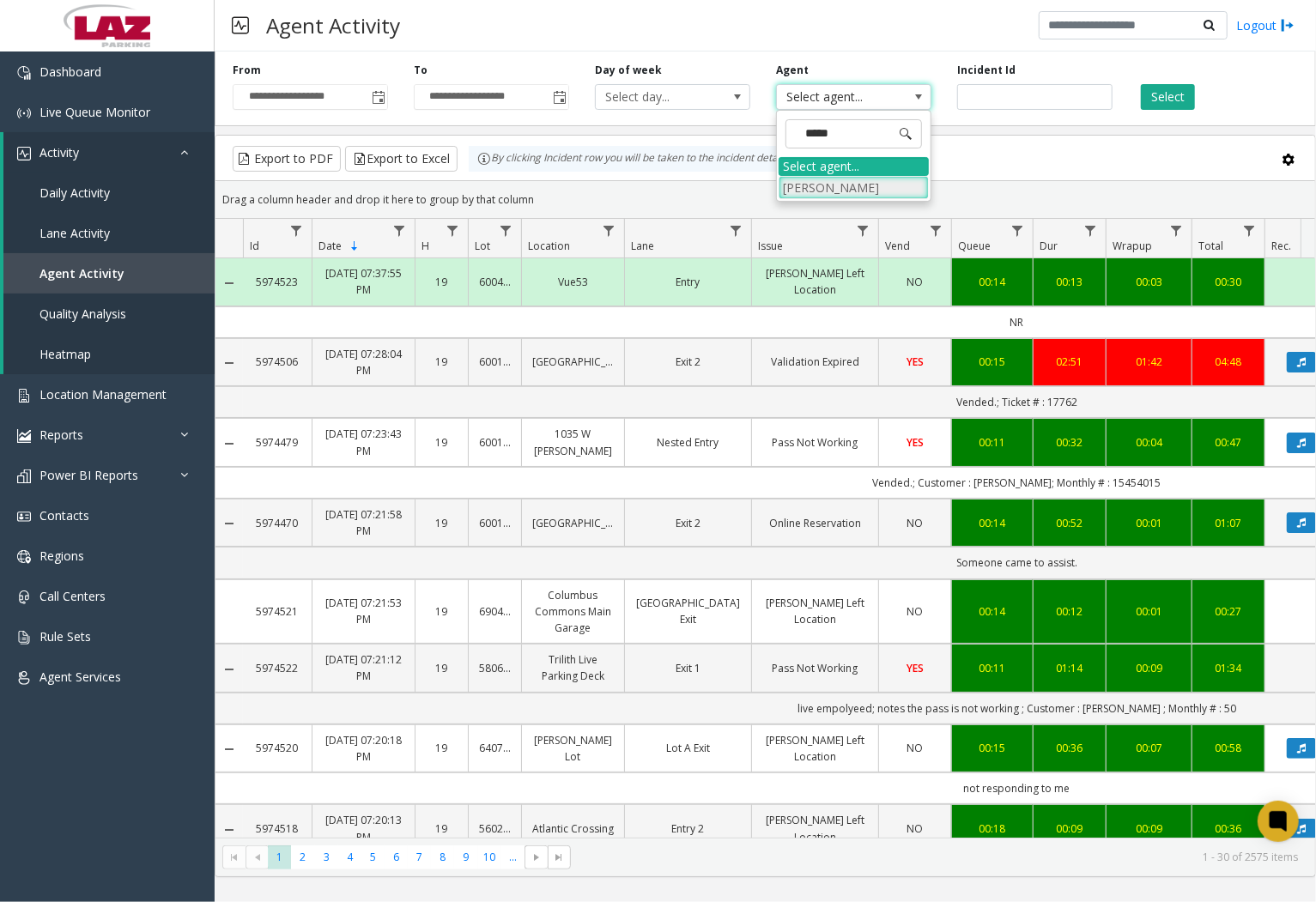 click on "**********" at bounding box center [658, 451] 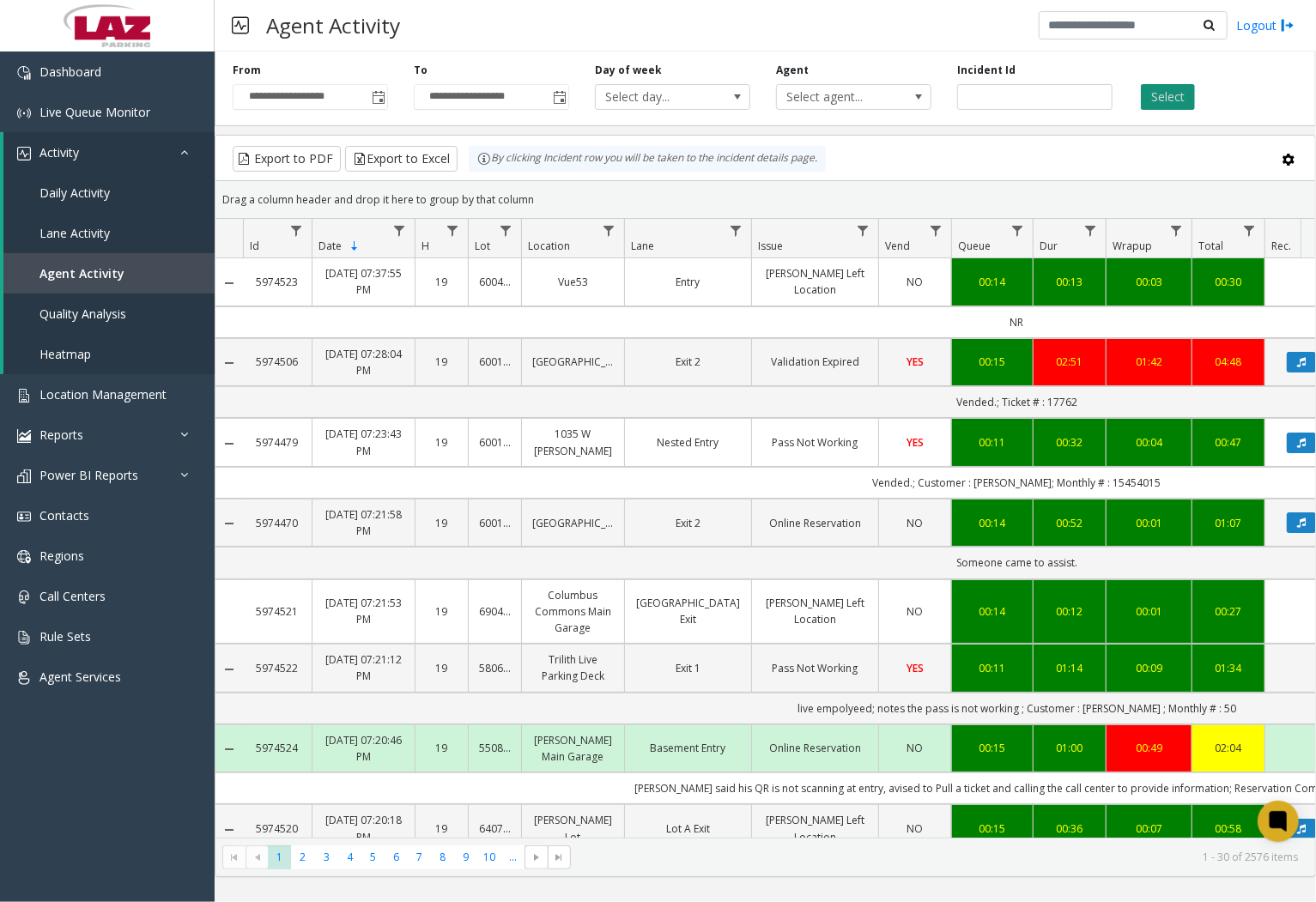 click on "Select" 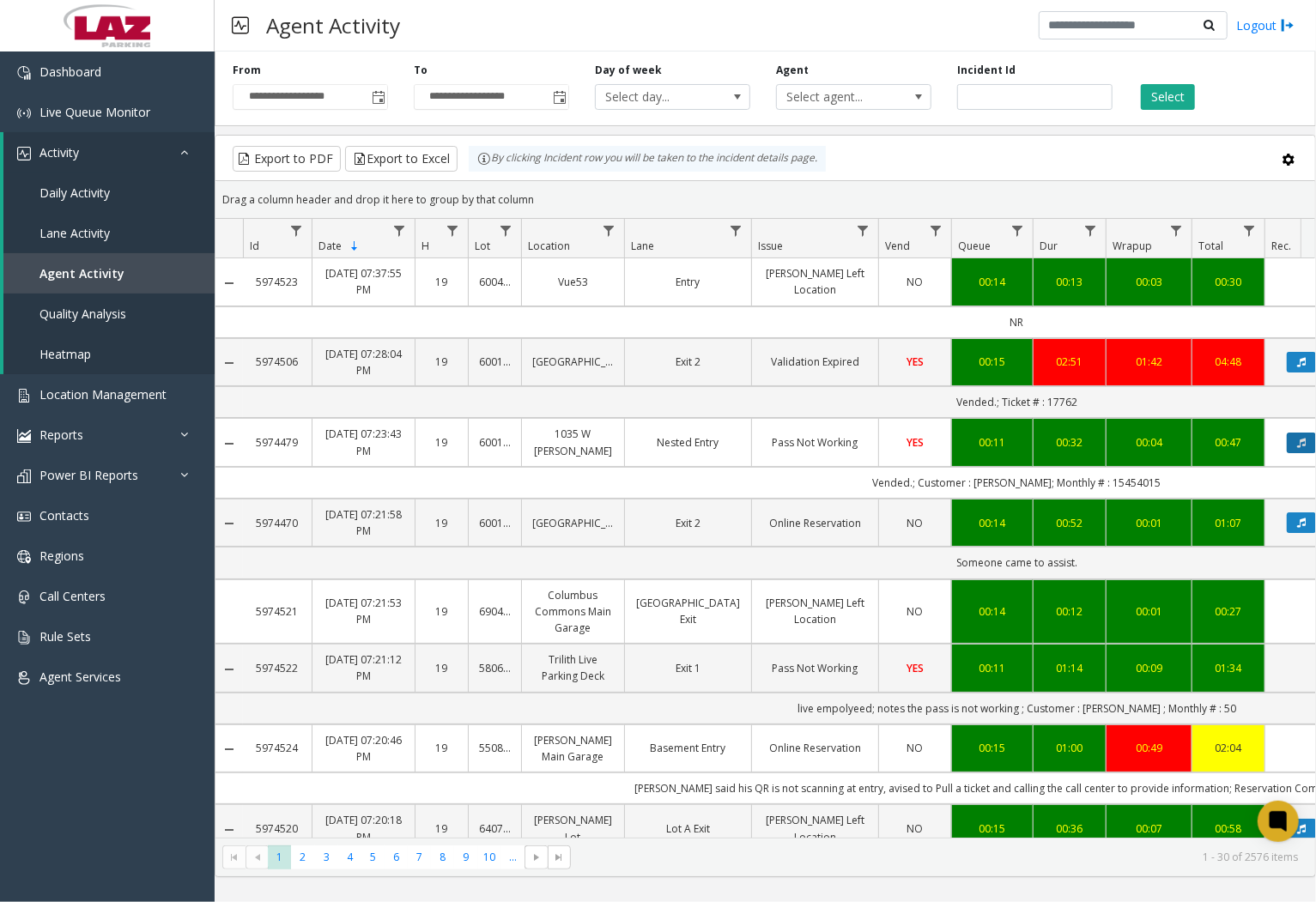 click 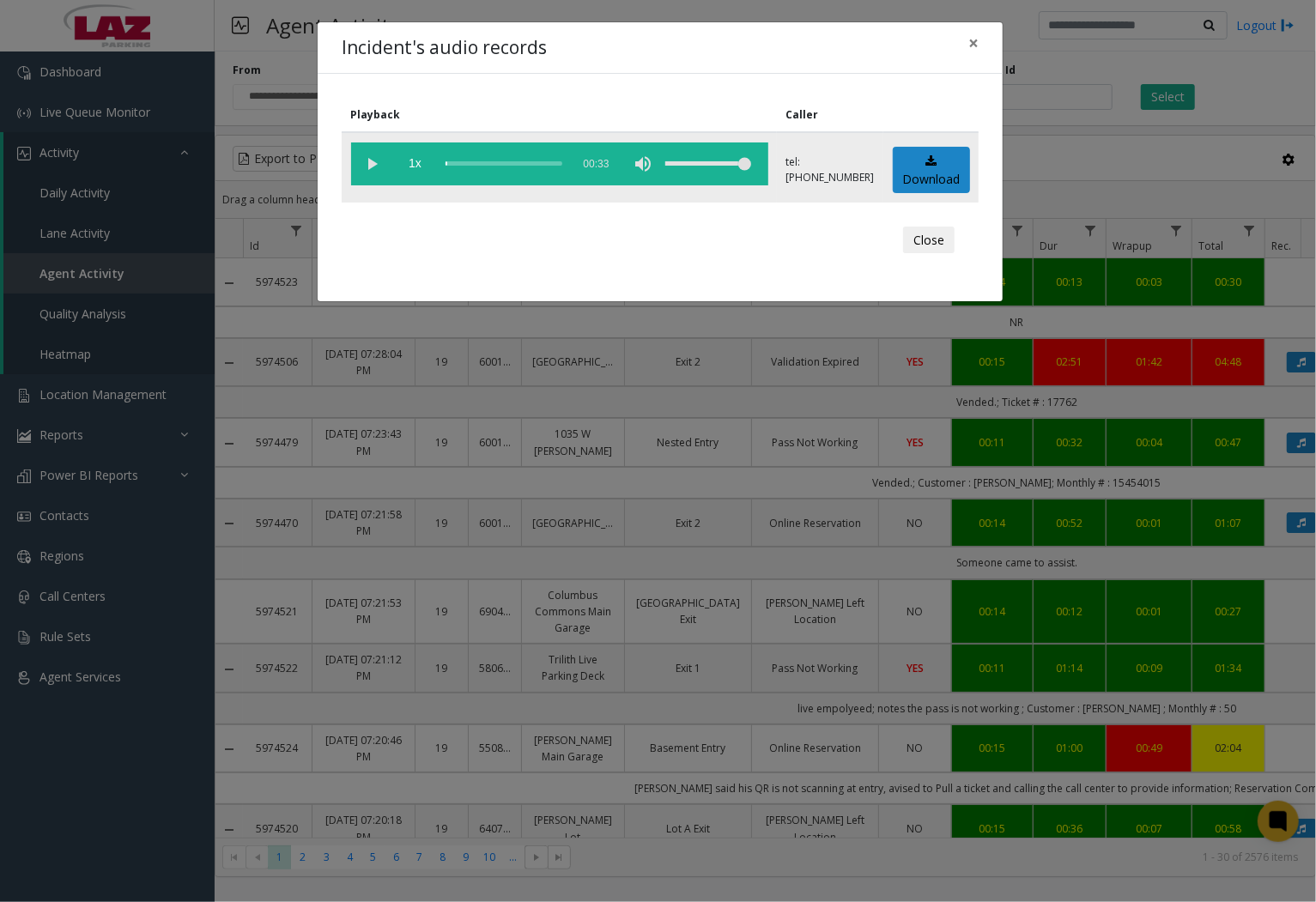 click 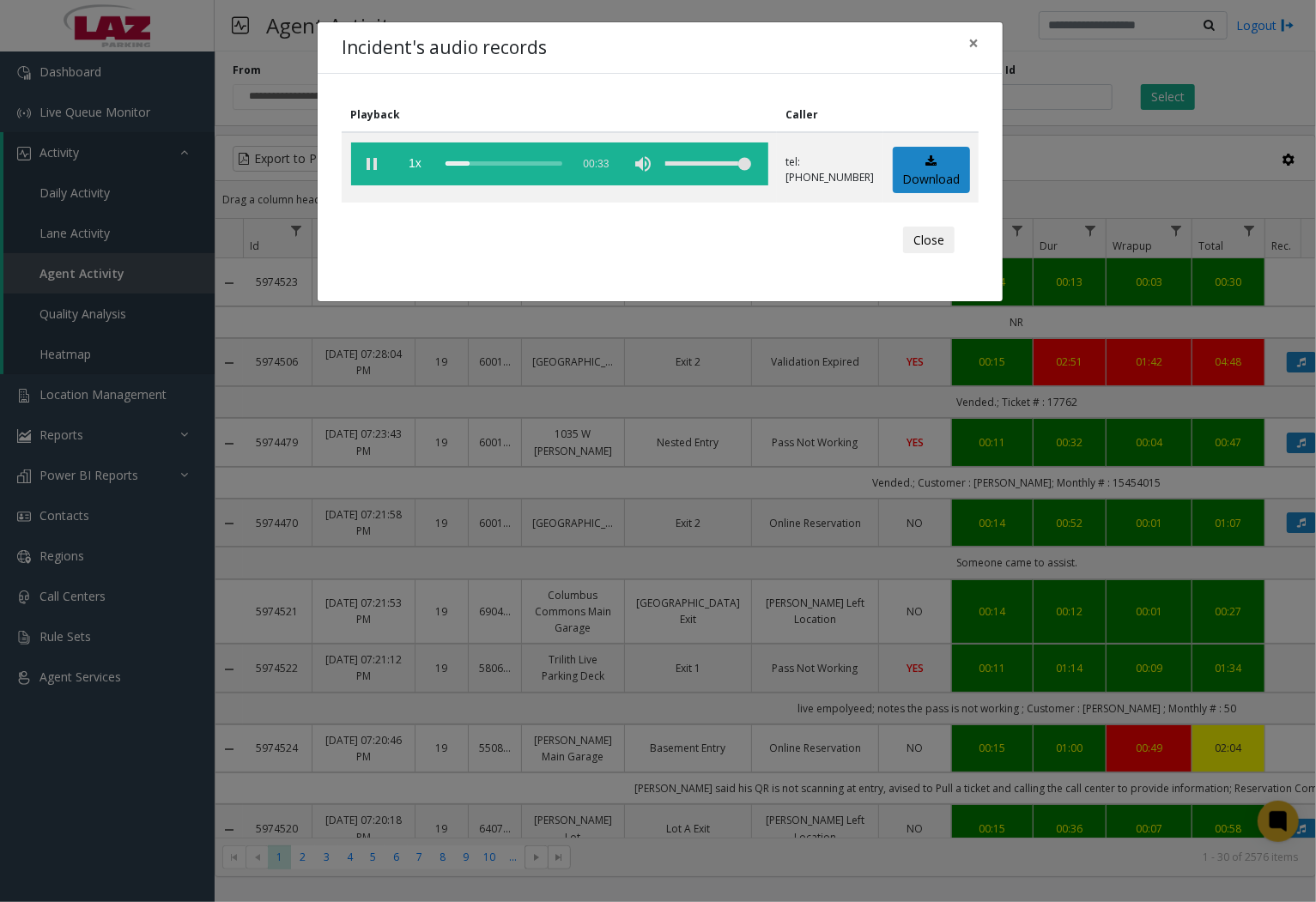drag, startPoint x: 931, startPoint y: 244, endPoint x: 922, endPoint y: 275, distance: 32.280025 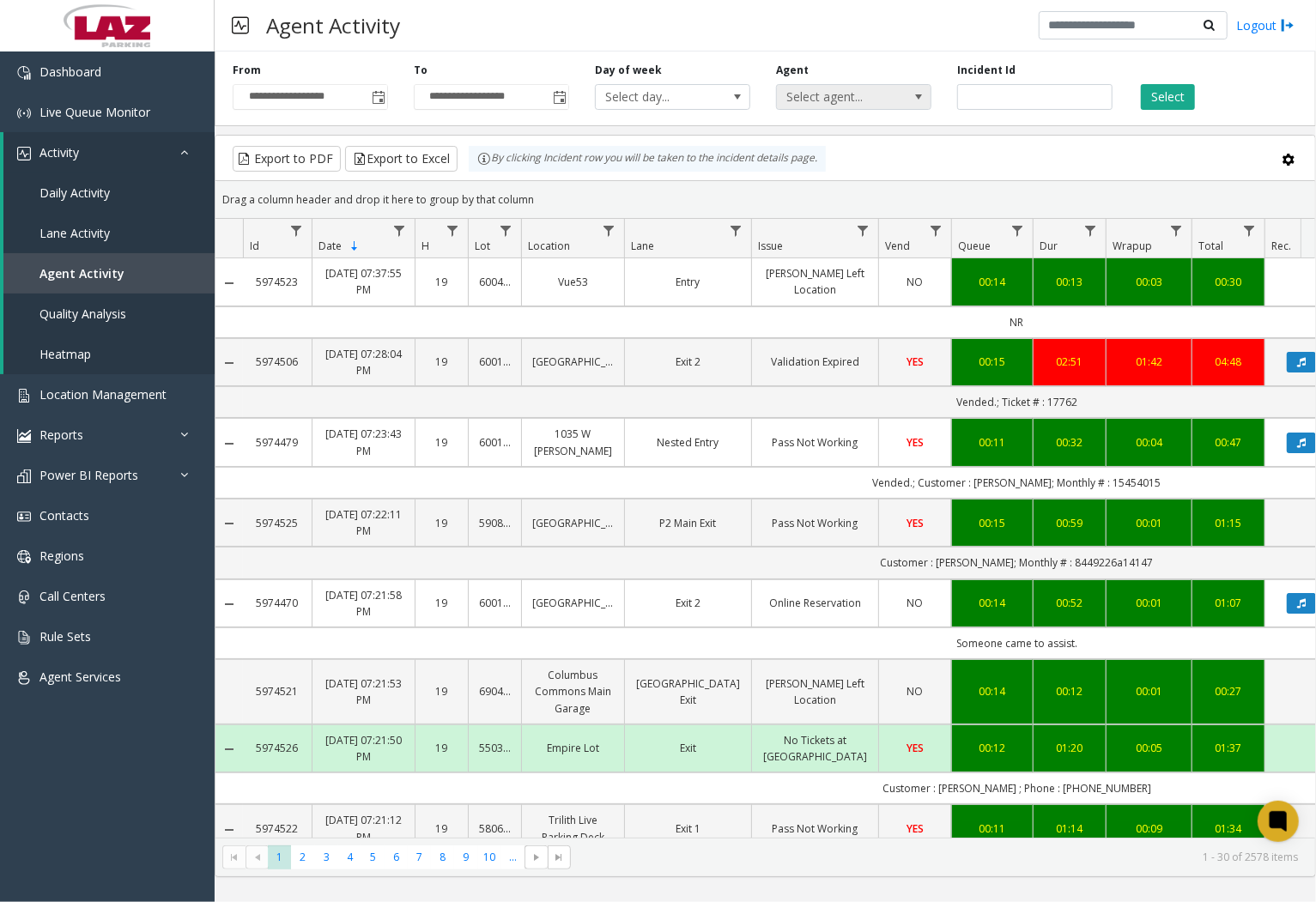 click on "Select agent..." at bounding box center [838, 97] 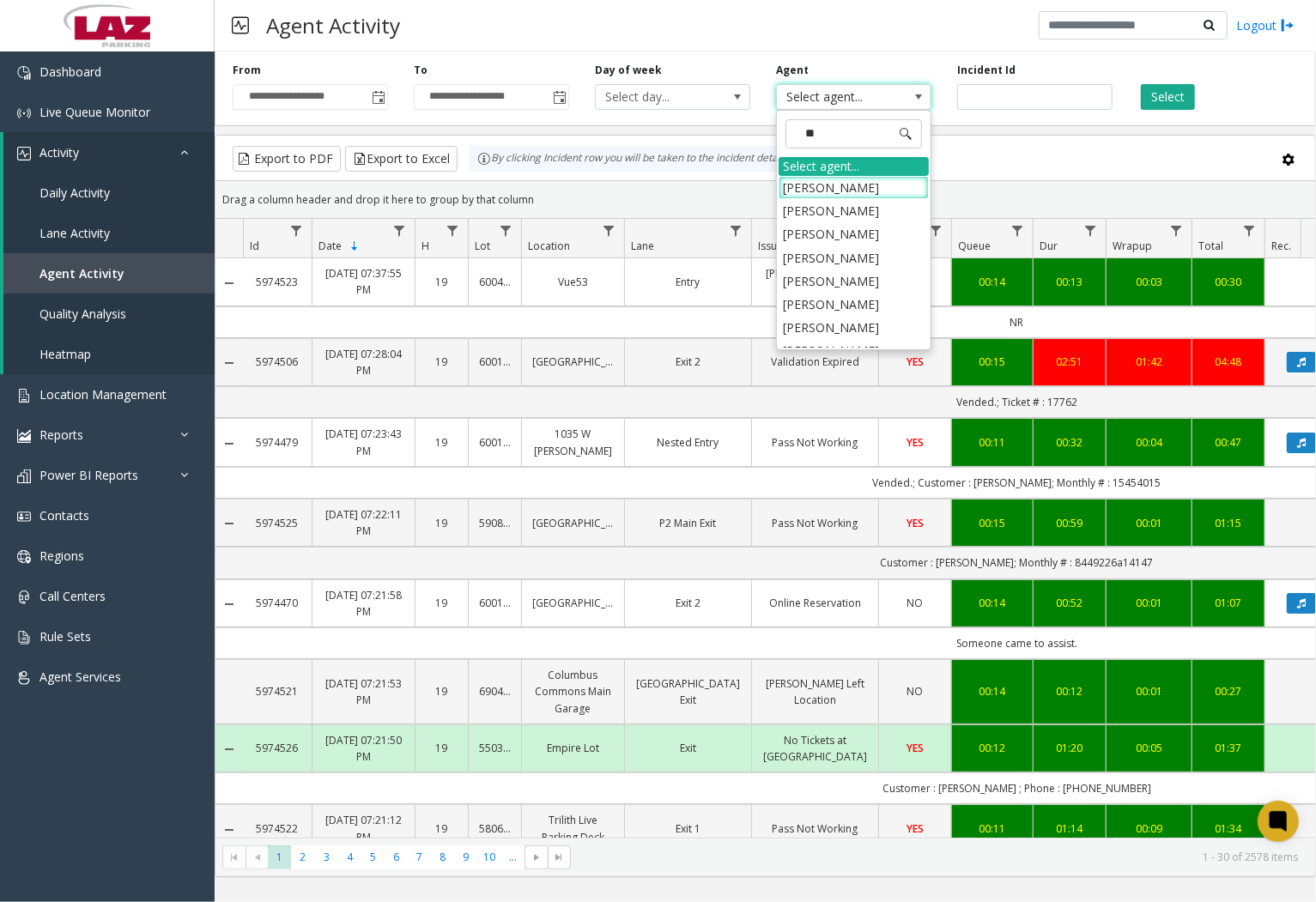 type on "***" 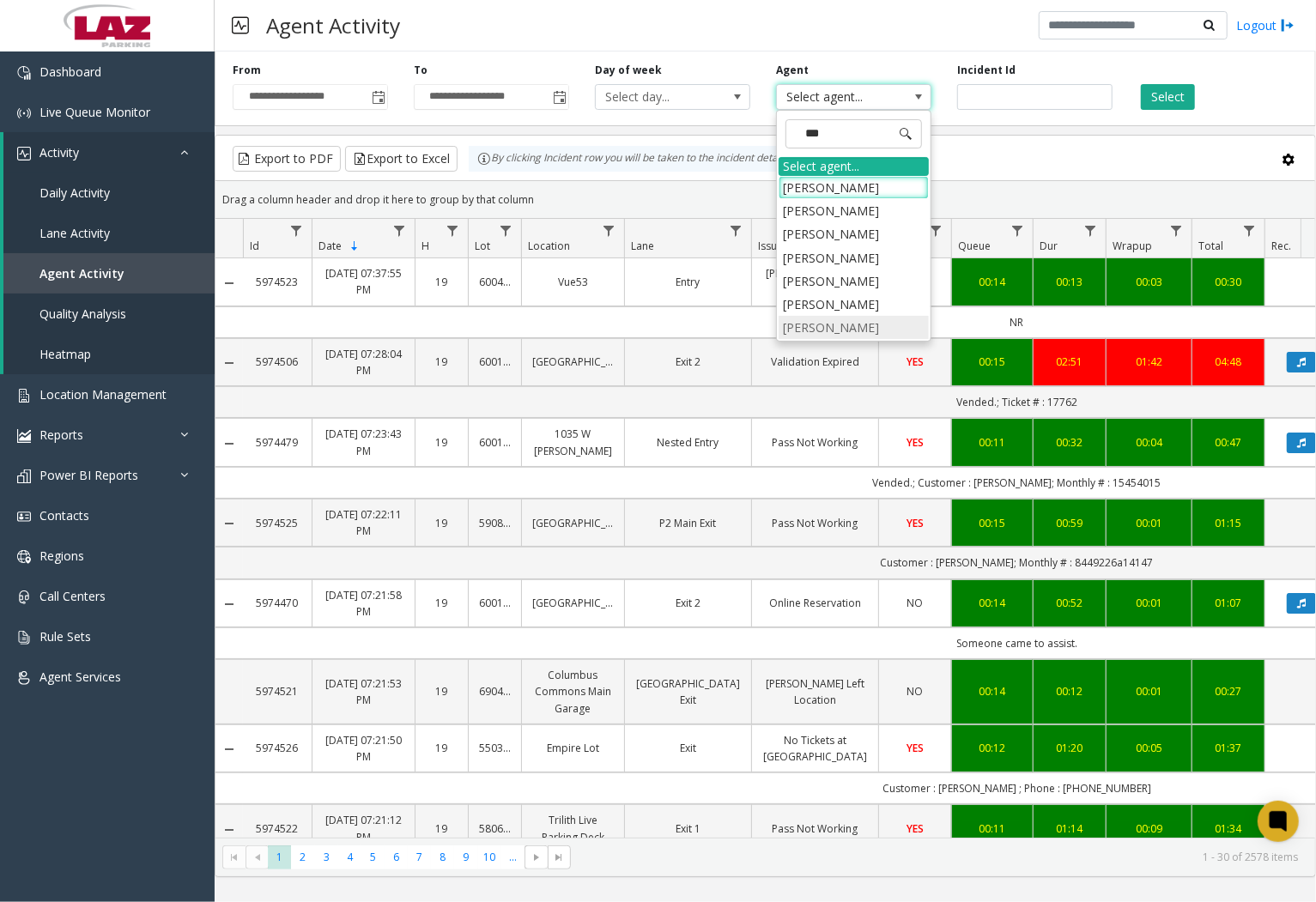 click on "[PERSON_NAME]" at bounding box center (853, 327) 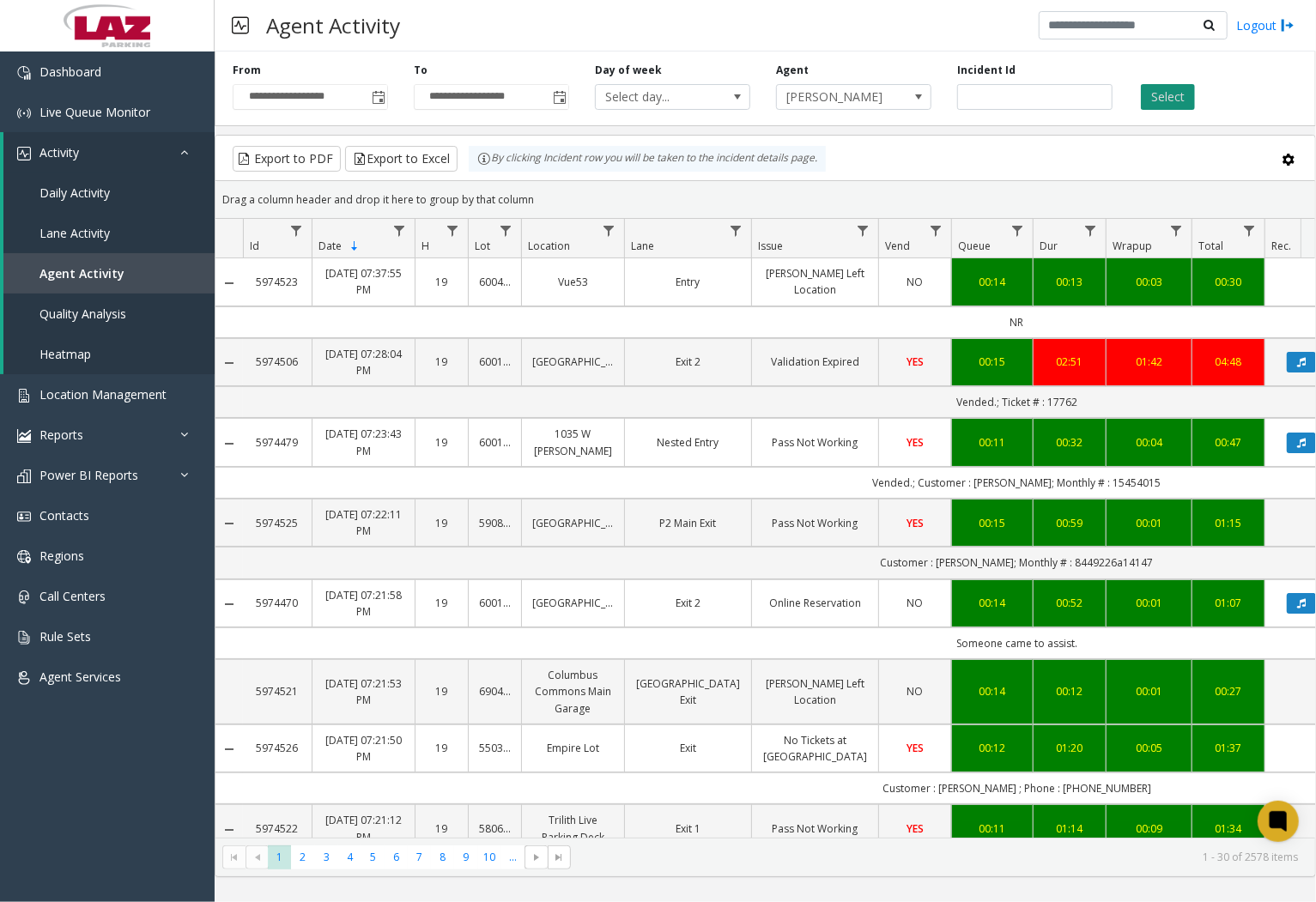 click on "Select" 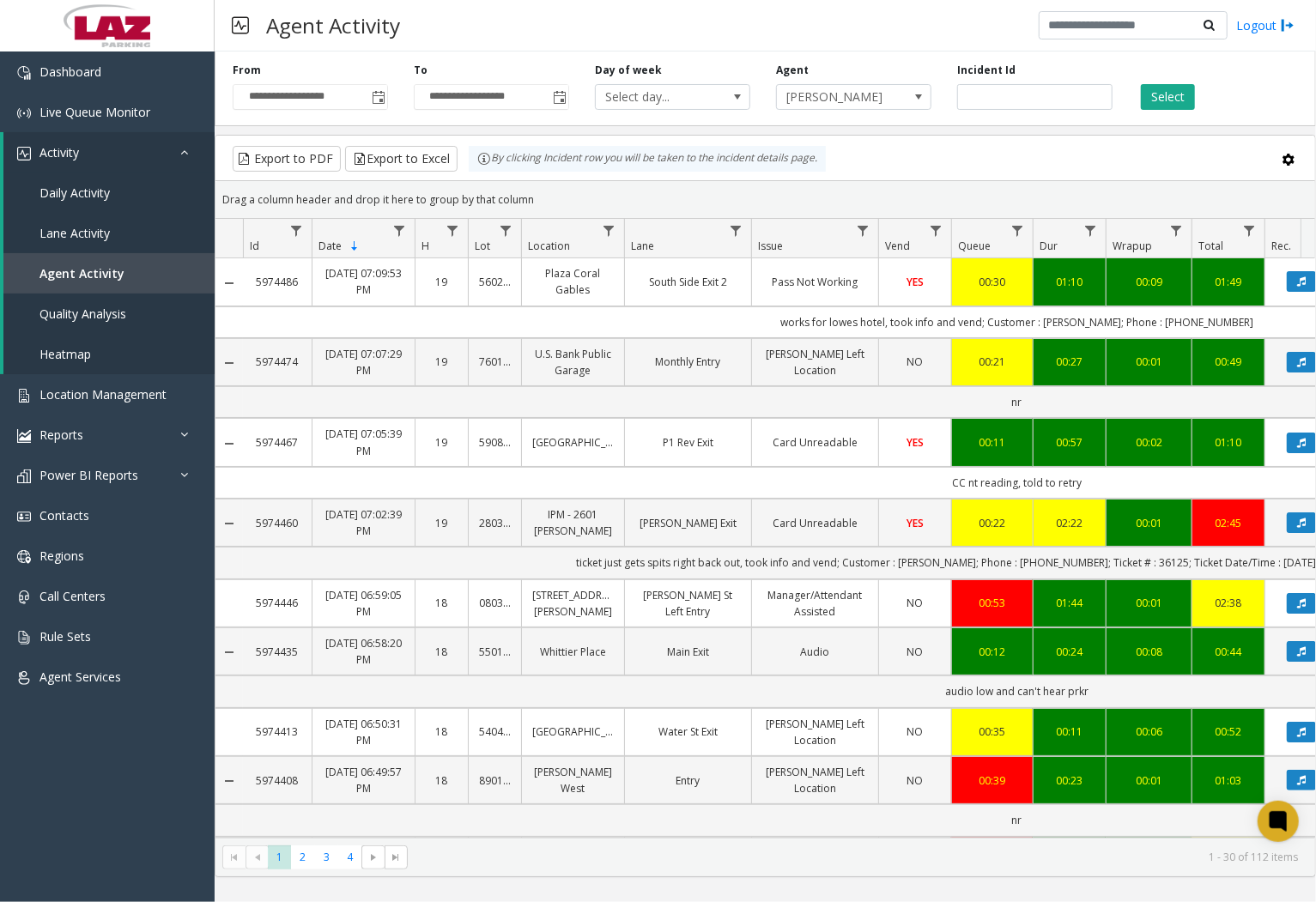 scroll, scrollTop: 0, scrollLeft: 81, axis: horizontal 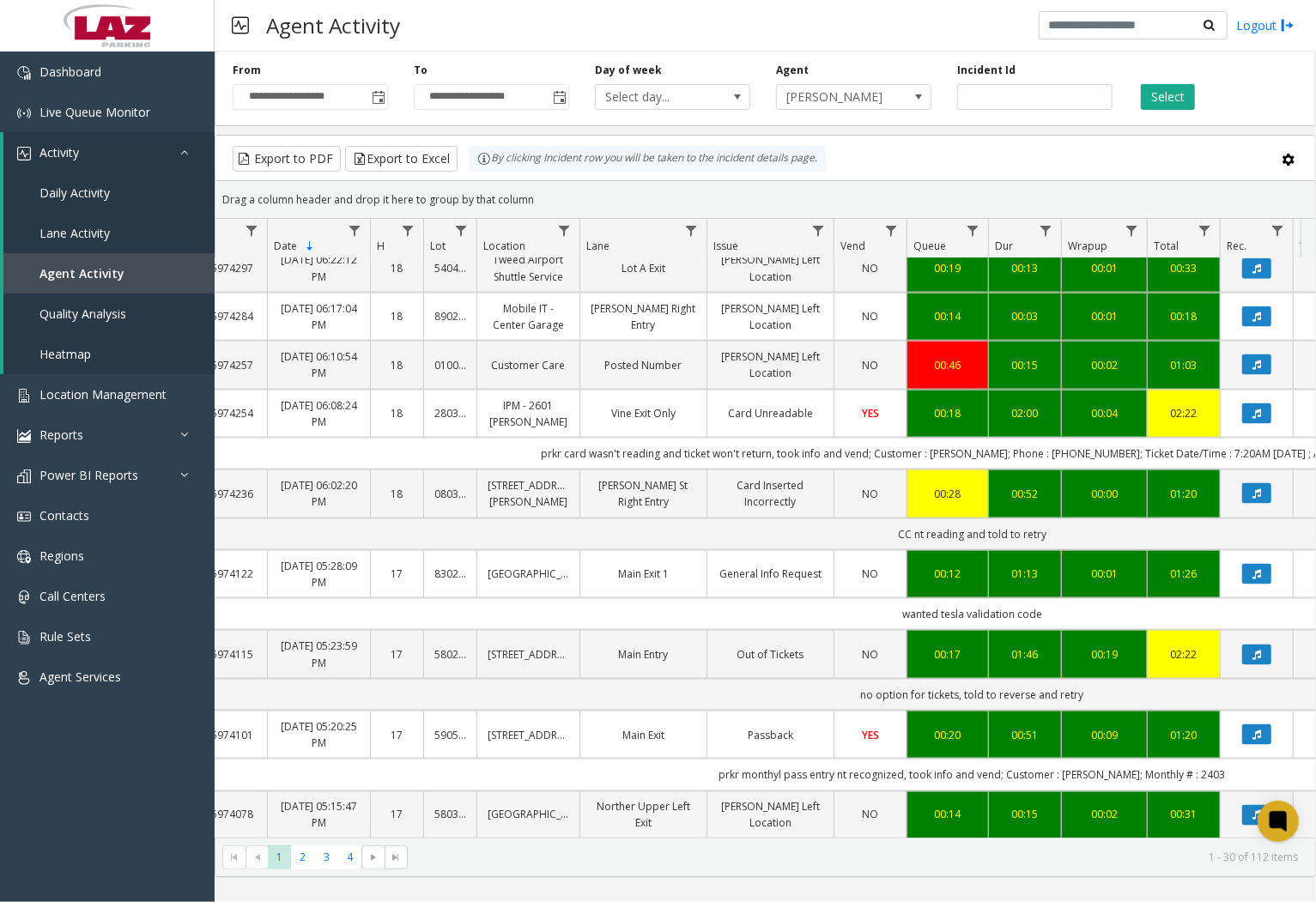 click on "Agent Activity Logout" at bounding box center (765, 26) 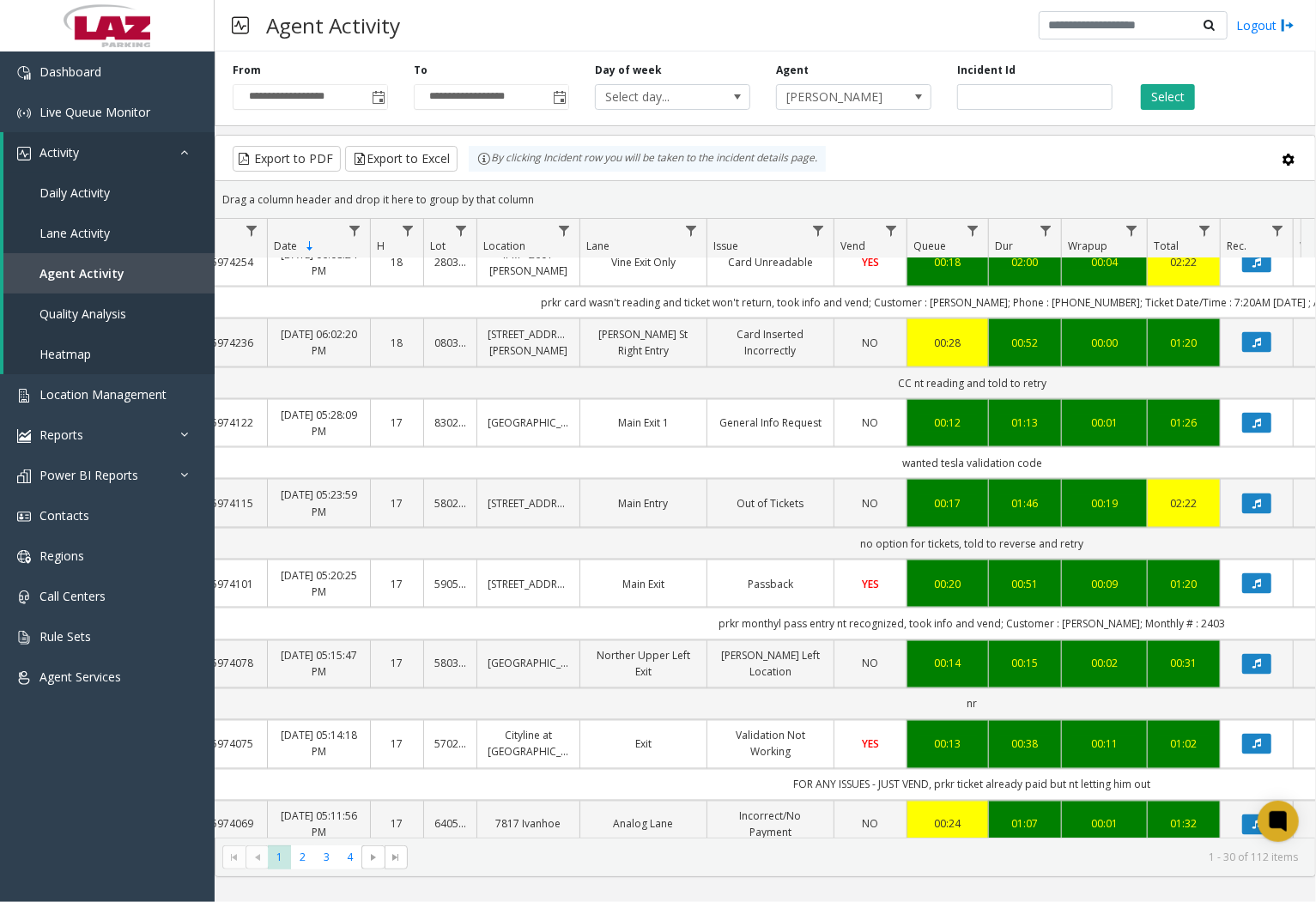 scroll, scrollTop: 1486, scrollLeft: 45, axis: both 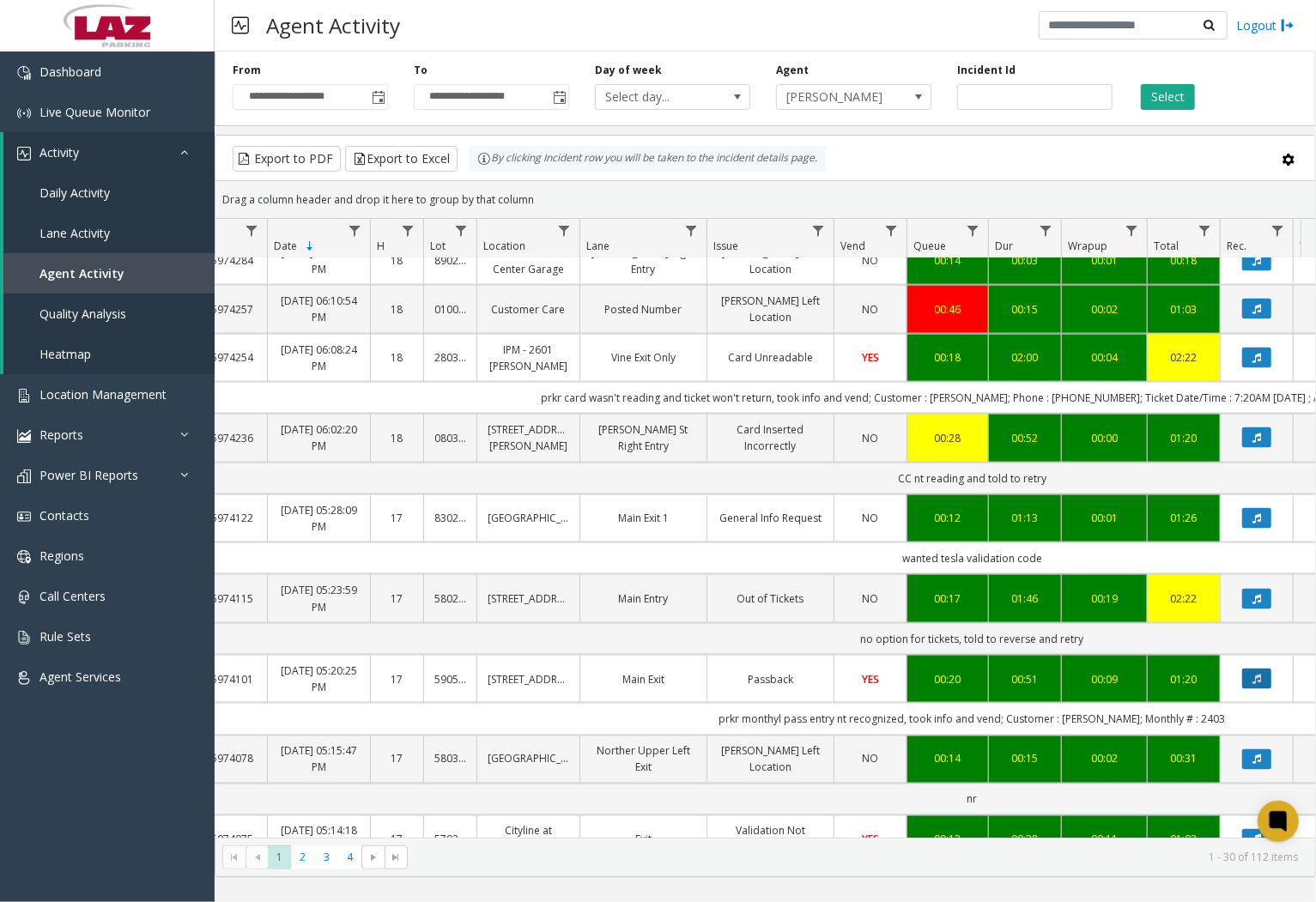click 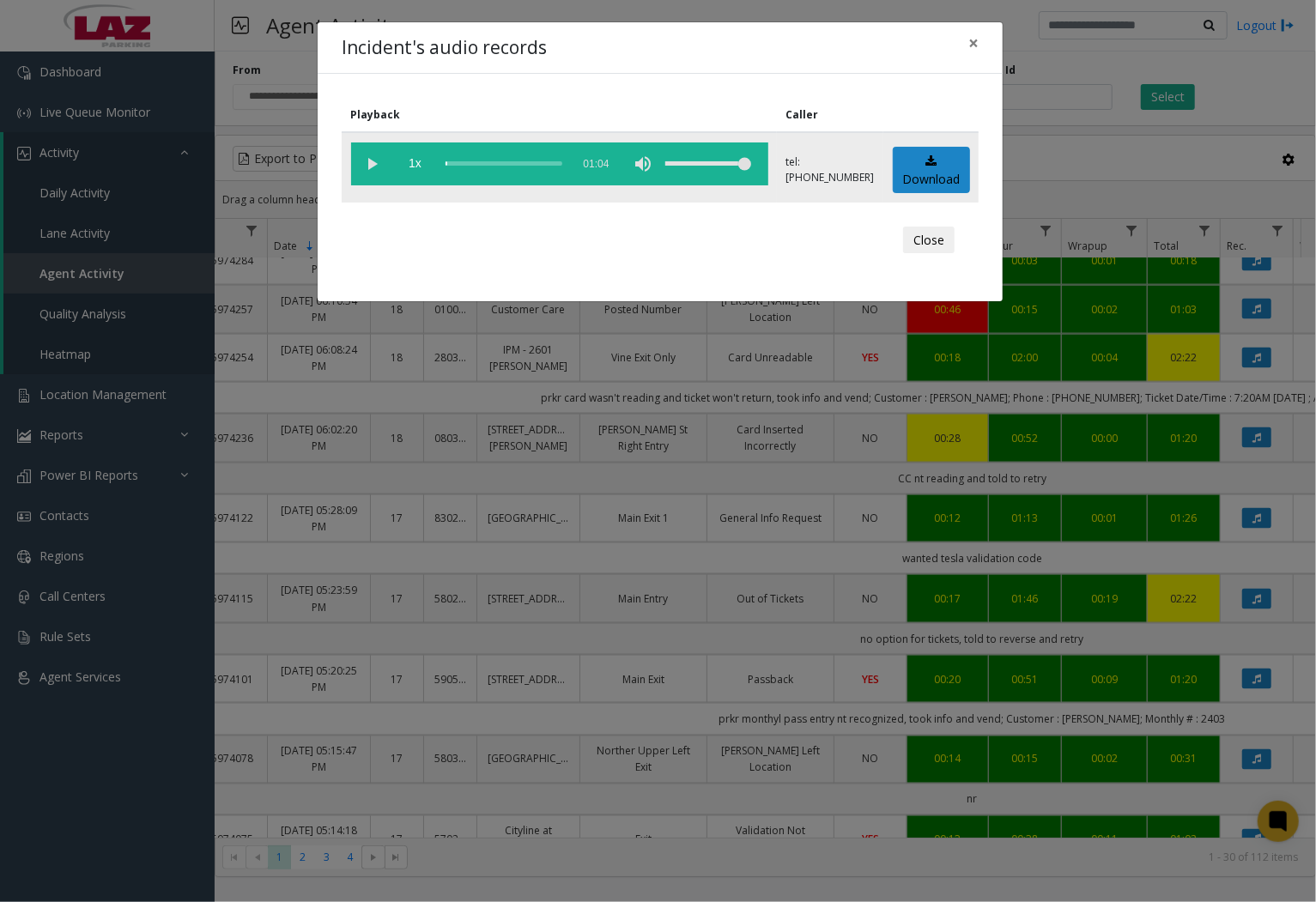 click 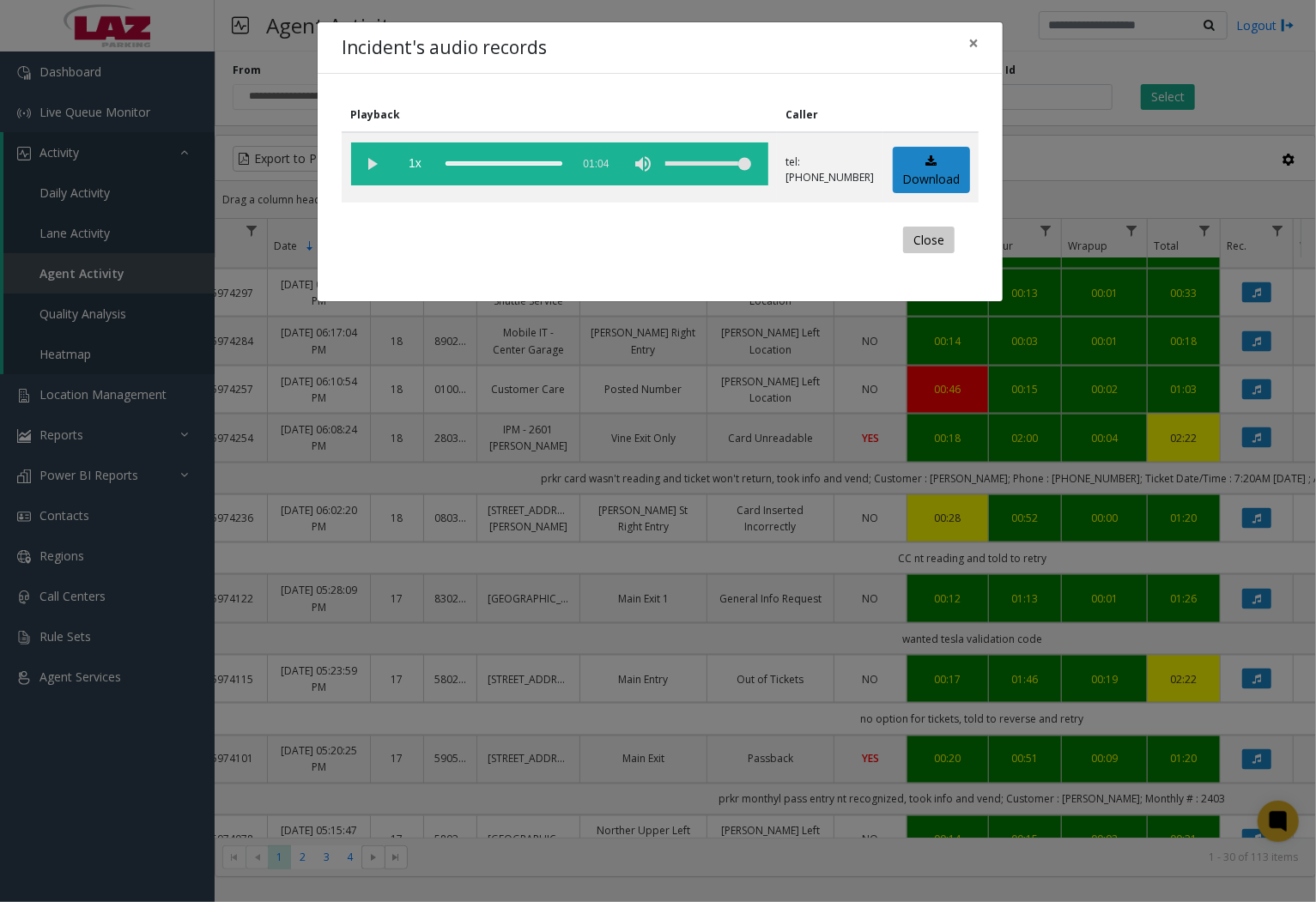 click on "Close" 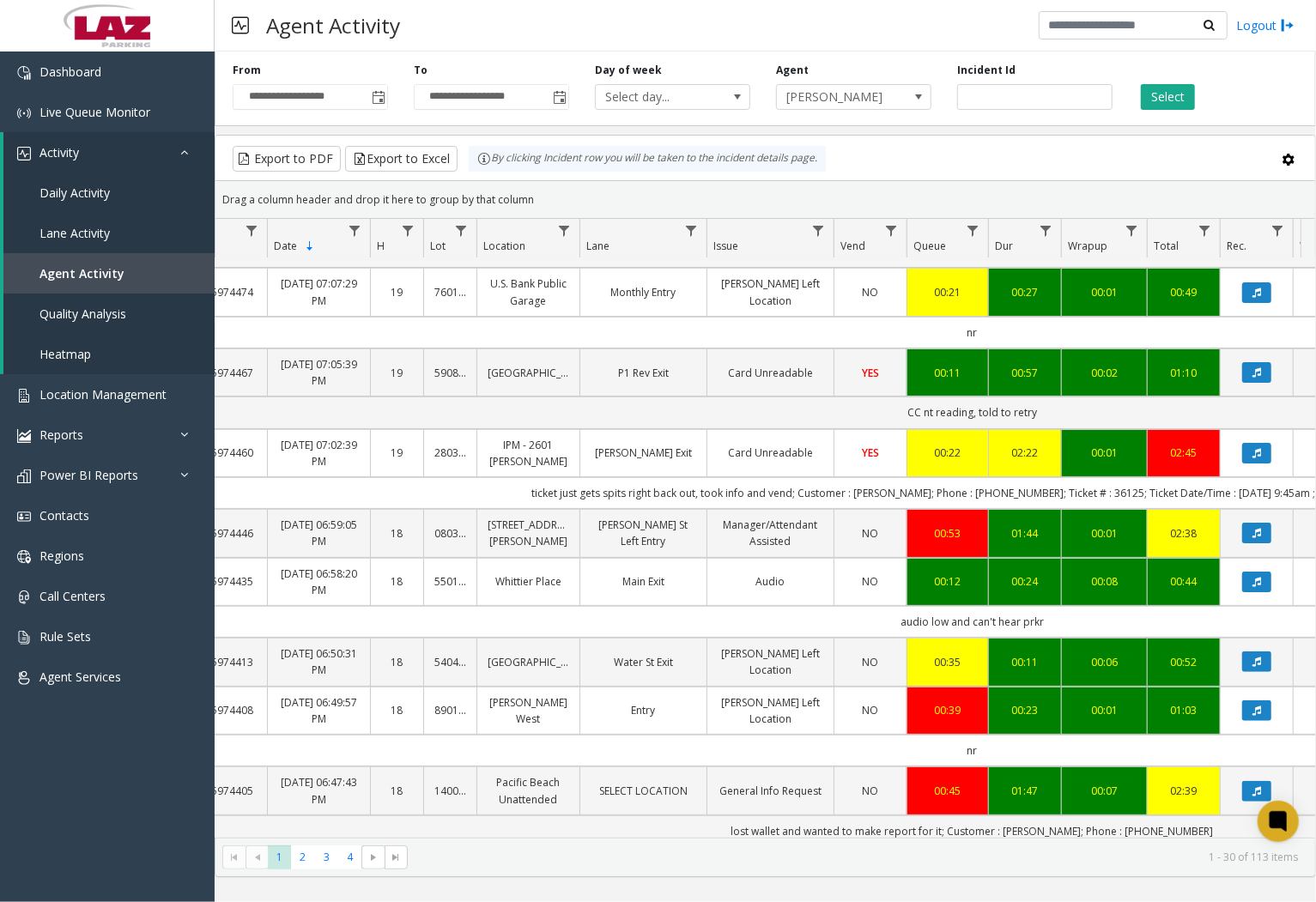 scroll, scrollTop: 0, scrollLeft: 45, axis: horizontal 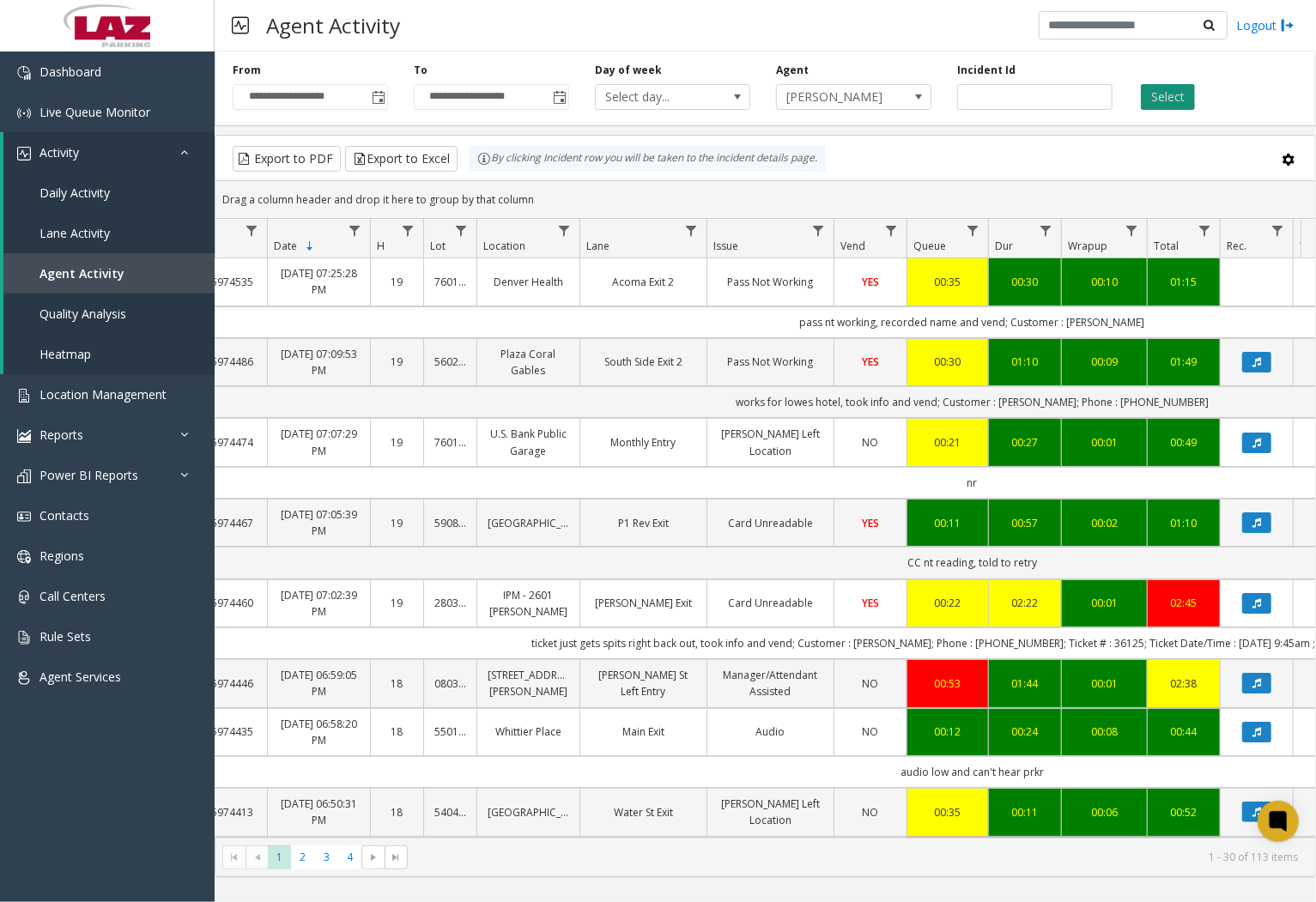 click on "Select" 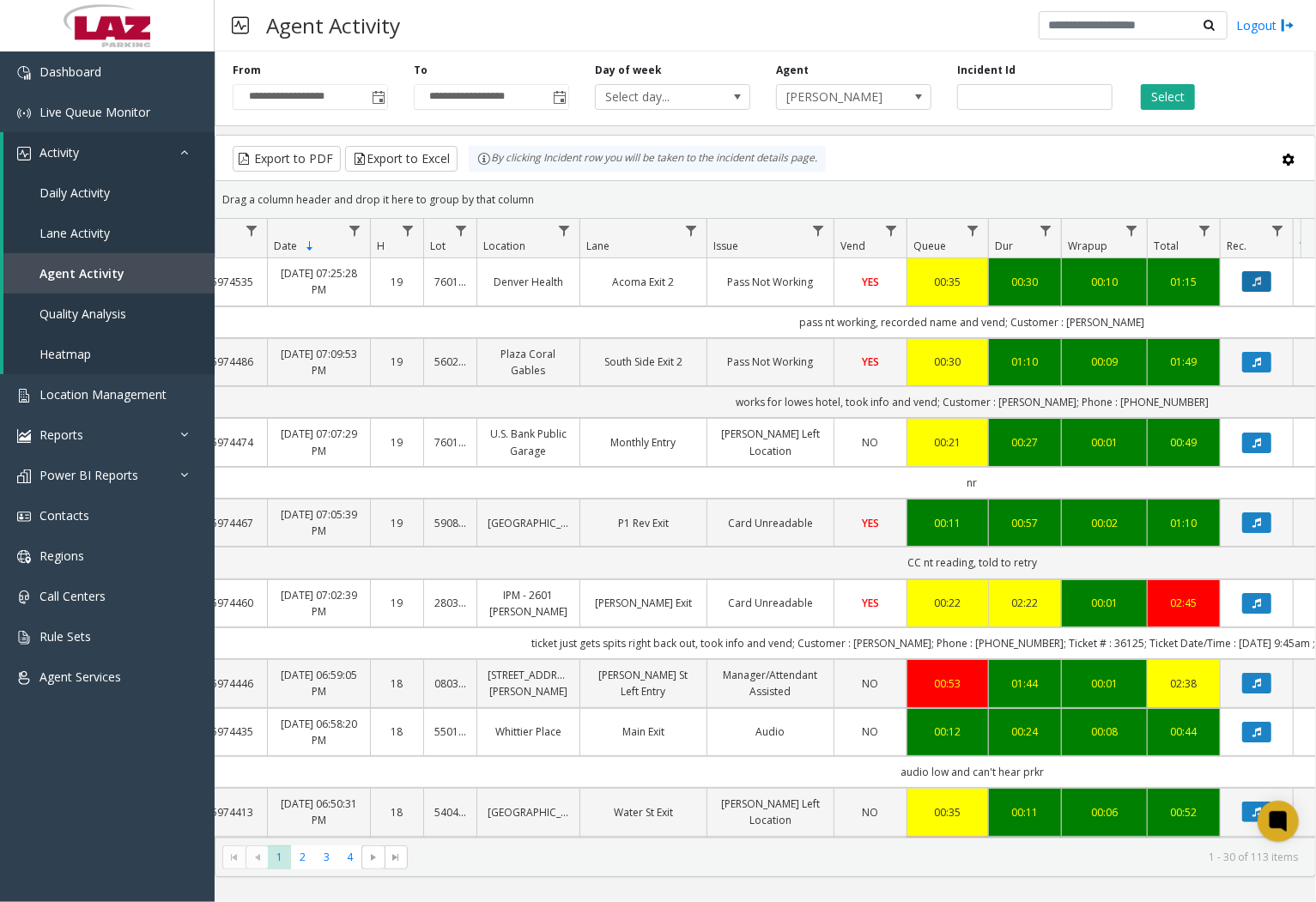 click 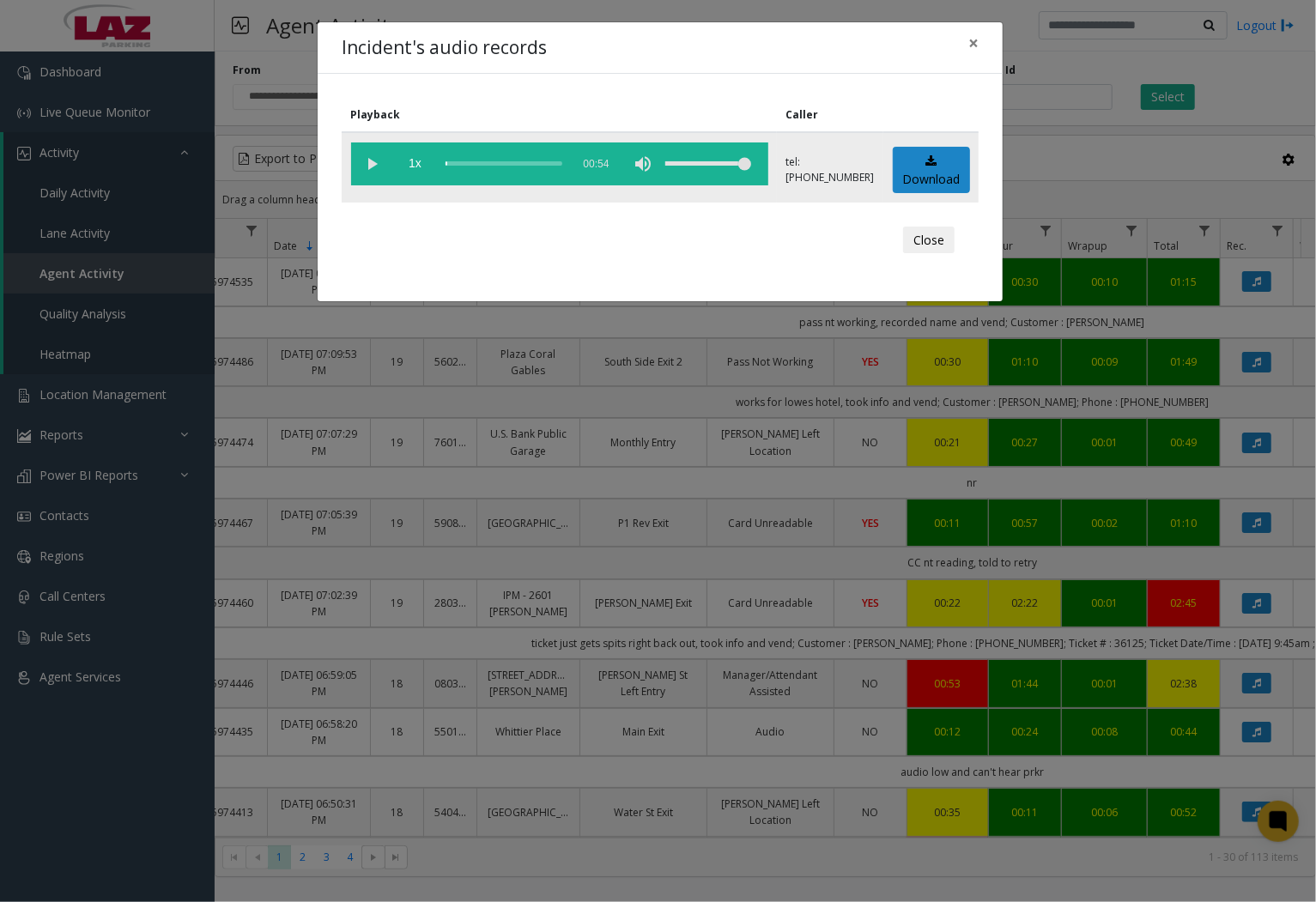 click 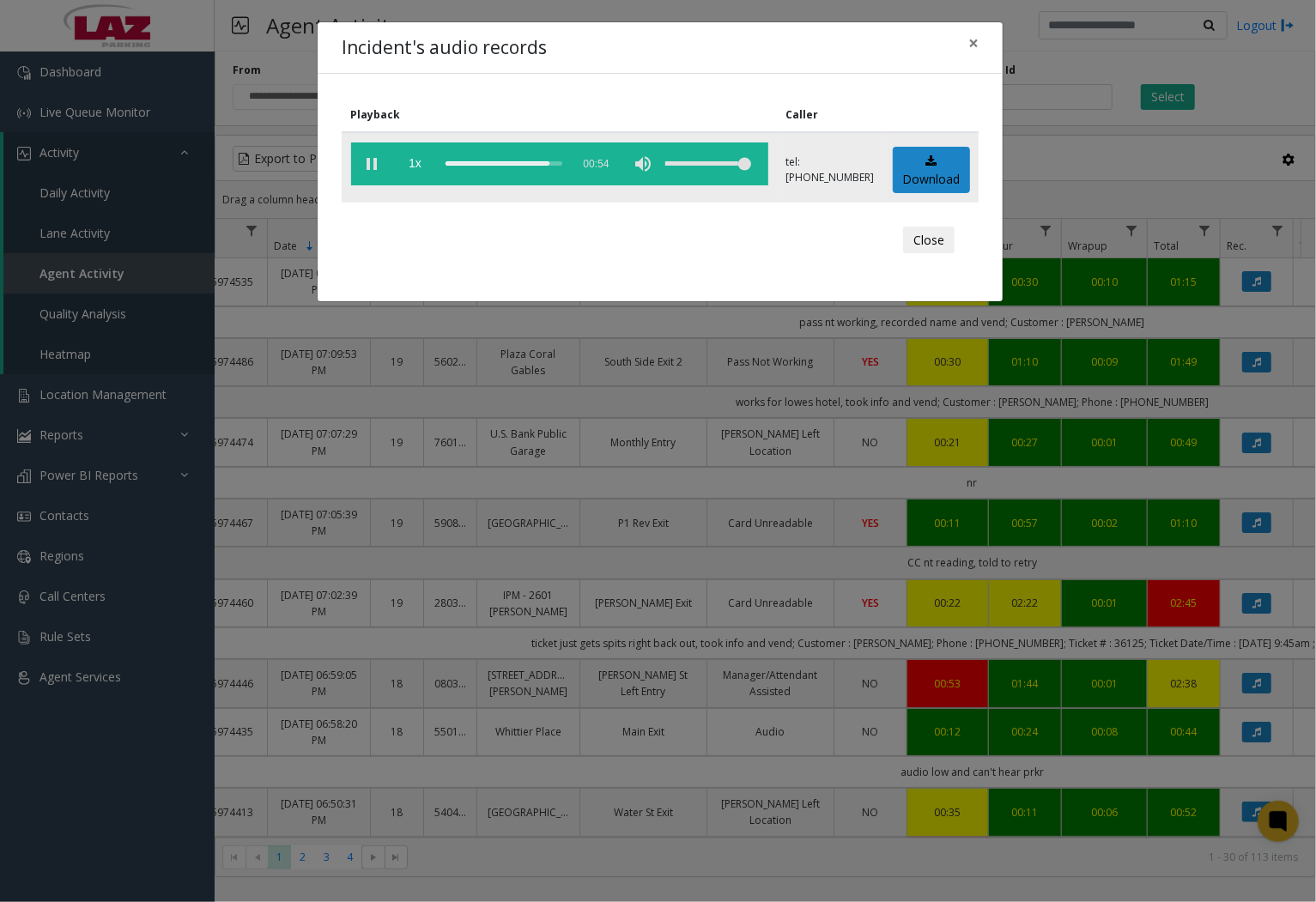 click 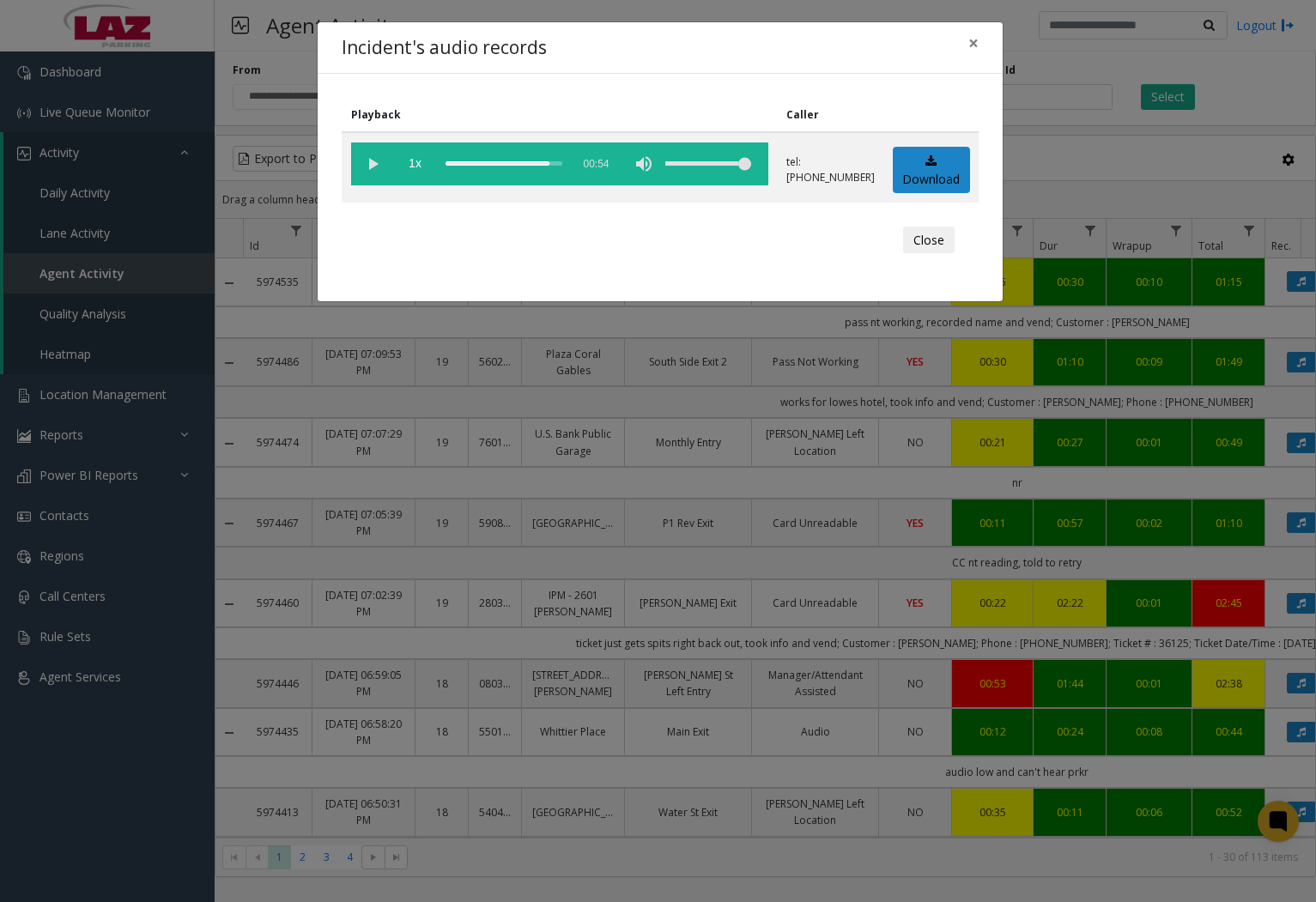 scroll, scrollTop: 0, scrollLeft: 0, axis: both 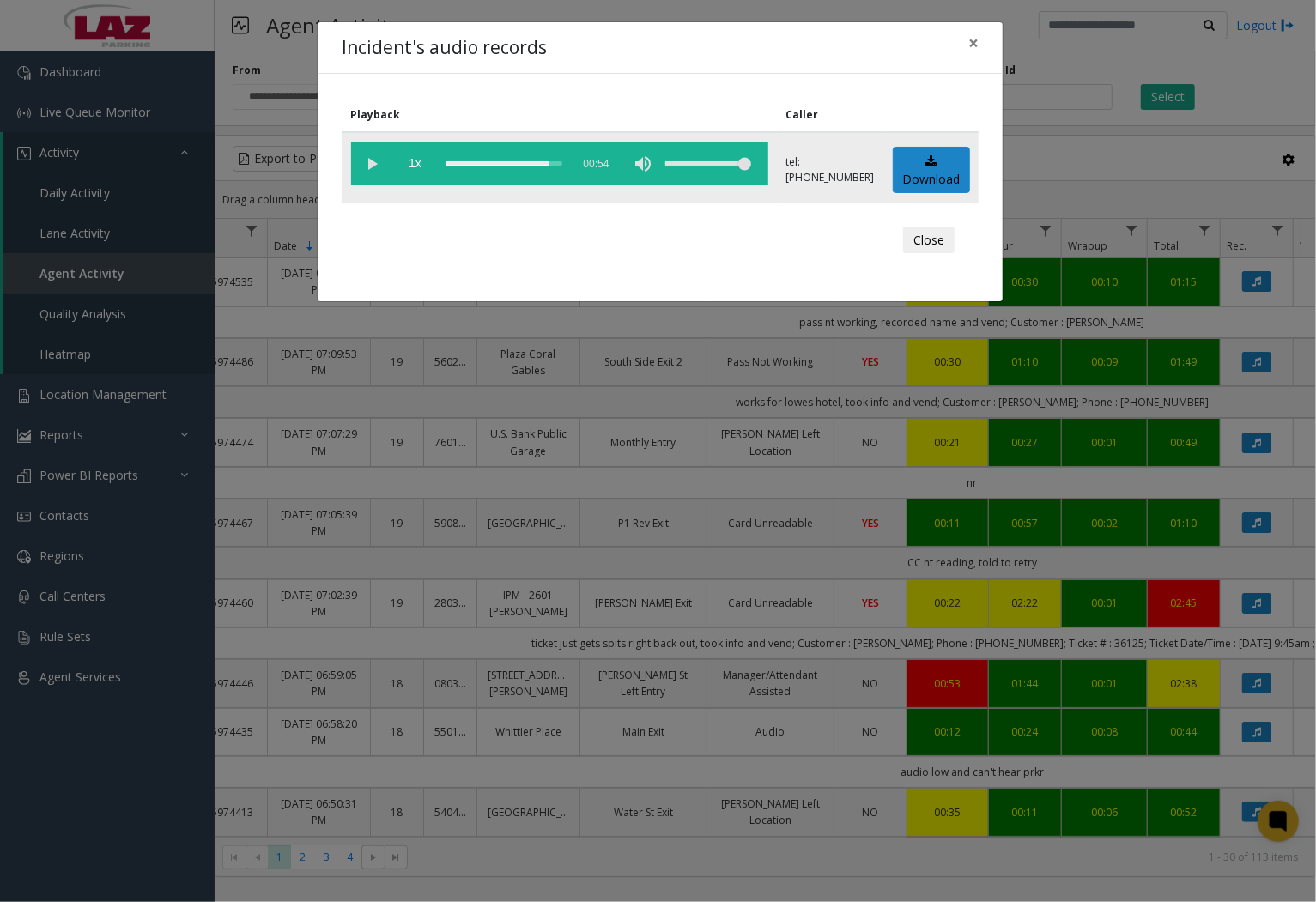click 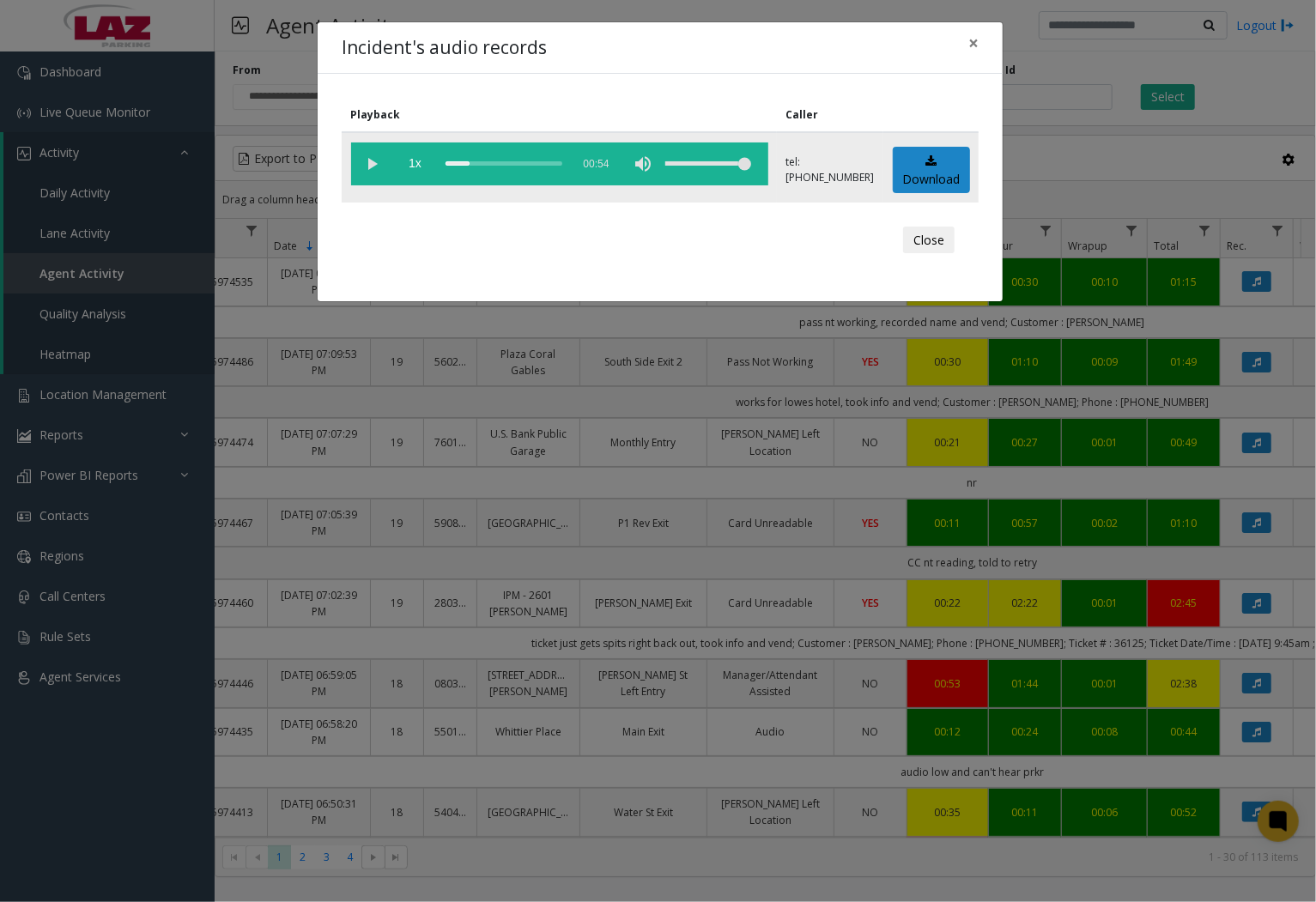click 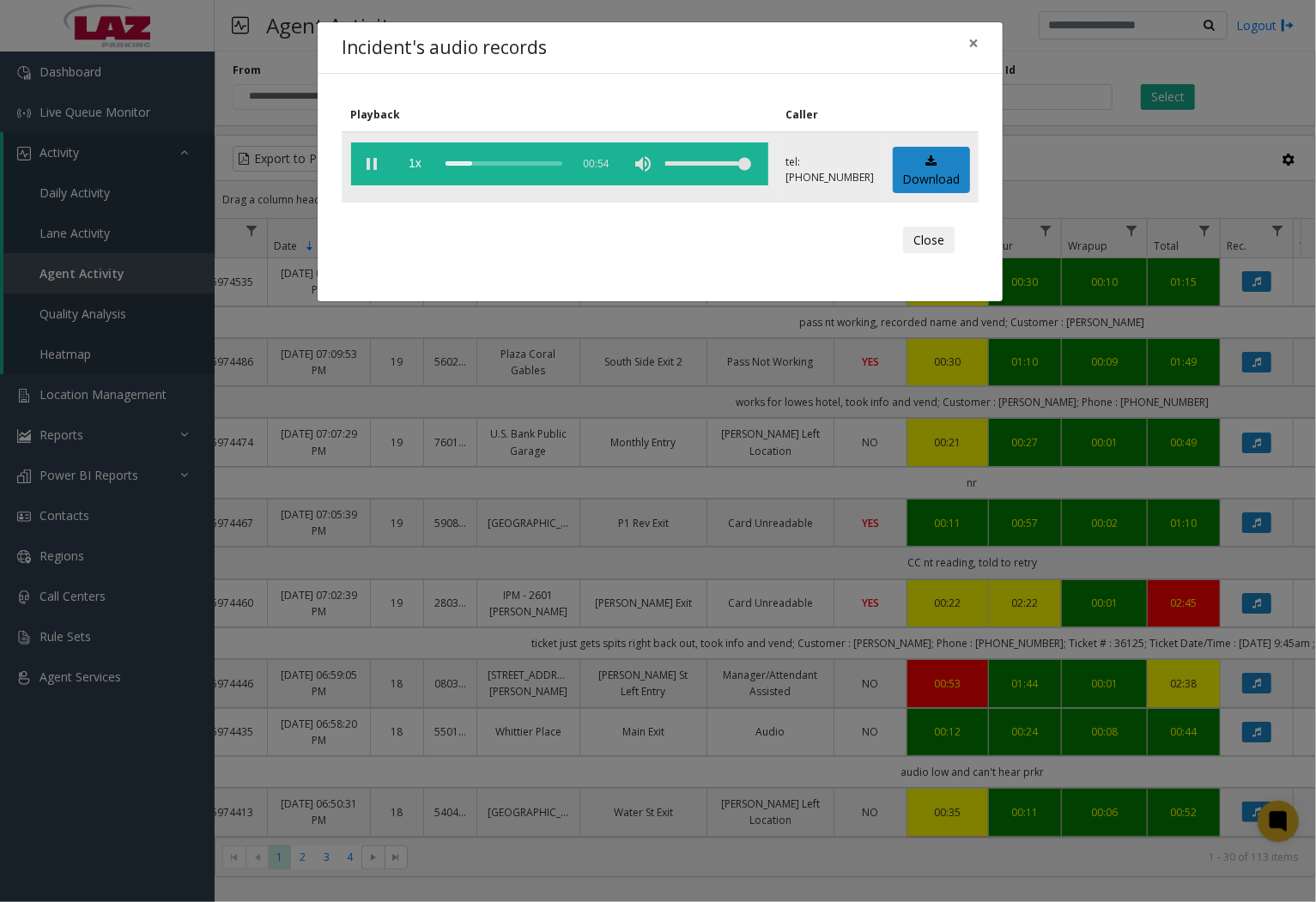 click 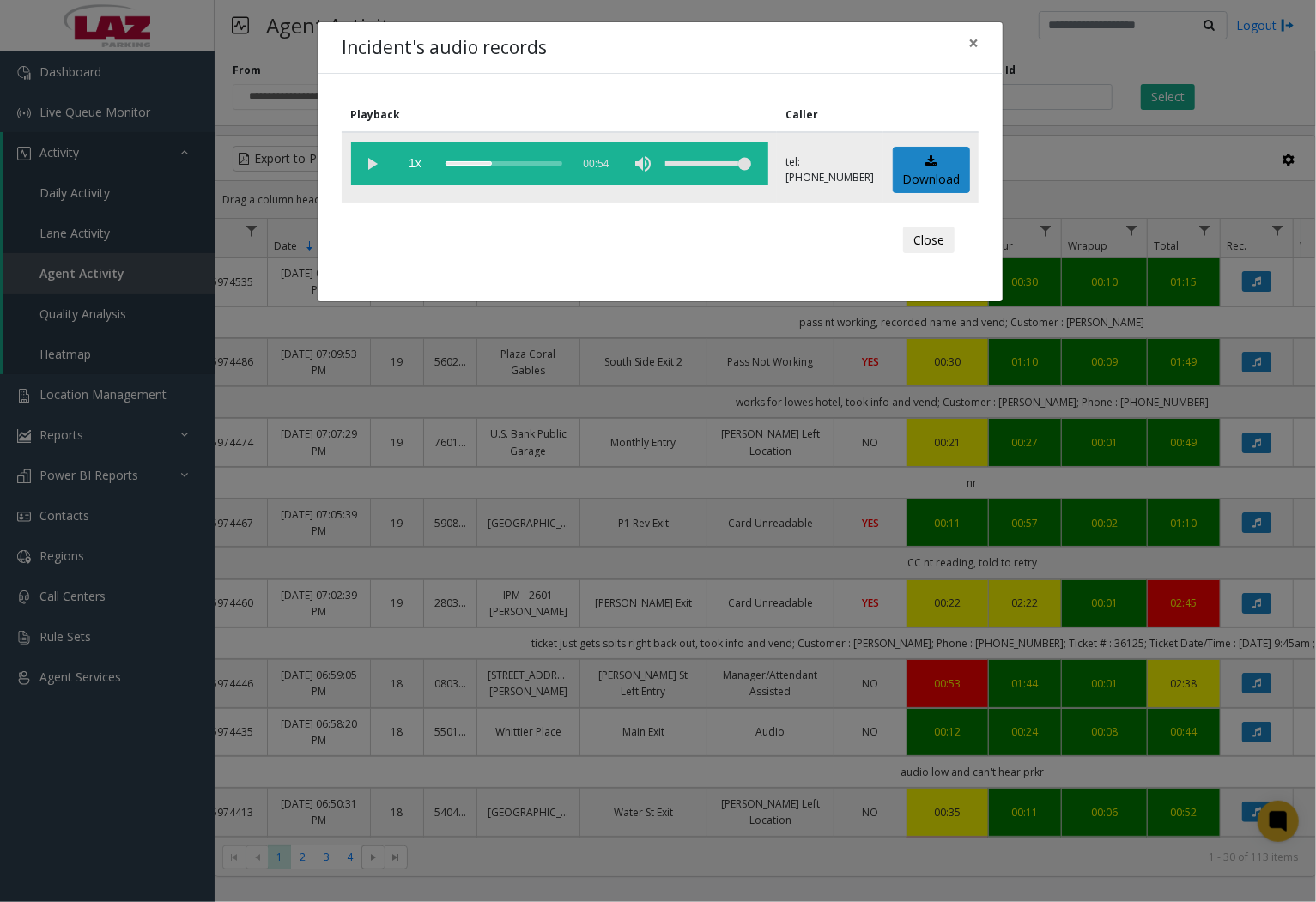 click 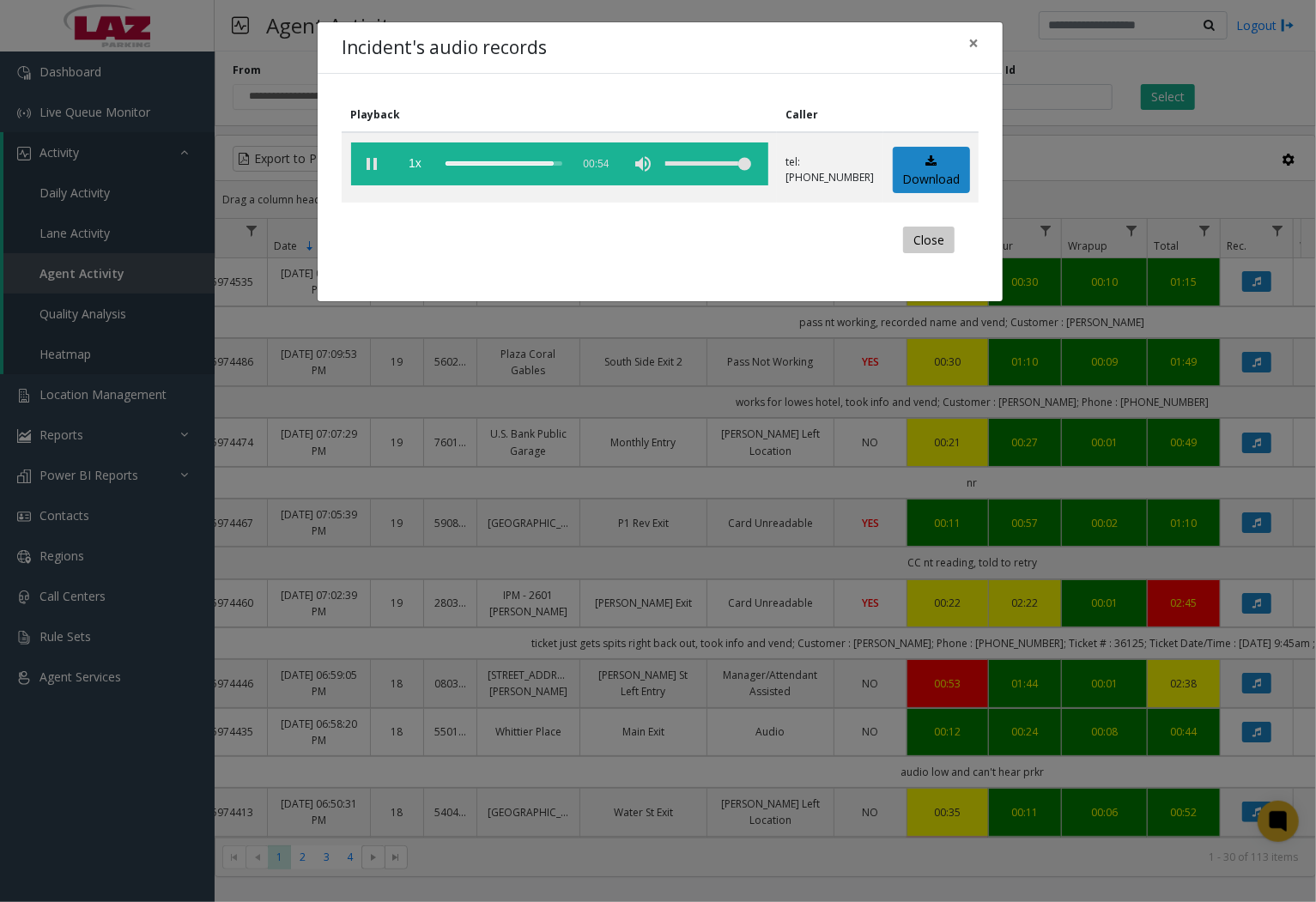 click on "Close" 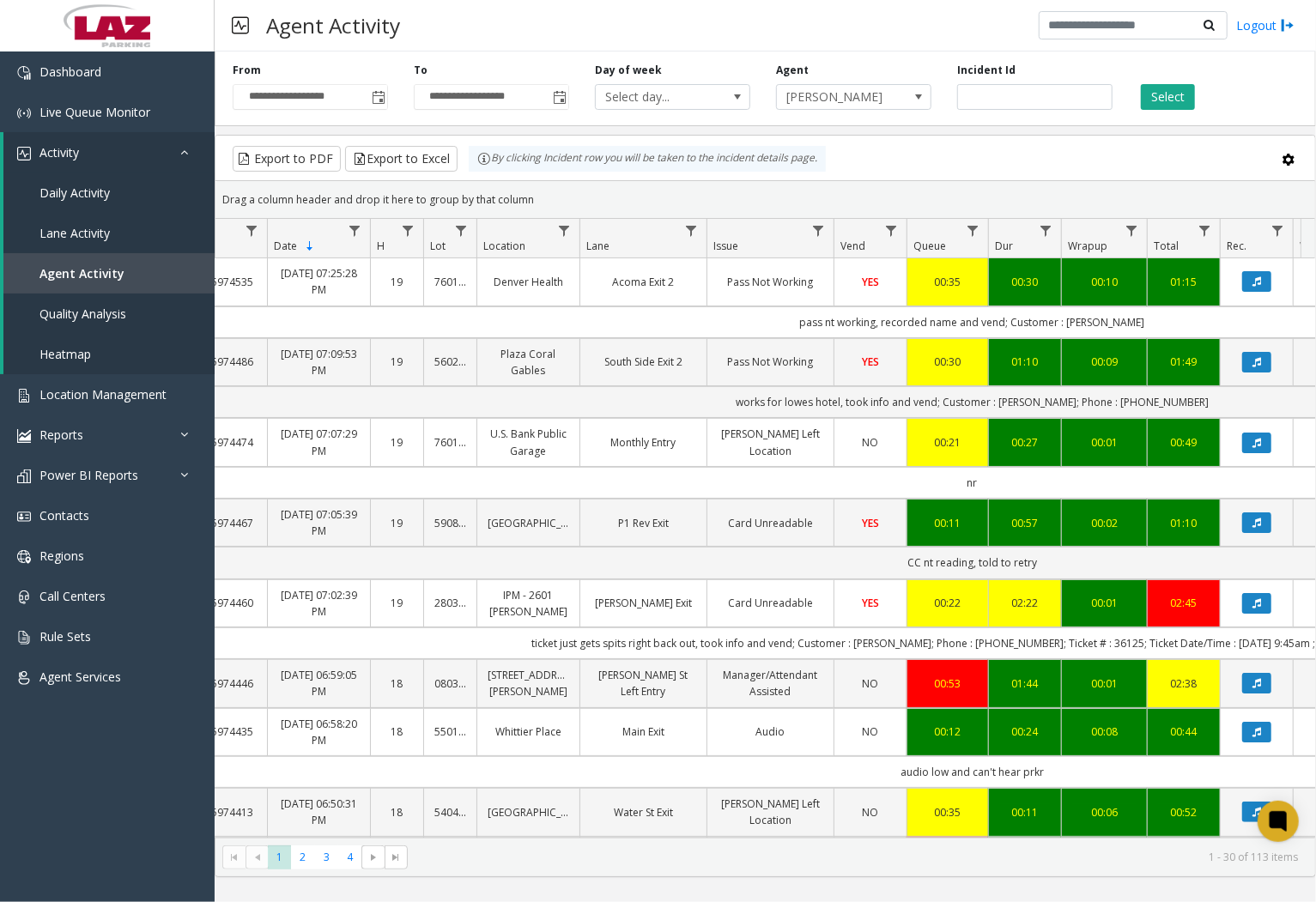click on "Agent Activity Logout" at bounding box center [765, 26] 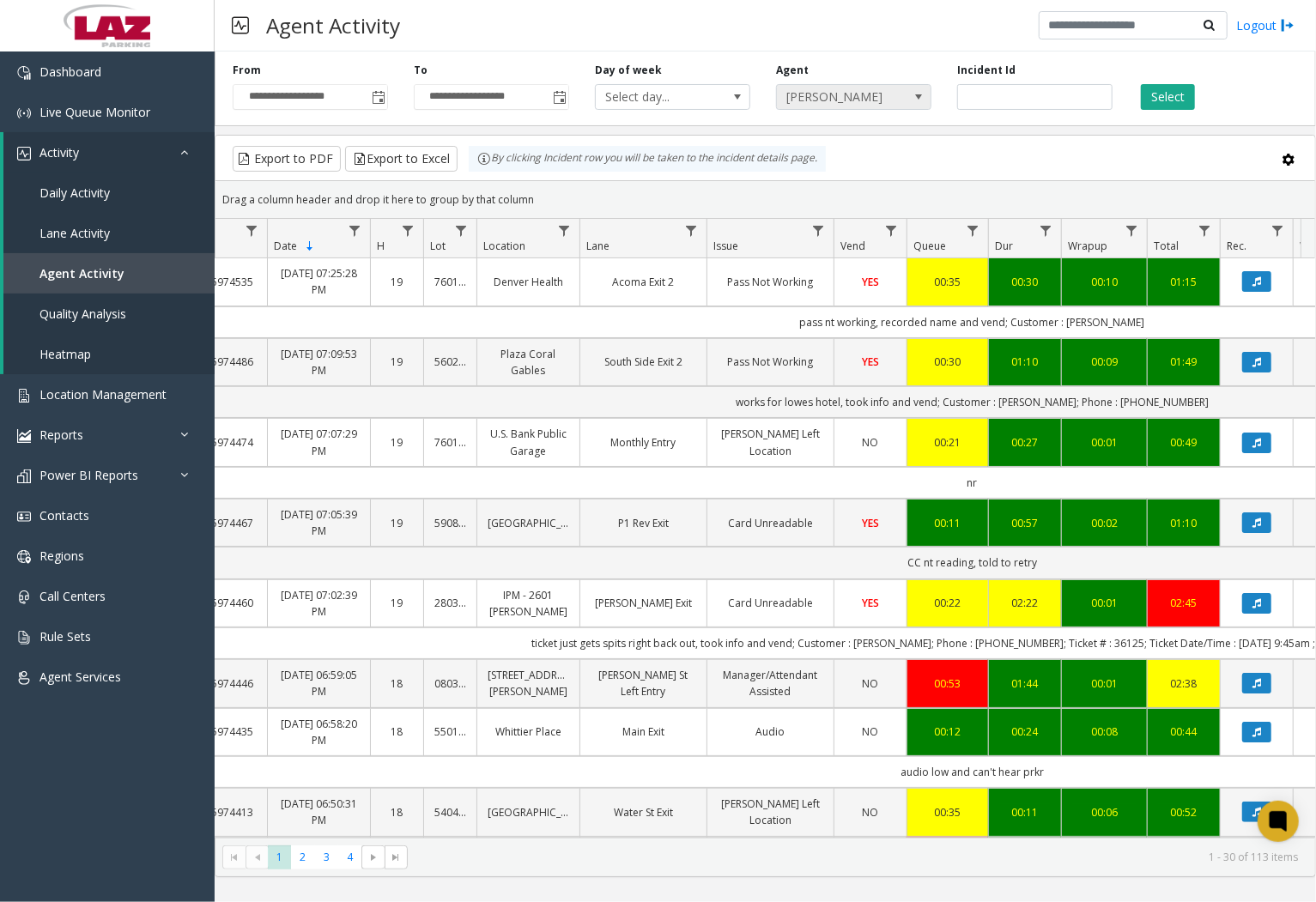 click at bounding box center [919, 97] 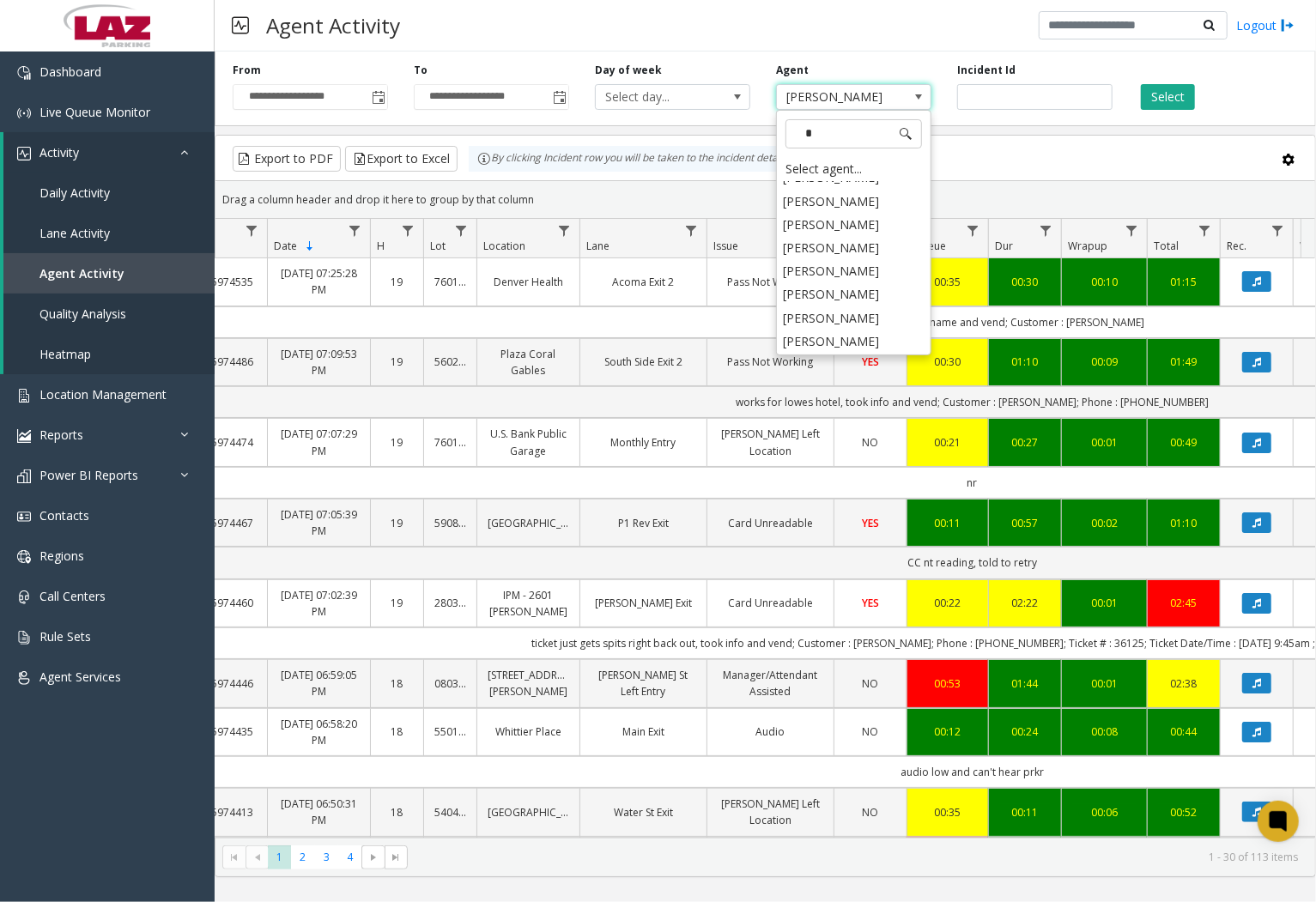 scroll, scrollTop: 0, scrollLeft: 0, axis: both 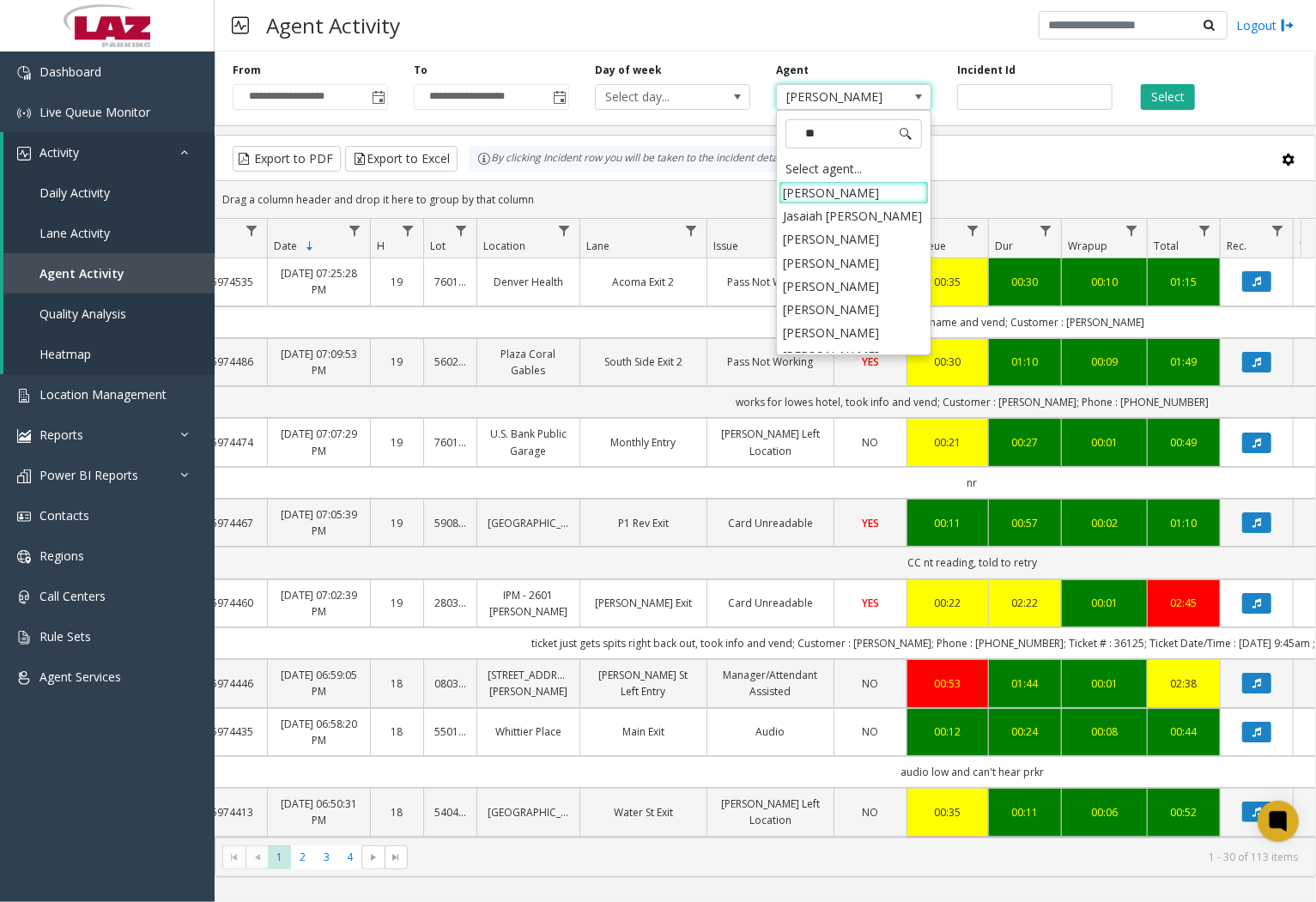 type on "***" 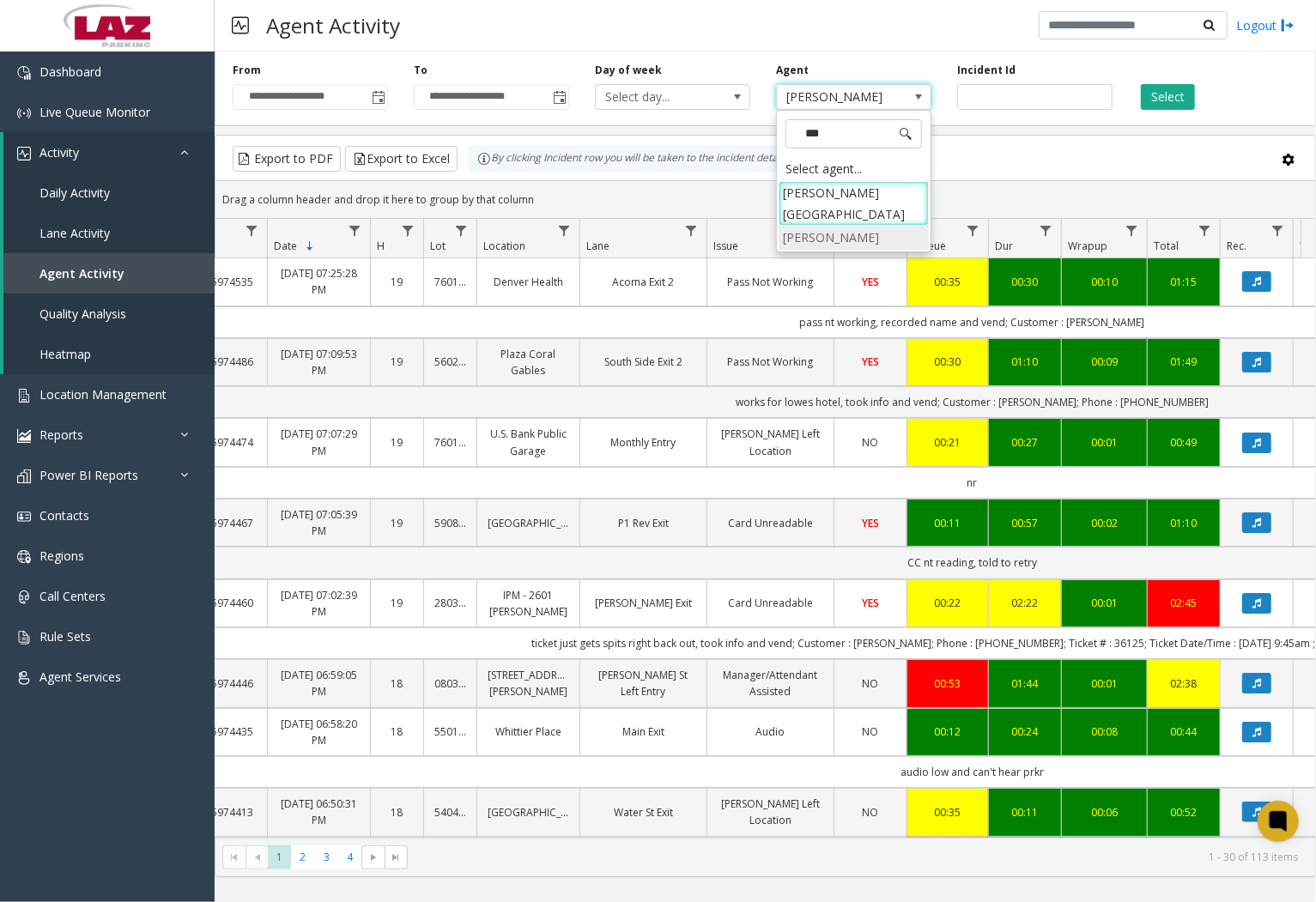 click on "[PERSON_NAME]" at bounding box center [853, 237] 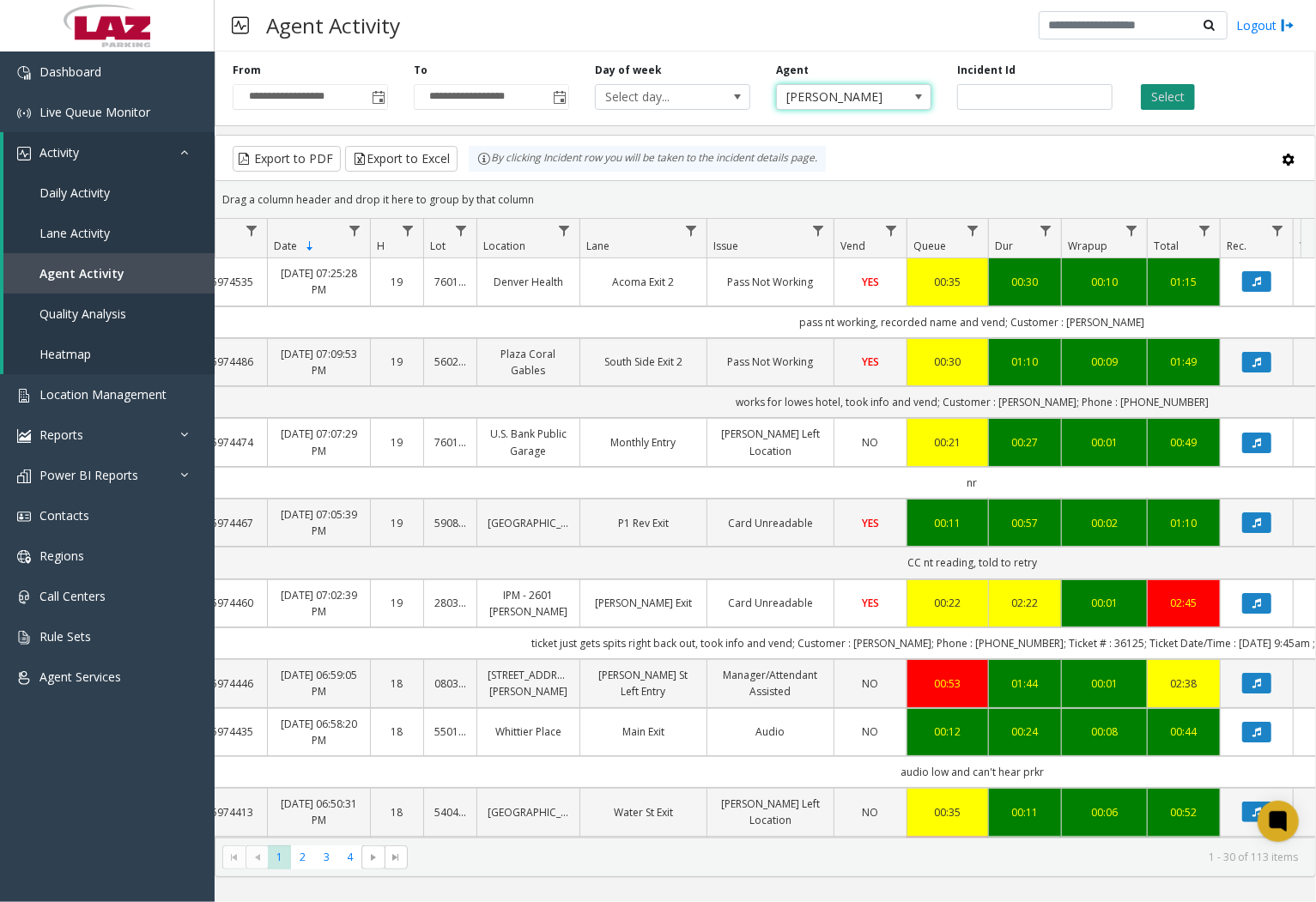 click on "Select" 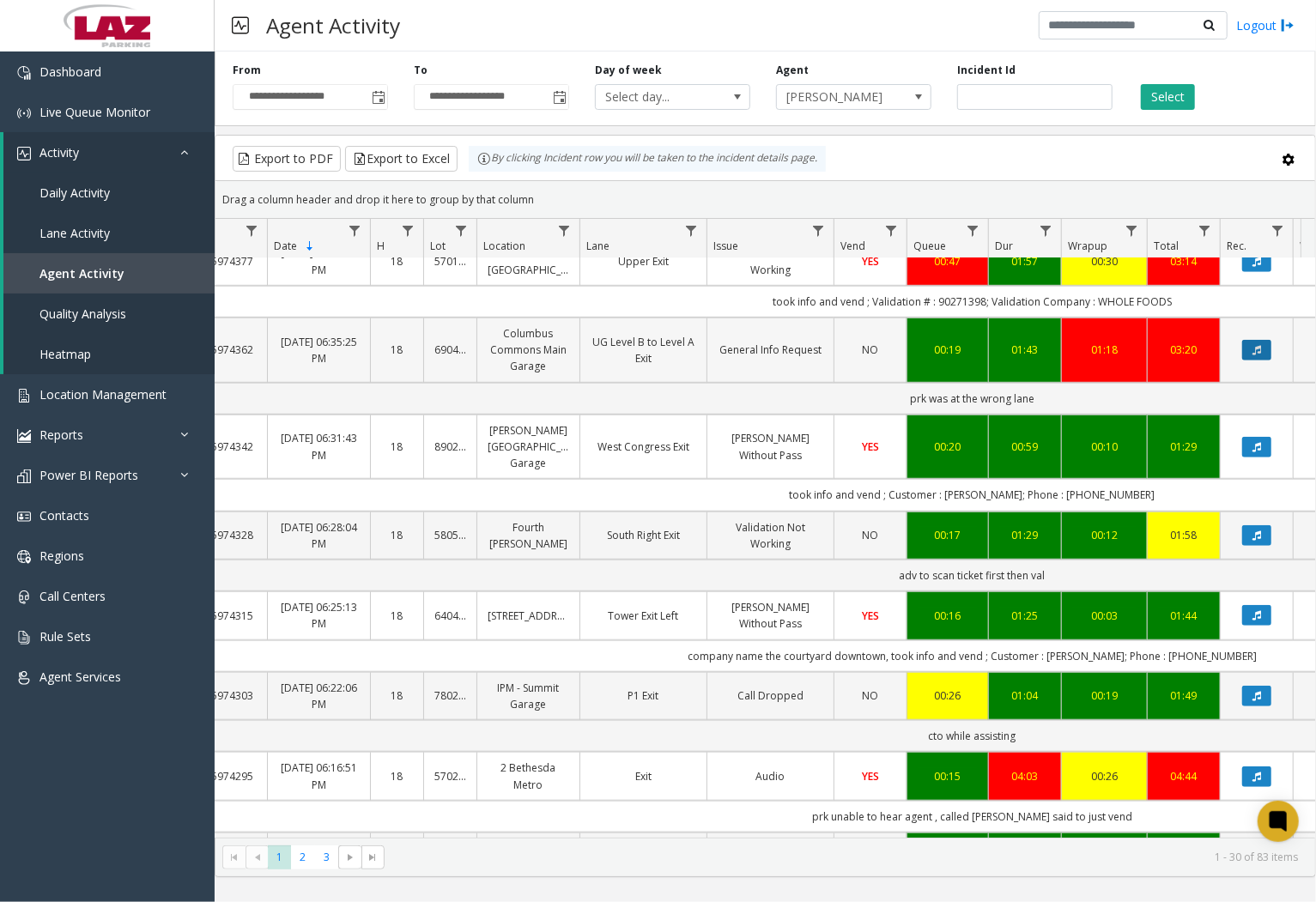 scroll, scrollTop: 584, scrollLeft: 45, axis: both 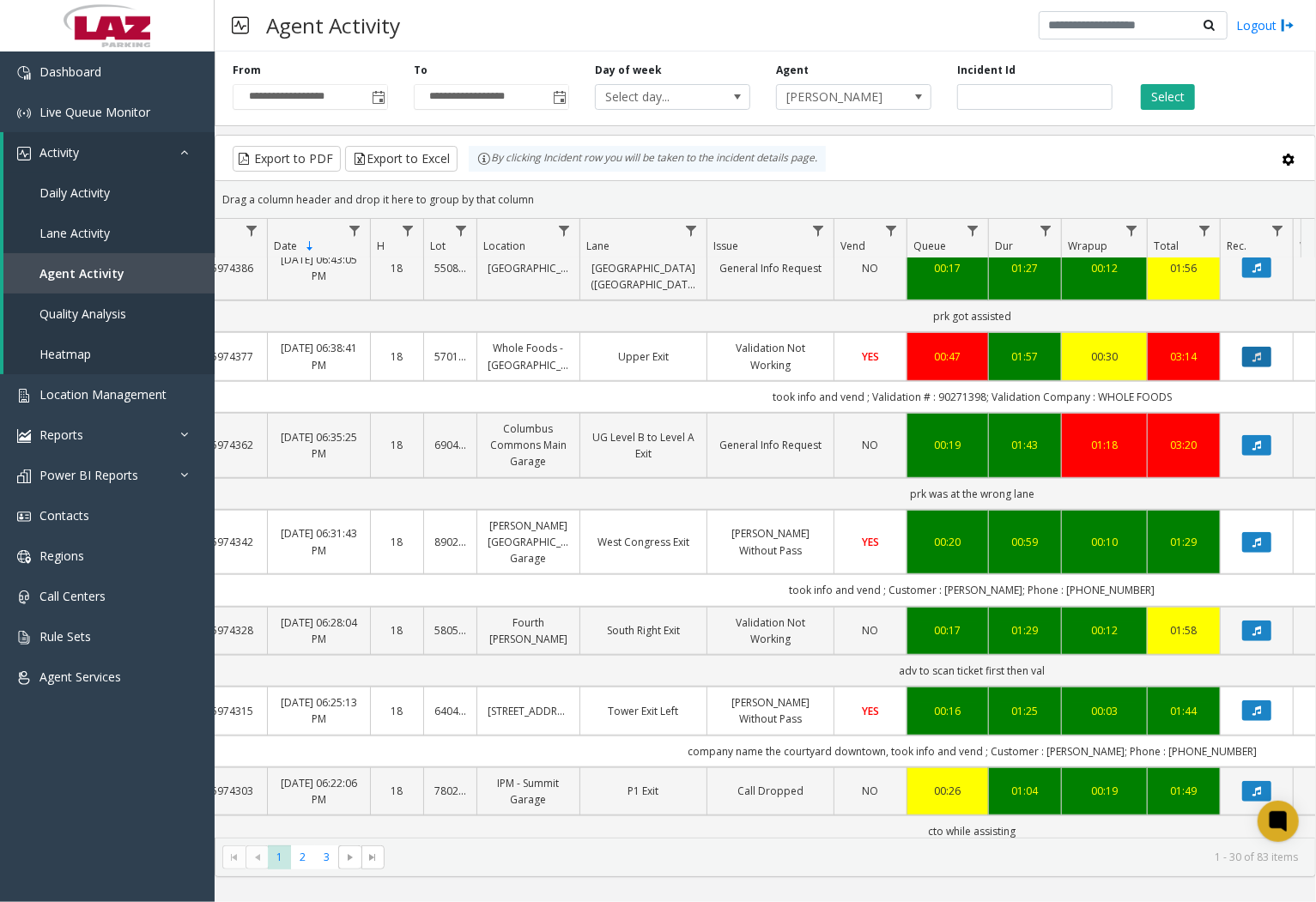 click 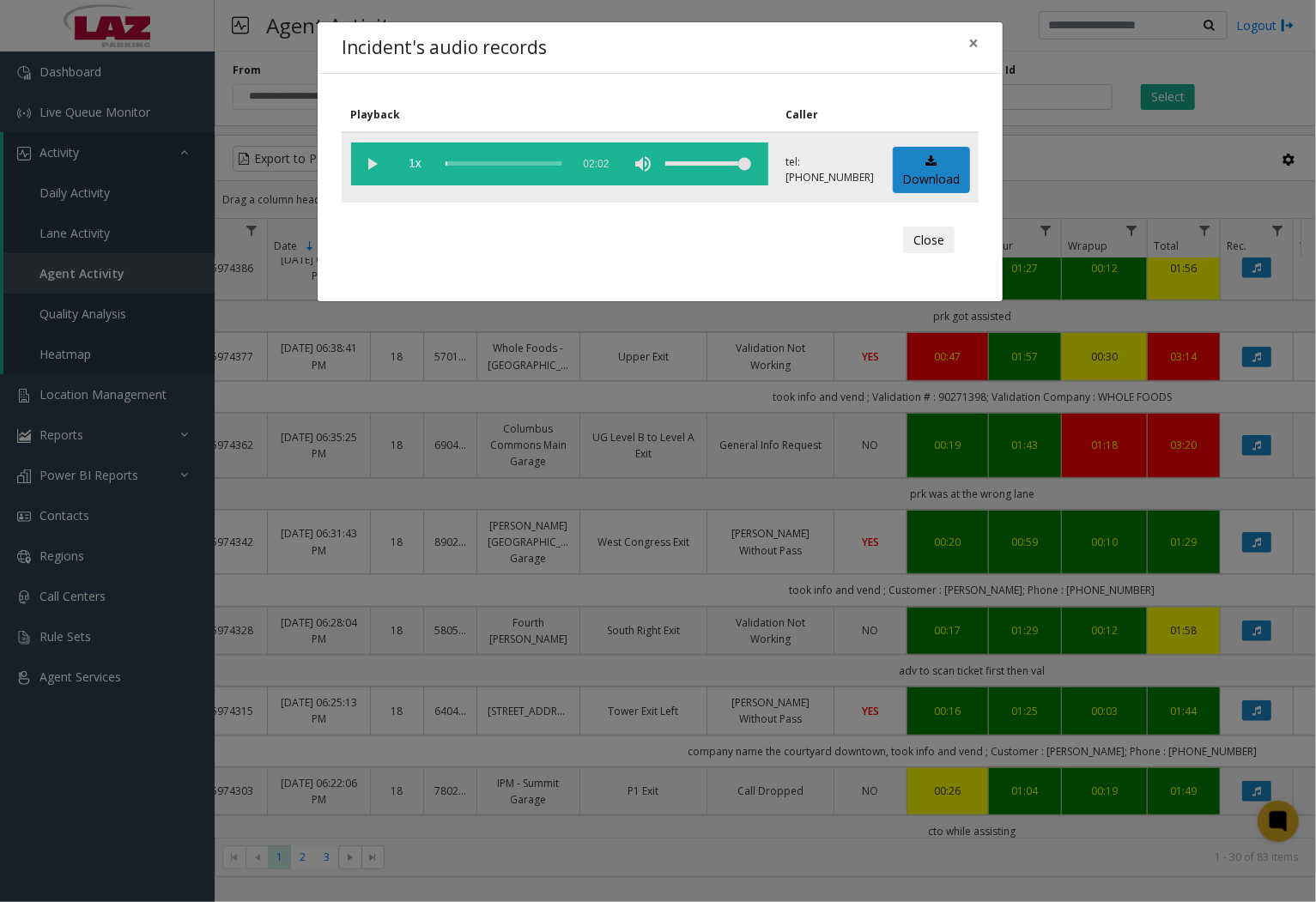 click 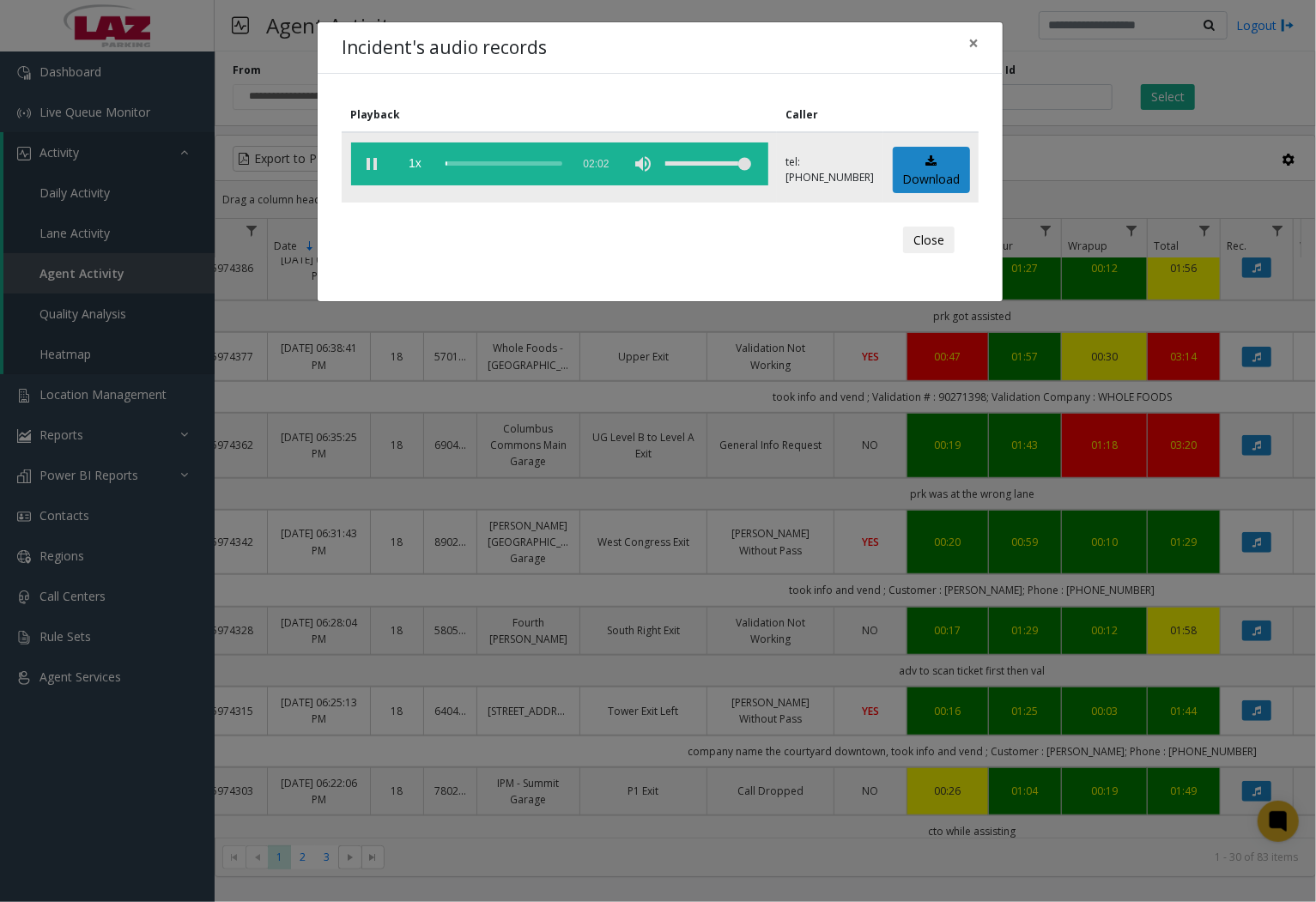 click 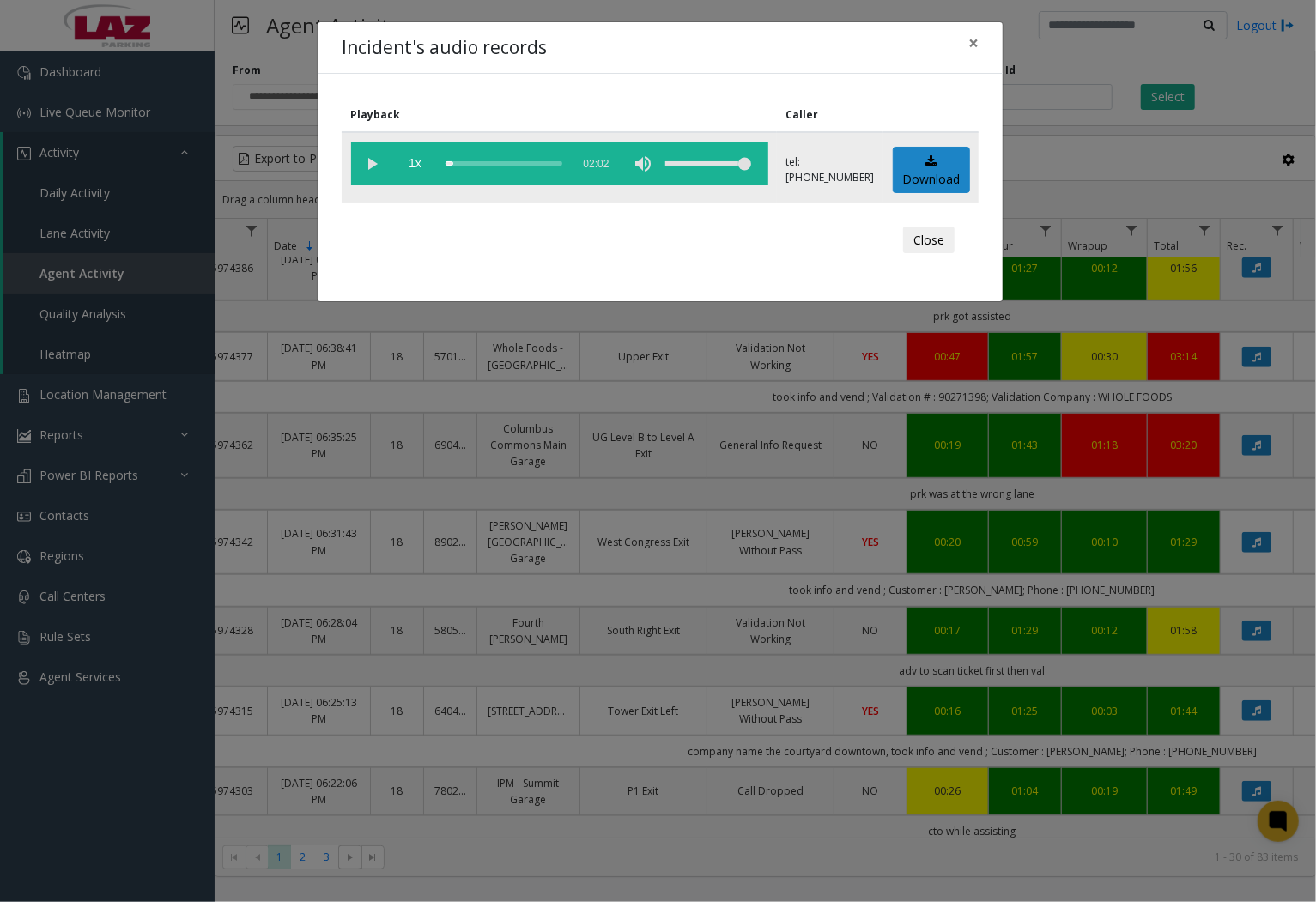 drag, startPoint x: 374, startPoint y: 155, endPoint x: 395, endPoint y: 185, distance: 36.61967 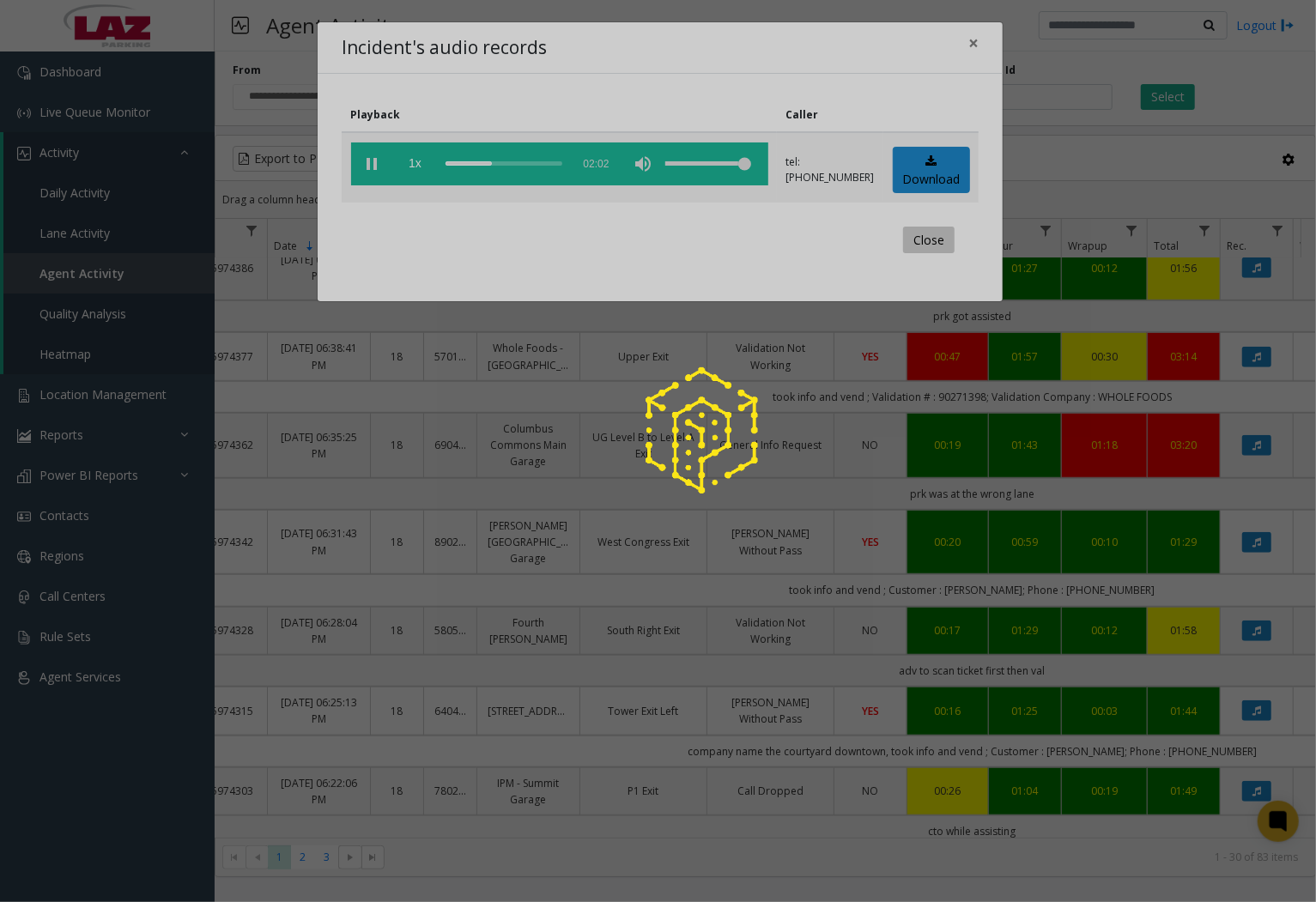 click on "Close" 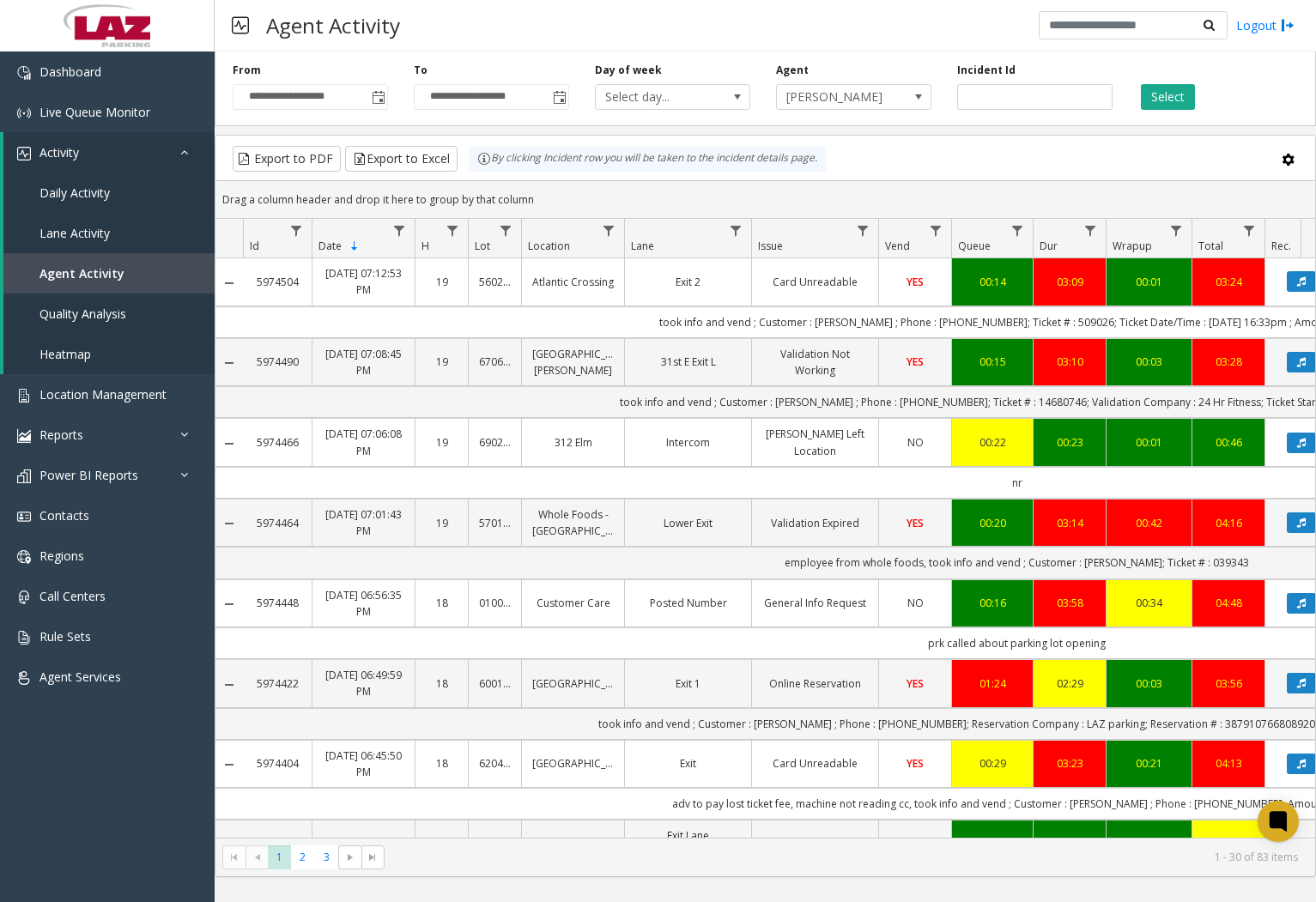 scroll, scrollTop: 0, scrollLeft: 0, axis: both 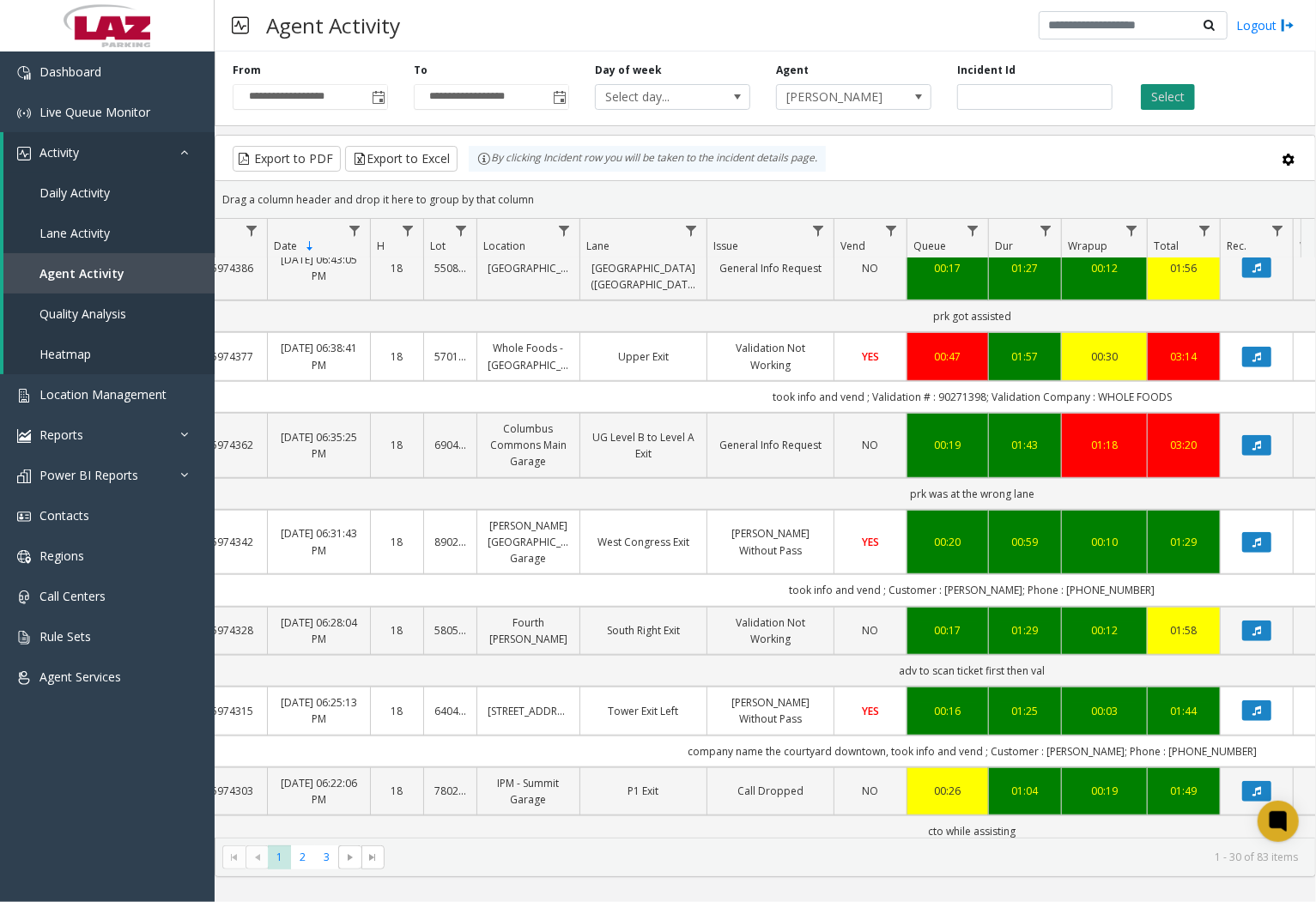 click on "Select" 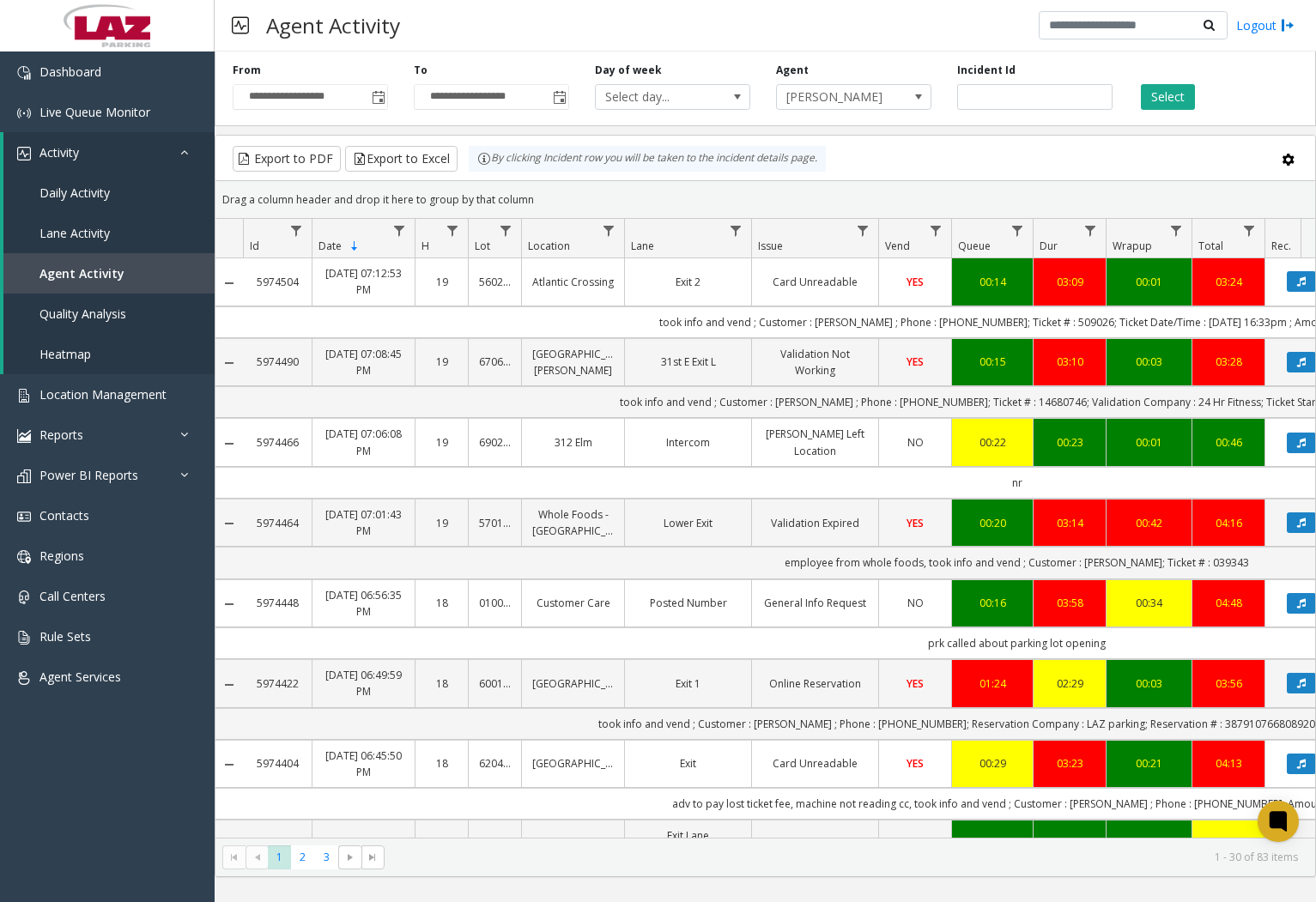 scroll, scrollTop: 0, scrollLeft: 0, axis: both 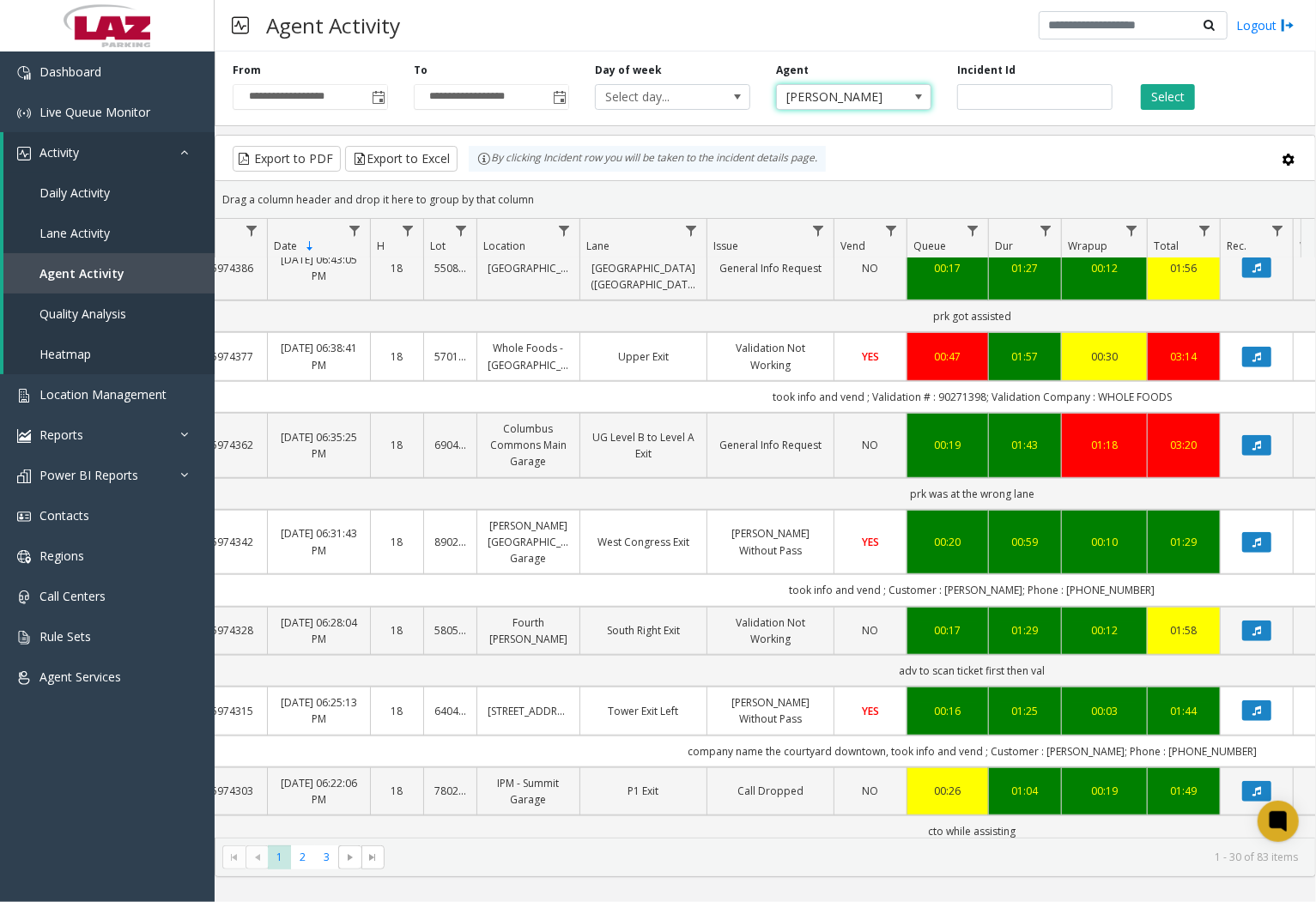 click on "[PERSON_NAME]" at bounding box center (838, 97) 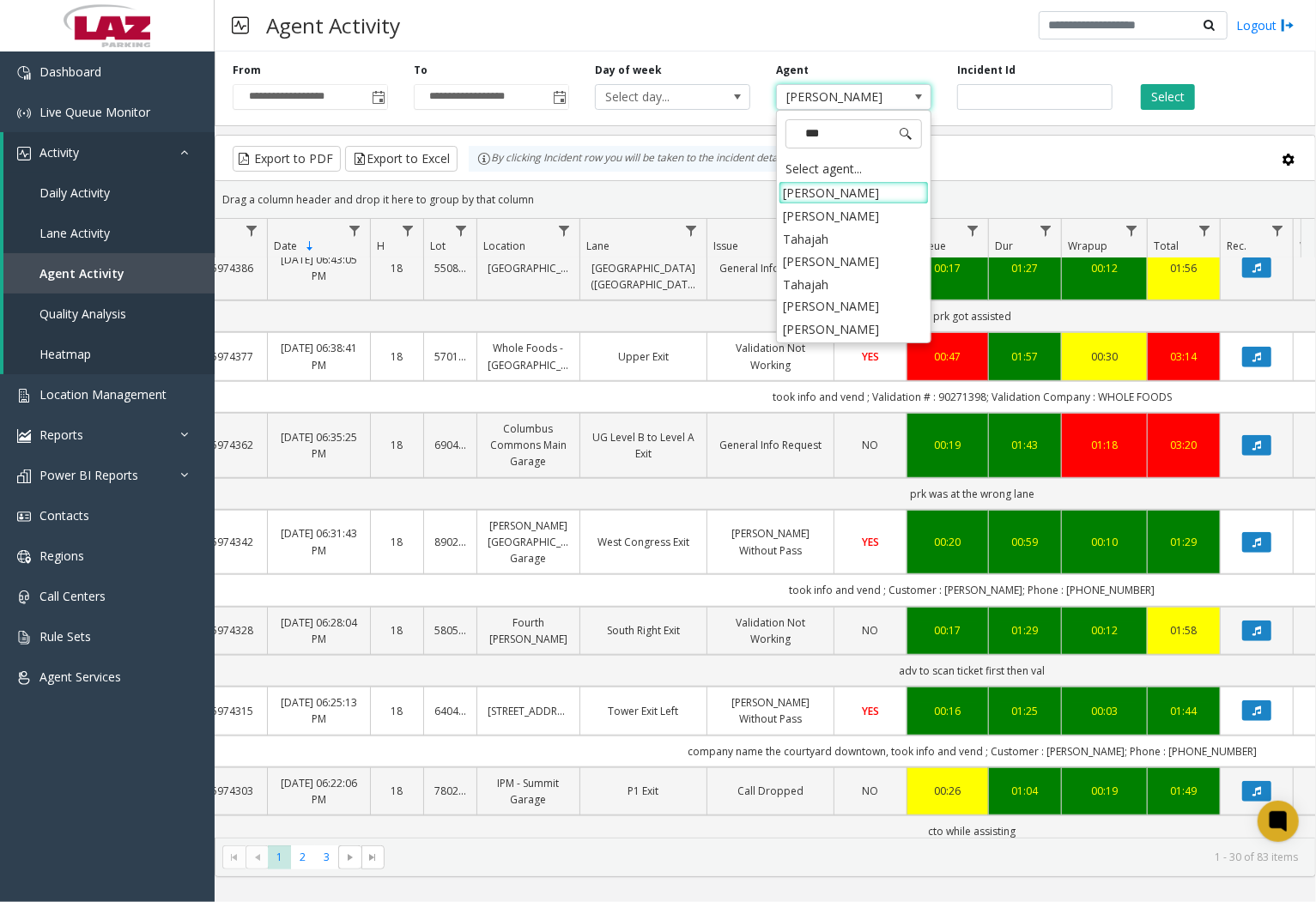 scroll, scrollTop: 0, scrollLeft: 0, axis: both 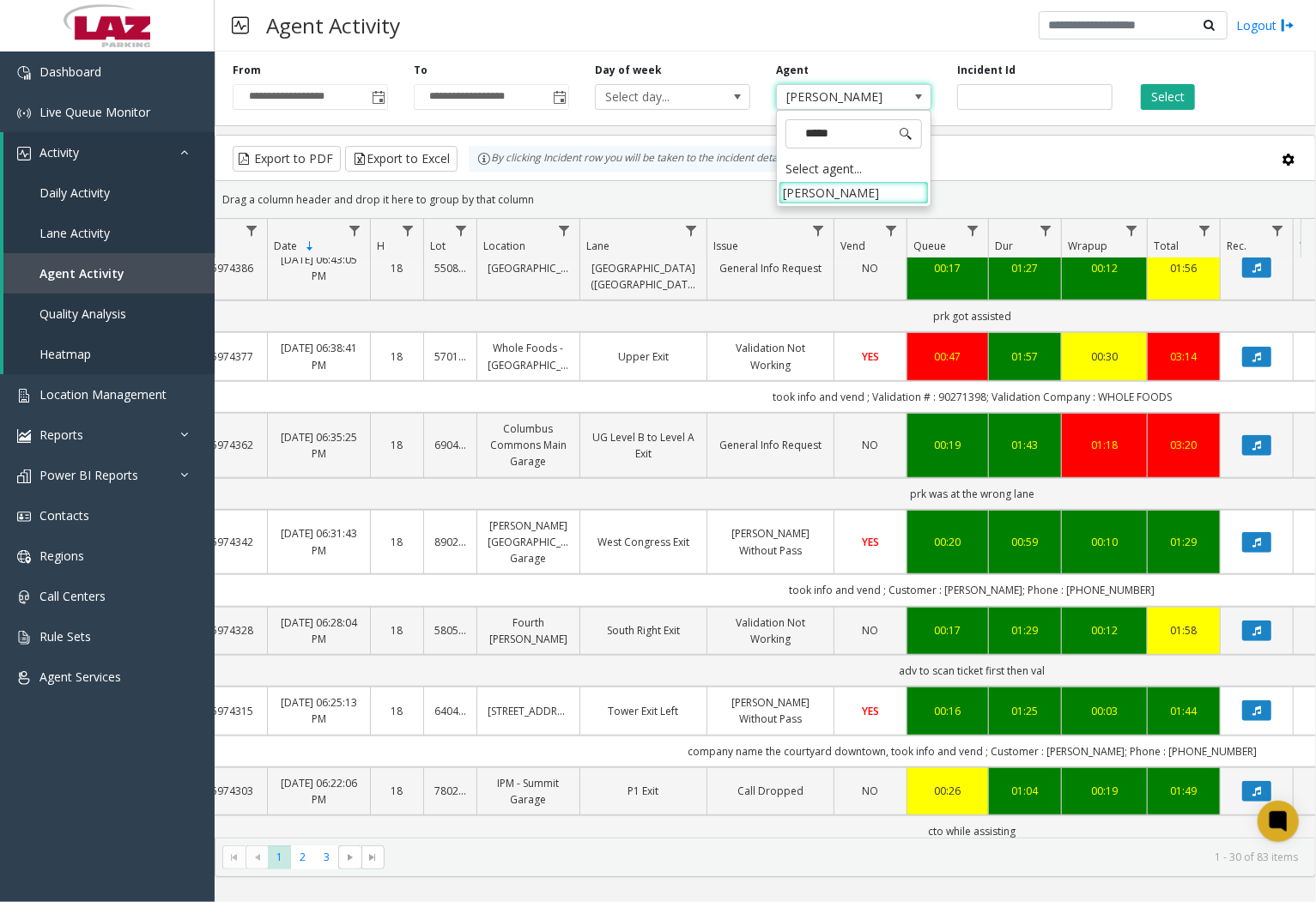 type on "******" 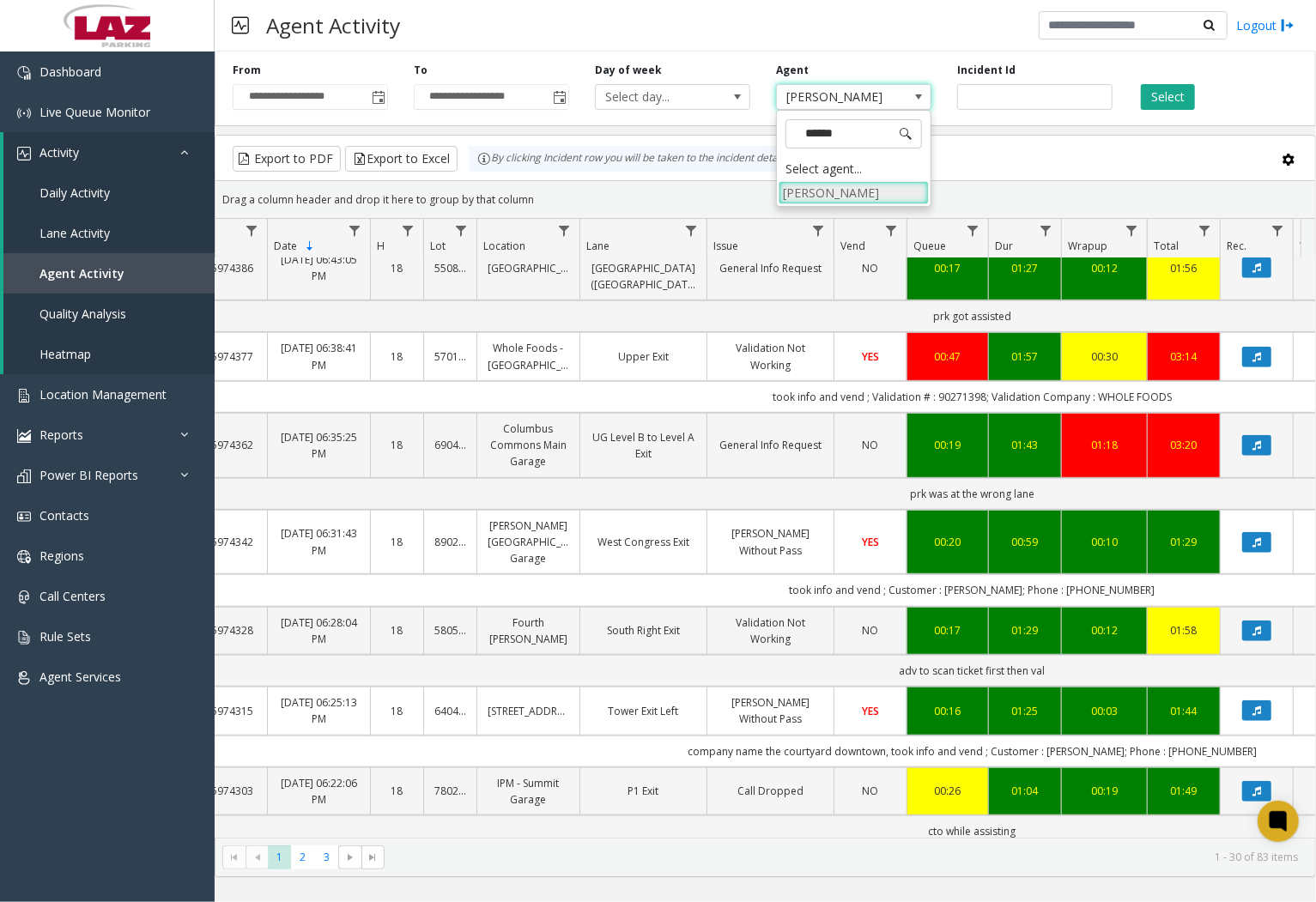 click on "[PERSON_NAME]" at bounding box center [853, 192] 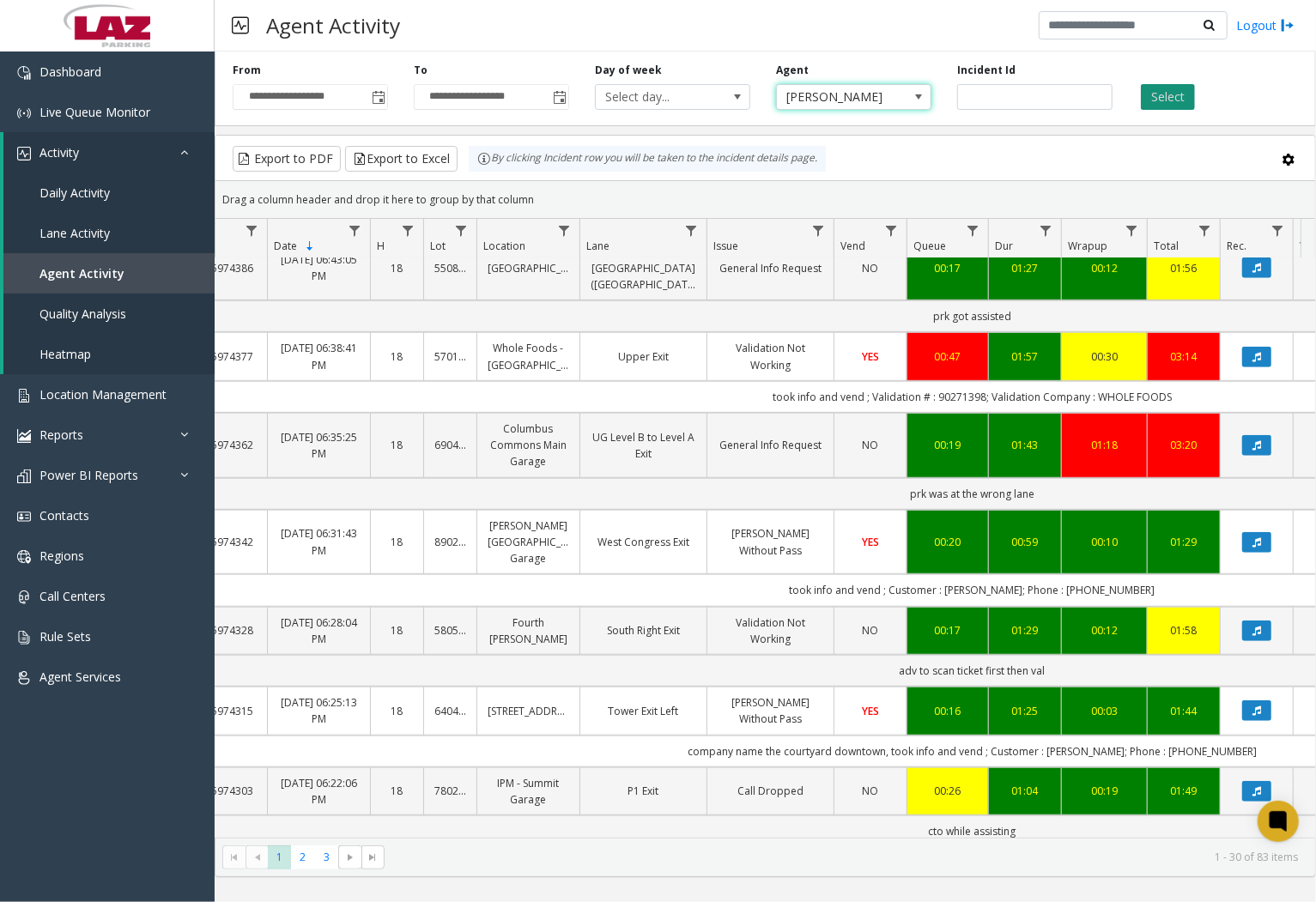 click on "Select" 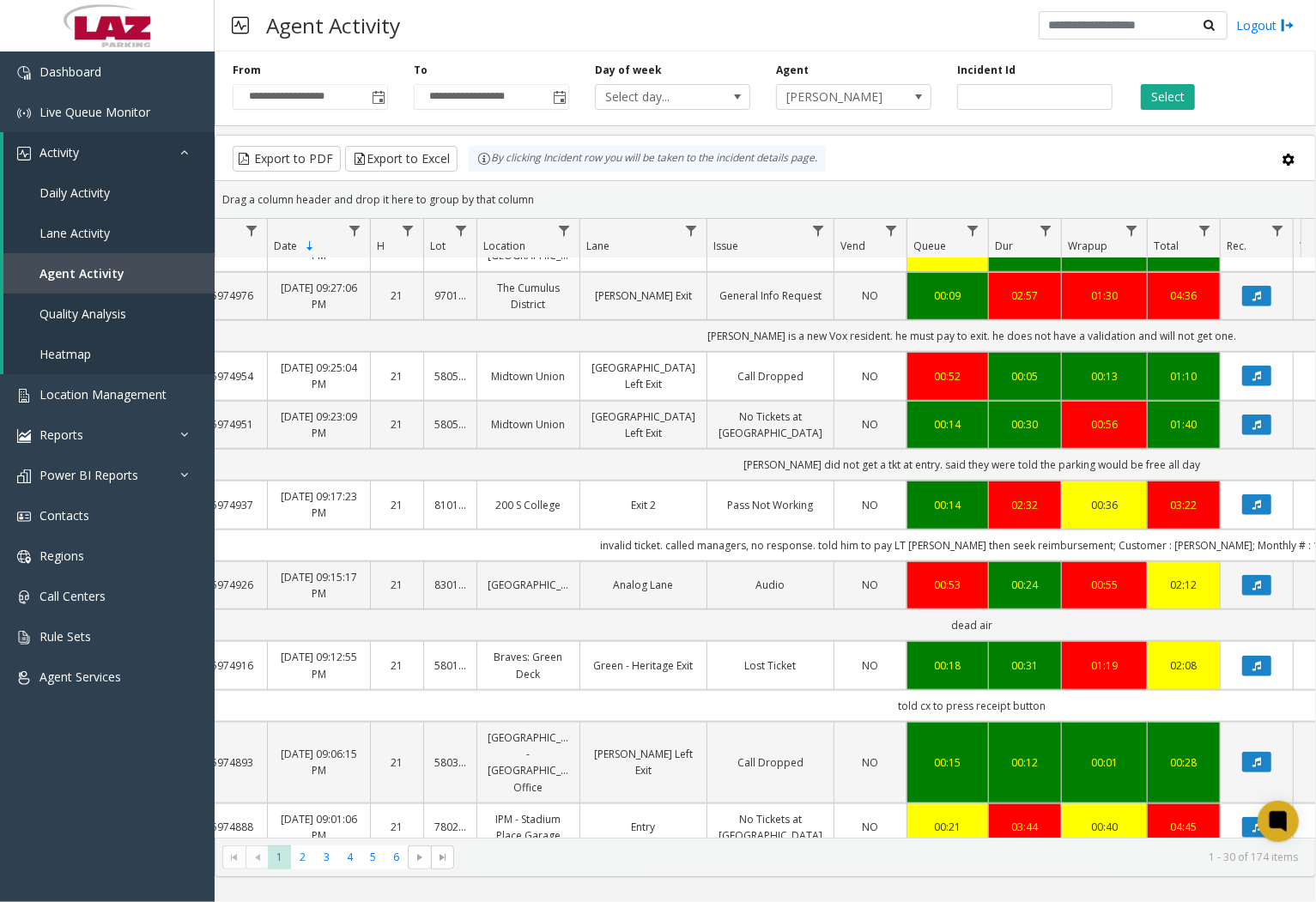 scroll, scrollTop: 680, scrollLeft: 45, axis: both 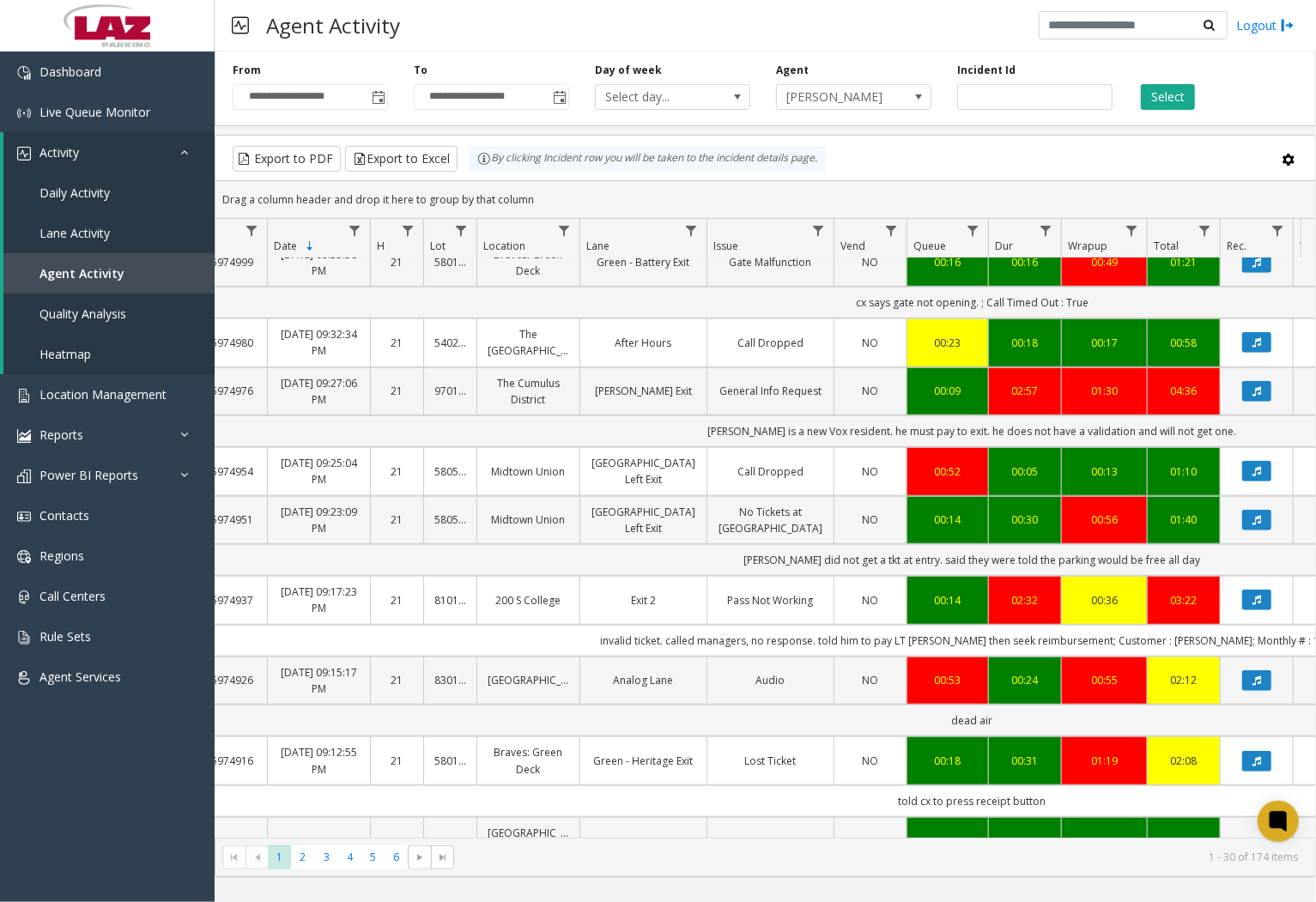 click on "Agent Activity" at bounding box center [333, 25] 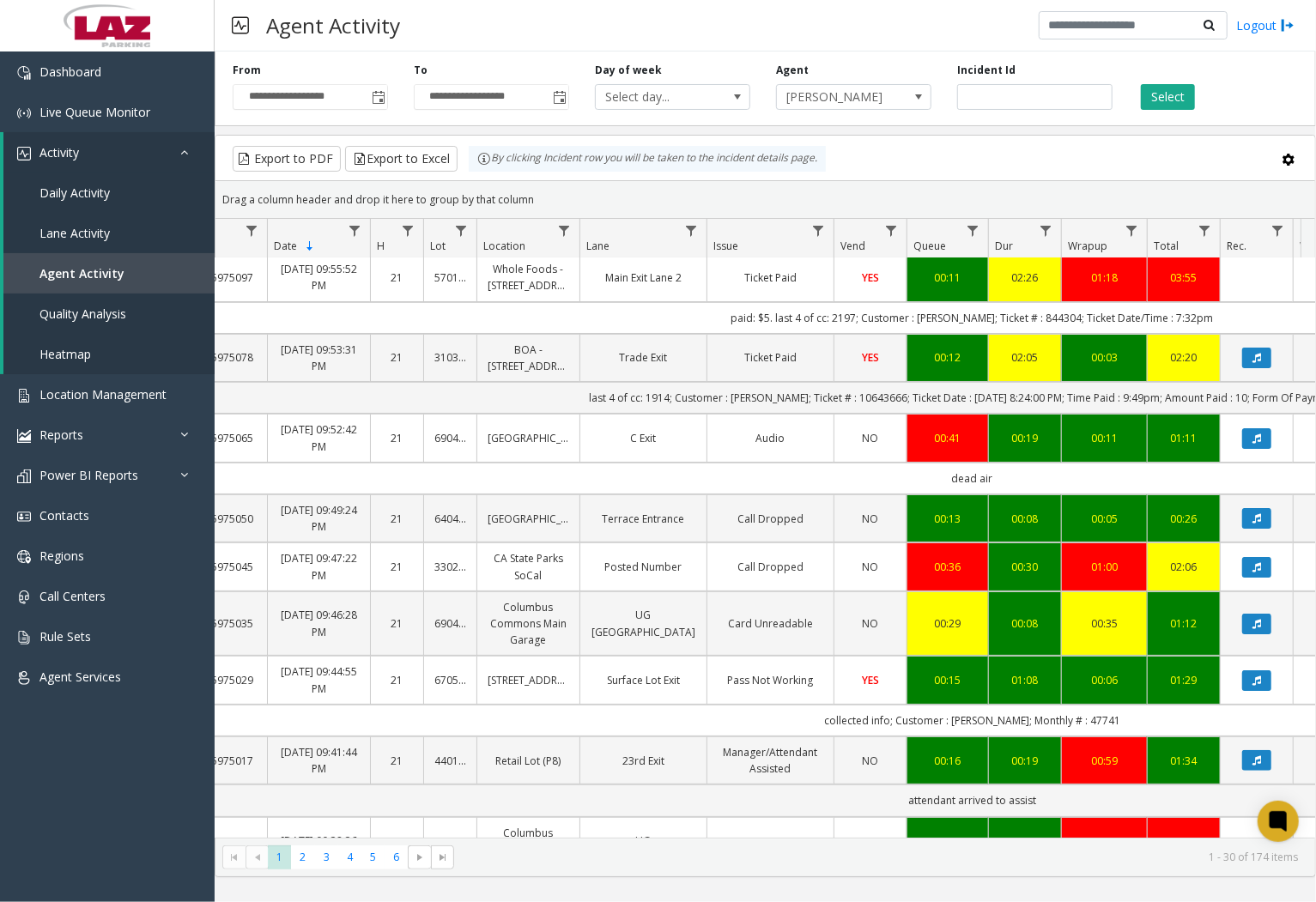 scroll, scrollTop: 0, scrollLeft: 45, axis: horizontal 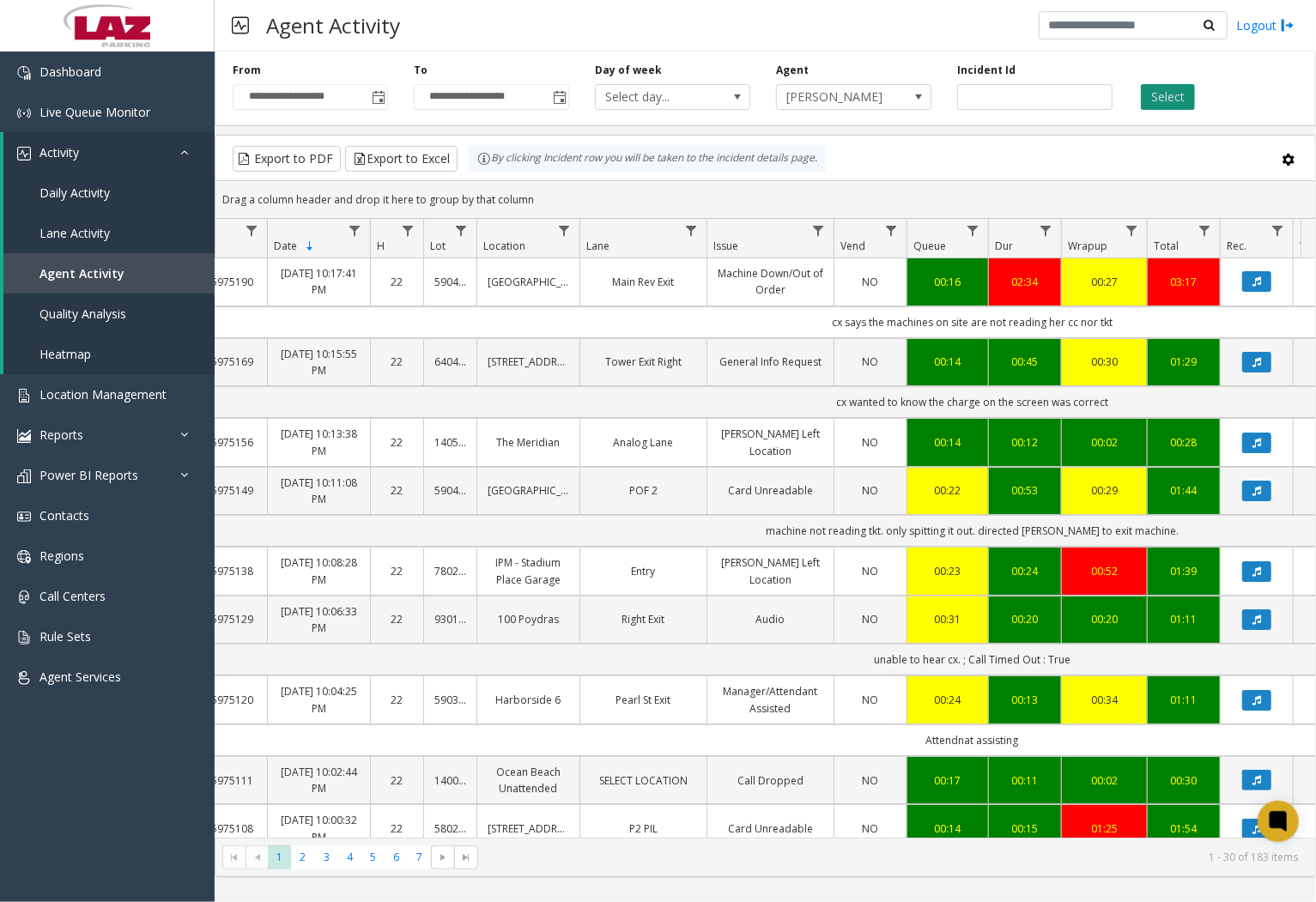 click on "Select" 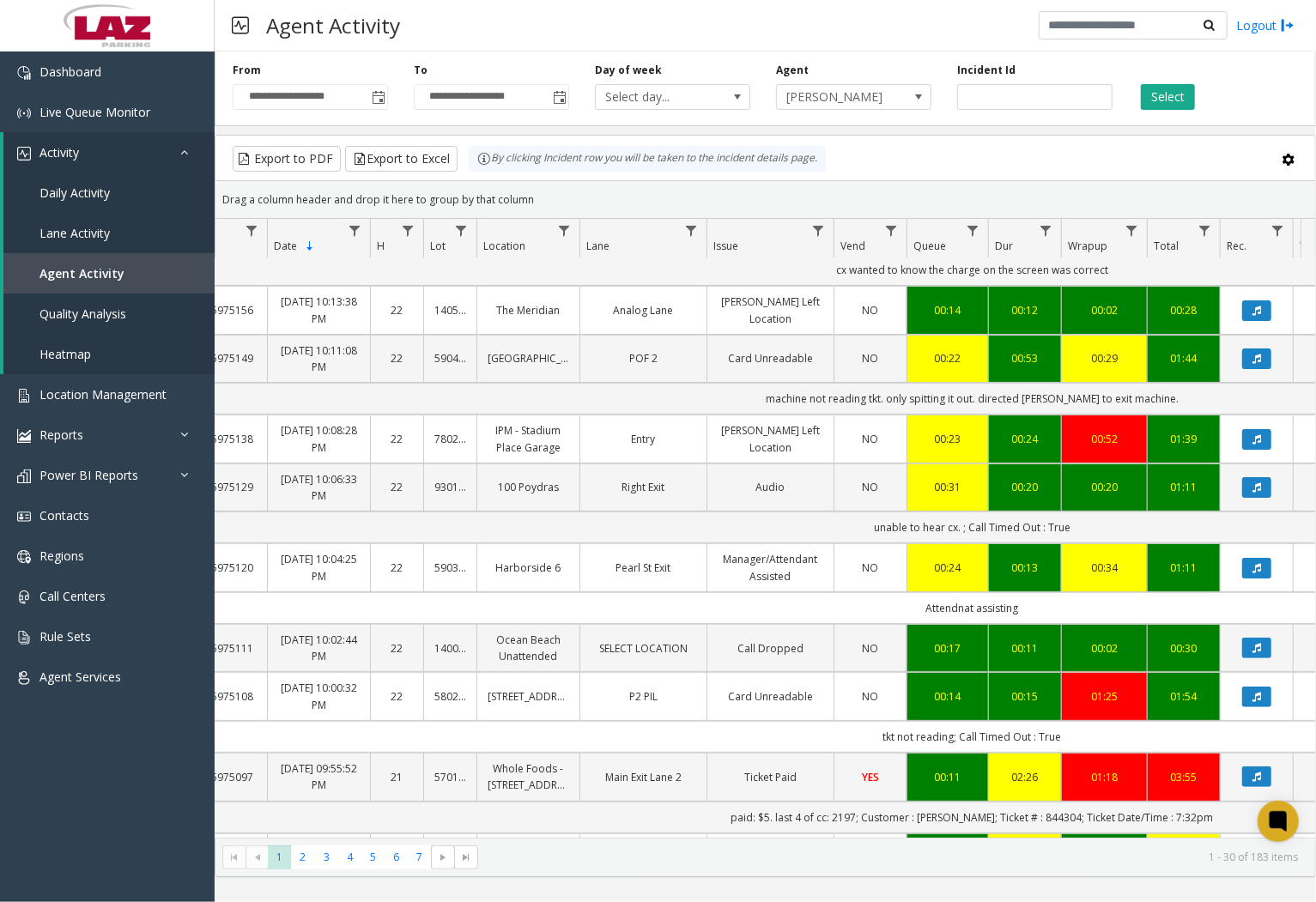 scroll, scrollTop: 0, scrollLeft: 45, axis: horizontal 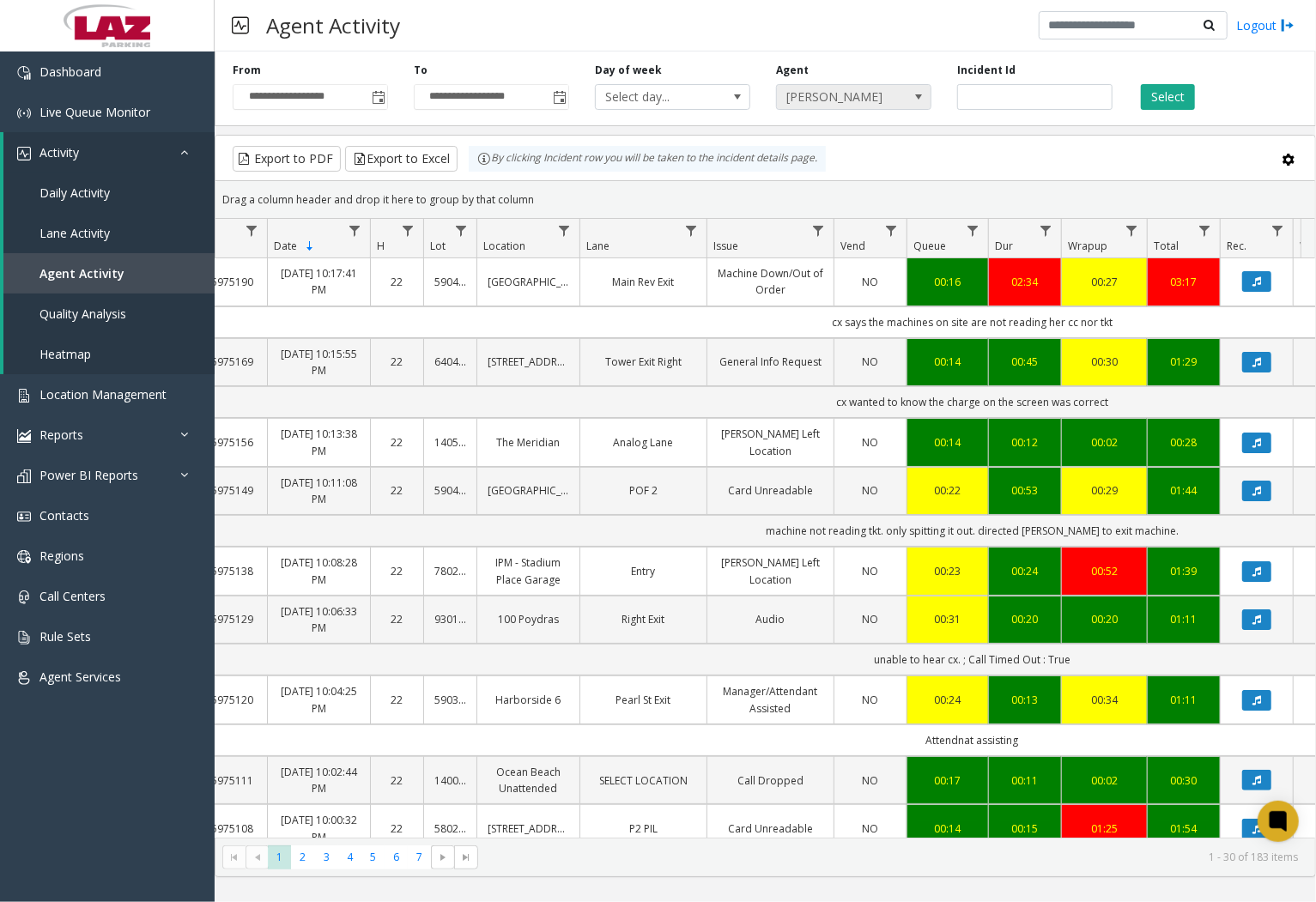 click on "[PERSON_NAME]" at bounding box center [838, 97] 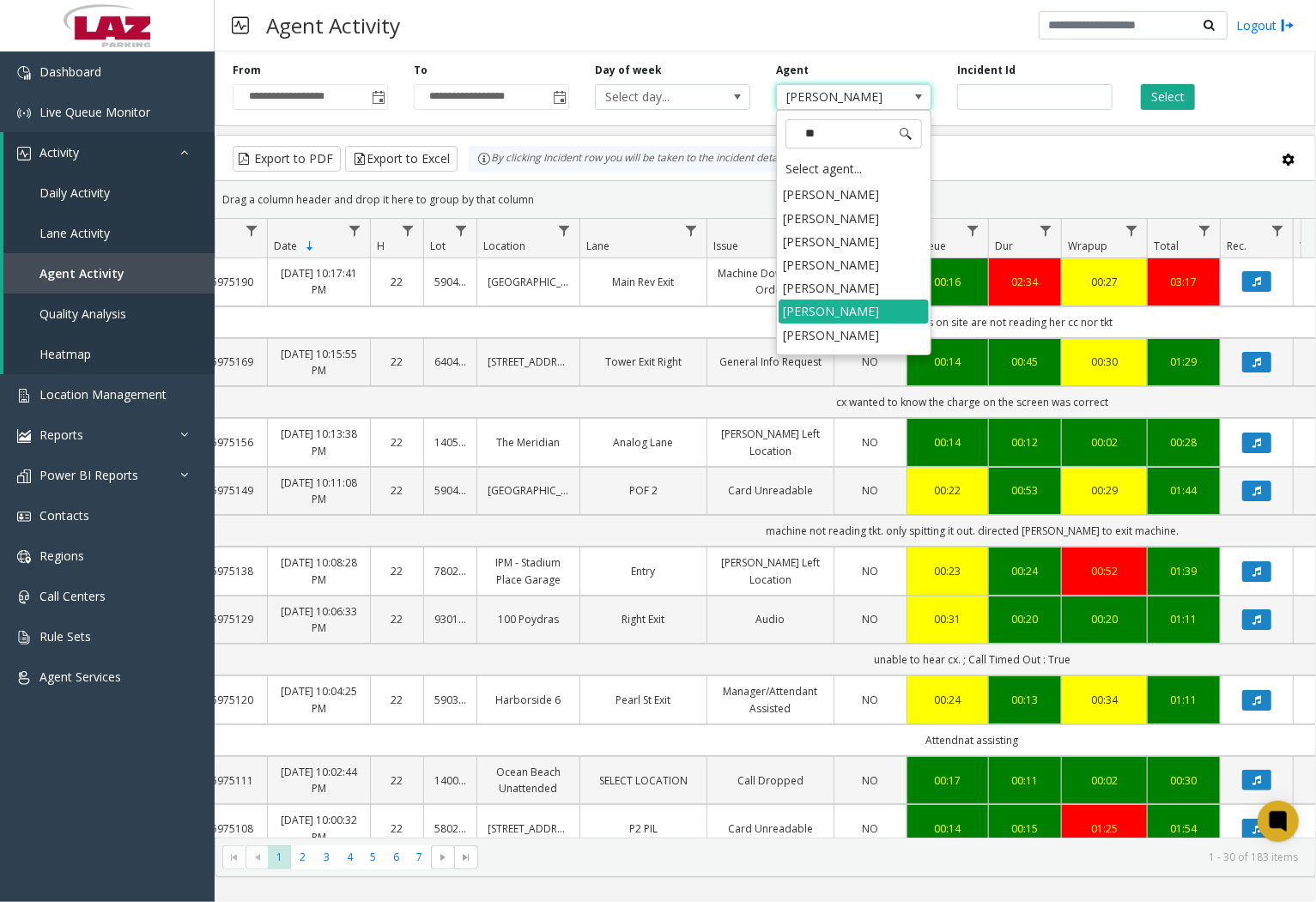 scroll, scrollTop: 0, scrollLeft: 0, axis: both 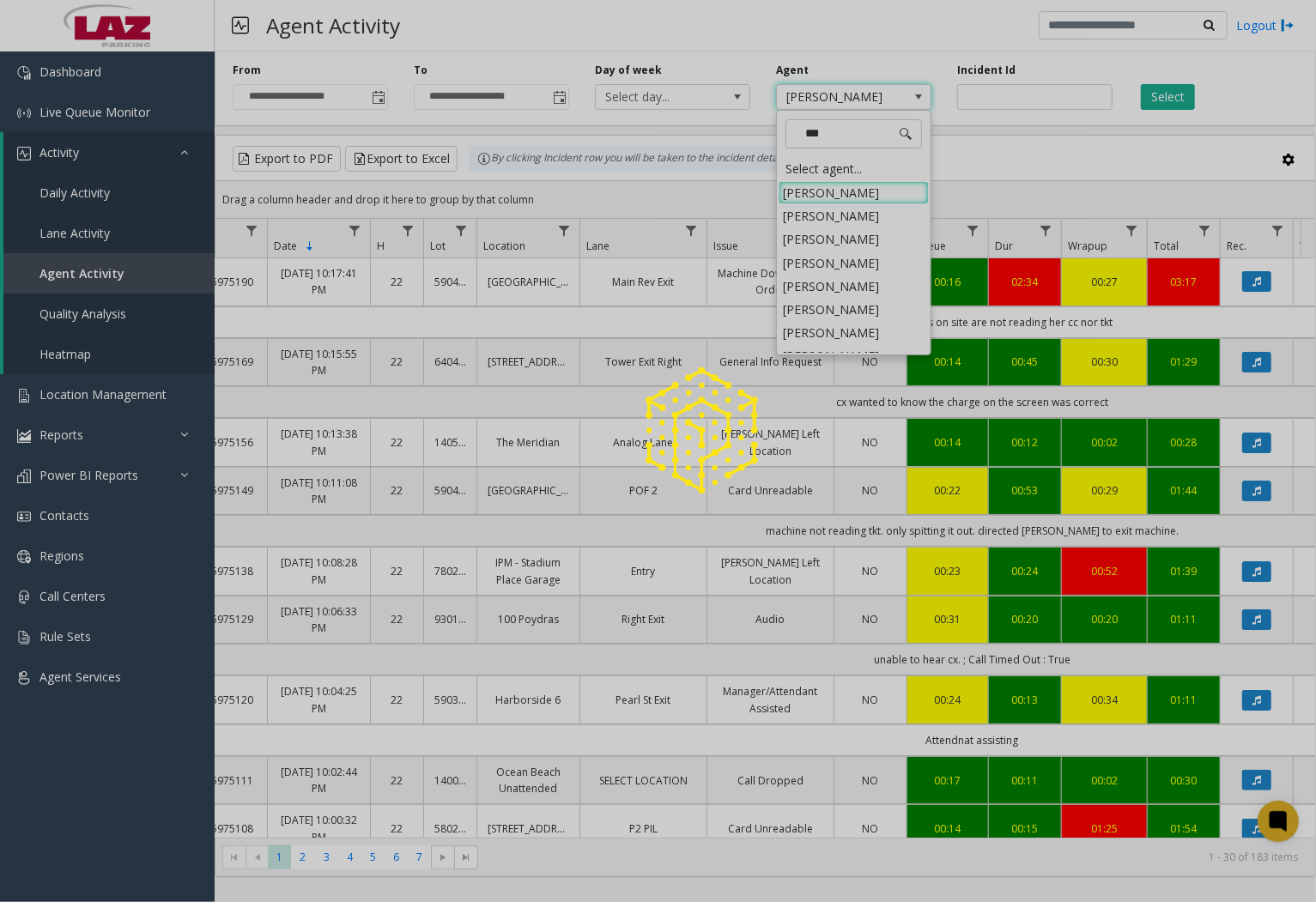 type on "****" 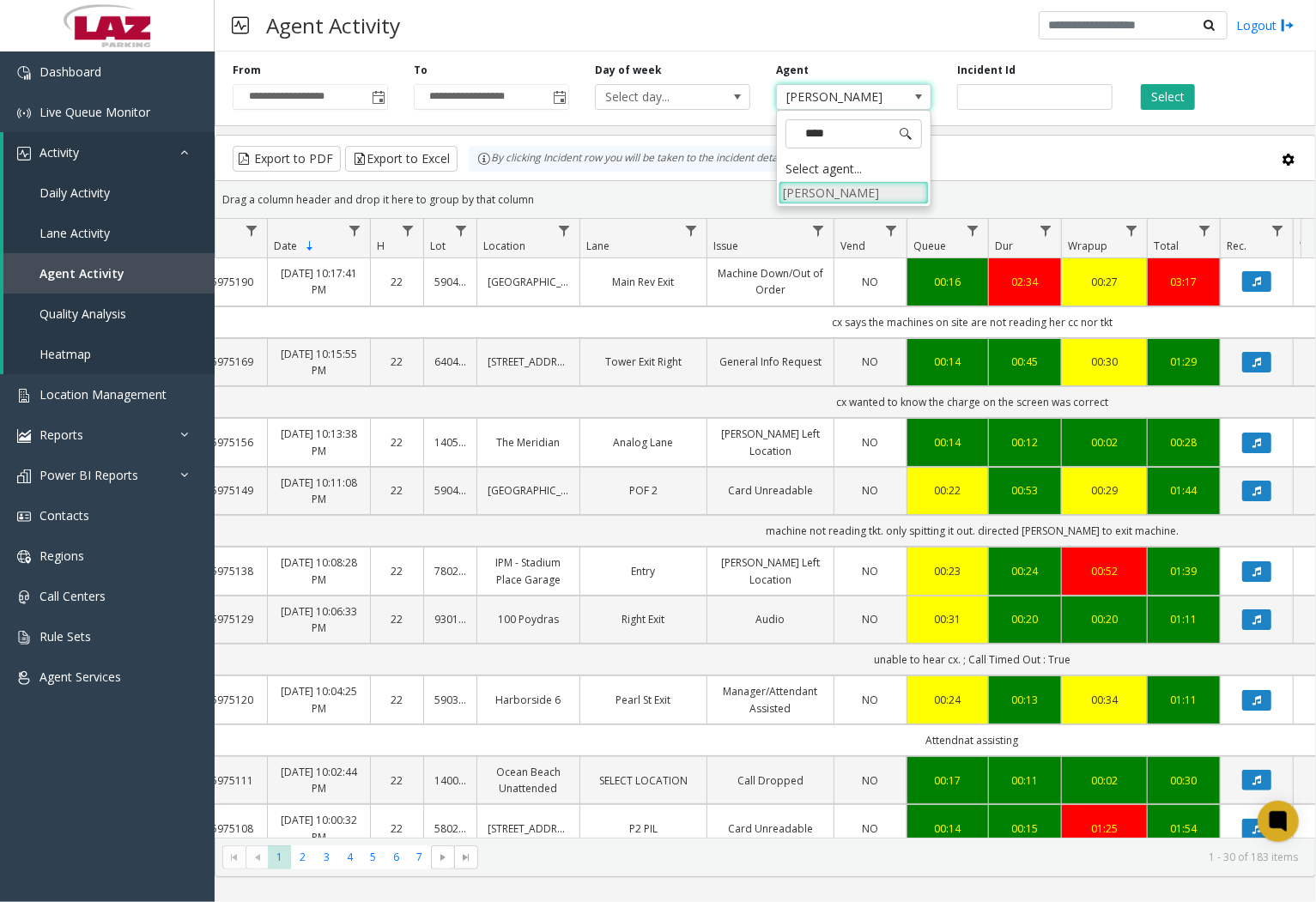 click on "[PERSON_NAME]" at bounding box center [853, 192] 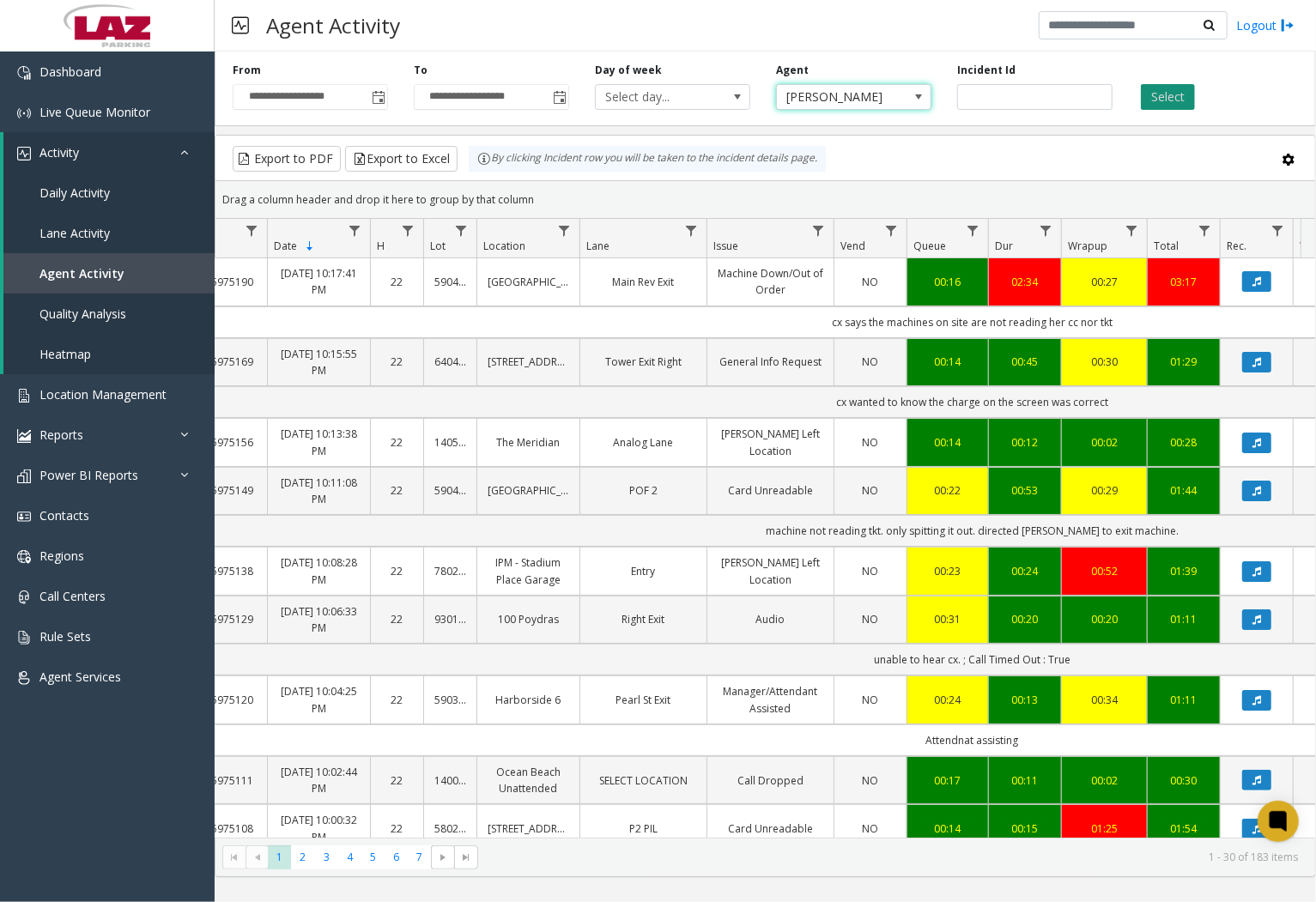 click on "Select" 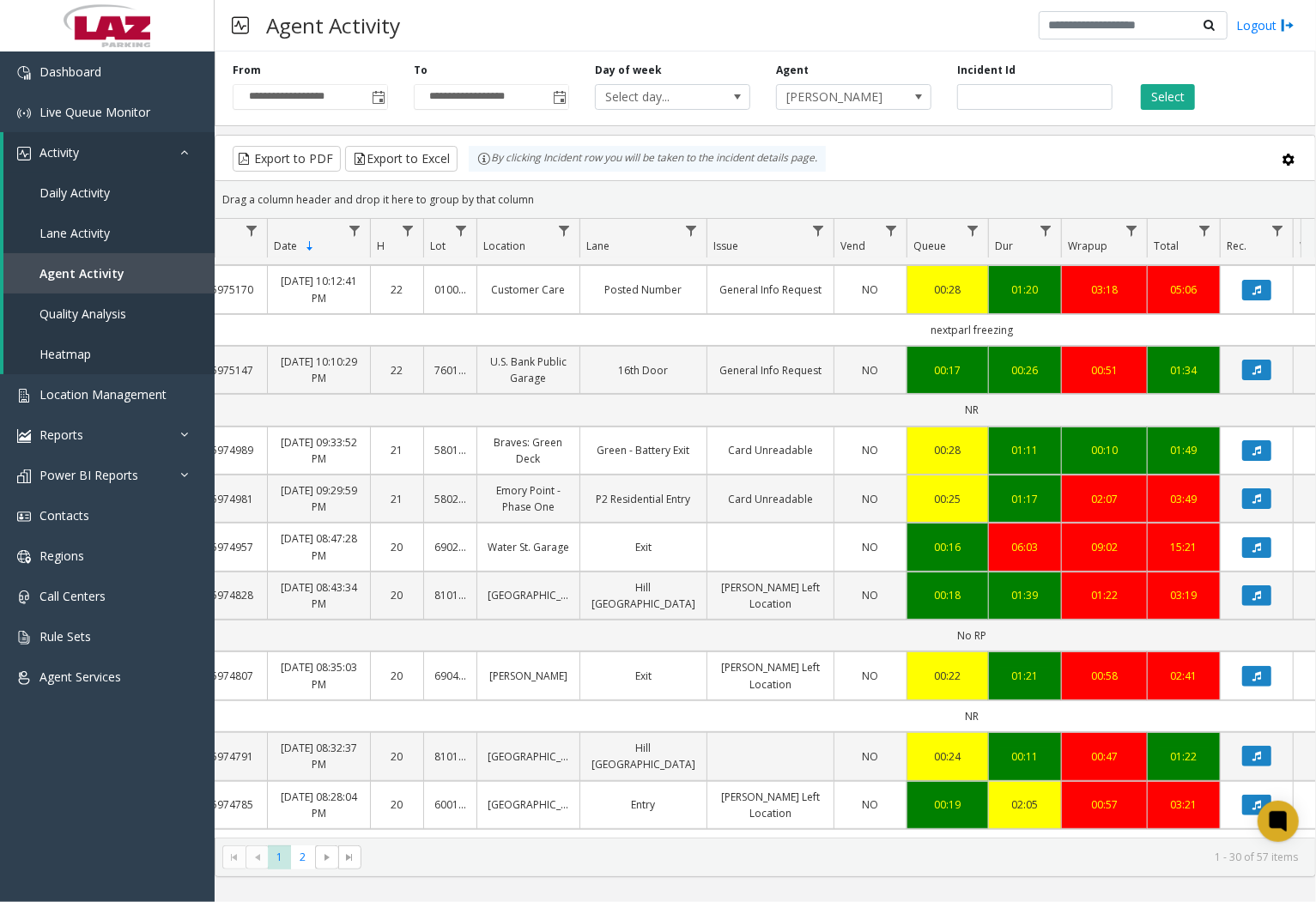 scroll, scrollTop: 191, scrollLeft: 45, axis: both 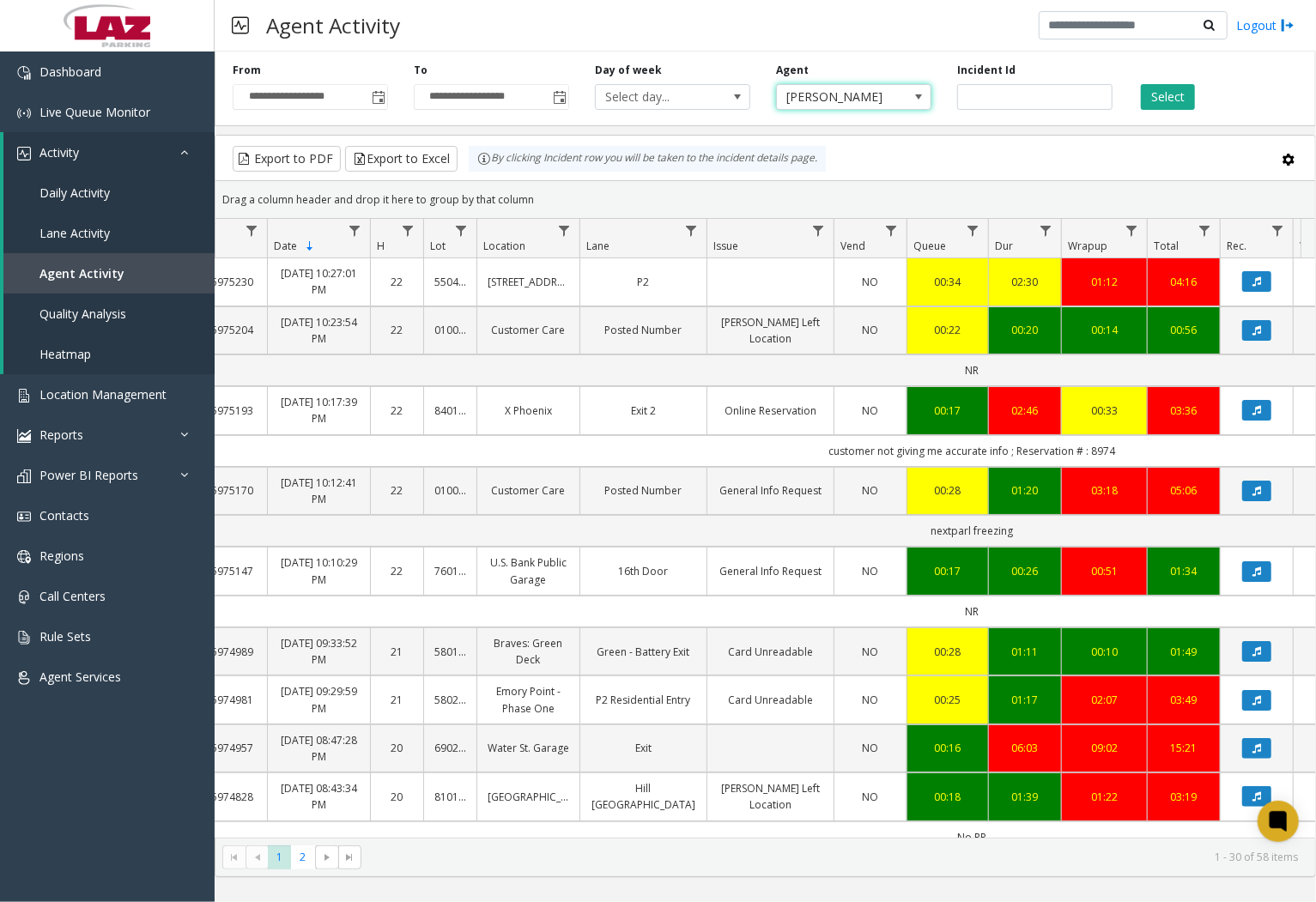 click on "[PERSON_NAME]" at bounding box center [838, 97] 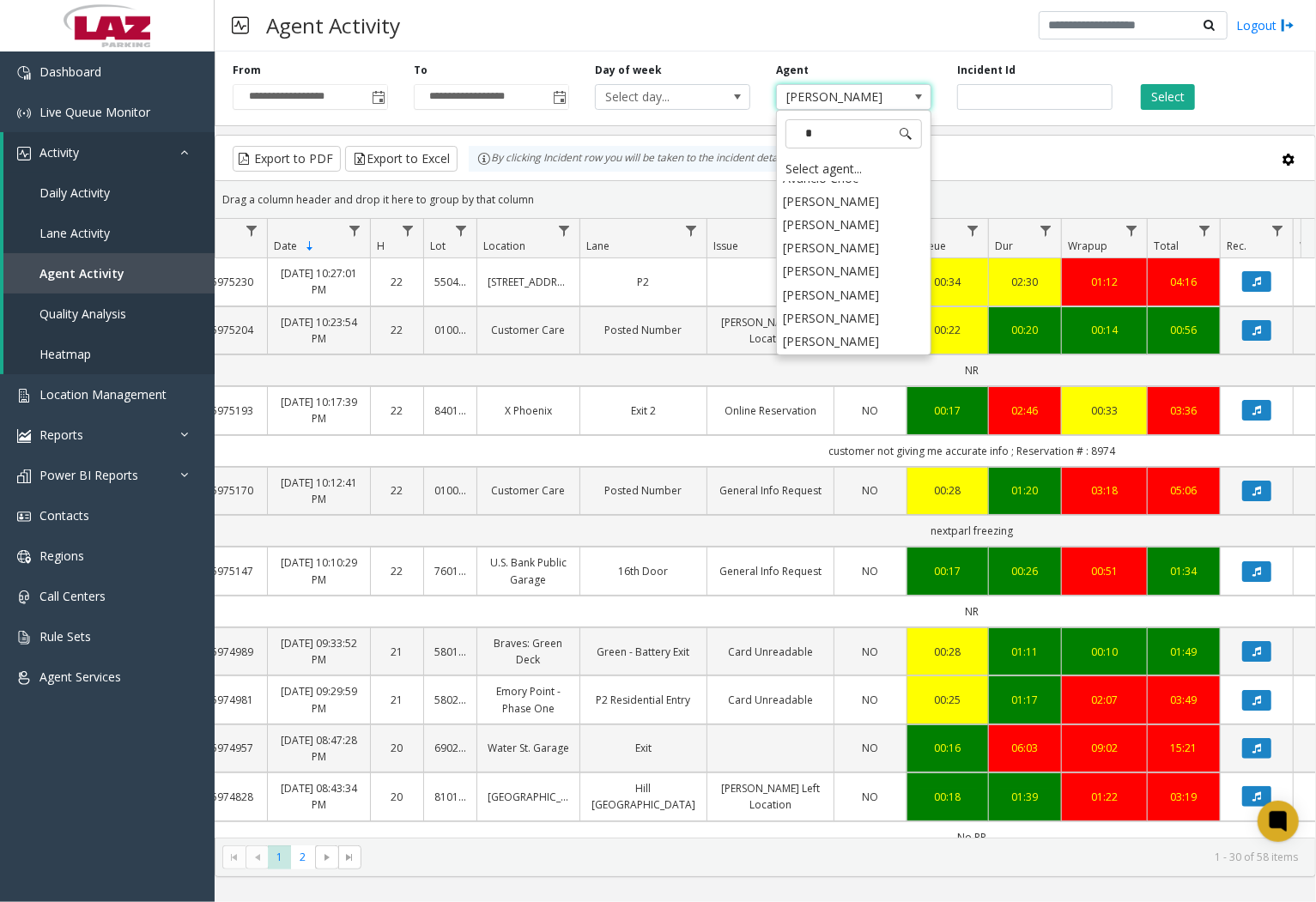 scroll, scrollTop: 0, scrollLeft: 0, axis: both 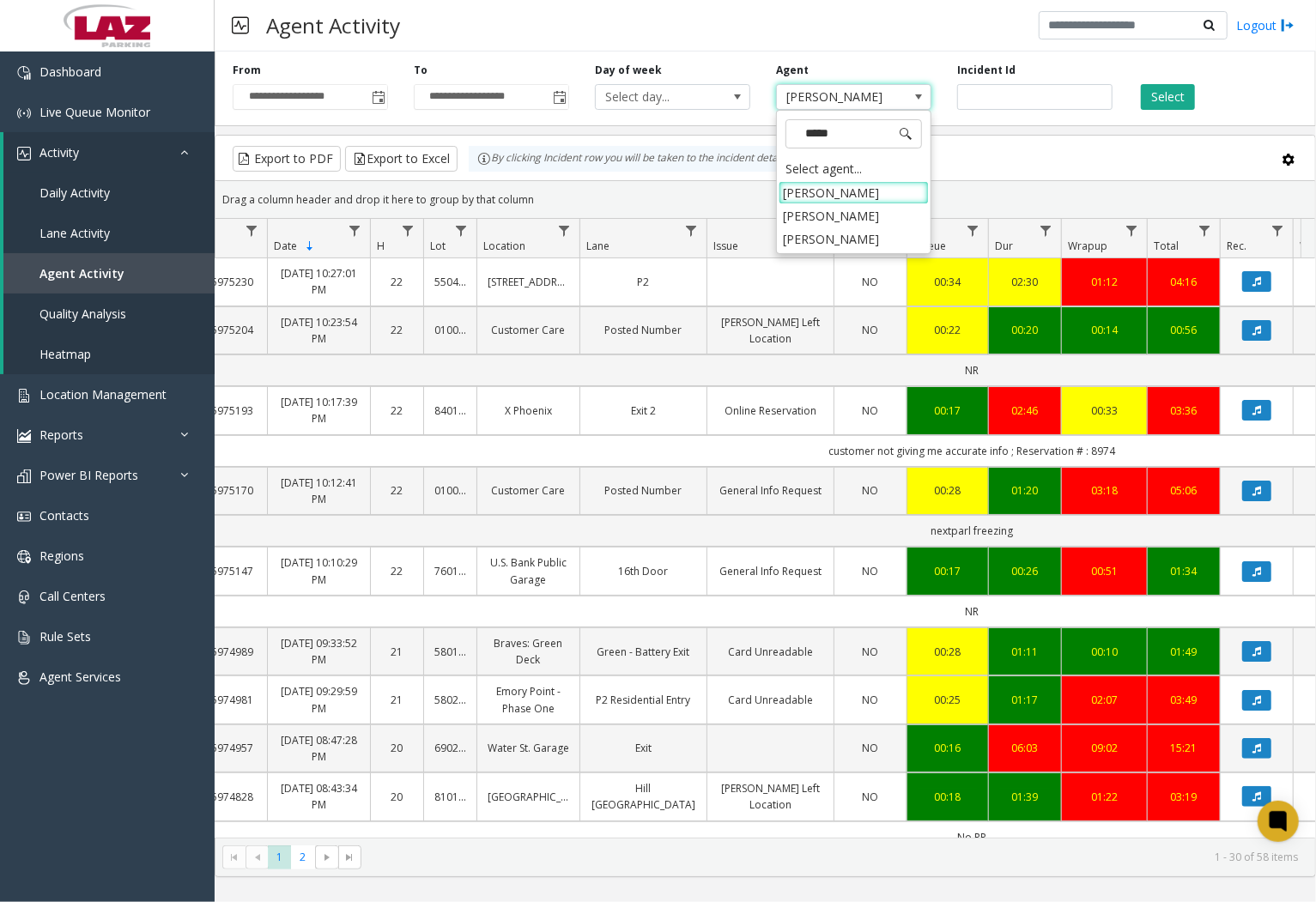 type on "******" 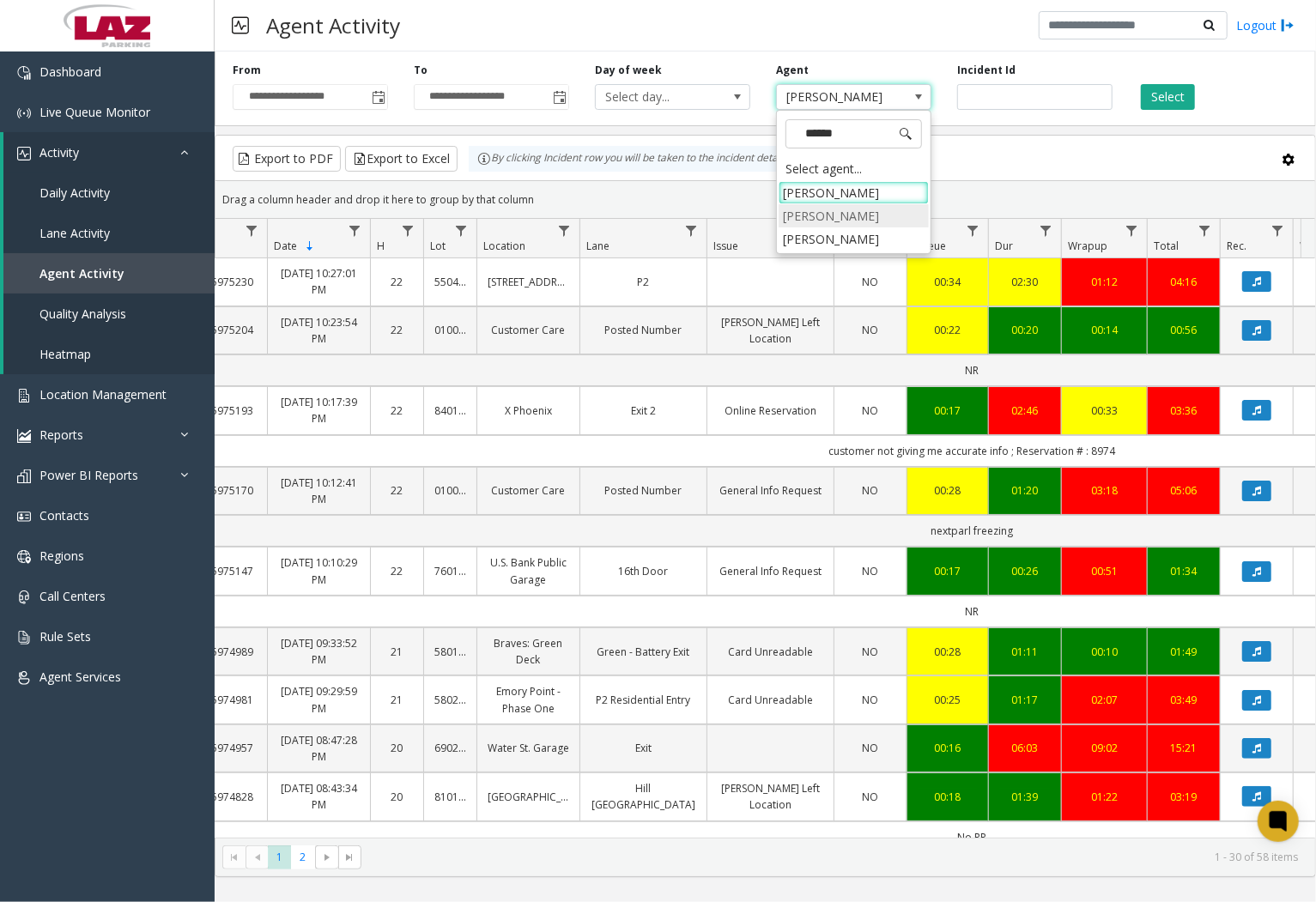 click on "[PERSON_NAME]" at bounding box center (853, 215) 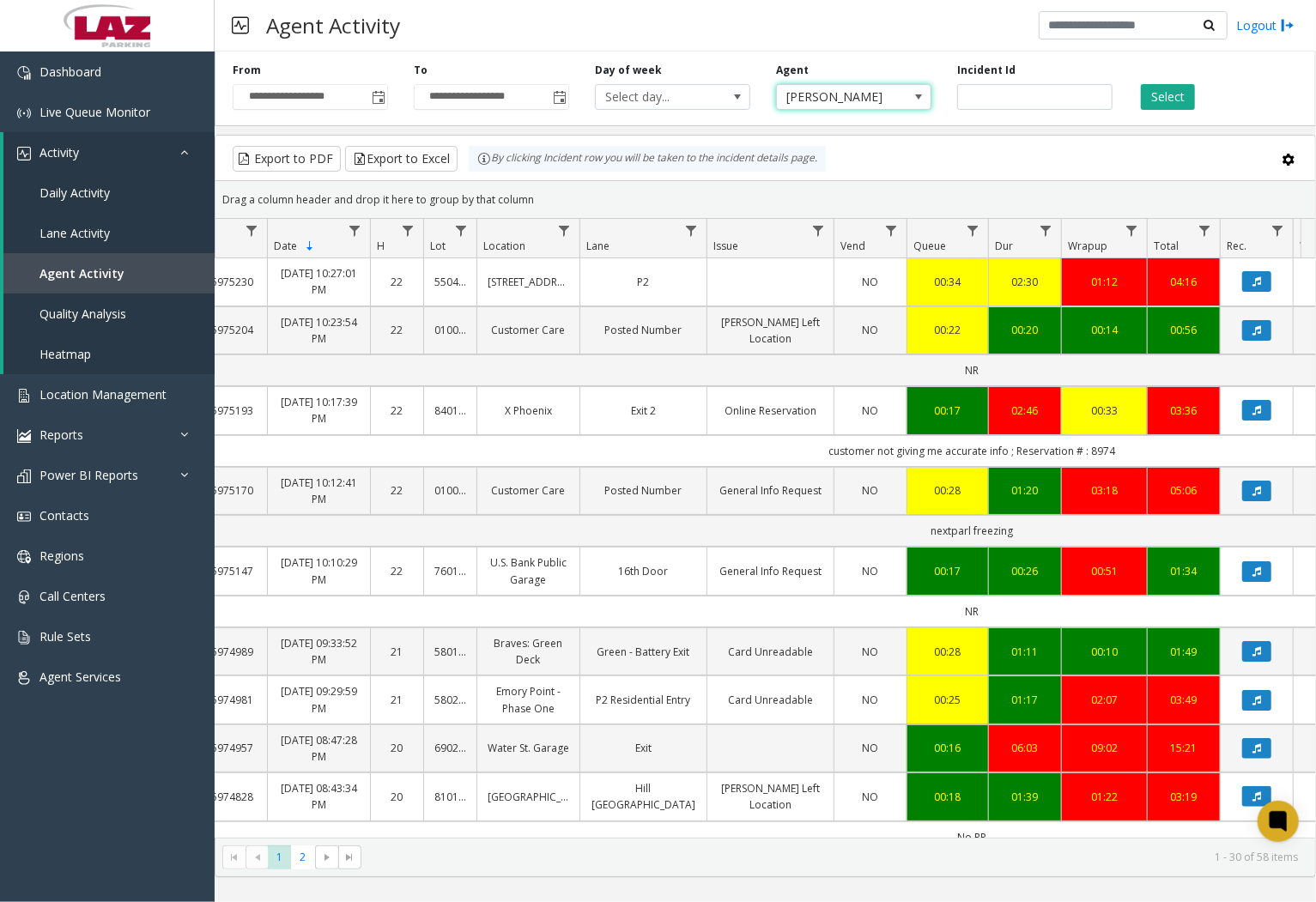 click on "[PERSON_NAME]" at bounding box center [838, 97] 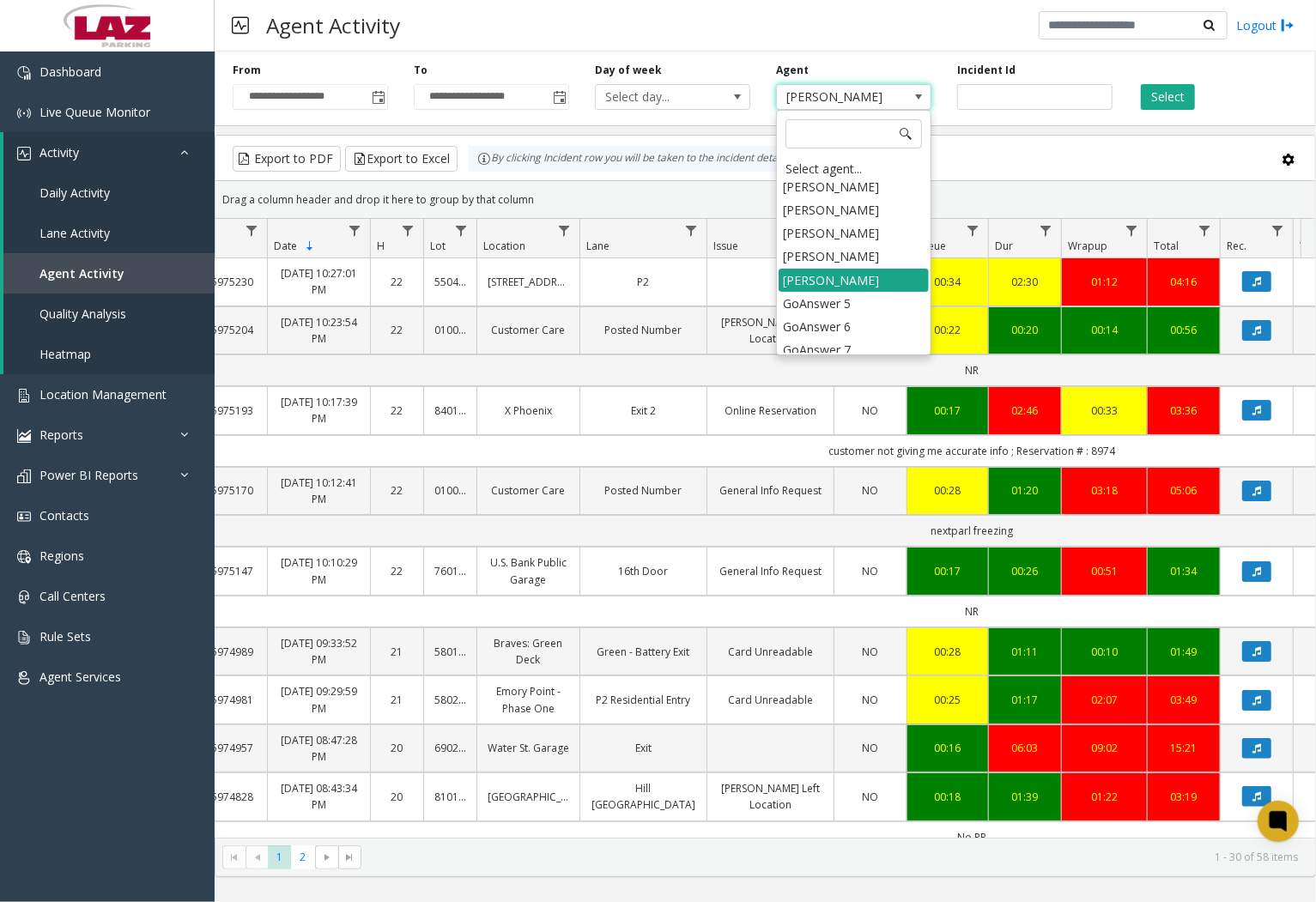 scroll, scrollTop: 8508, scrollLeft: 0, axis: vertical 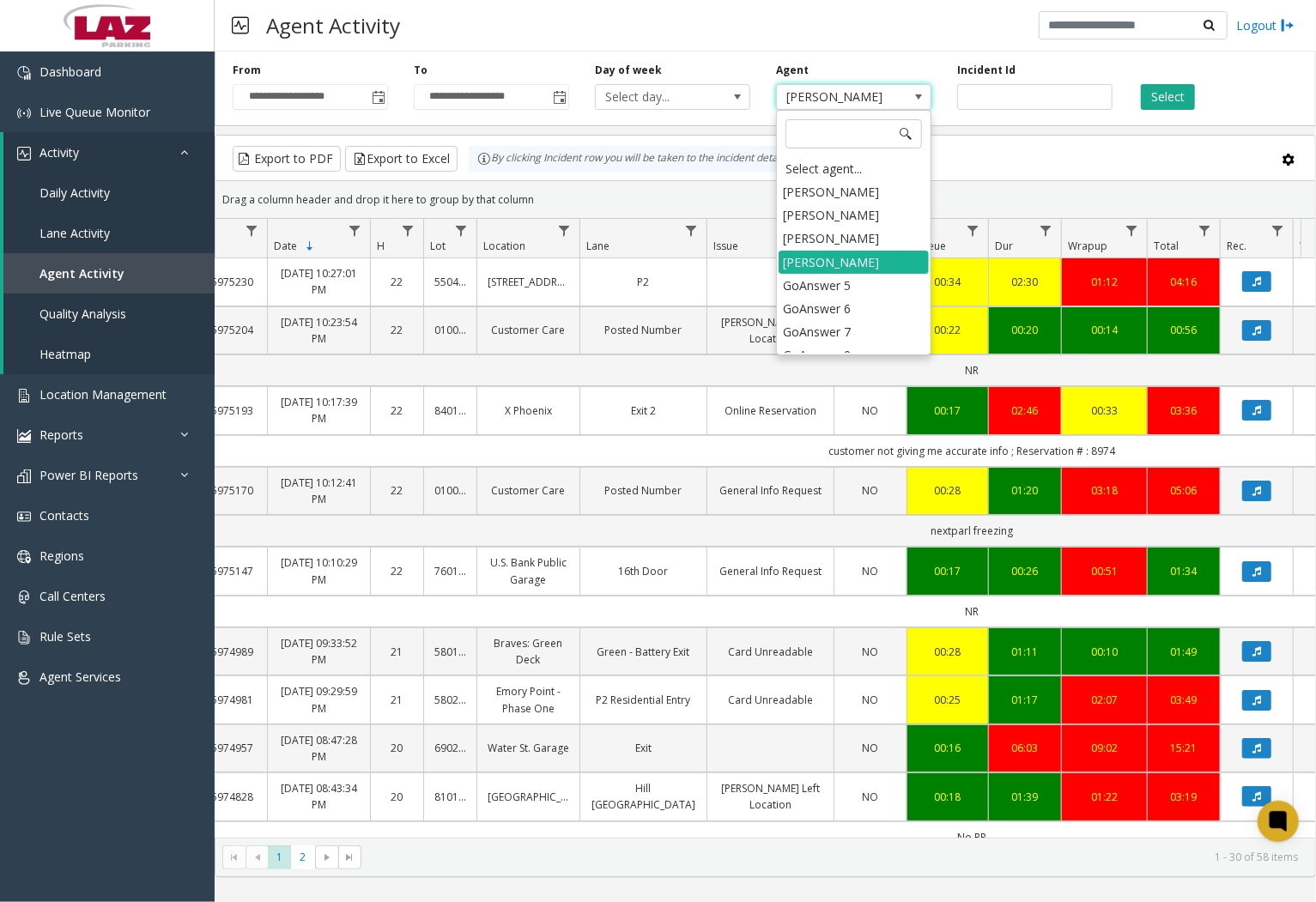 click on "Select" 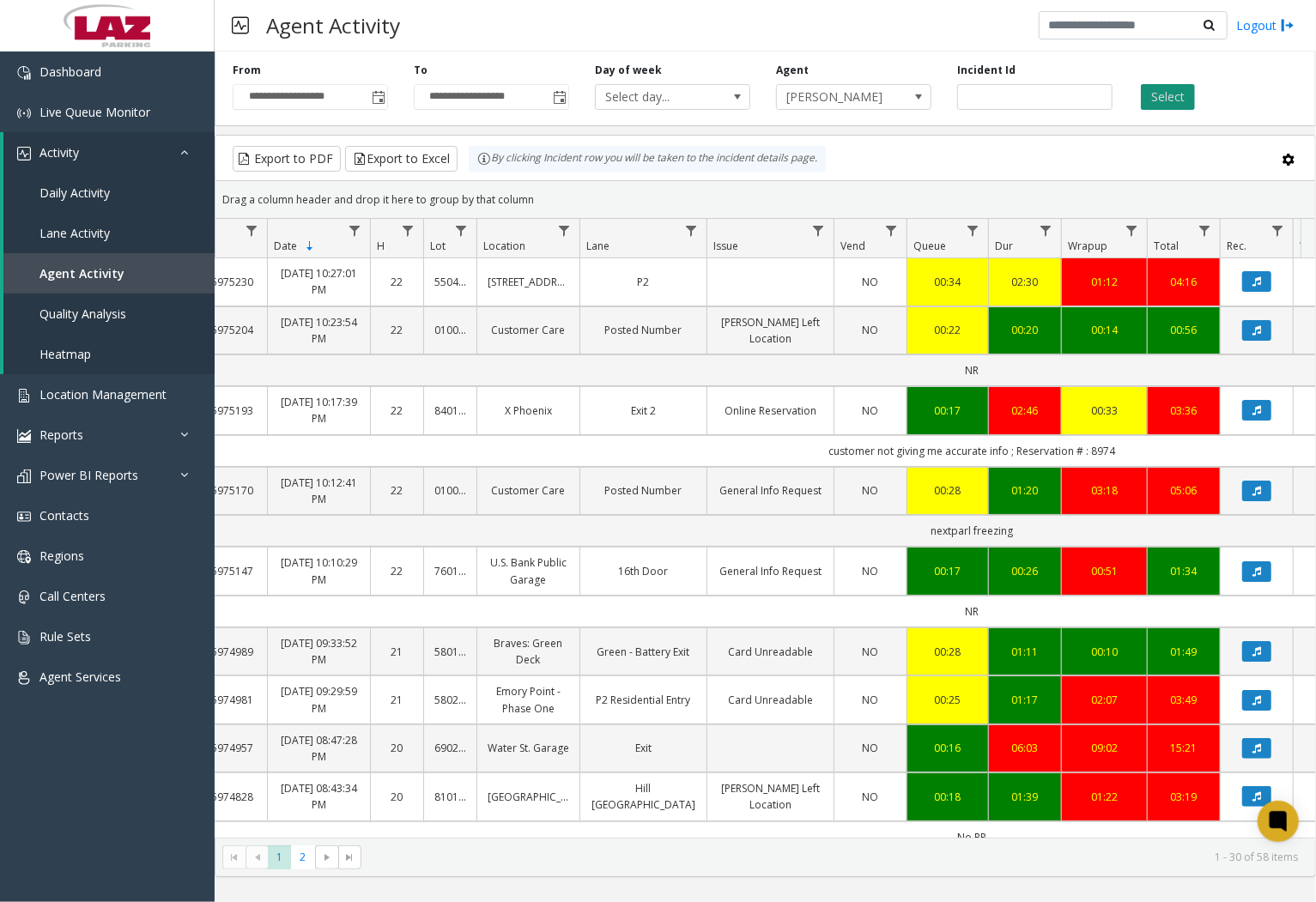 click on "Select" 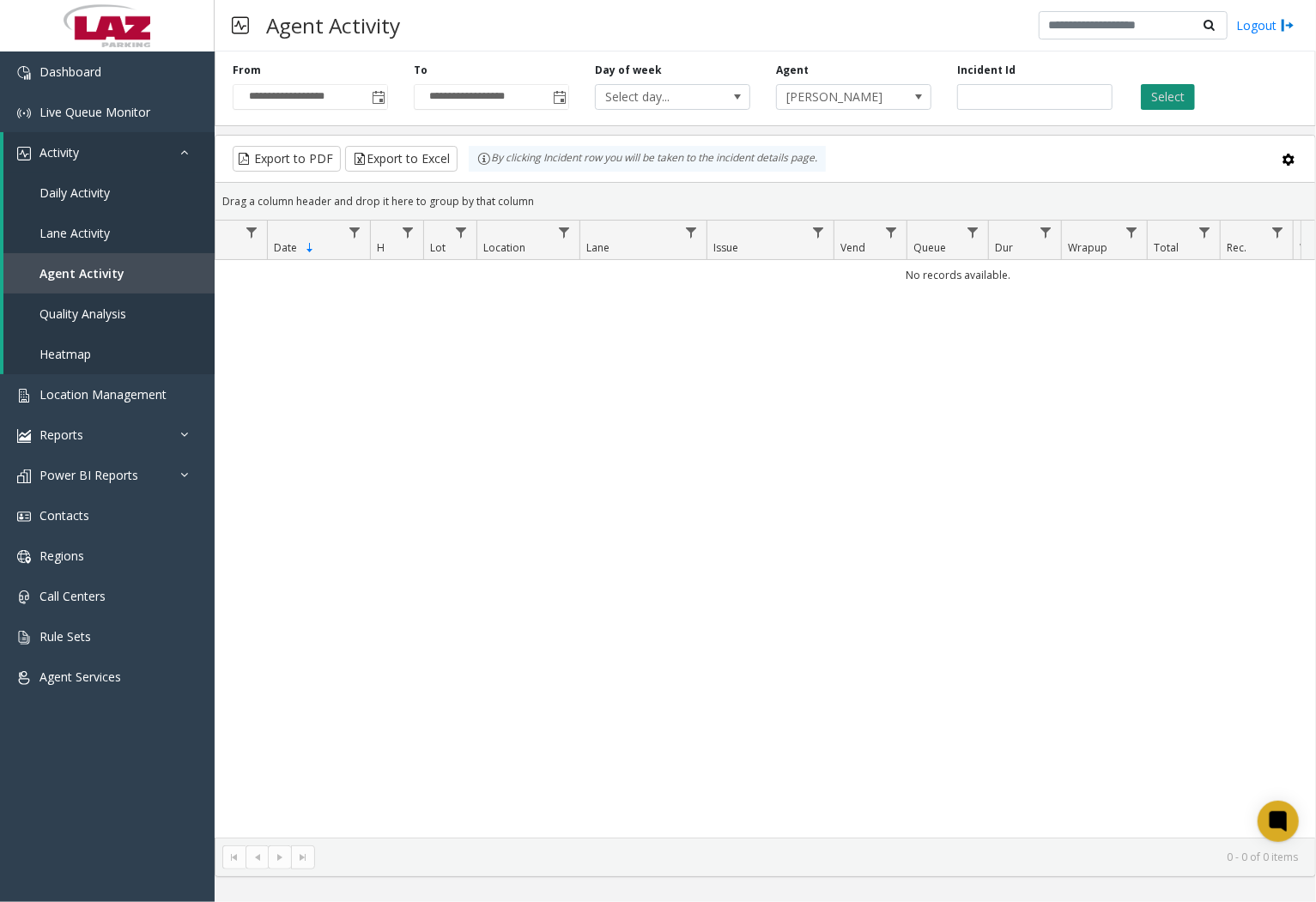 click on "Select" 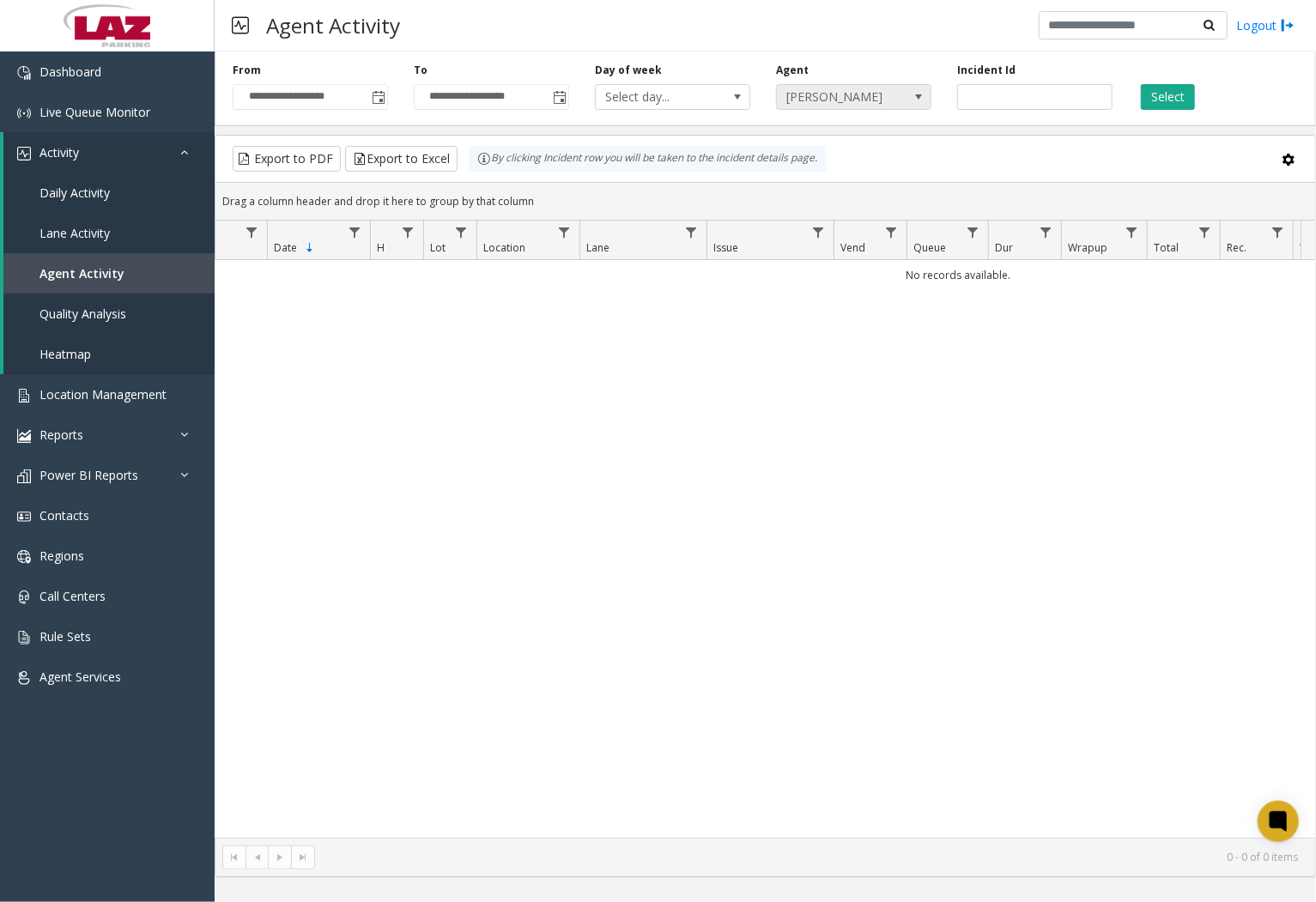 click on "[PERSON_NAME]" at bounding box center [853, 97] 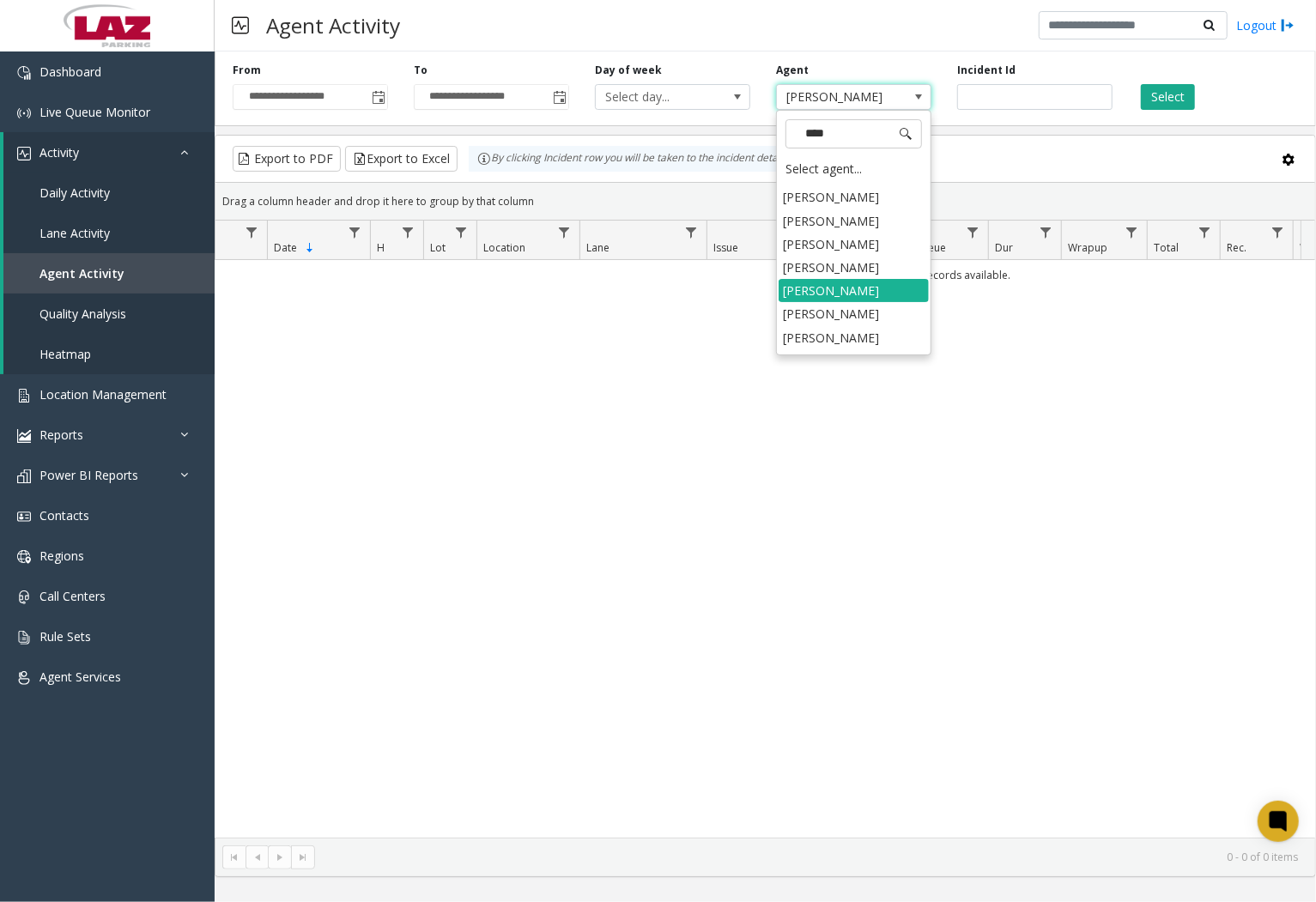 scroll, scrollTop: 17, scrollLeft: 0, axis: vertical 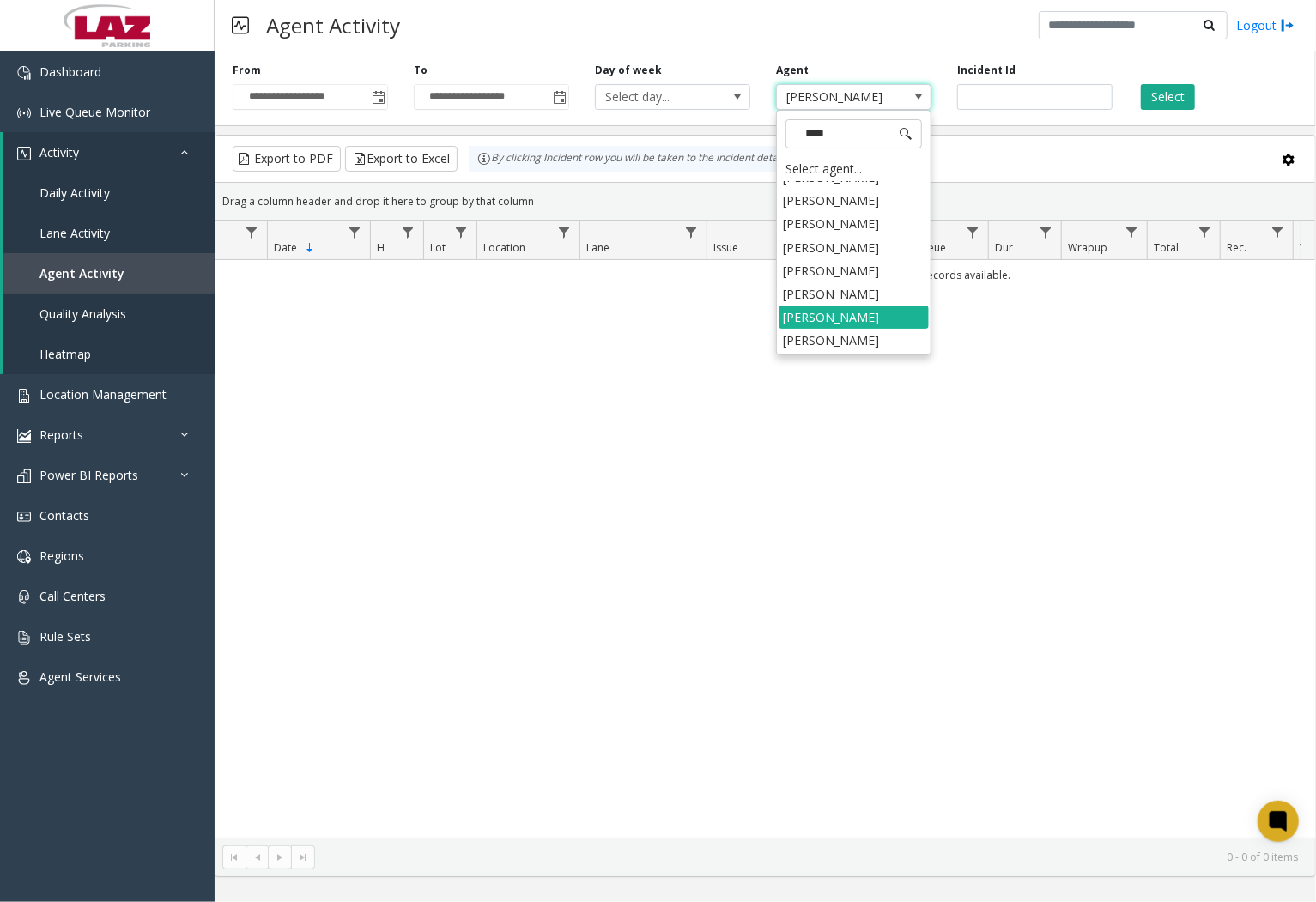 type on "*****" 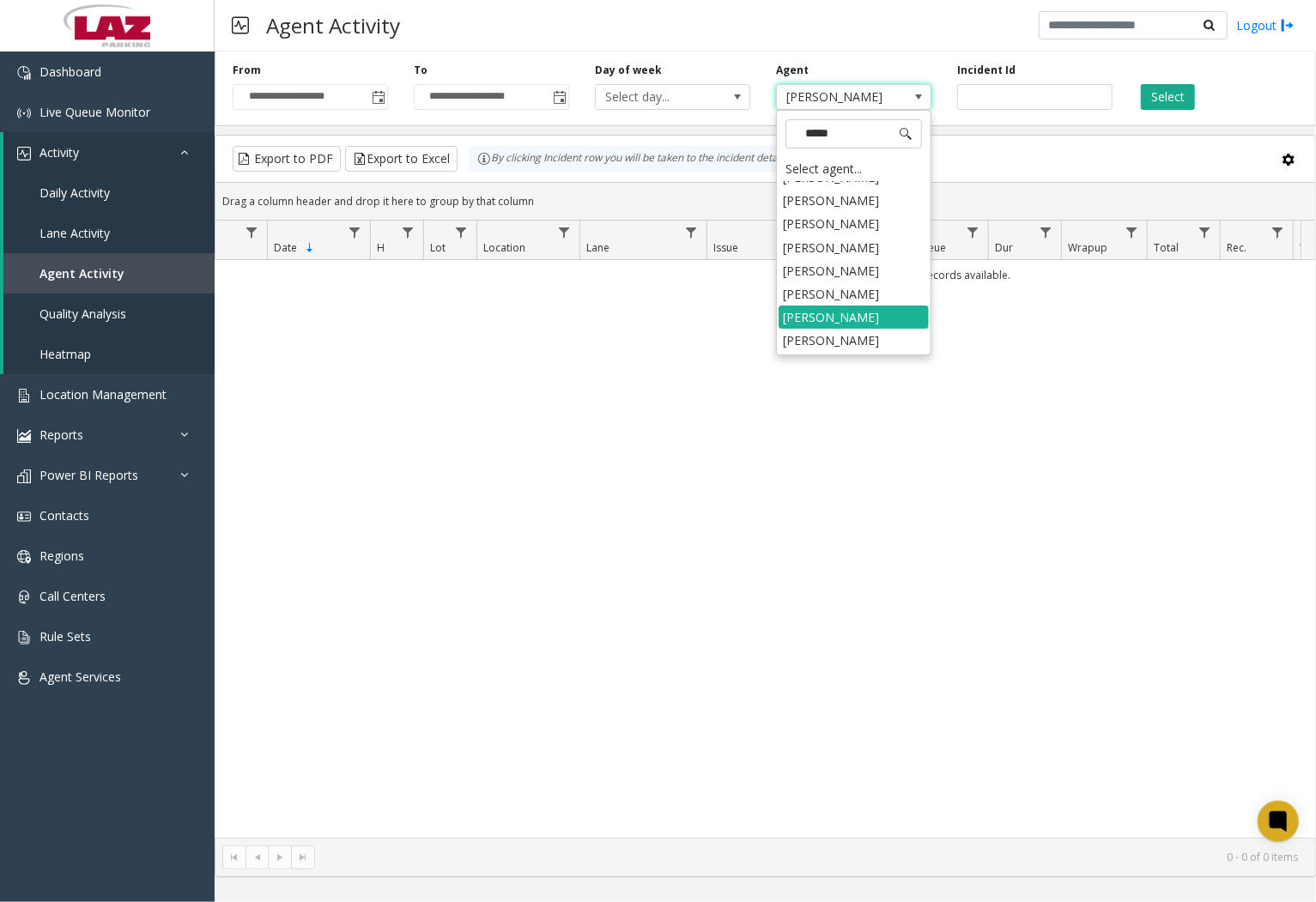 scroll, scrollTop: 0, scrollLeft: 0, axis: both 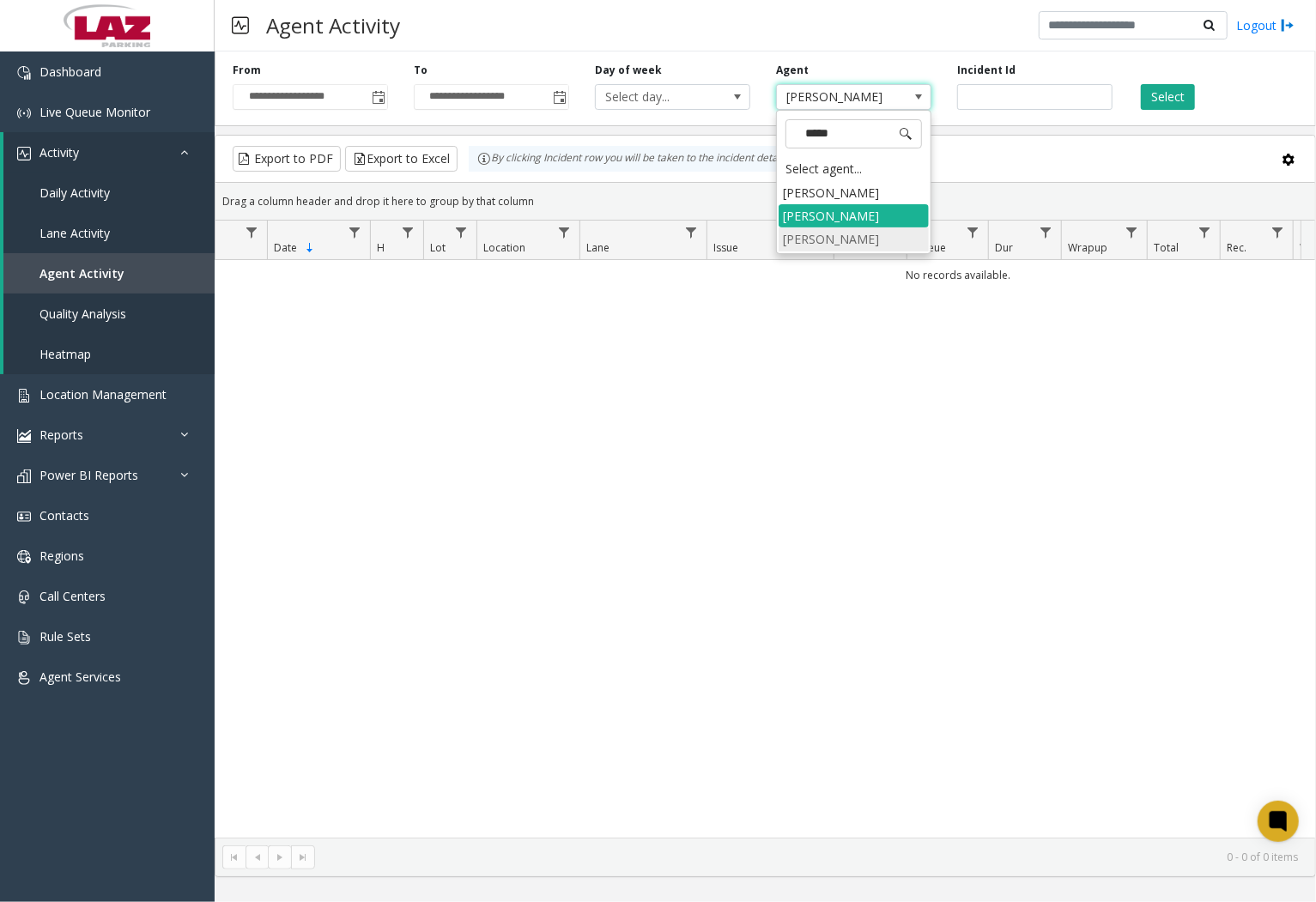 click on "[PERSON_NAME]" at bounding box center [853, 239] 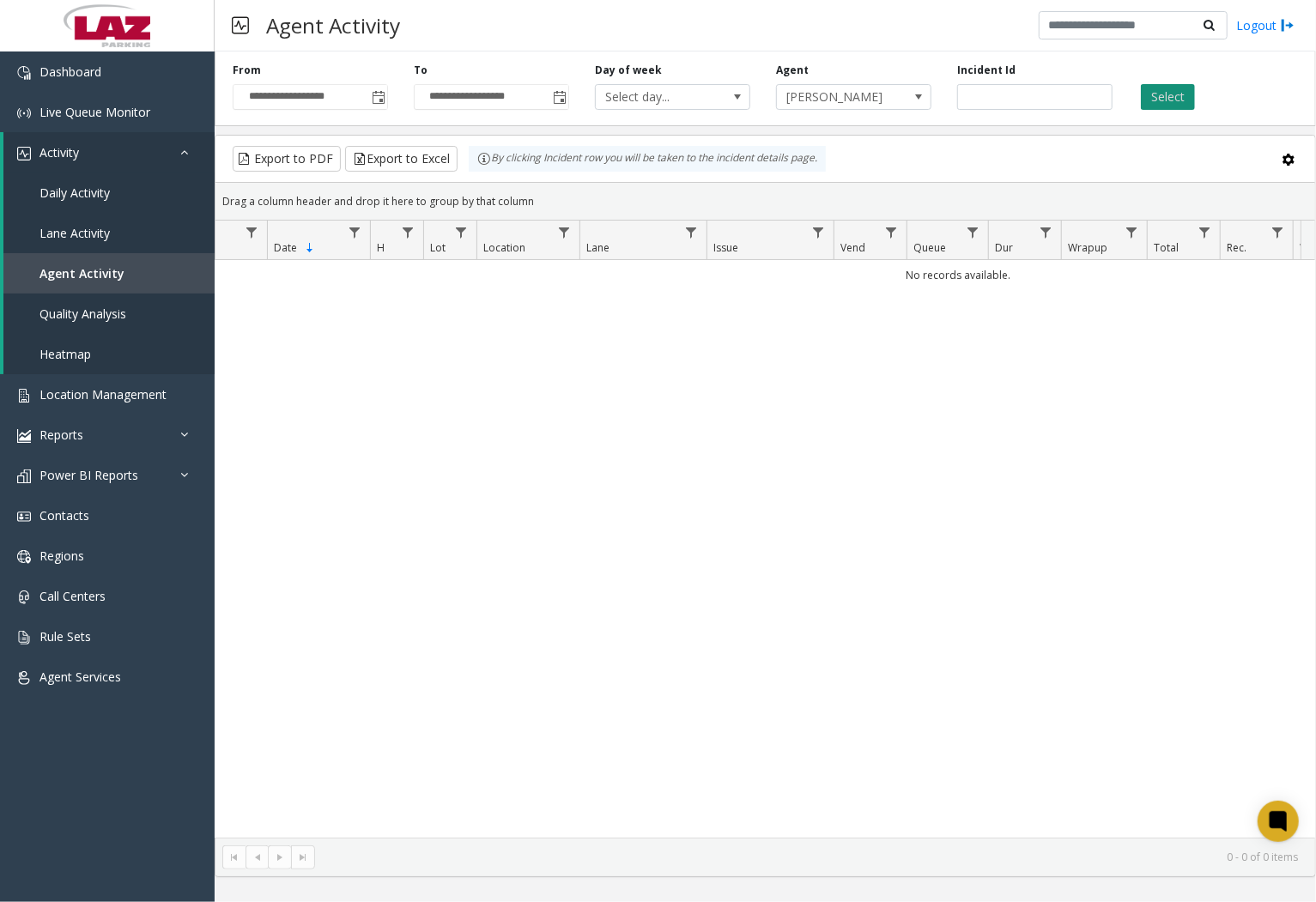click on "Select" 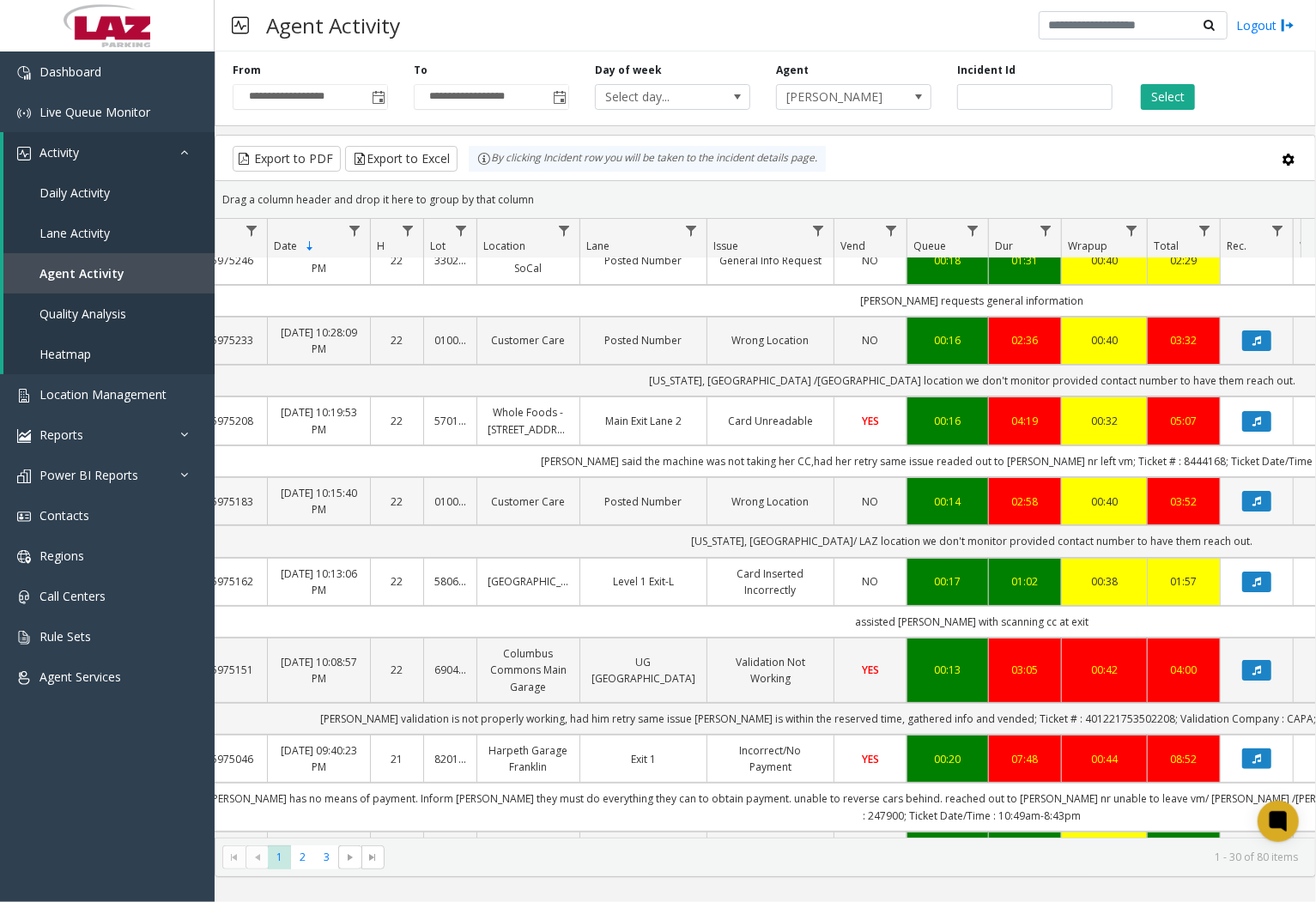 scroll, scrollTop: 0, scrollLeft: 45, axis: horizontal 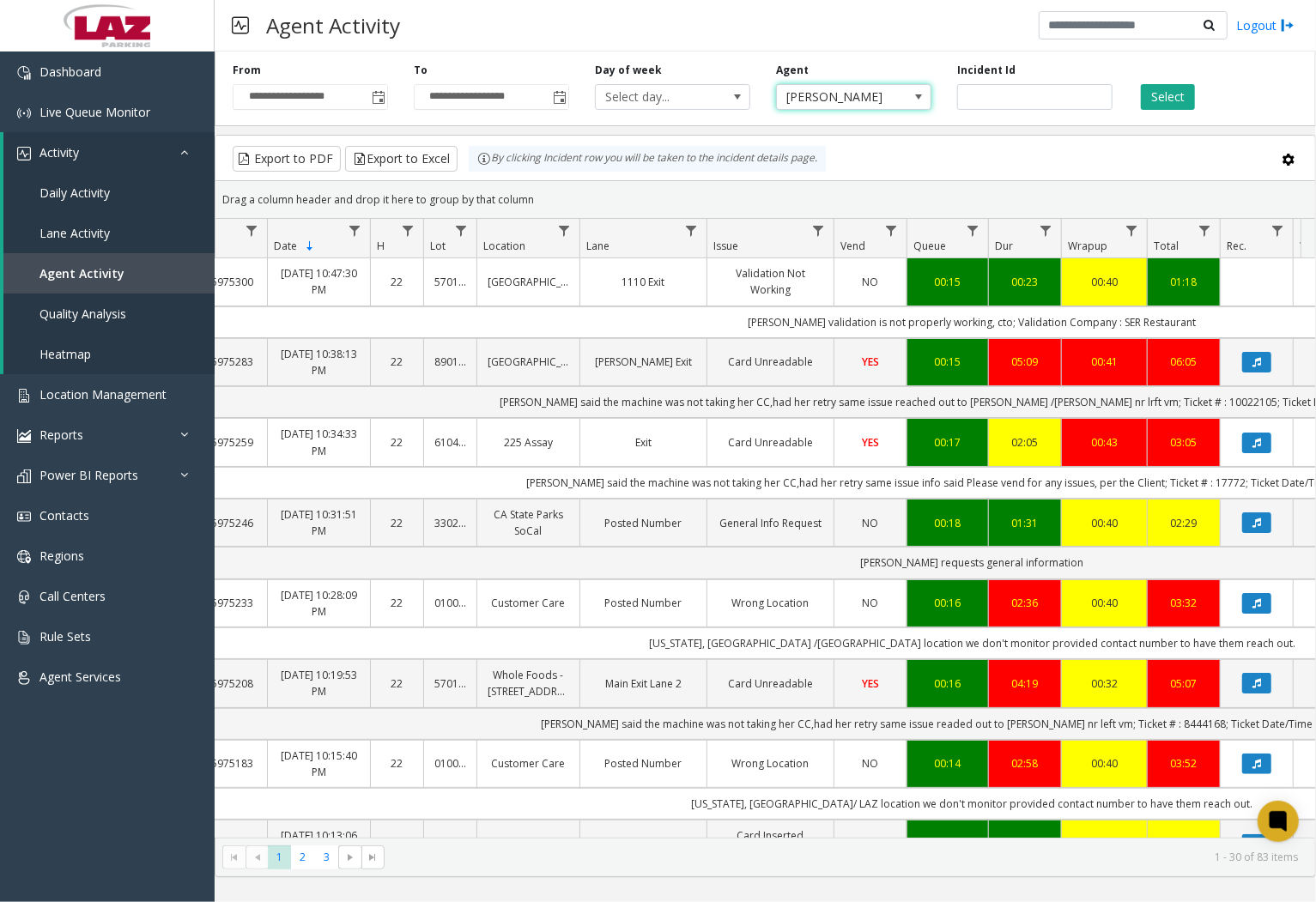 click on "[PERSON_NAME]" at bounding box center [838, 97] 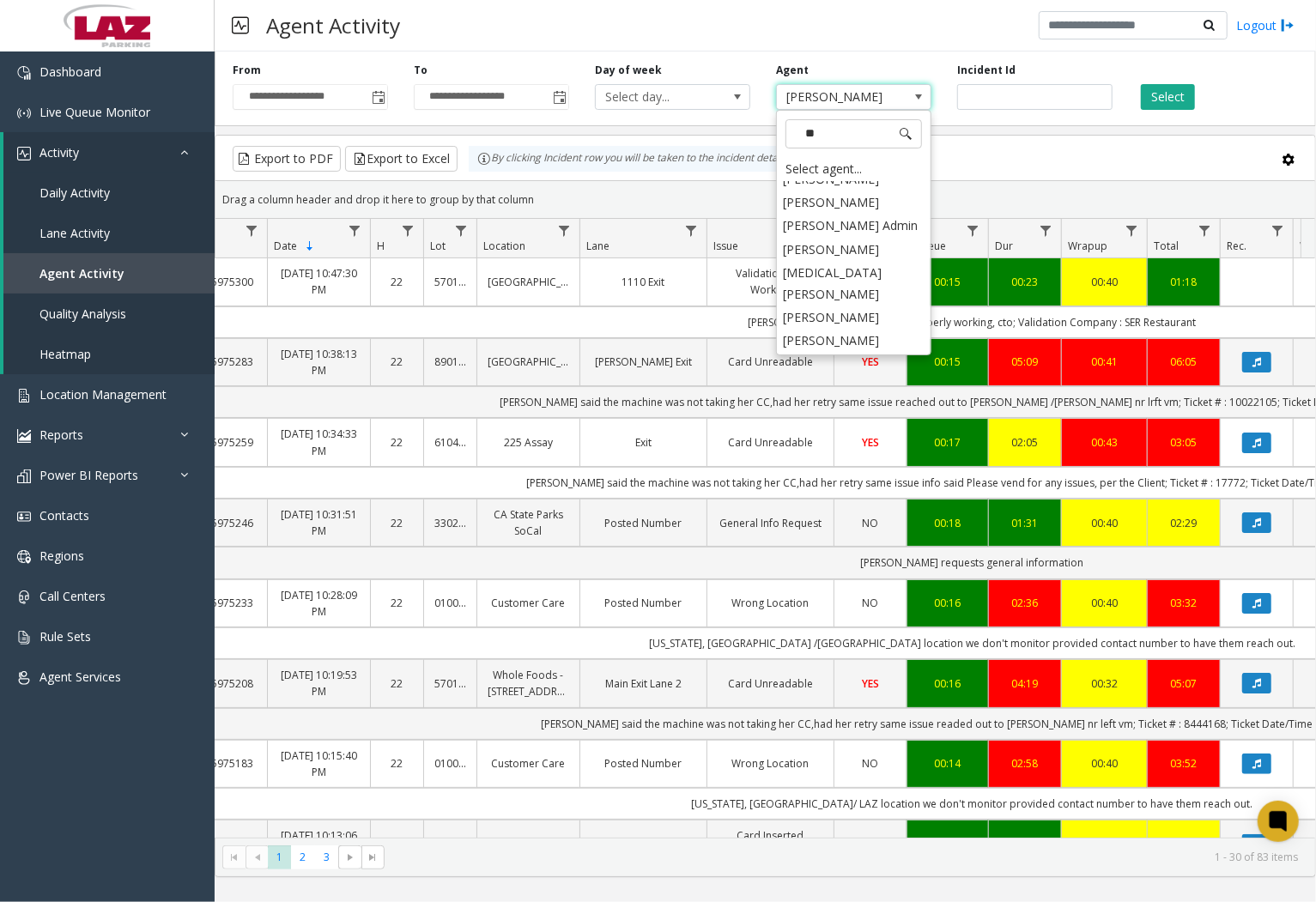 scroll, scrollTop: 0, scrollLeft: 0, axis: both 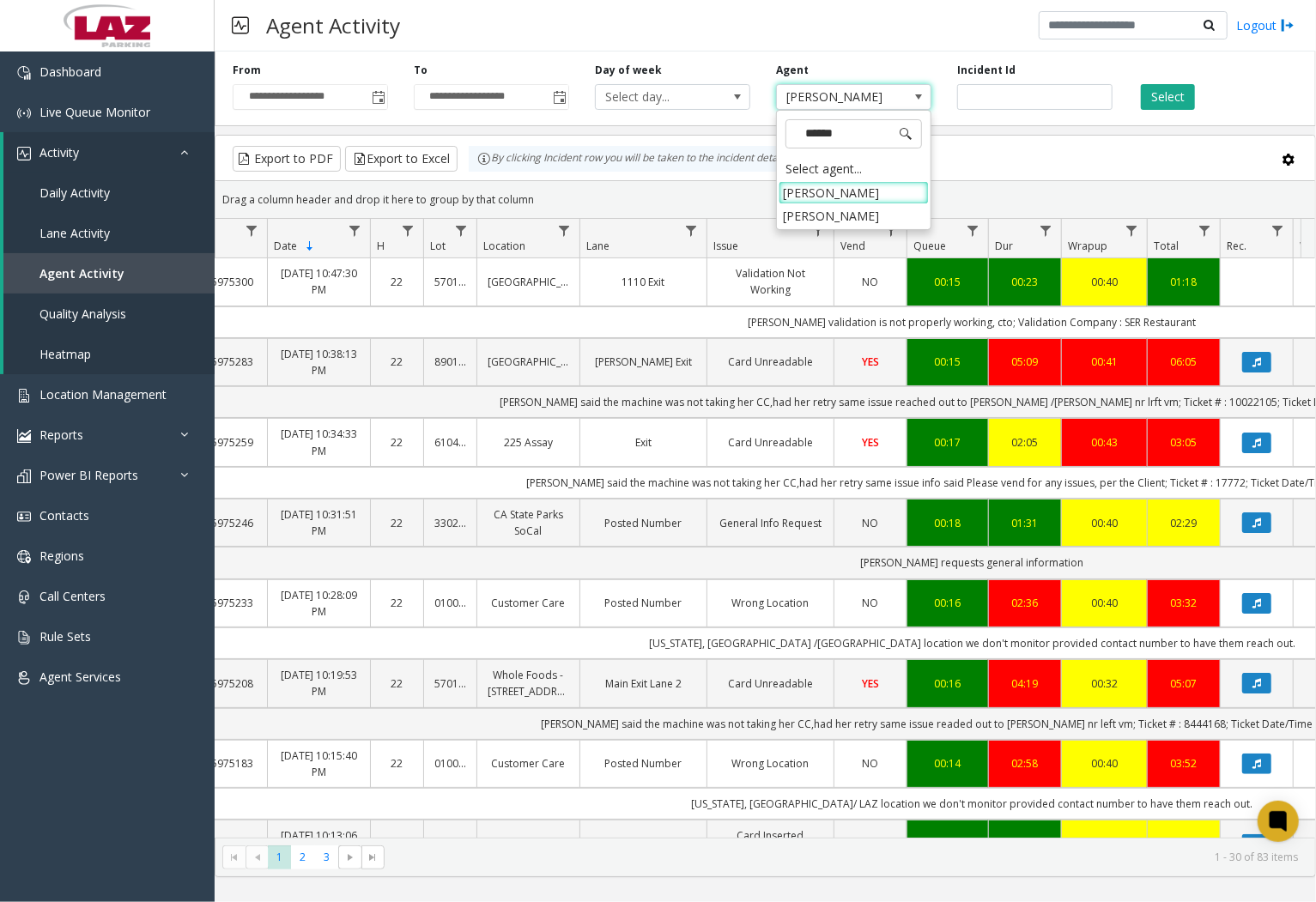 type on "******" 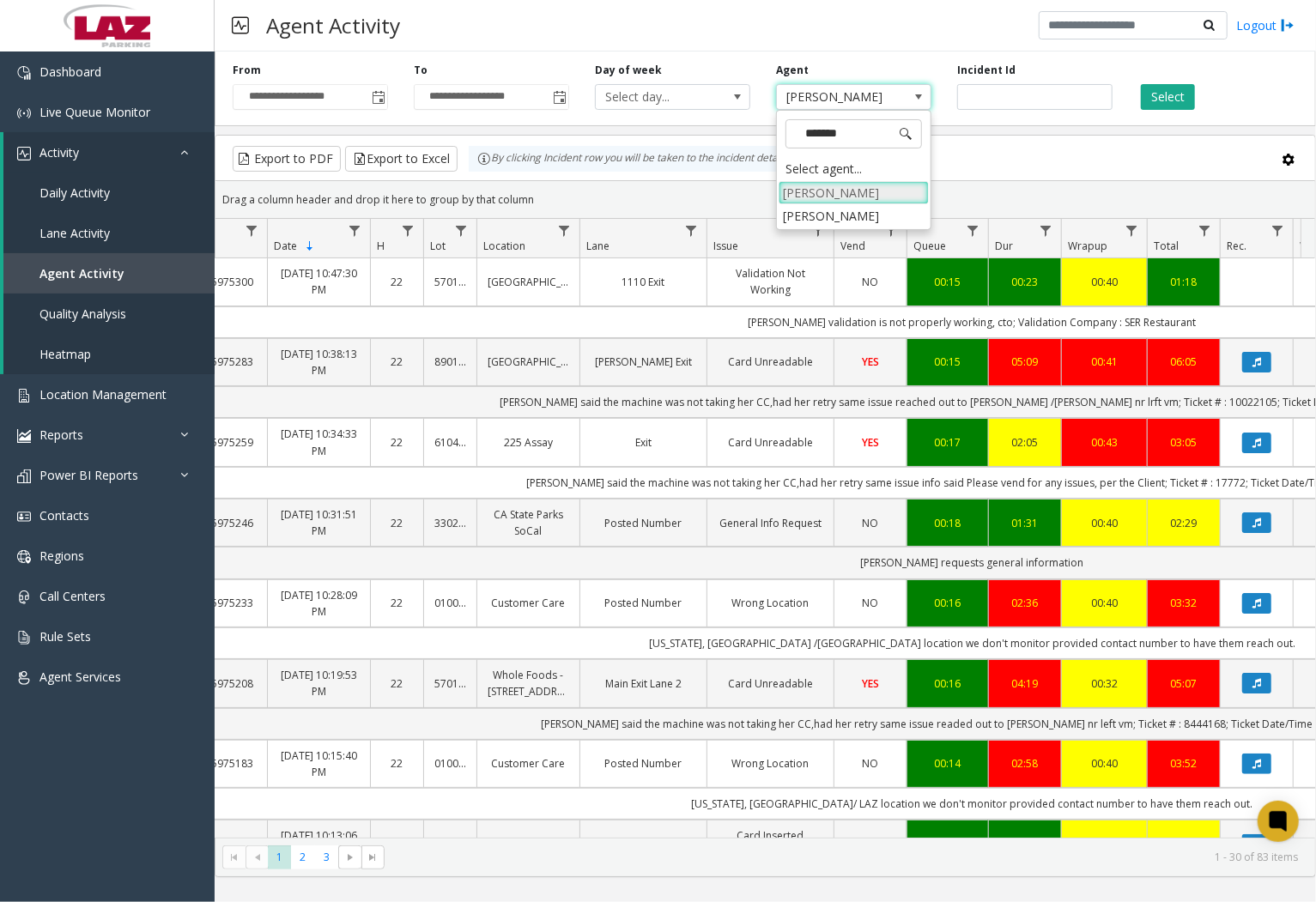 click on "[PERSON_NAME]" at bounding box center (853, 192) 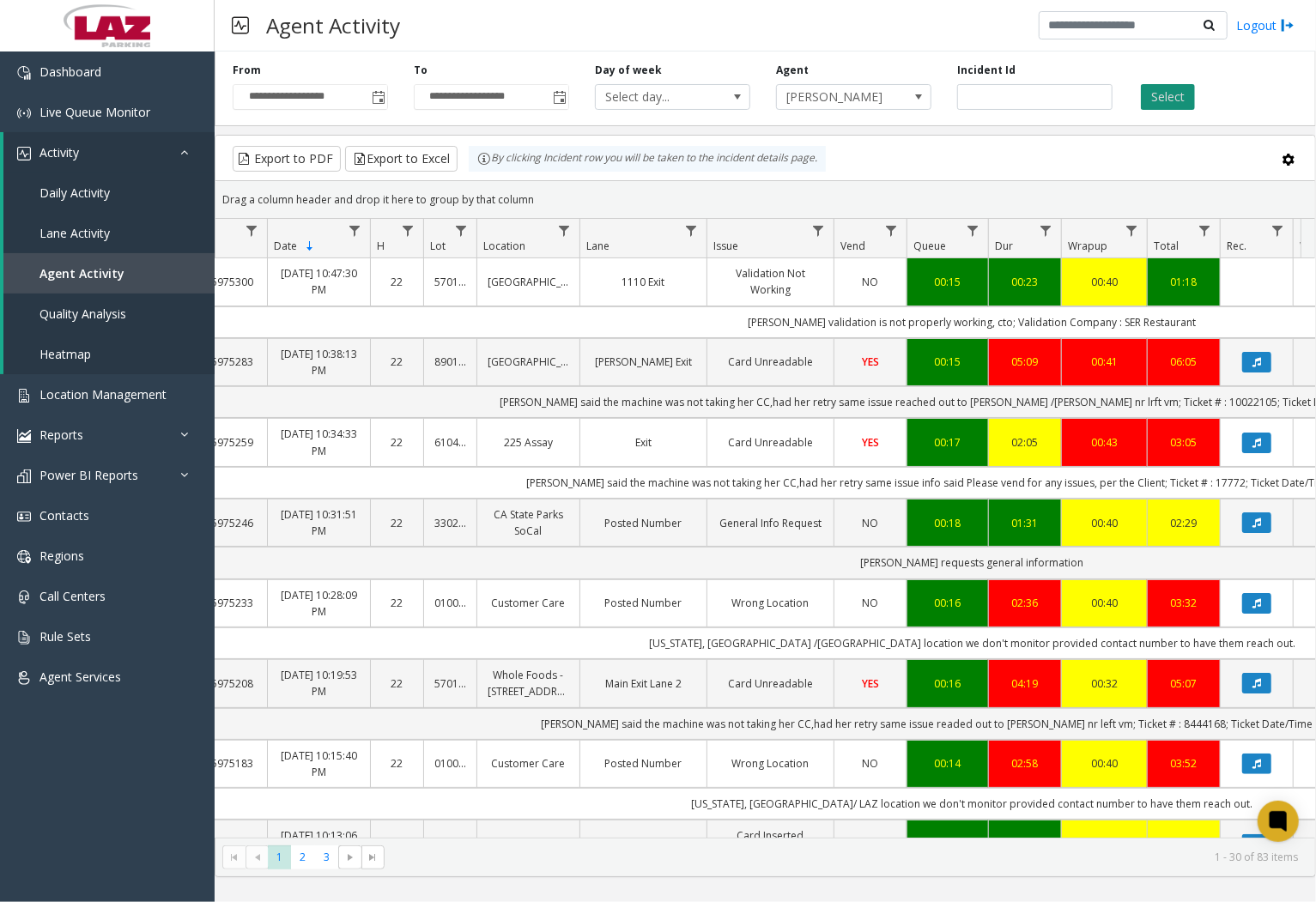 click on "Select" 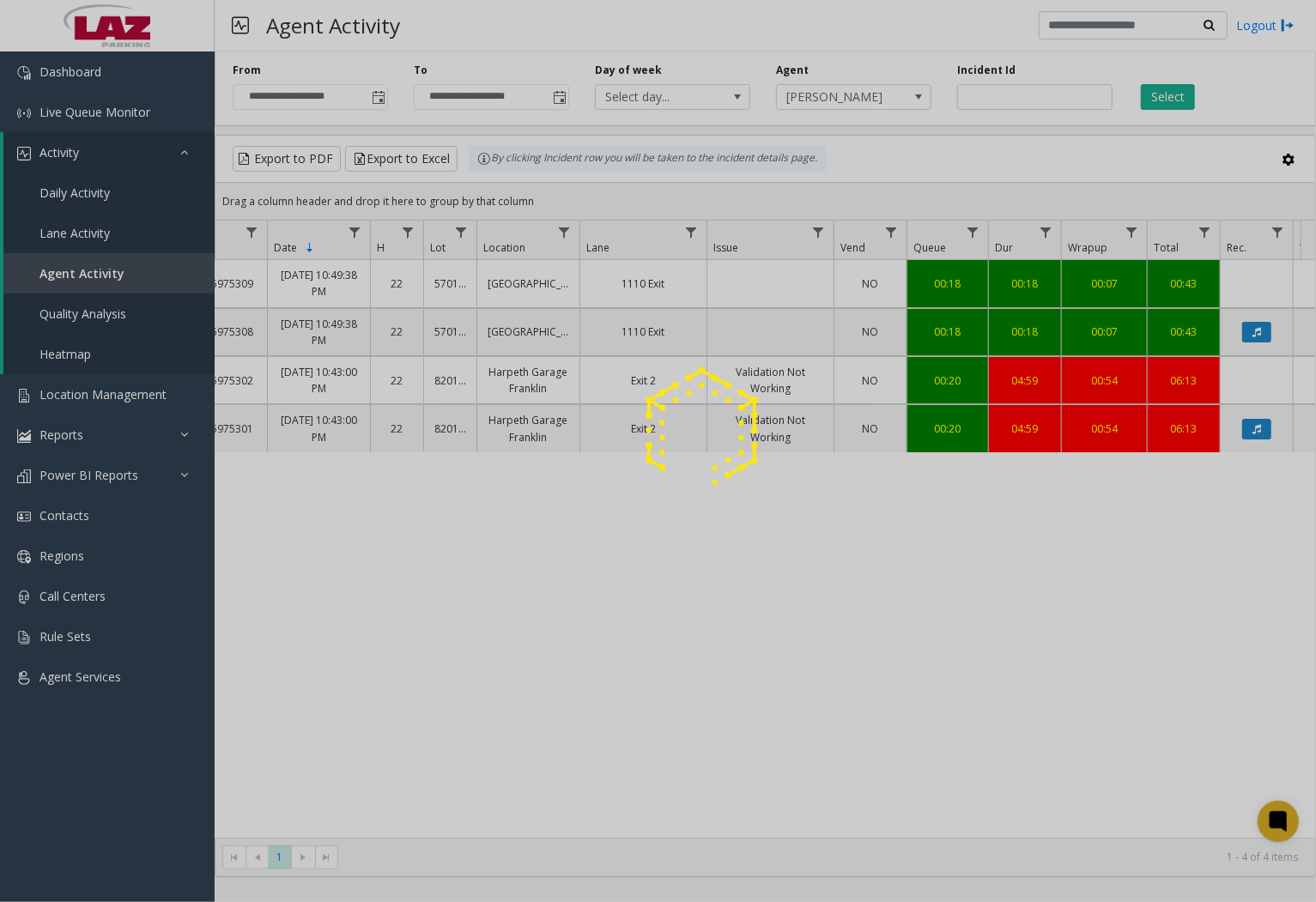 click on "**********" at bounding box center (658, 451) 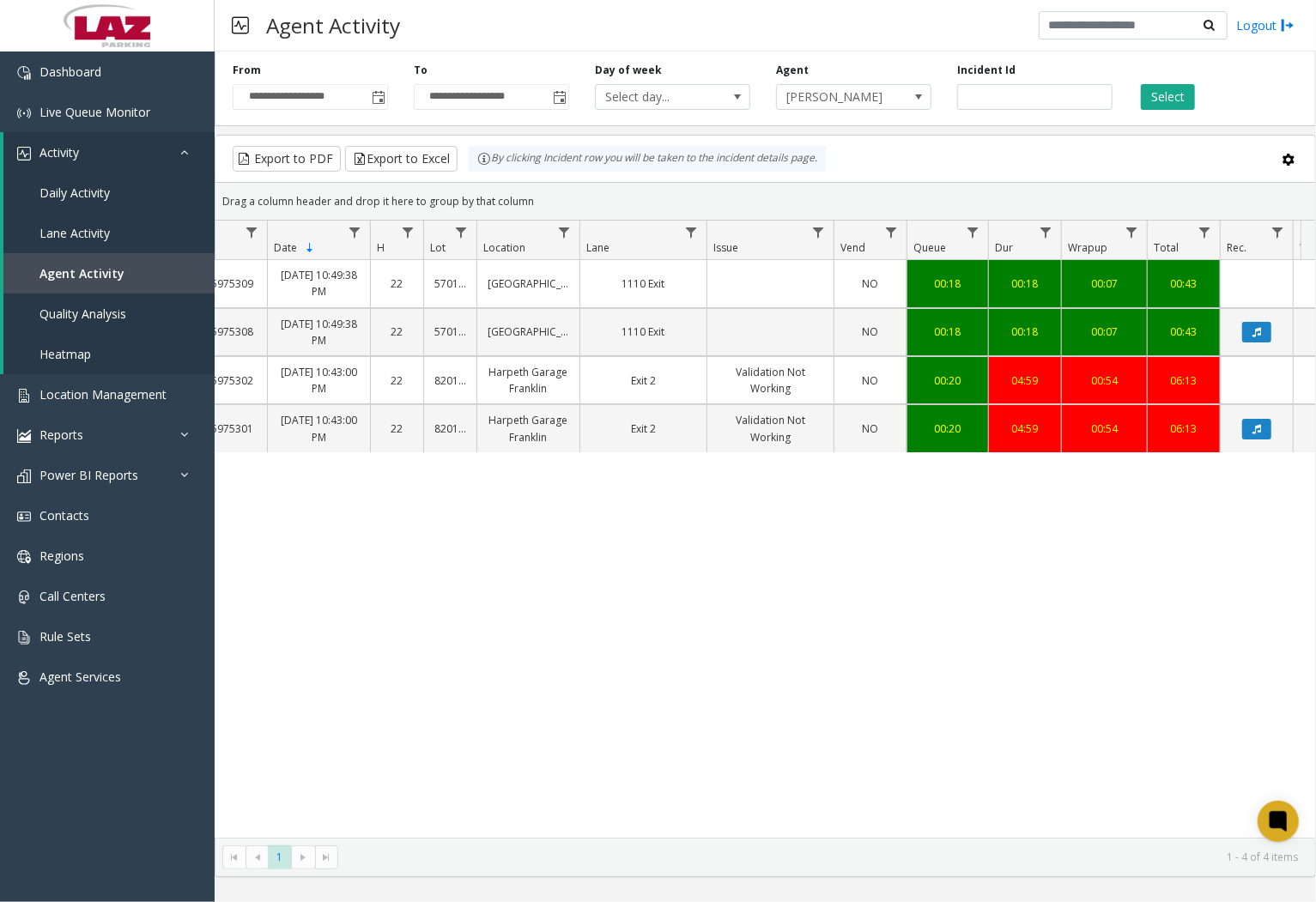 scroll, scrollTop: 0, scrollLeft: 0, axis: both 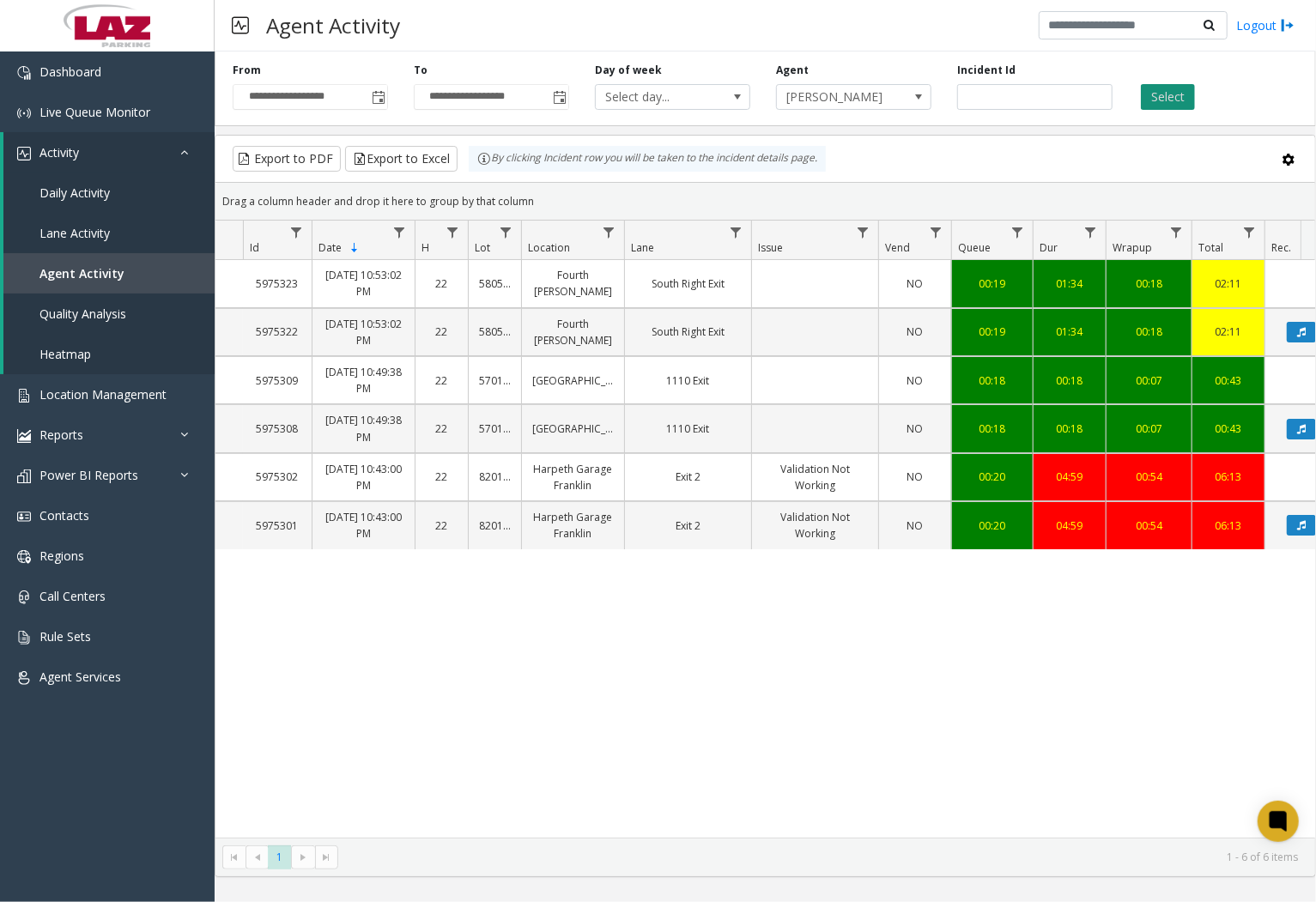 click on "Select" 